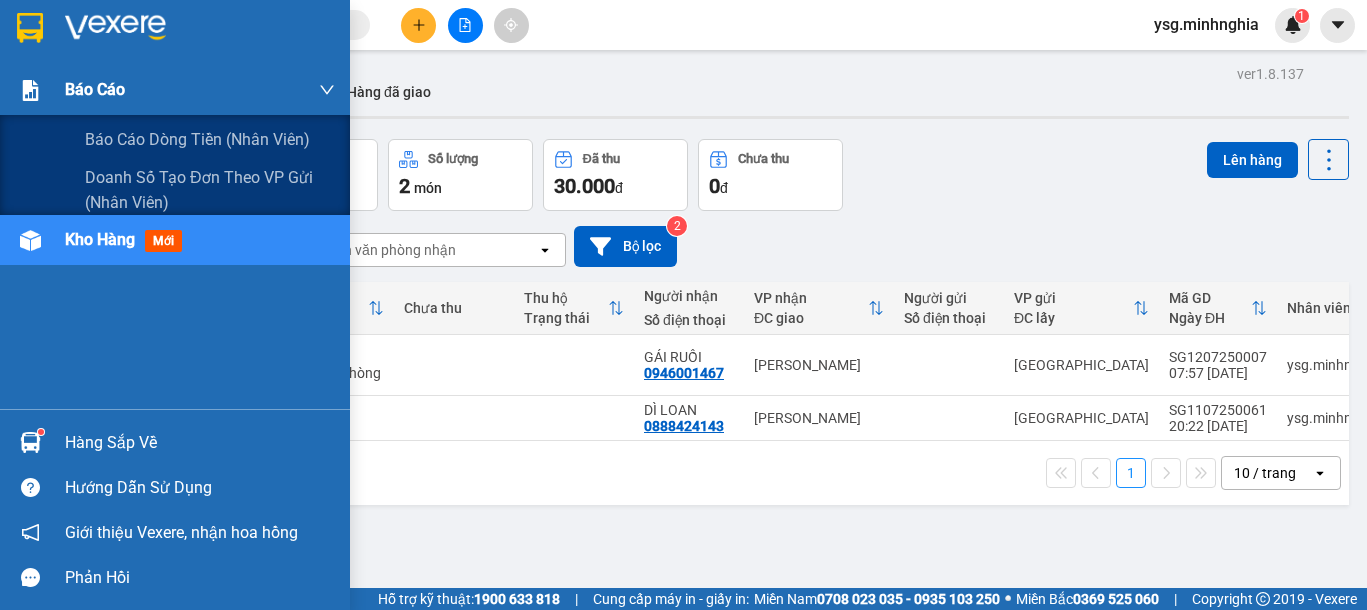 scroll, scrollTop: 0, scrollLeft: 0, axis: both 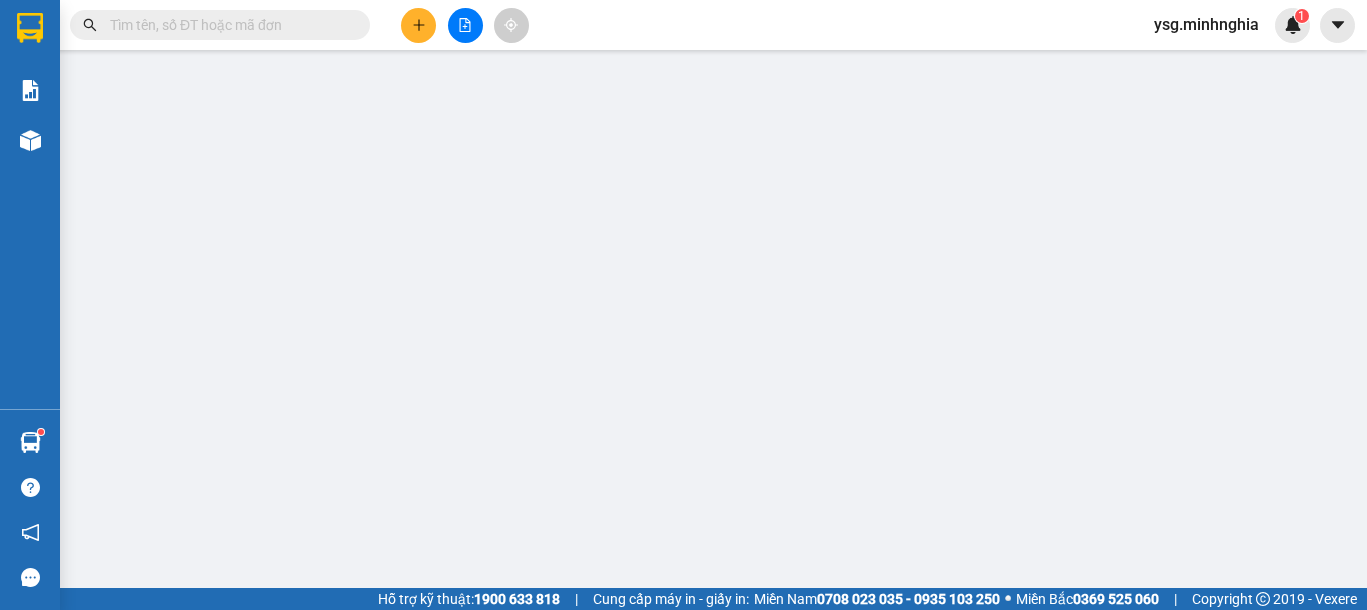 click on "Kho hàng mới" at bounding box center [30, 140] 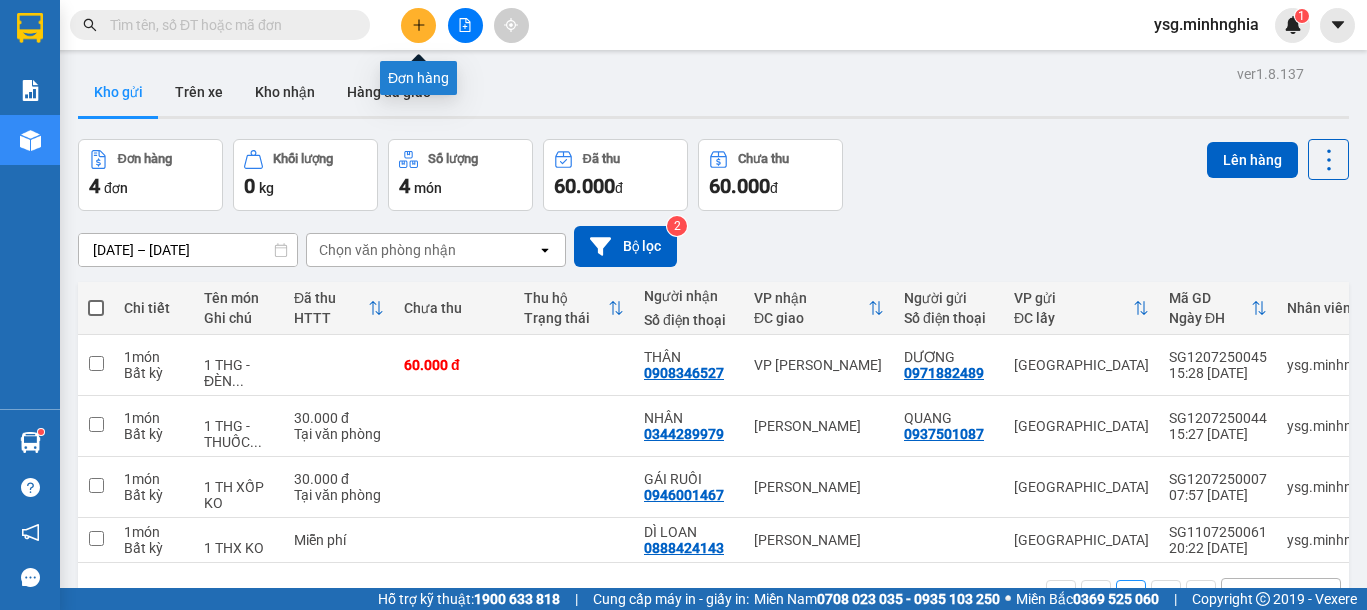 click 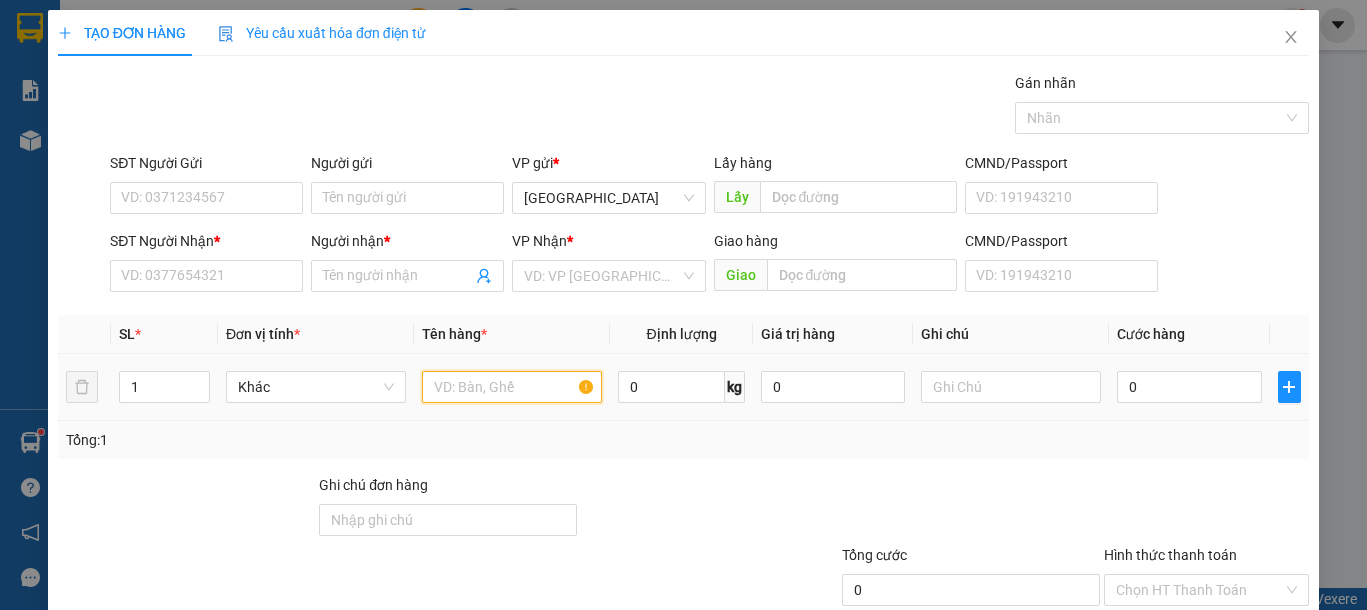 click at bounding box center [512, 387] 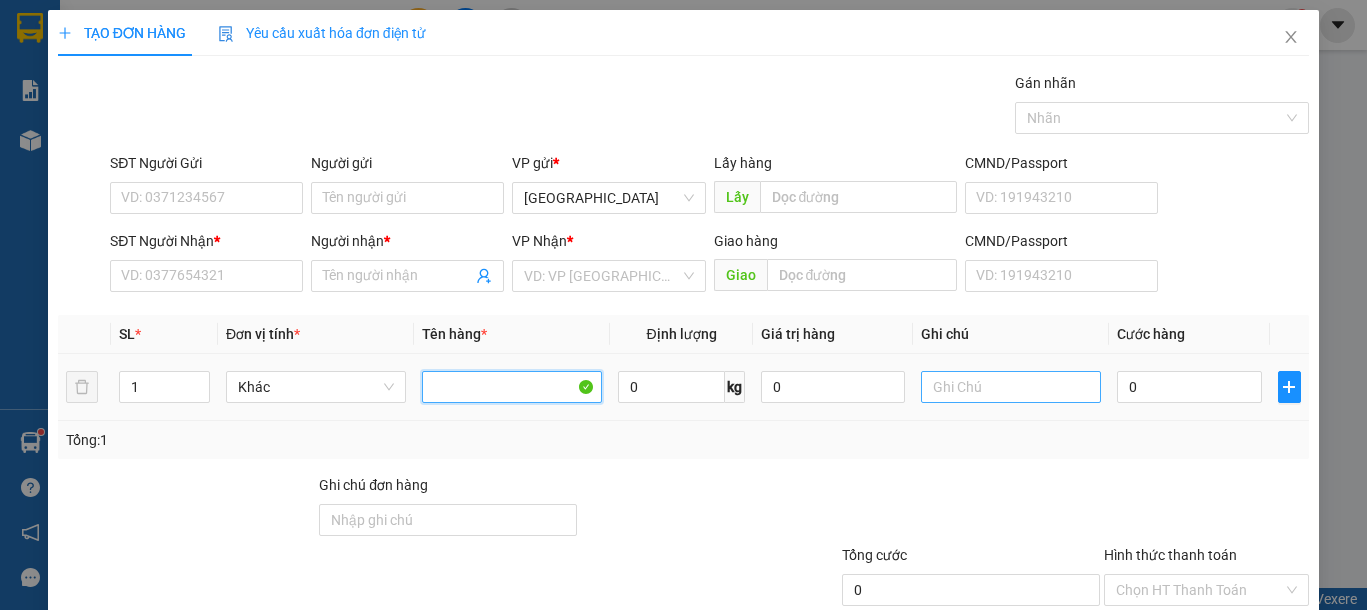 type 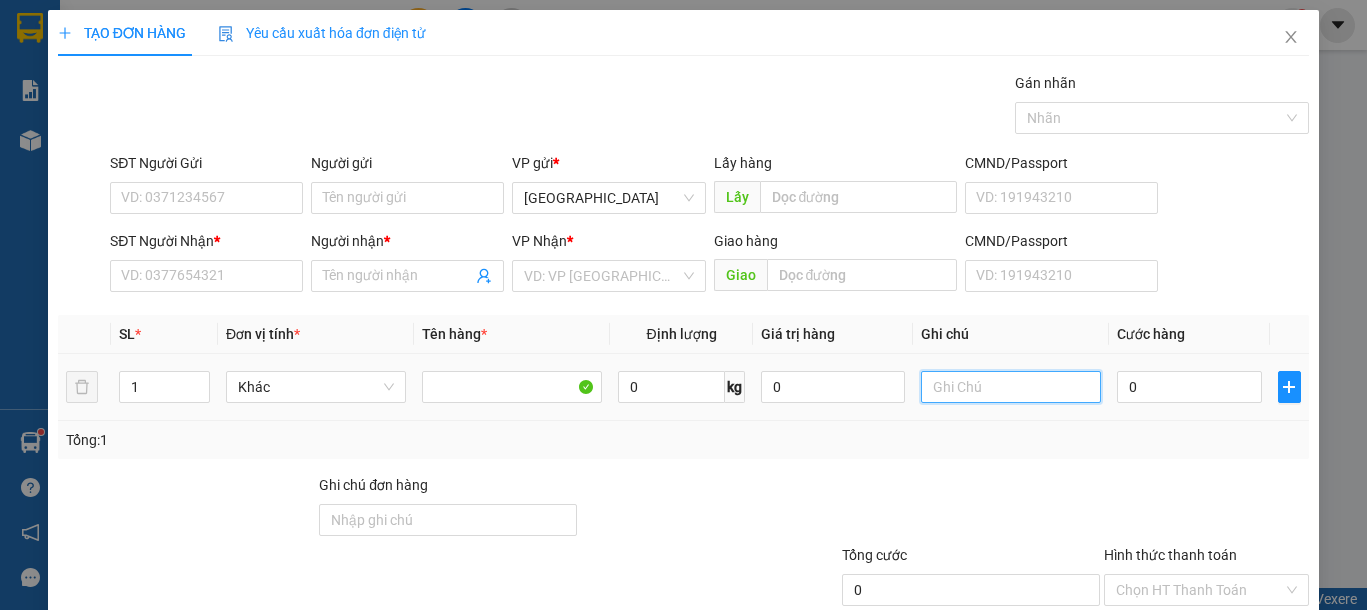 click at bounding box center (1011, 387) 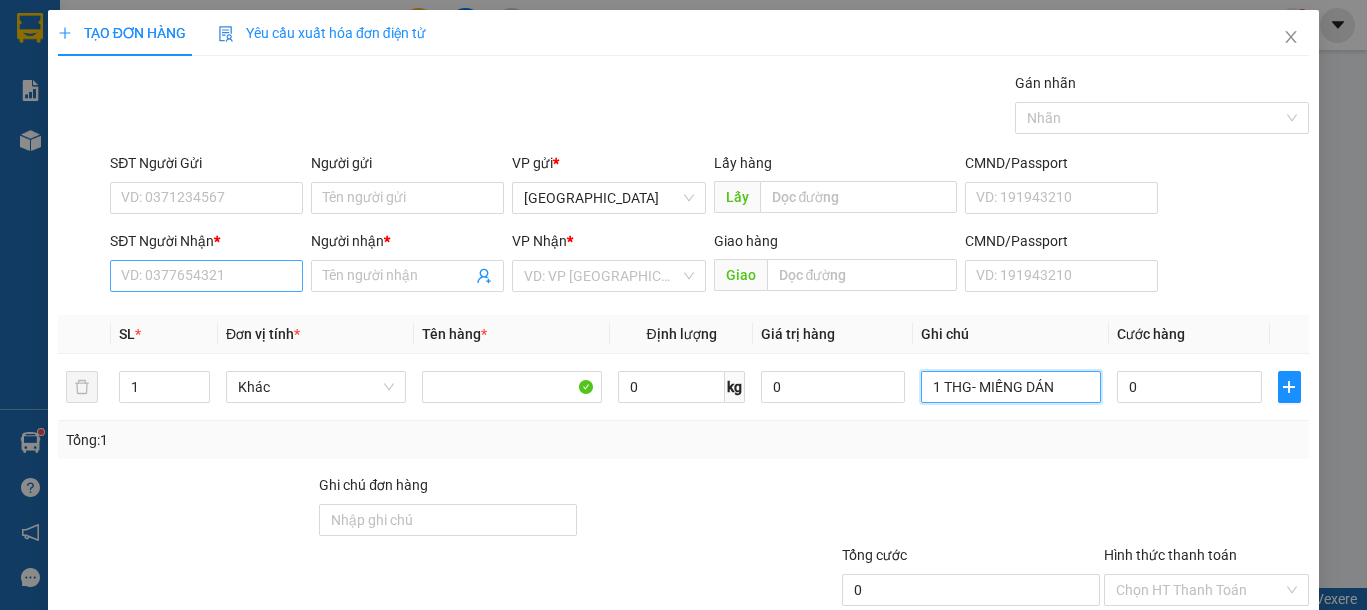 type on "1 THG- MIẾNG DÁN" 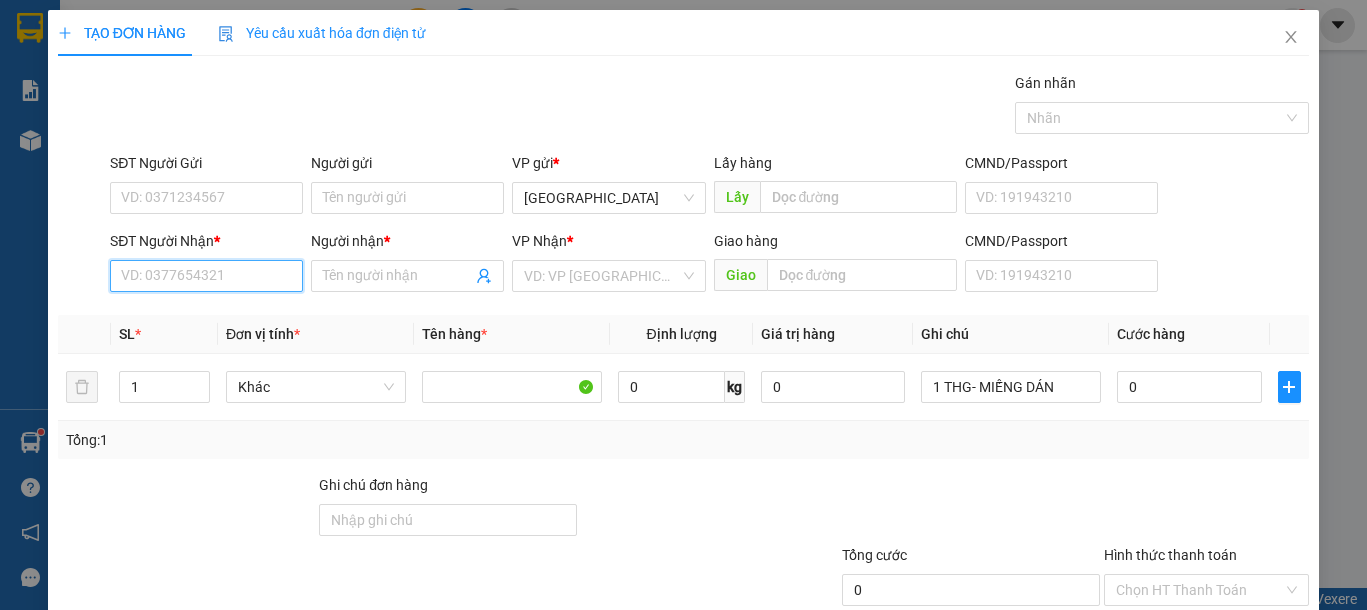 click on "SĐT Người Nhận  *" at bounding box center (206, 276) 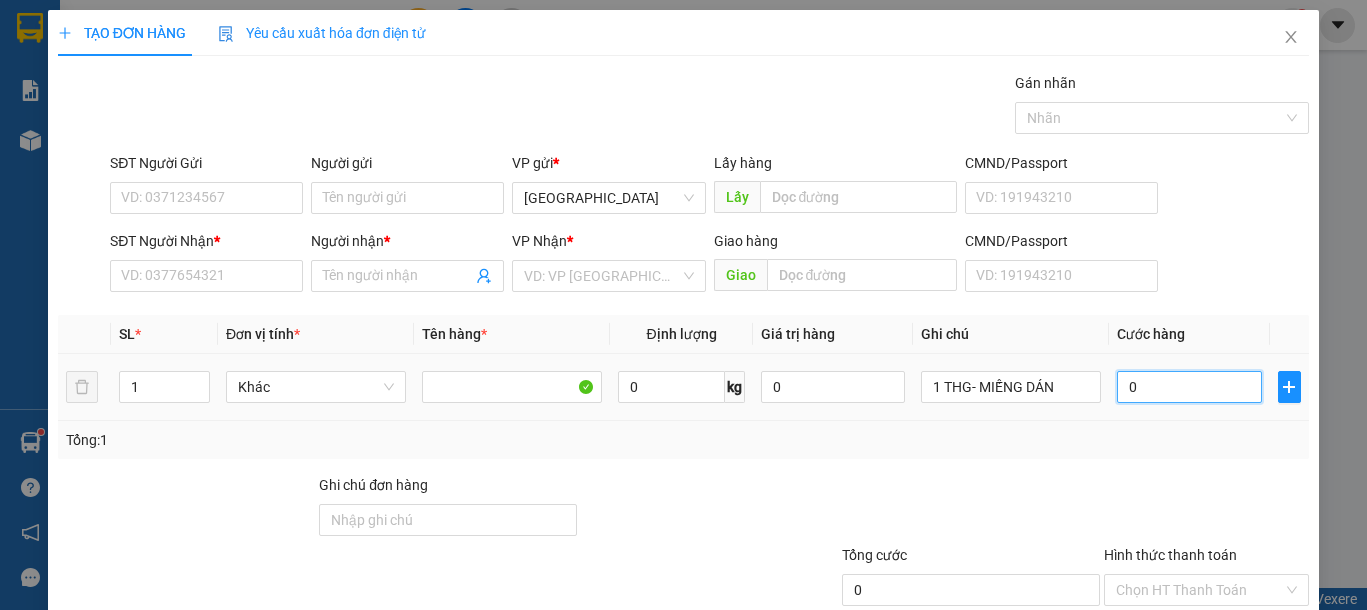 click on "0" at bounding box center (1189, 387) 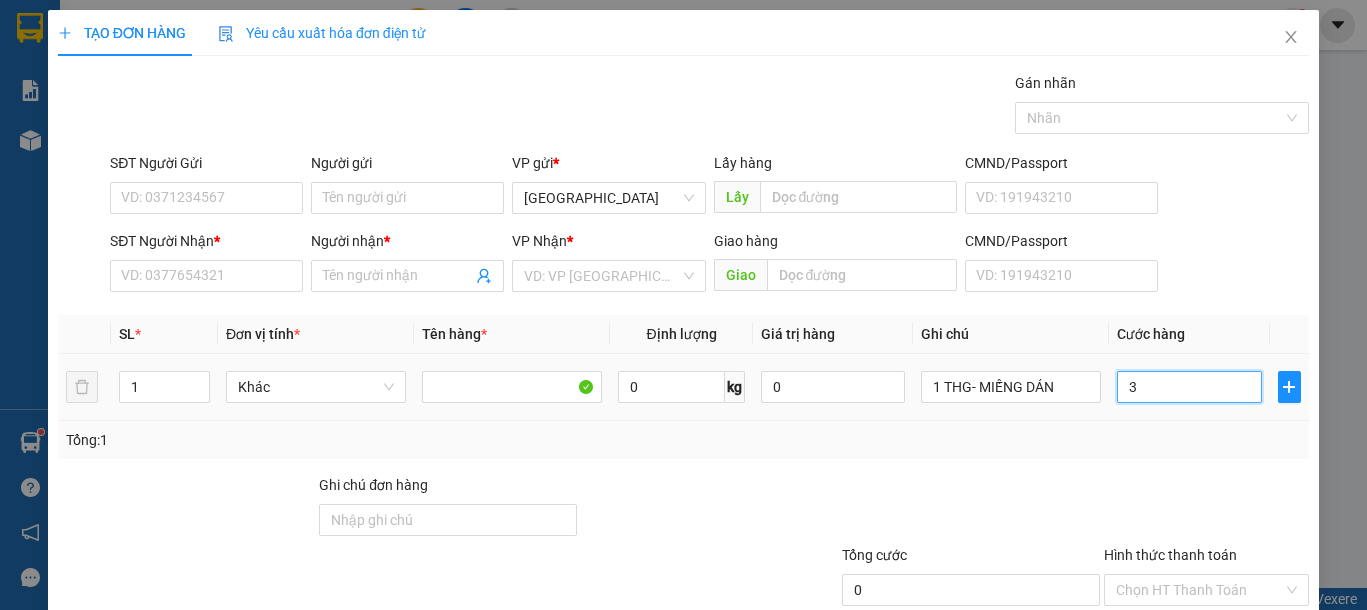 type on "3" 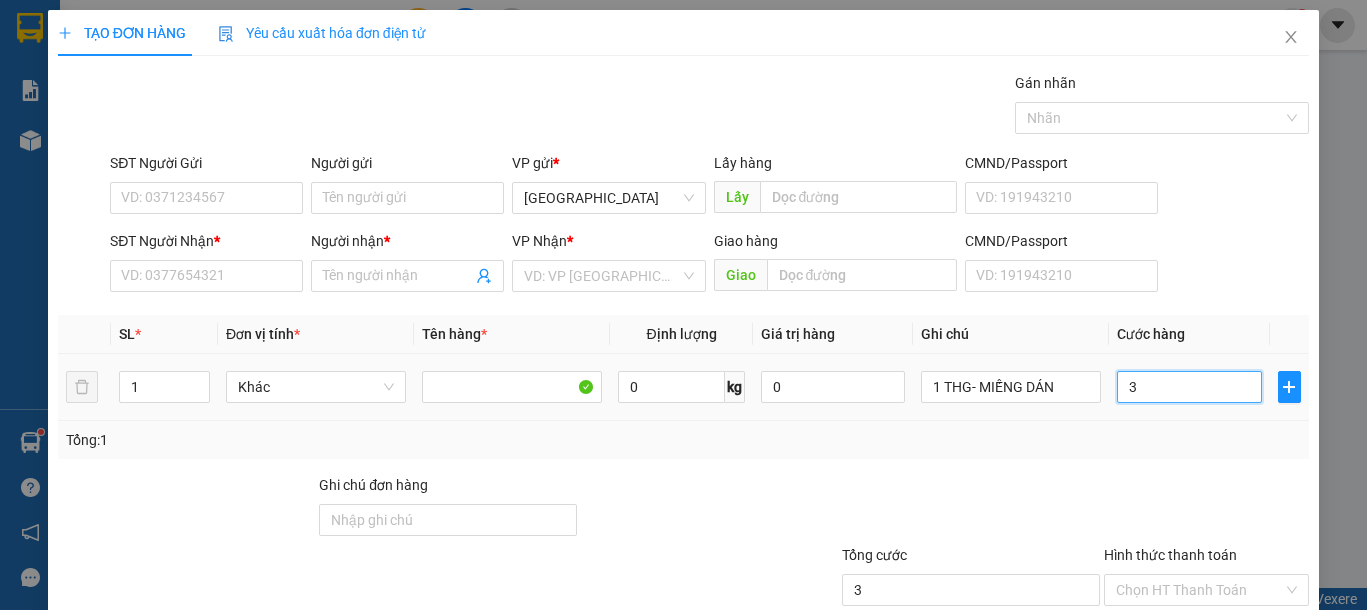 type on "30" 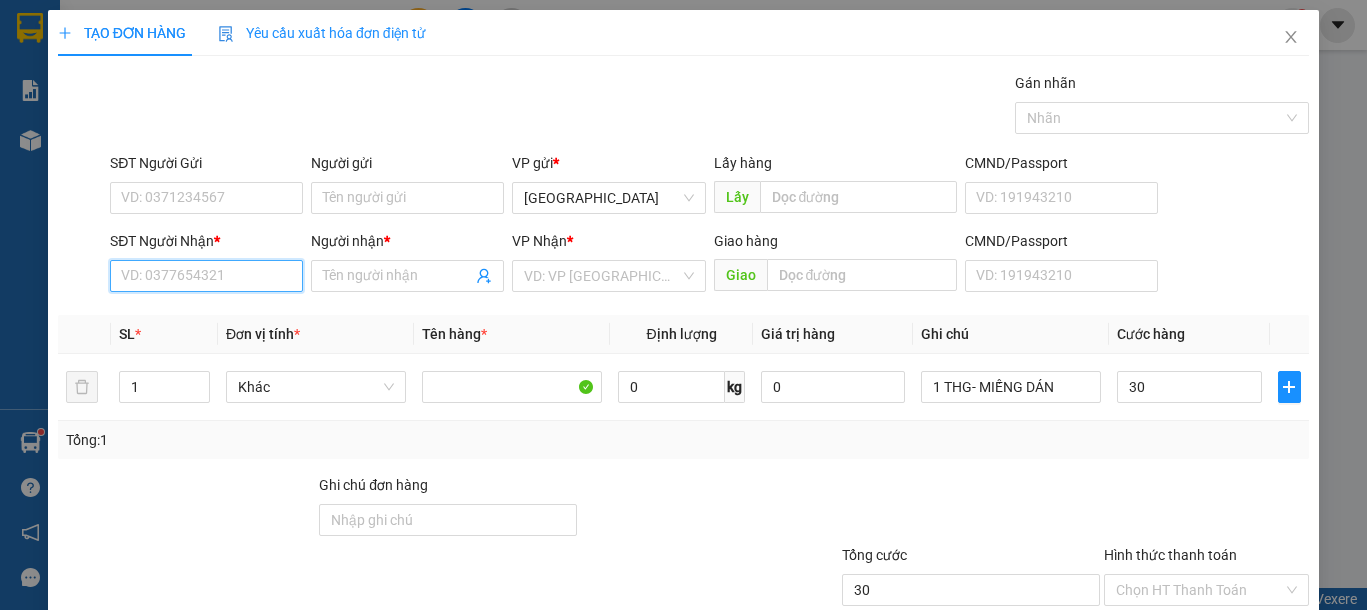 type on "30.000" 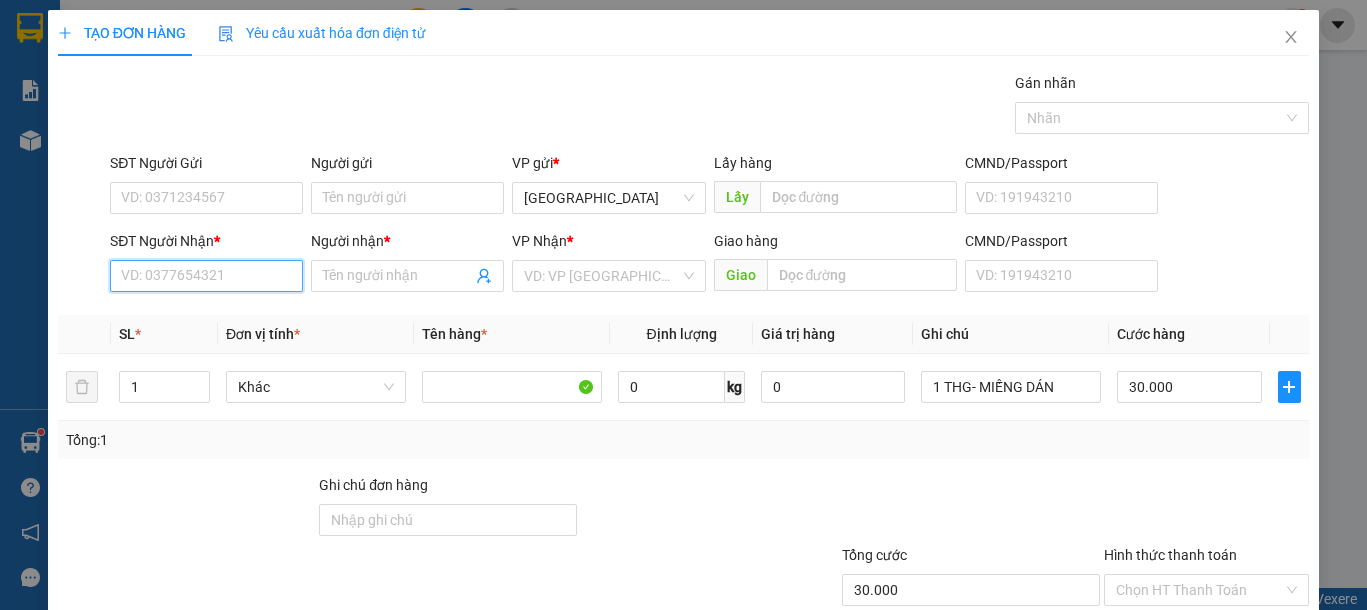 click on "SĐT Người Nhận  *" at bounding box center [206, 276] 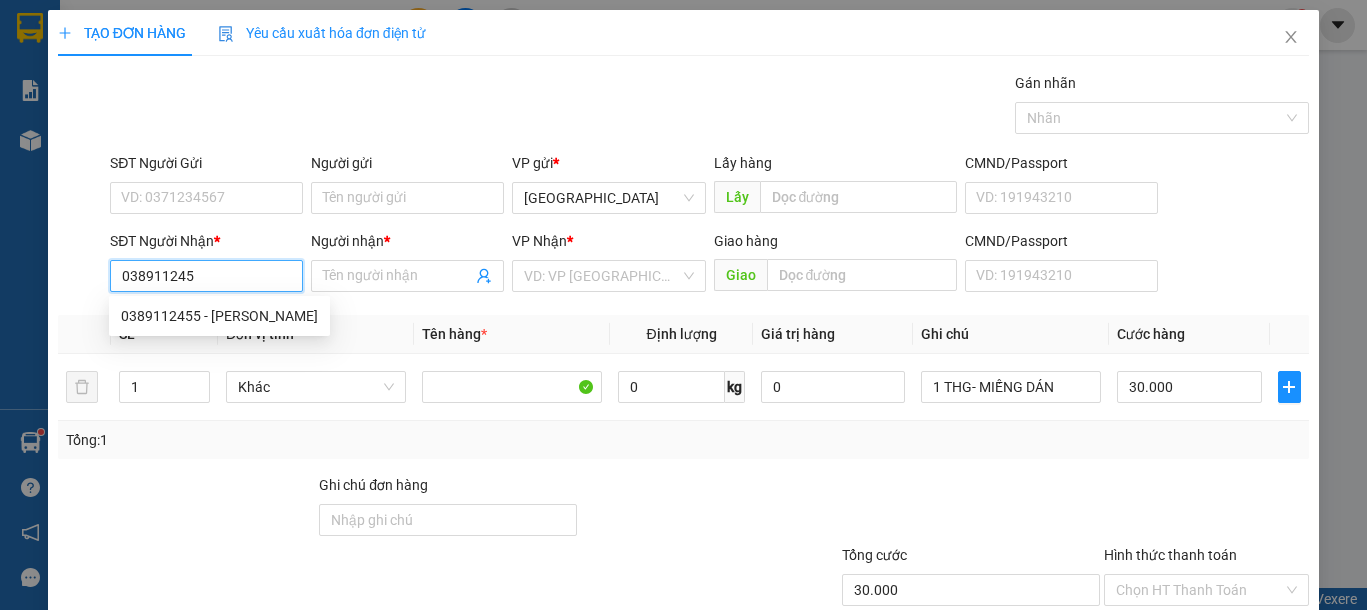 type on "0389112455" 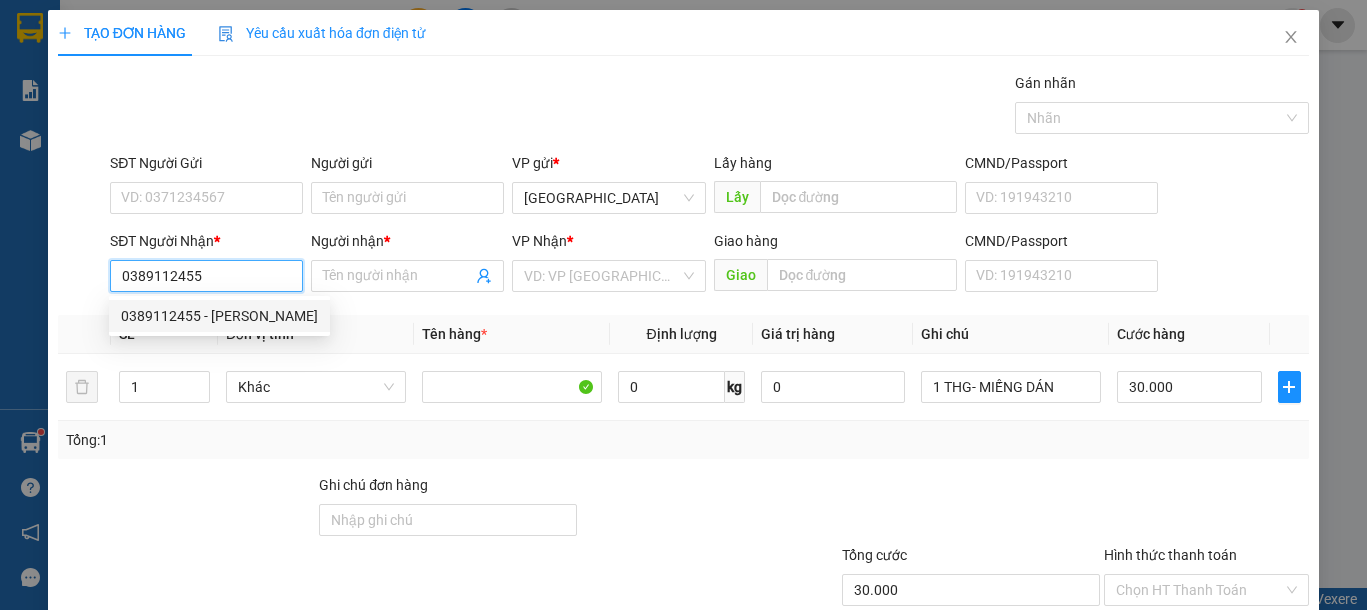 click on "0389112455 - THÀNH" at bounding box center [219, 316] 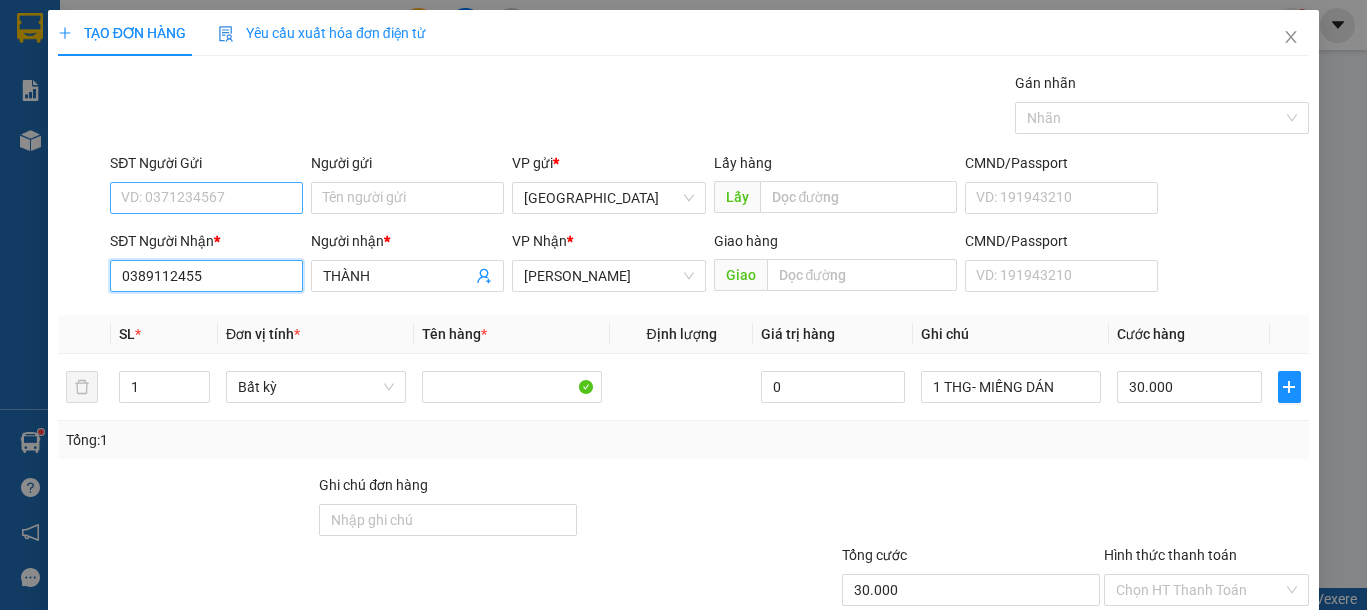 type on "0389112455" 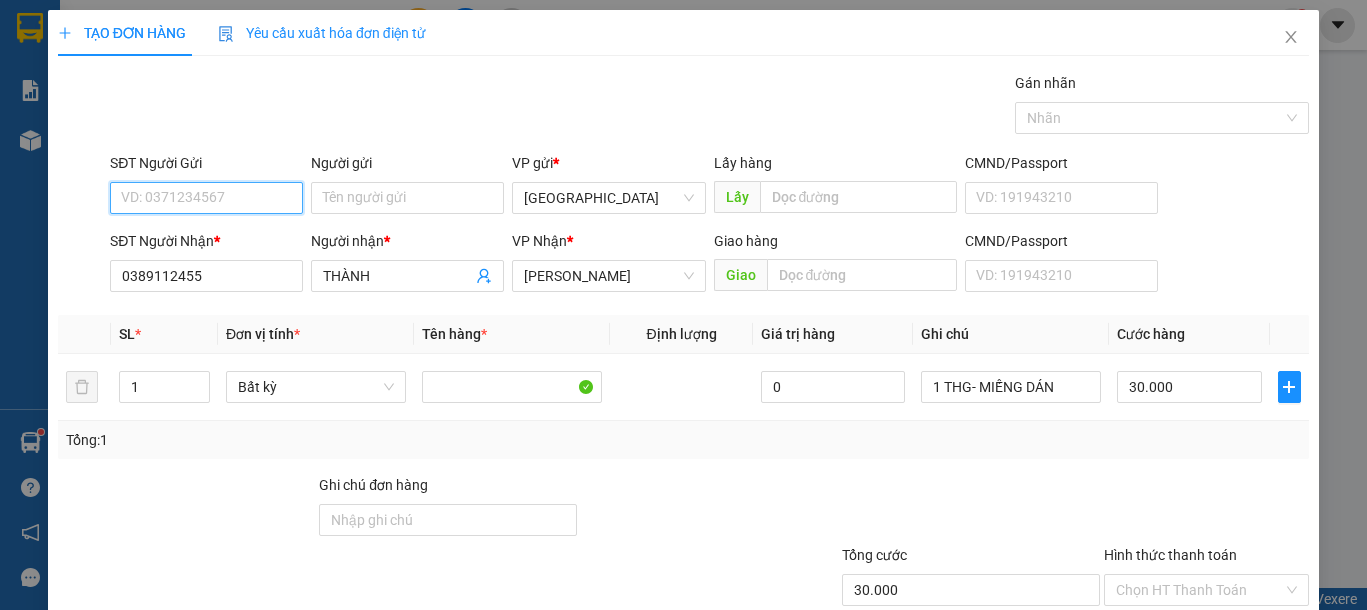 click on "SĐT Người Gửi" at bounding box center [206, 198] 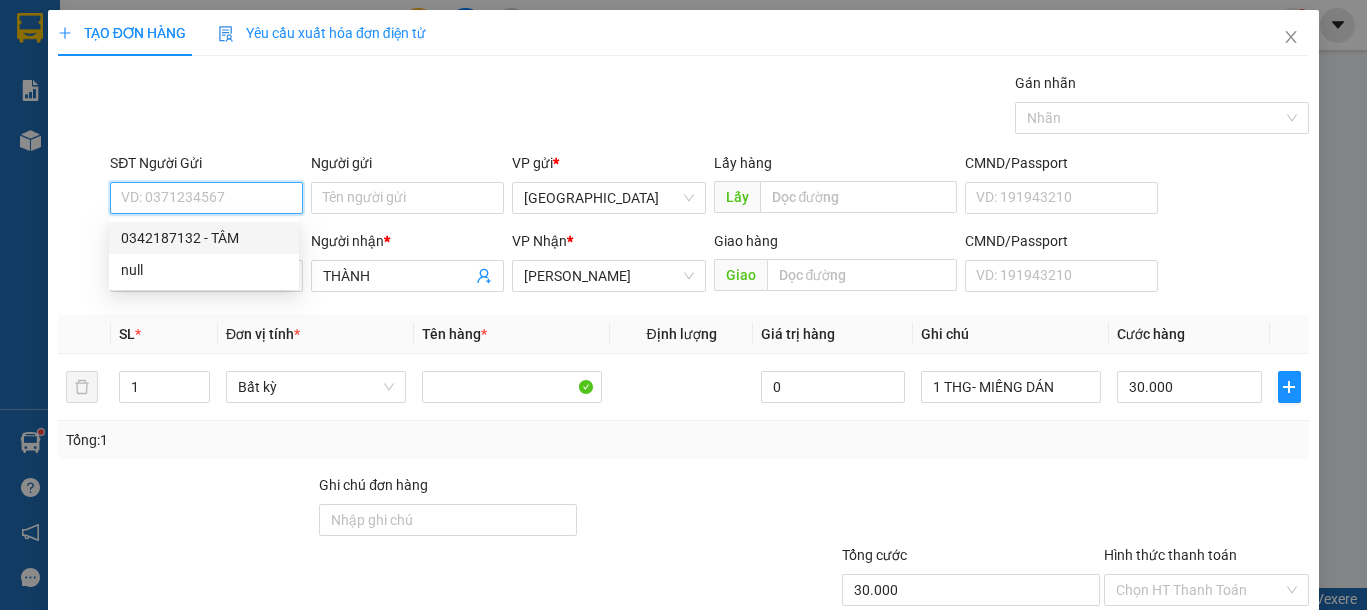 click on "0342187132 - TÂM" at bounding box center [204, 238] 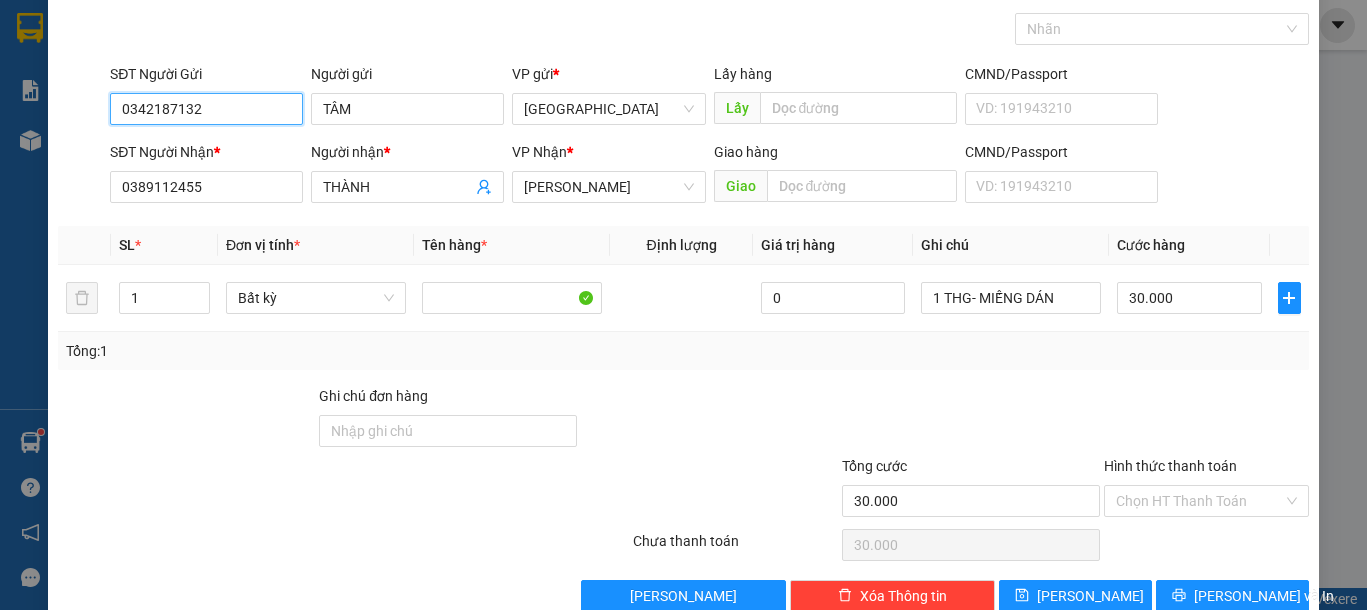 scroll, scrollTop: 130, scrollLeft: 0, axis: vertical 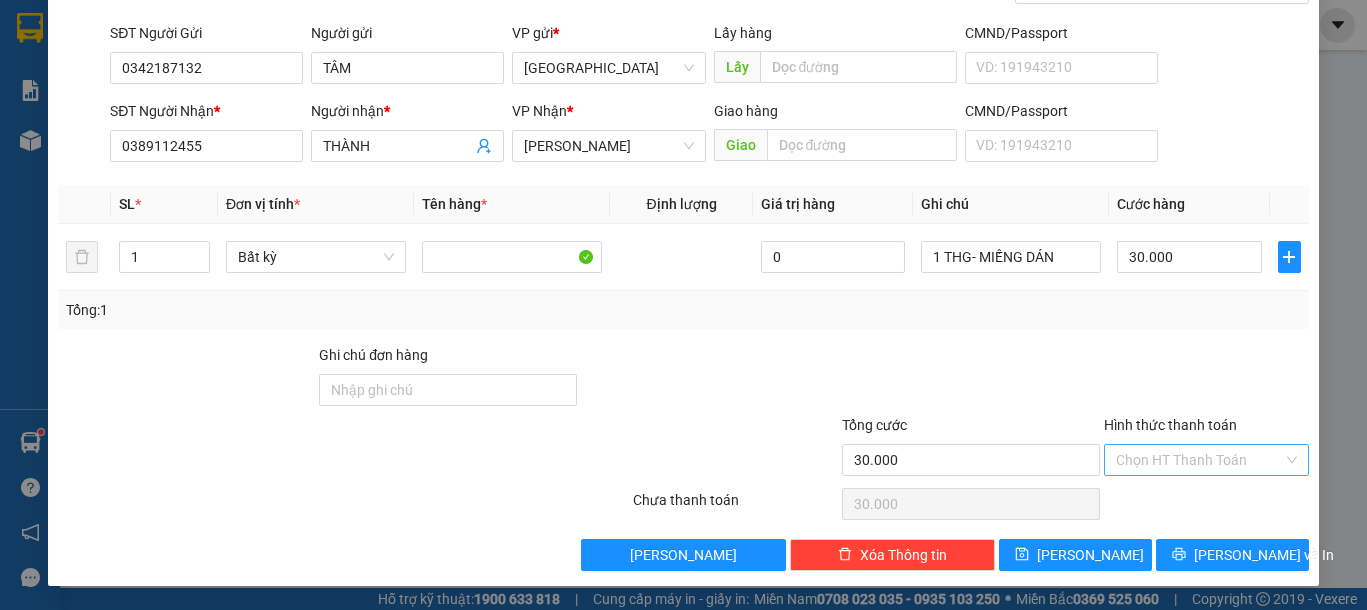 click on "Hình thức thanh toán" at bounding box center [1199, 460] 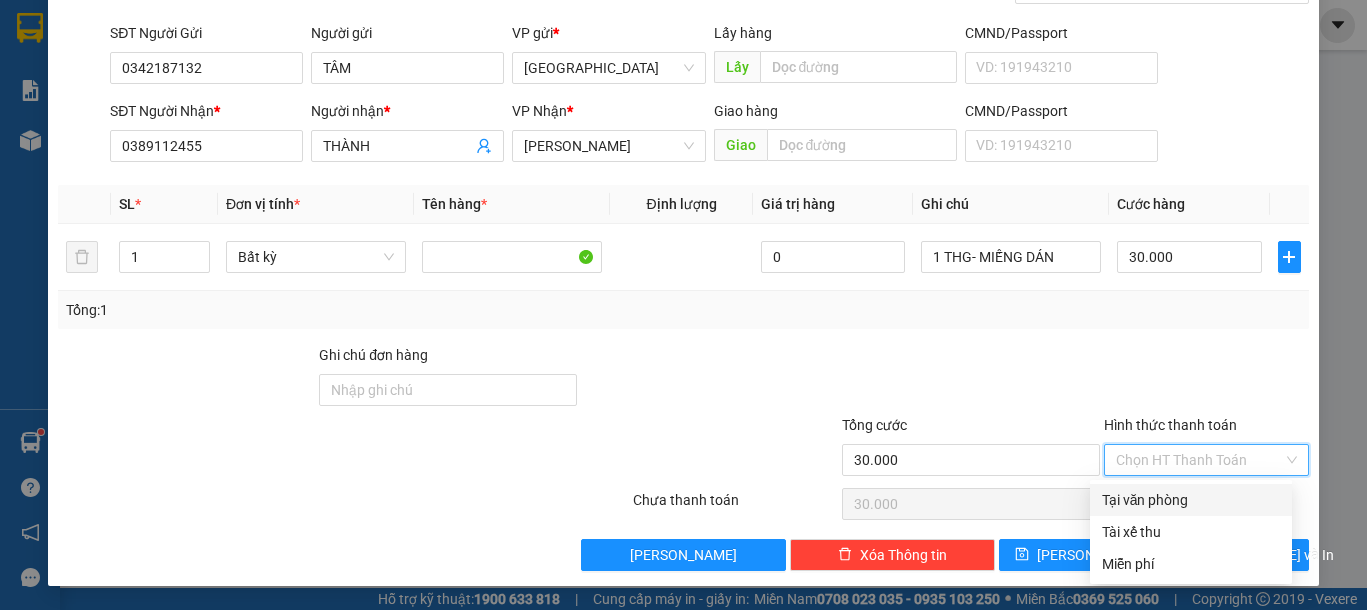 click on "Tại văn phòng" at bounding box center [1191, 500] 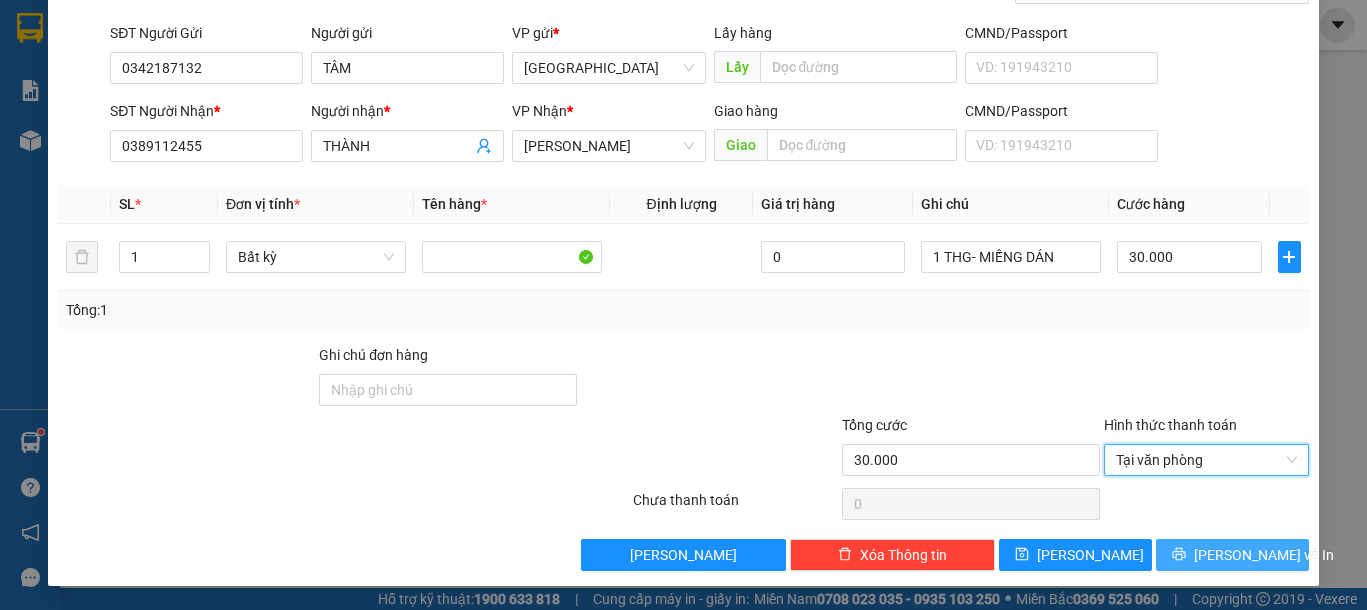 click 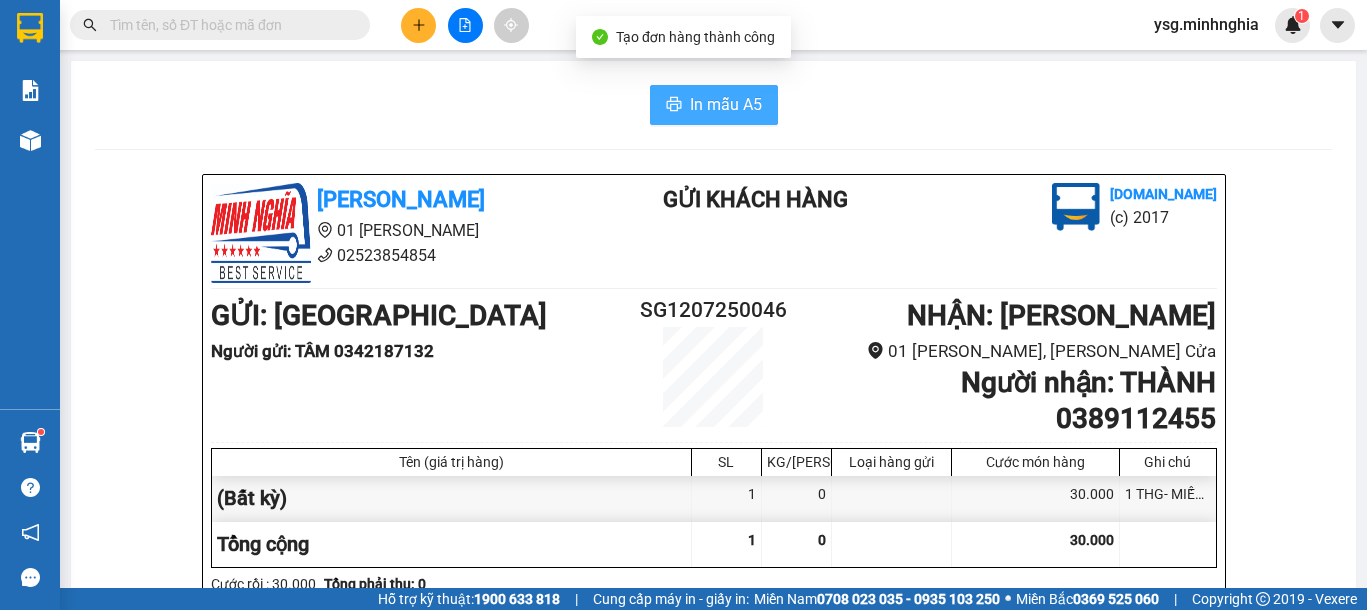 click at bounding box center (674, 105) 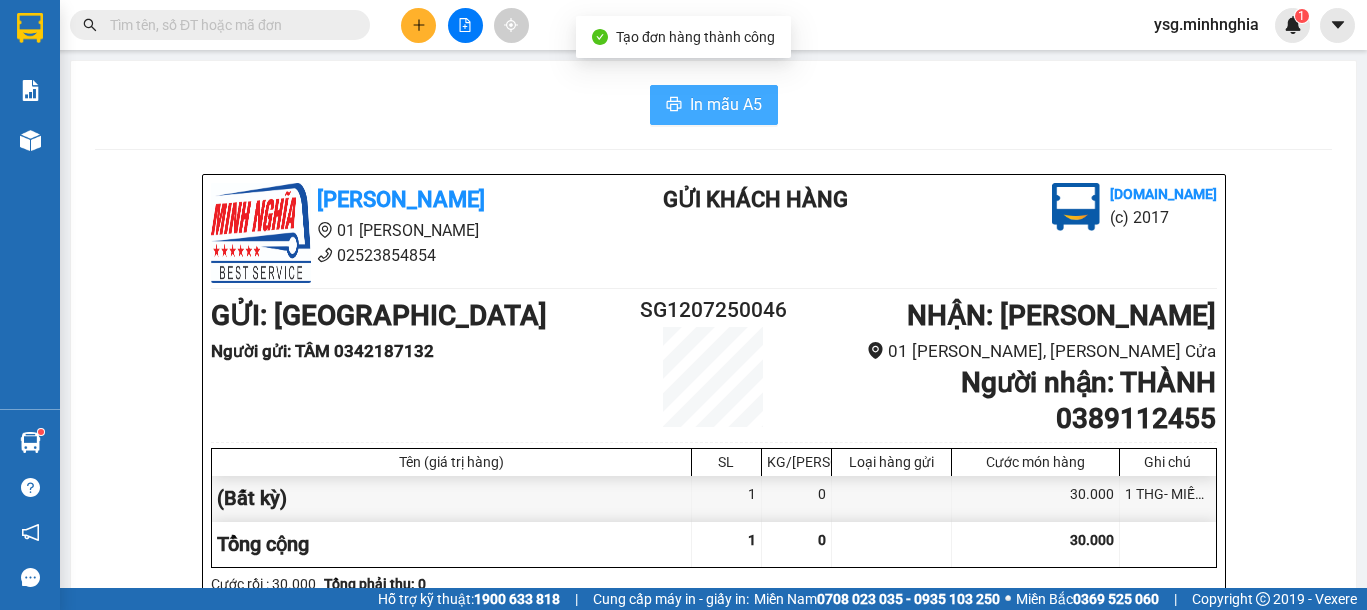 scroll, scrollTop: 0, scrollLeft: 0, axis: both 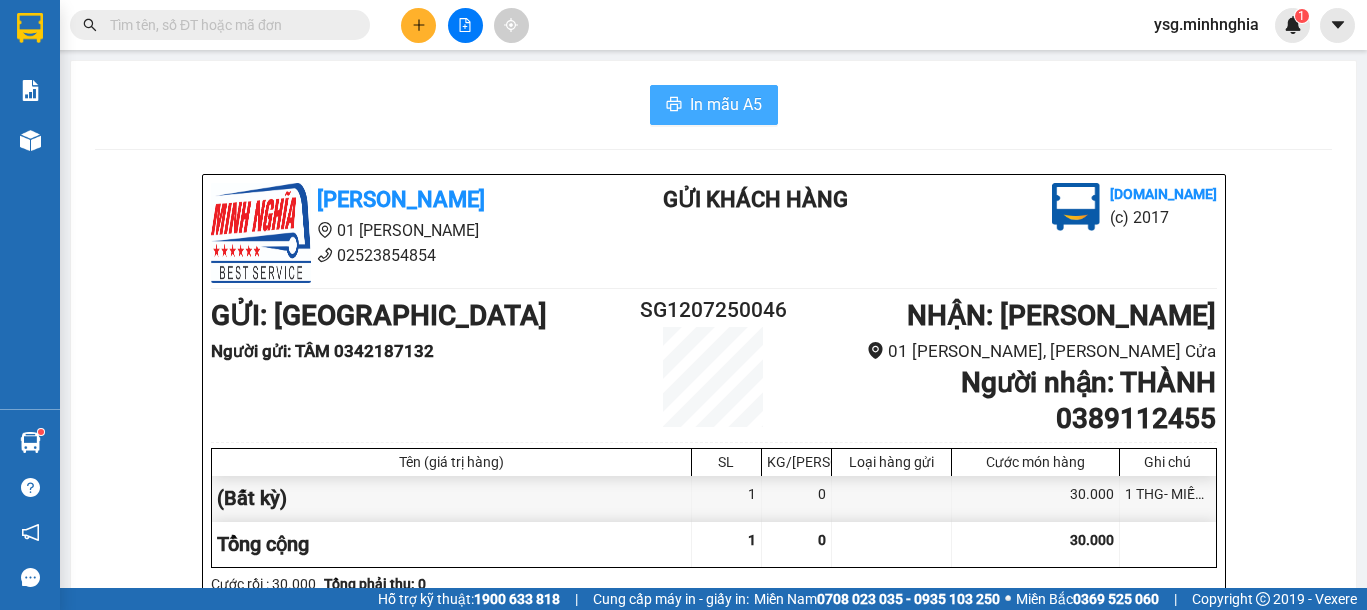drag, startPoint x: 1365, startPoint y: 658, endPoint x: 1365, endPoint y: 325, distance: 333 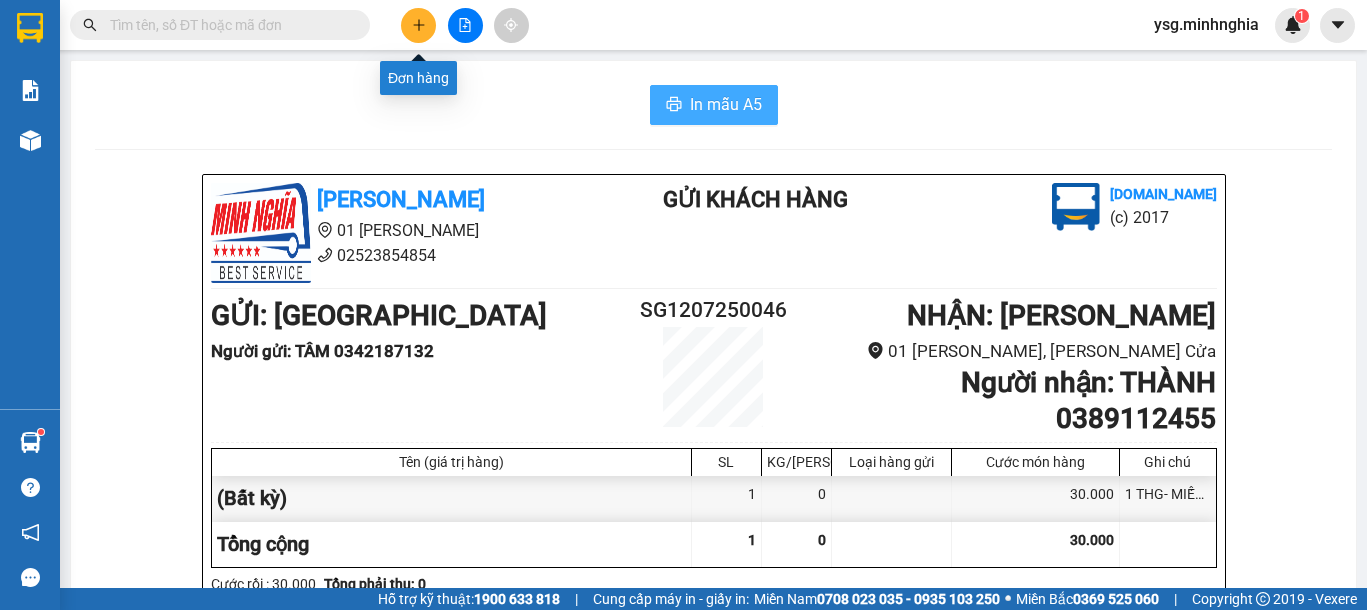 click at bounding box center (418, 25) 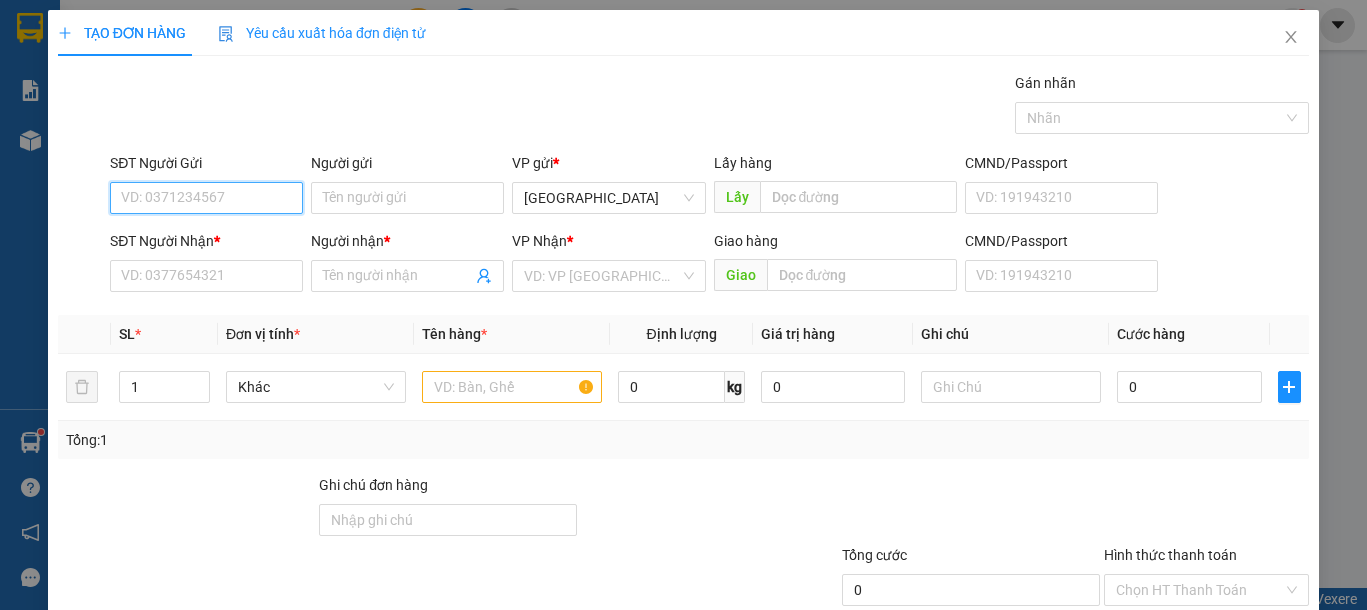 click on "SĐT Người Gửi" at bounding box center [206, 198] 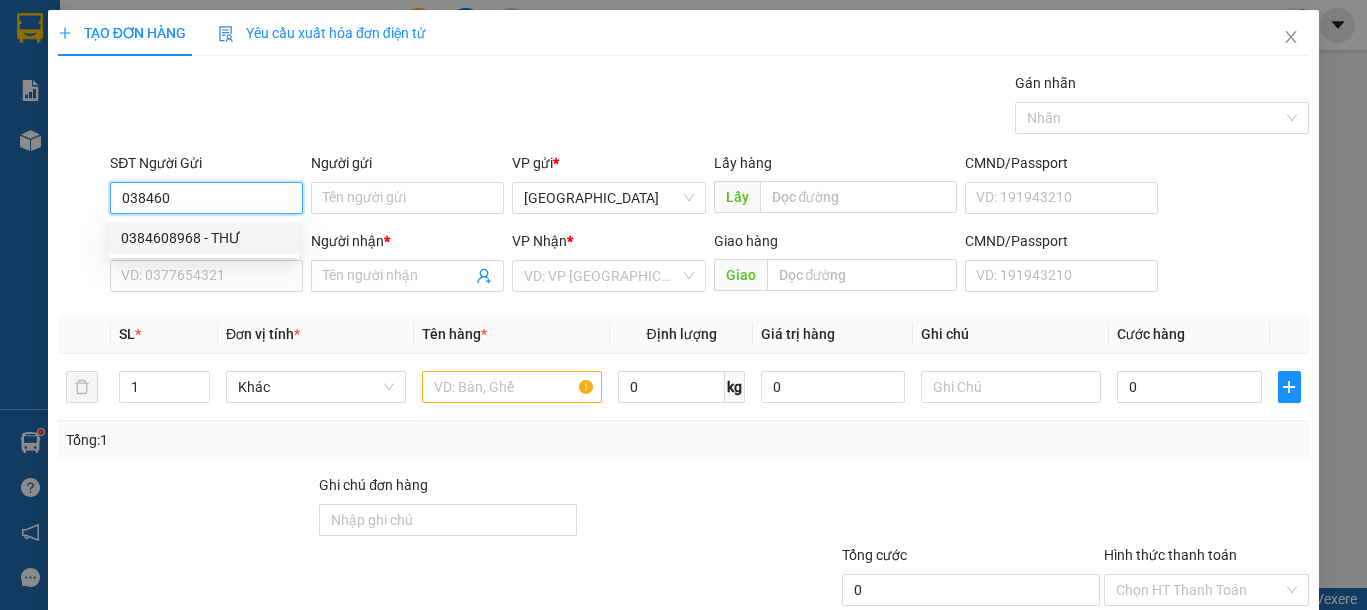 click on "0384608968 - THƯ" at bounding box center [204, 238] 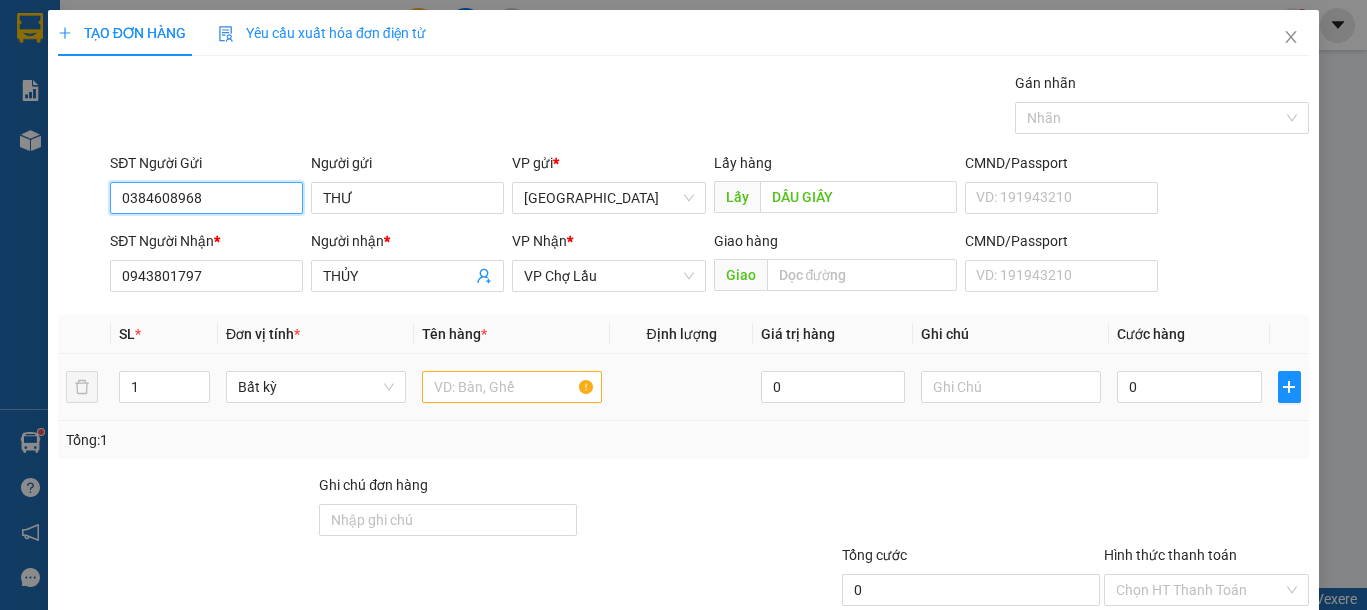 type on "0384608968" 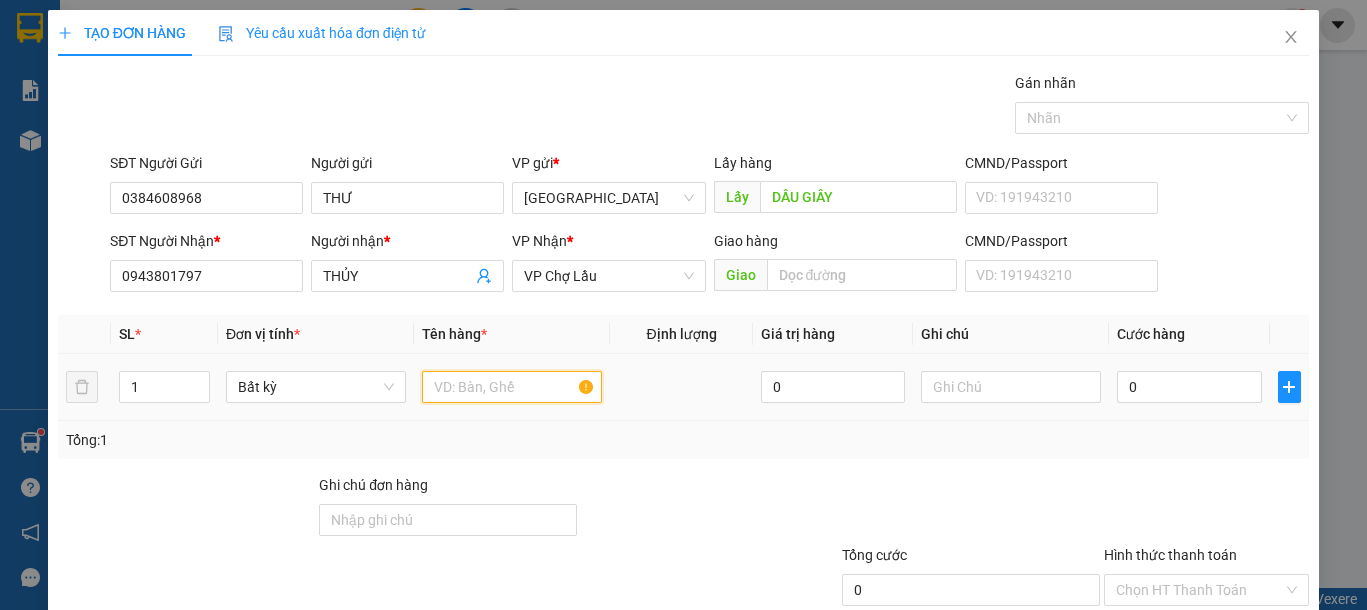 click at bounding box center [512, 387] 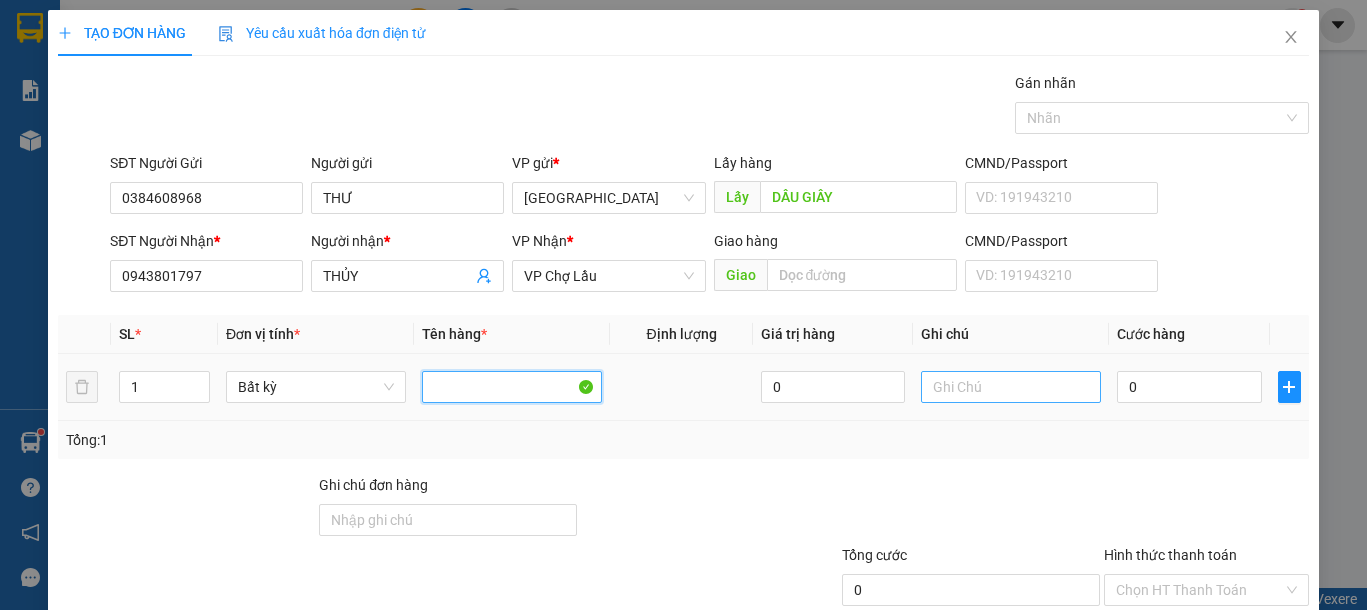 type 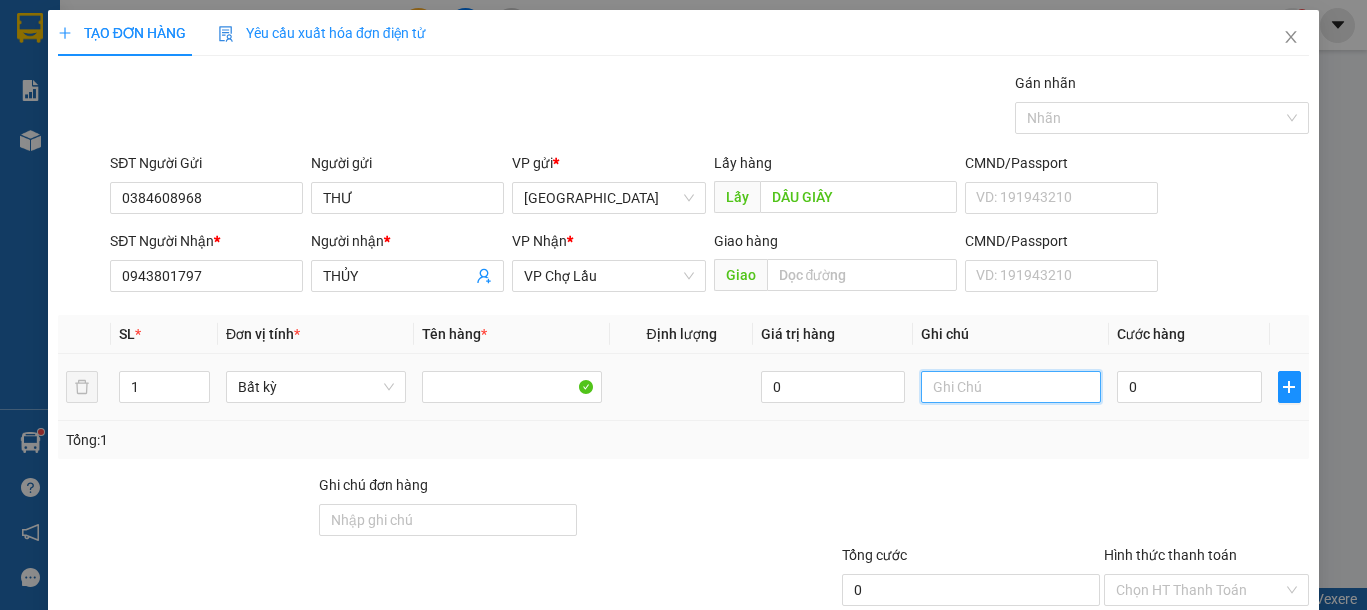 click at bounding box center [1011, 387] 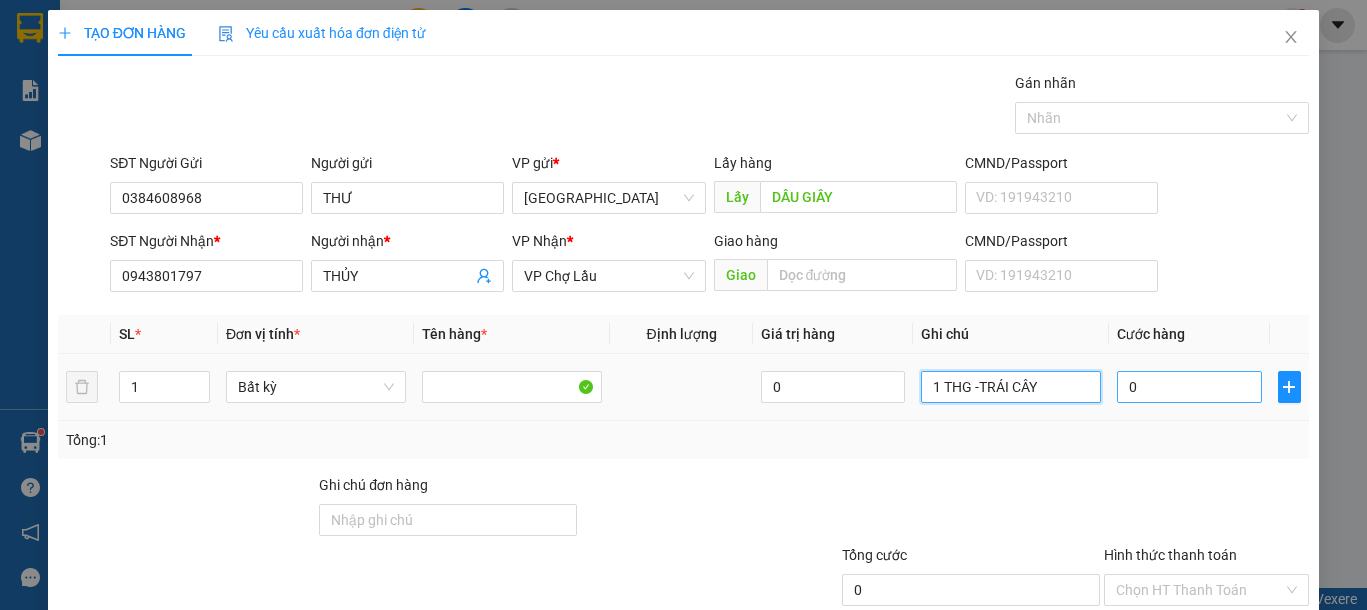 type on "1 THG -TRÁI CÂY" 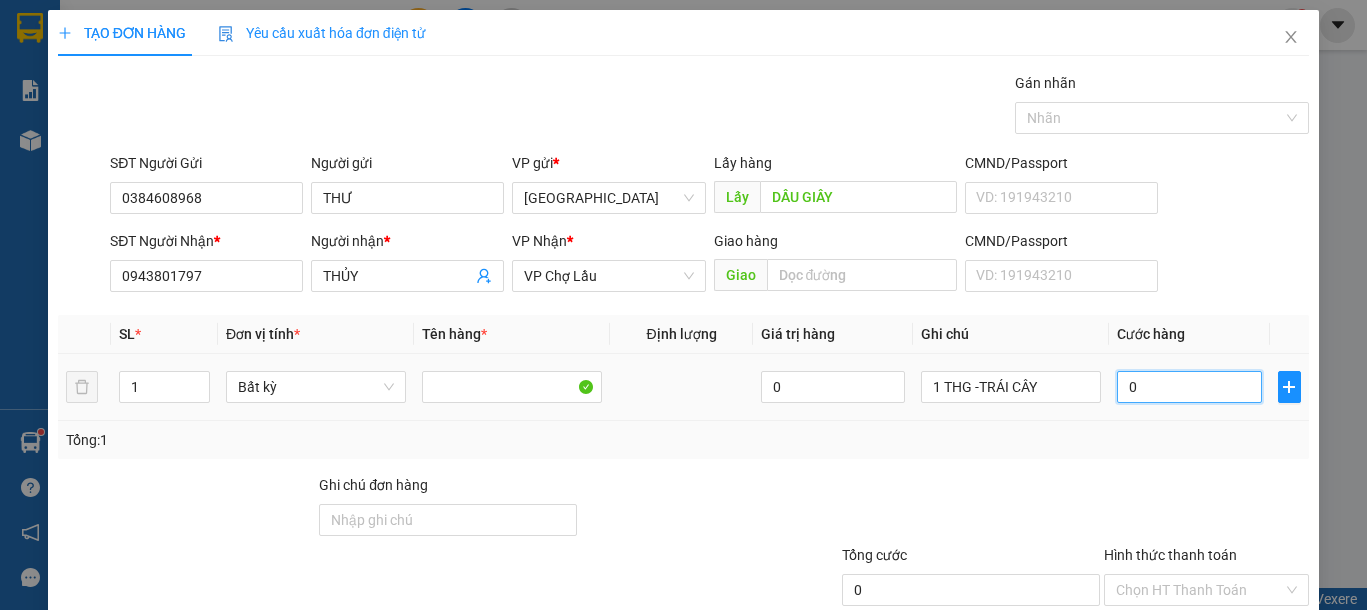 click on "0" at bounding box center [1189, 387] 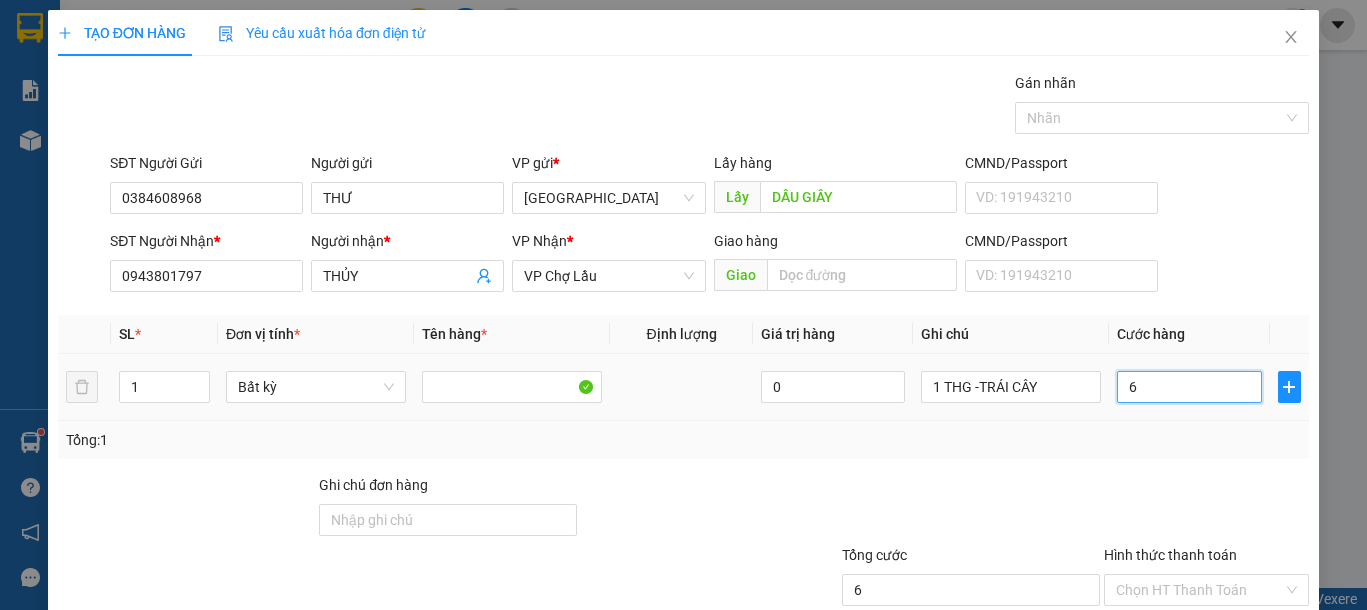 type on "60" 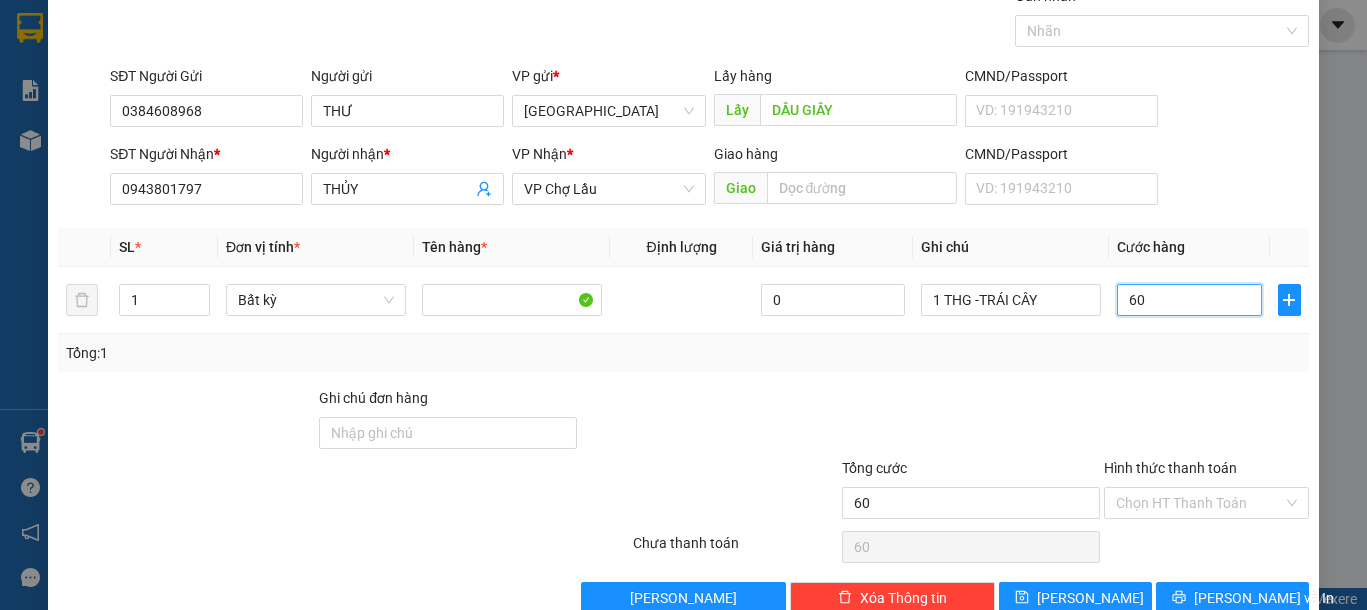 scroll, scrollTop: 130, scrollLeft: 0, axis: vertical 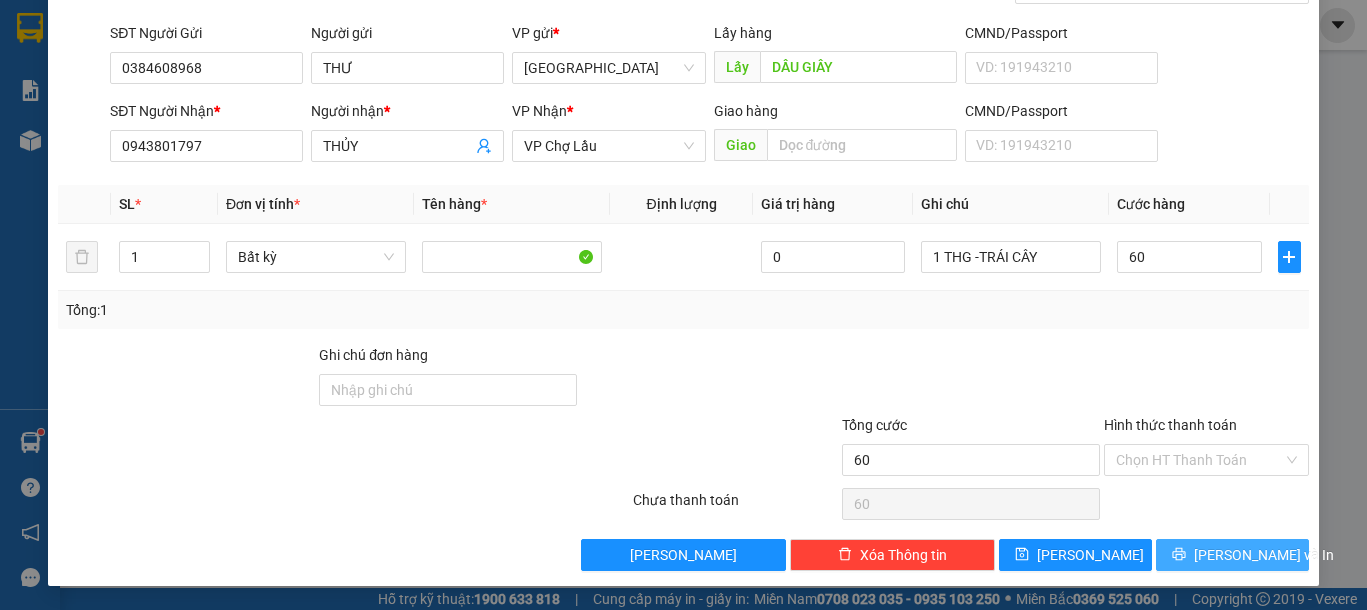 type on "60.000" 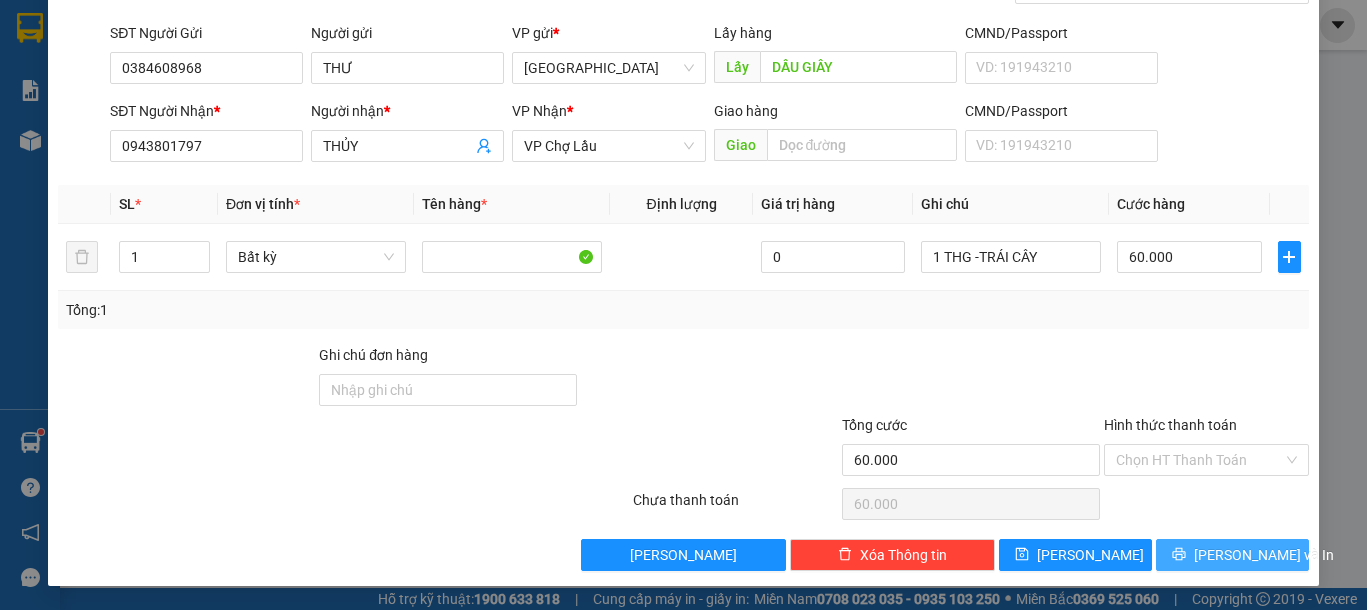 click on "[PERSON_NAME] và In" at bounding box center [1232, 555] 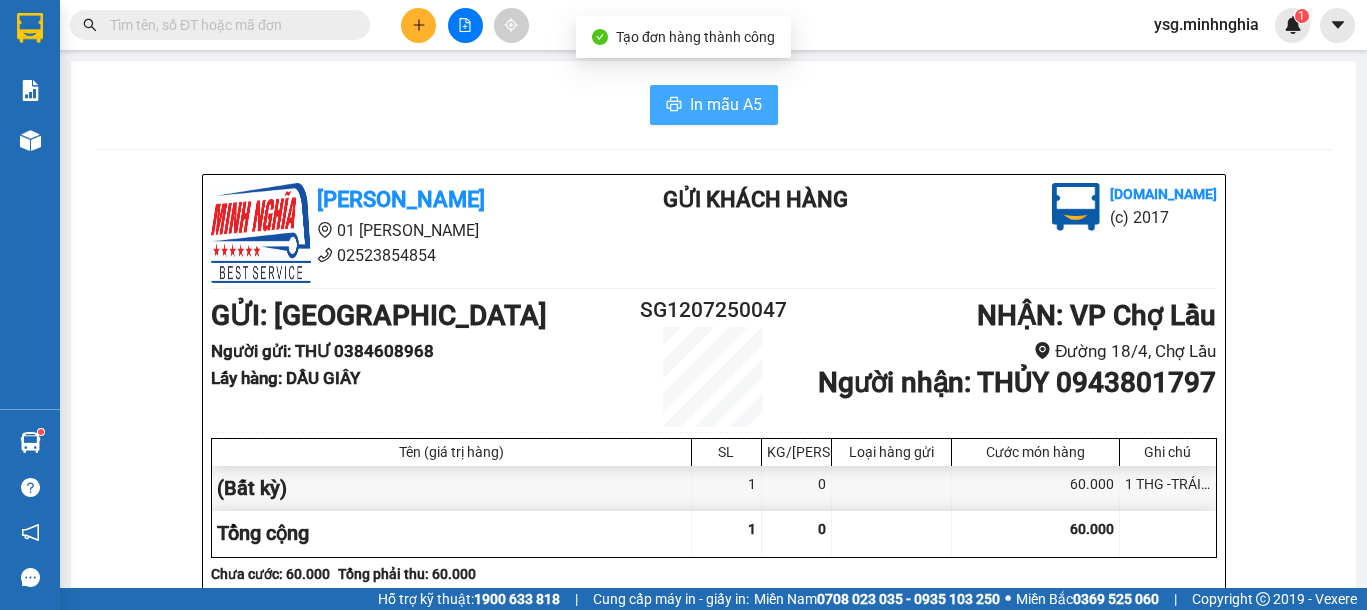 click on "In mẫu A5" at bounding box center (714, 105) 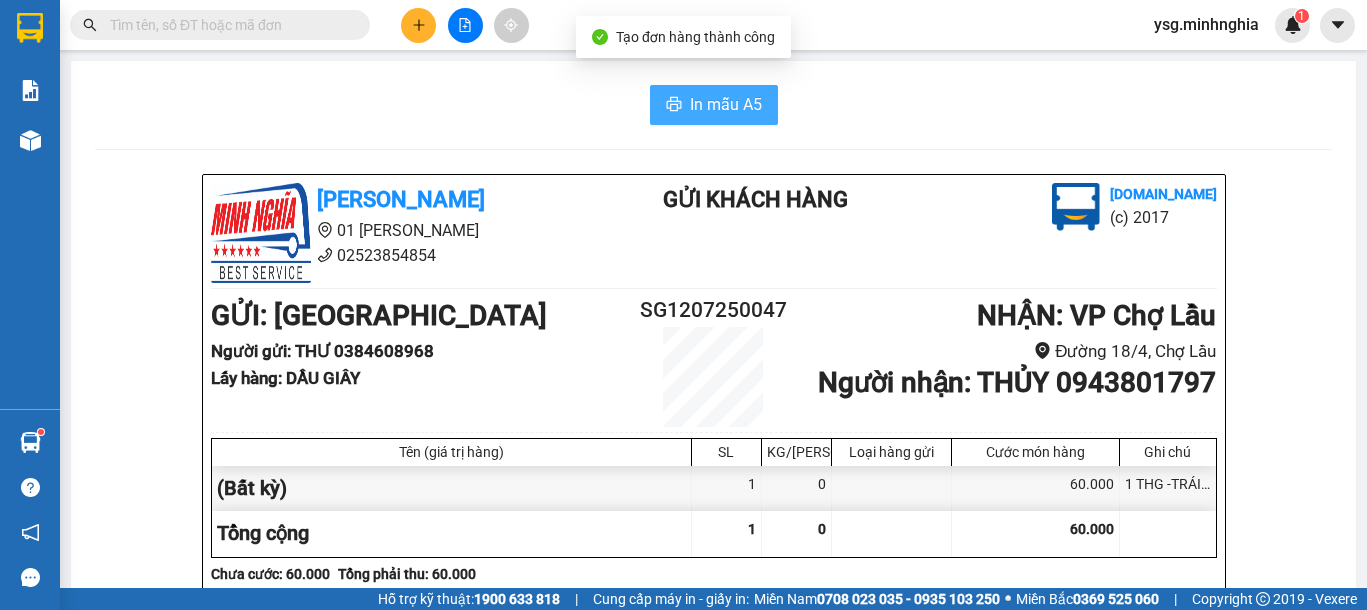 scroll, scrollTop: 0, scrollLeft: 0, axis: both 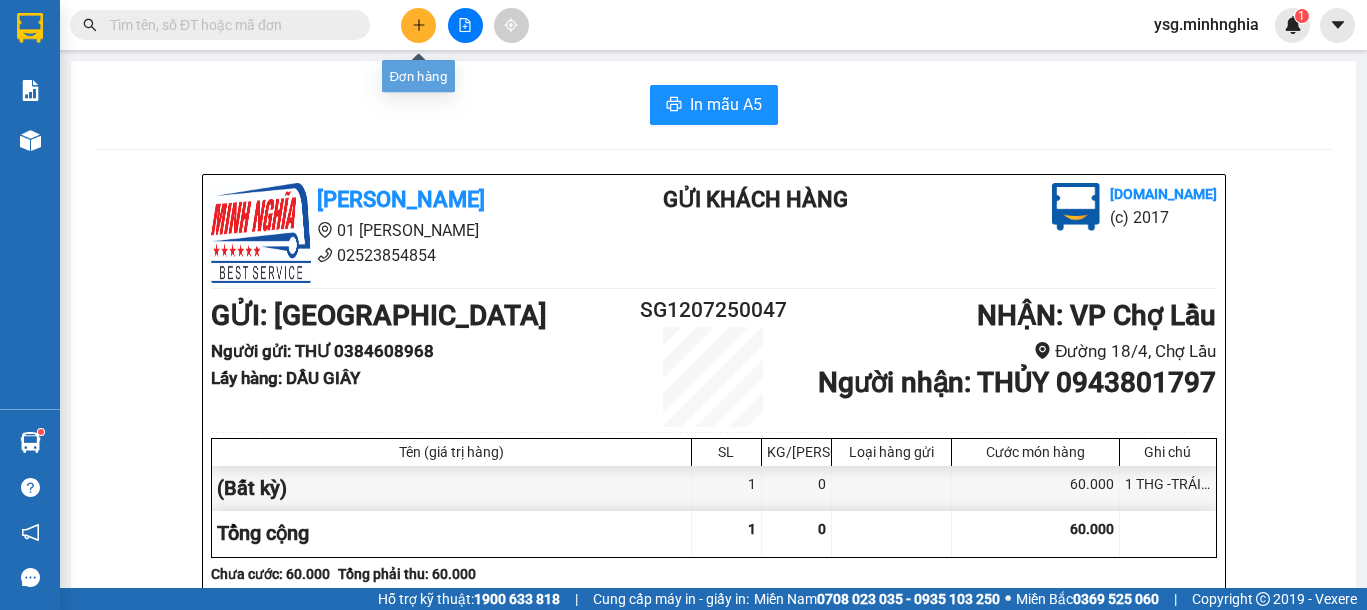 click at bounding box center (418, 25) 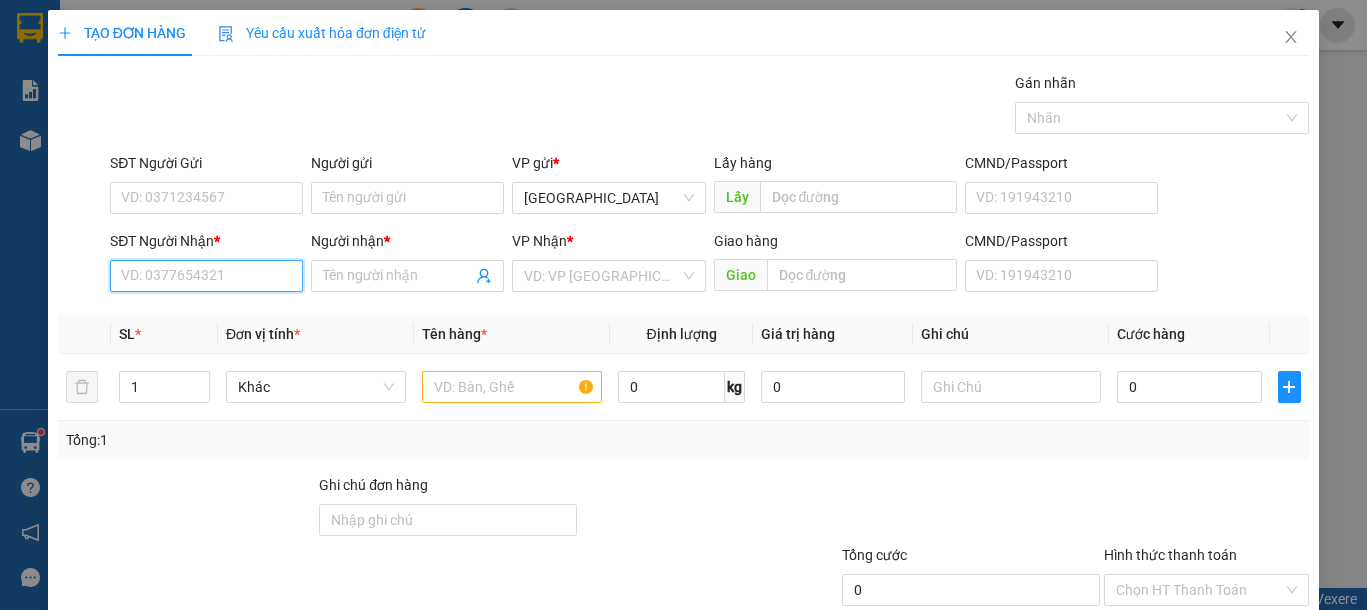 click on "SĐT Người Nhận  *" at bounding box center [206, 276] 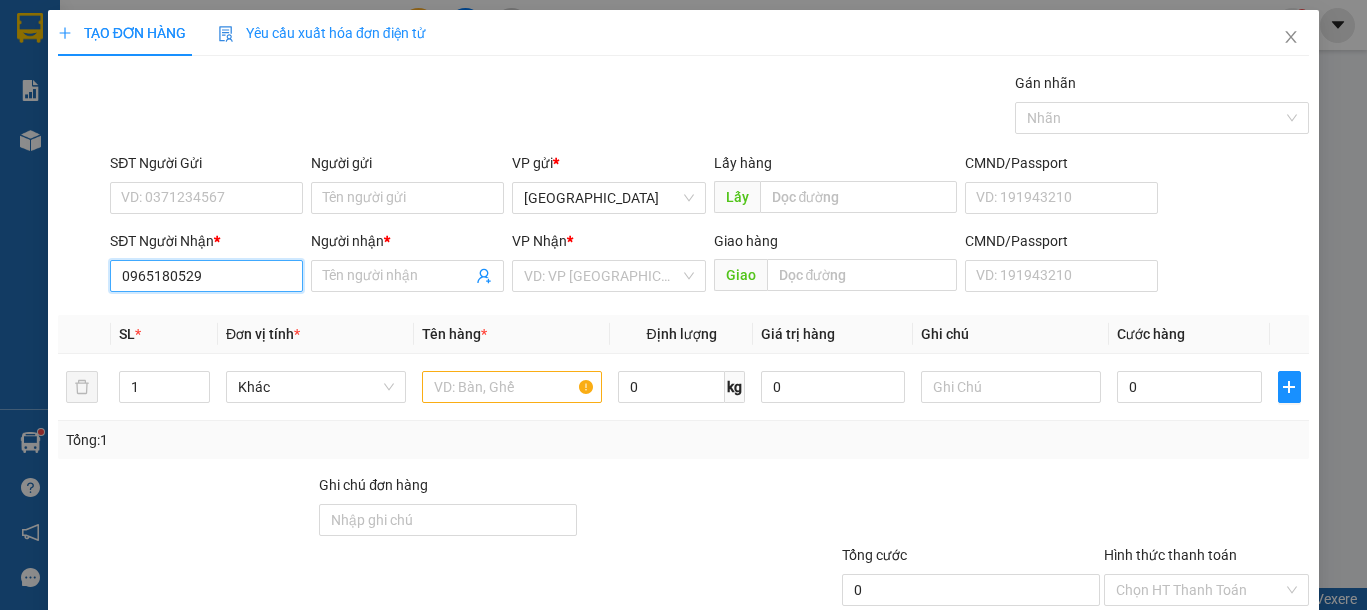 click on "0965180529" at bounding box center (206, 276) 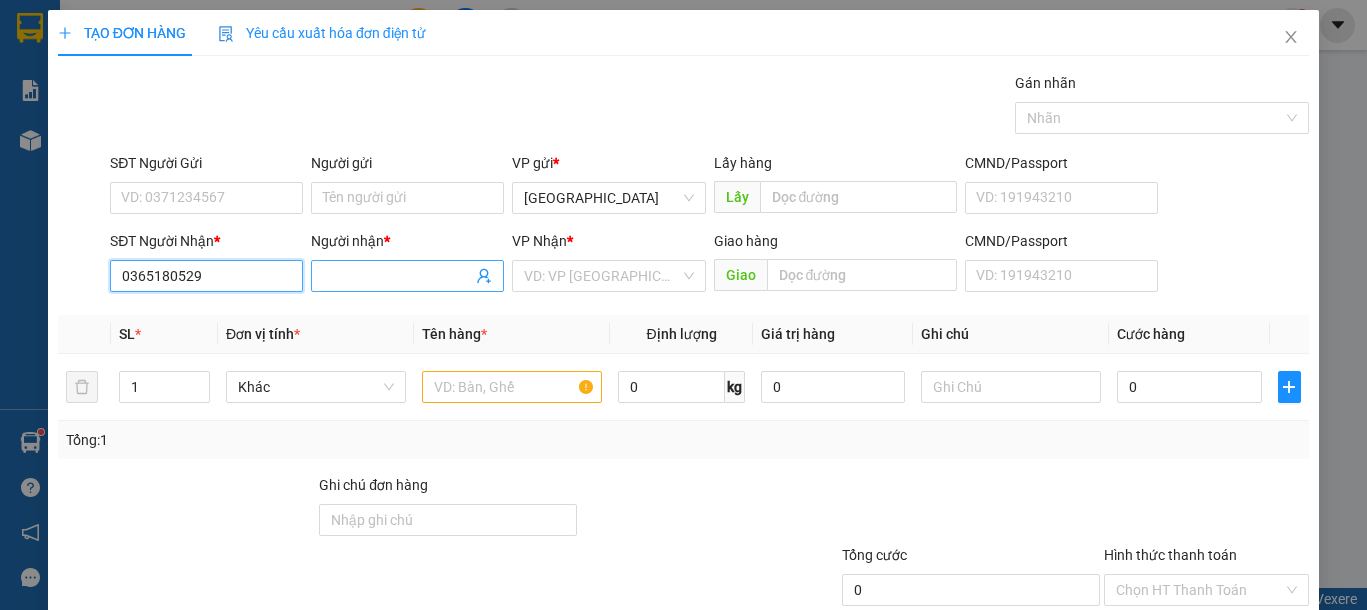 type on "0365180529" 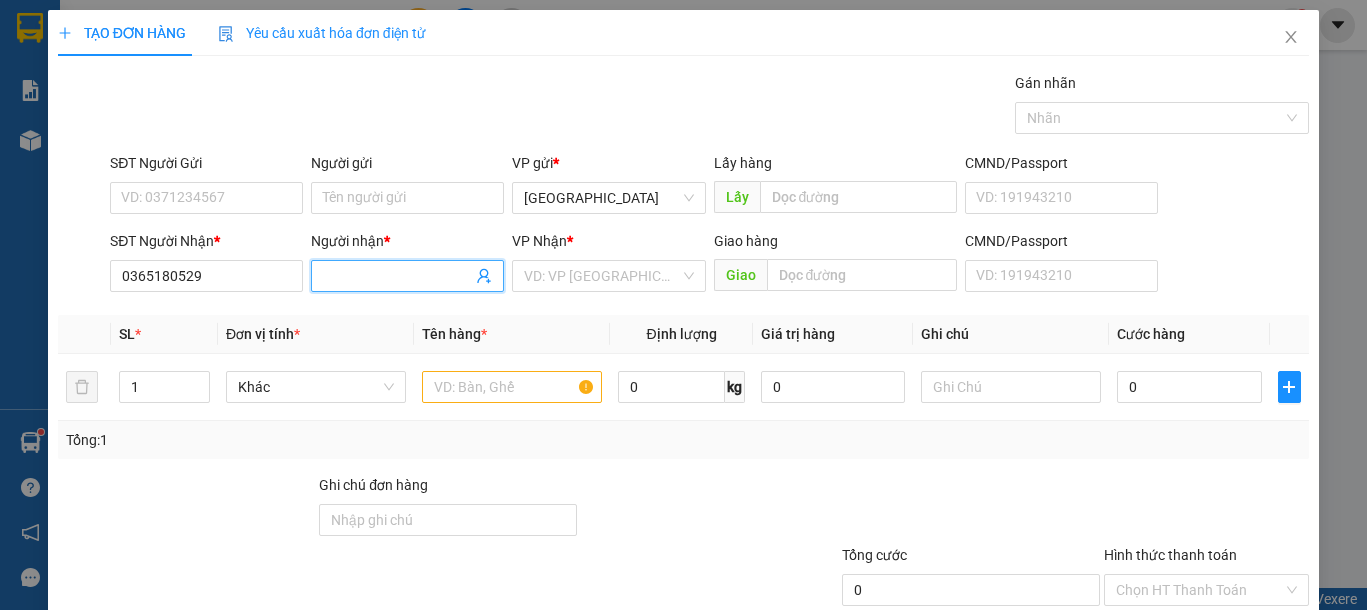 click on "Người nhận  *" at bounding box center (397, 276) 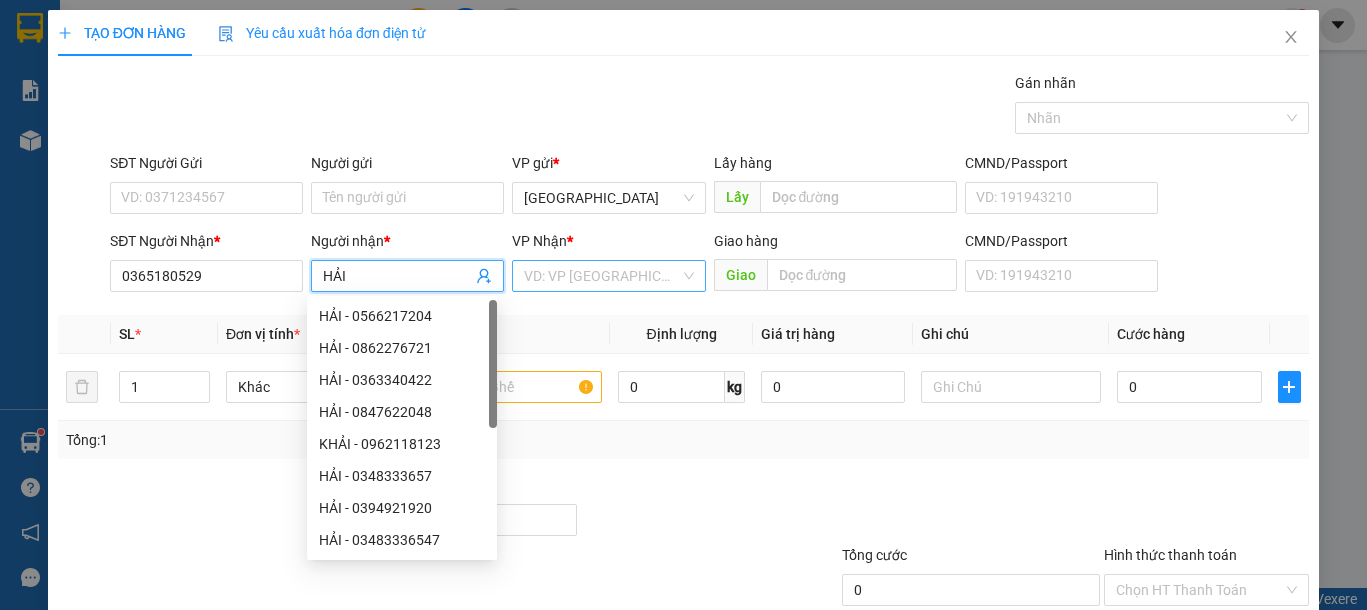 type on "HẢI" 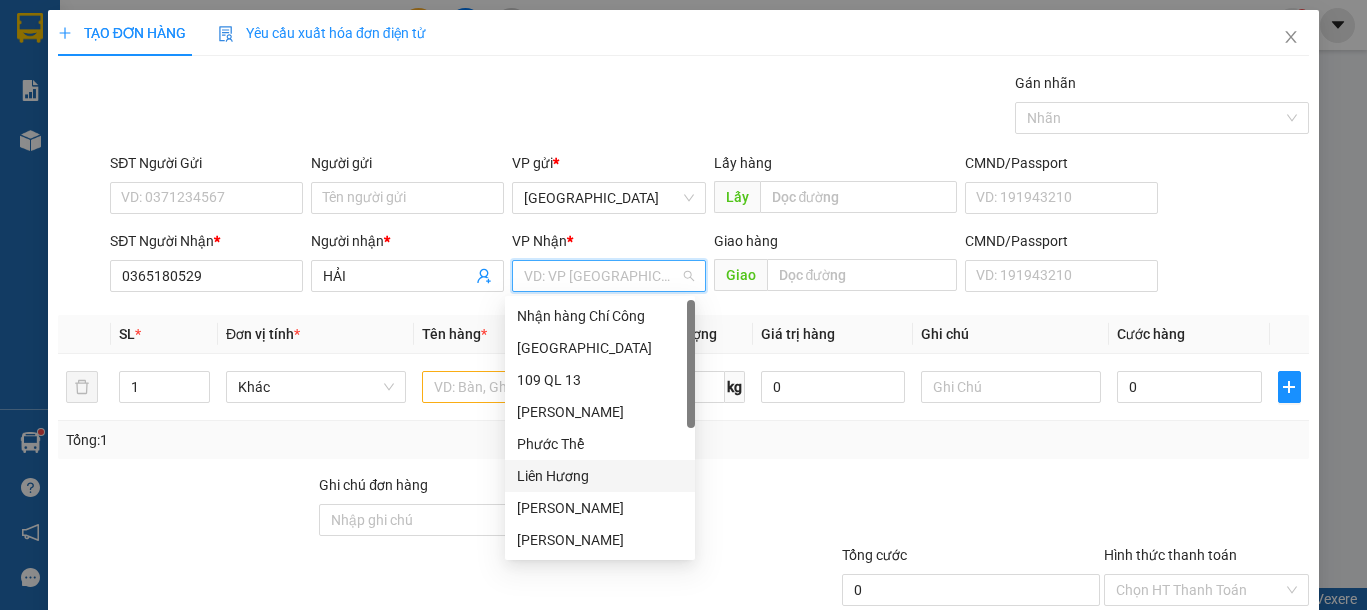 click on "Liên Hương" at bounding box center (600, 476) 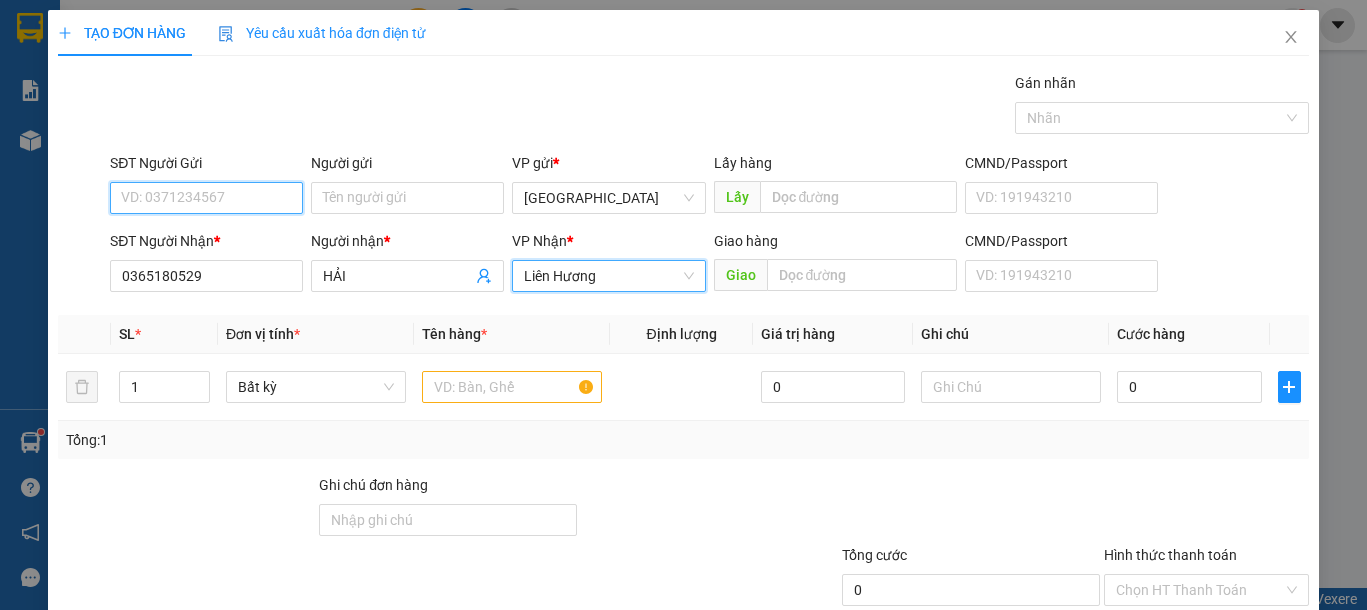 click on "SĐT Người Gửi" at bounding box center (206, 198) 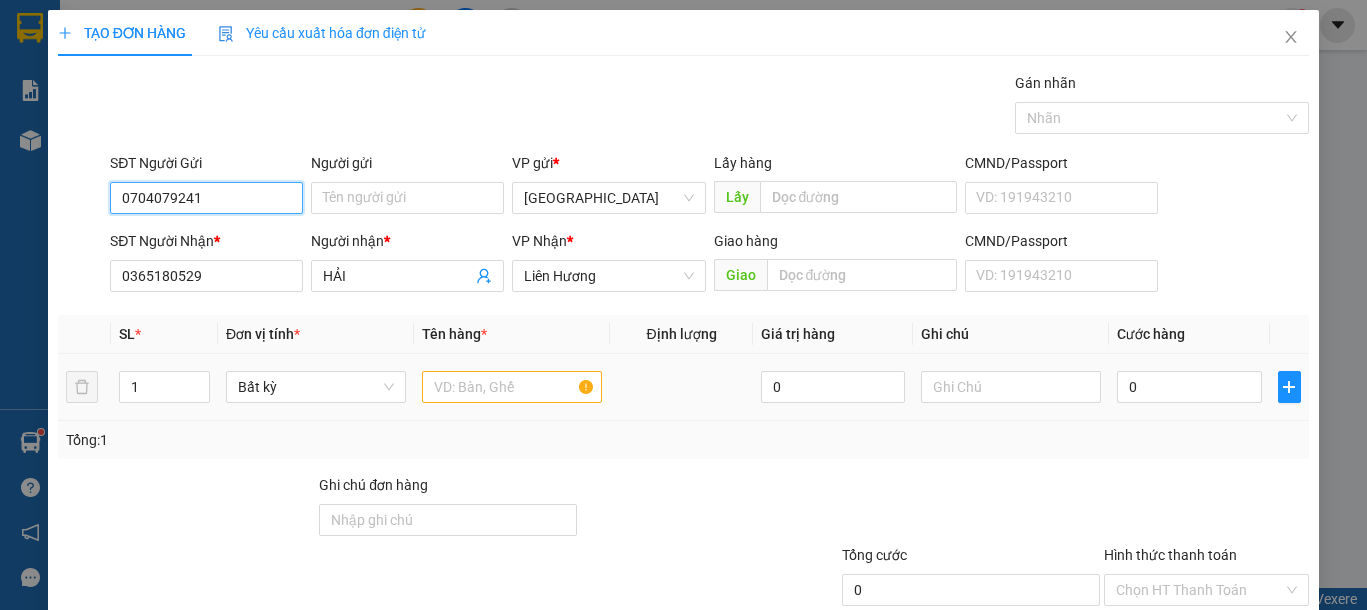 type on "0704079241" 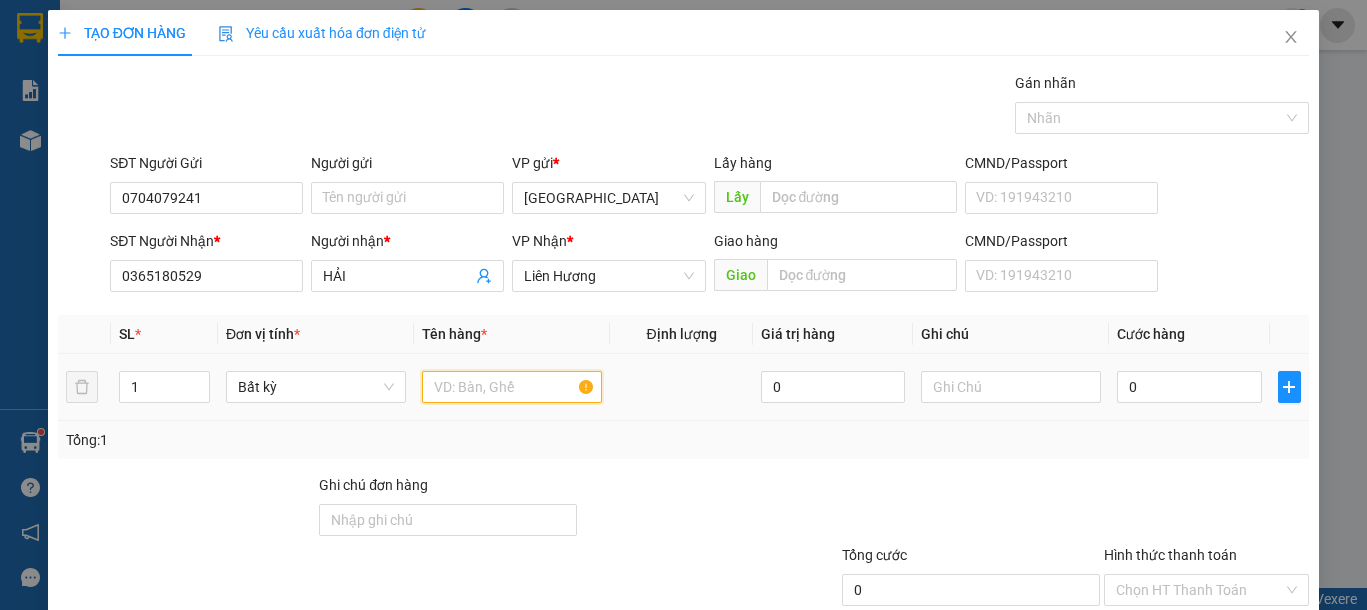 click at bounding box center (512, 387) 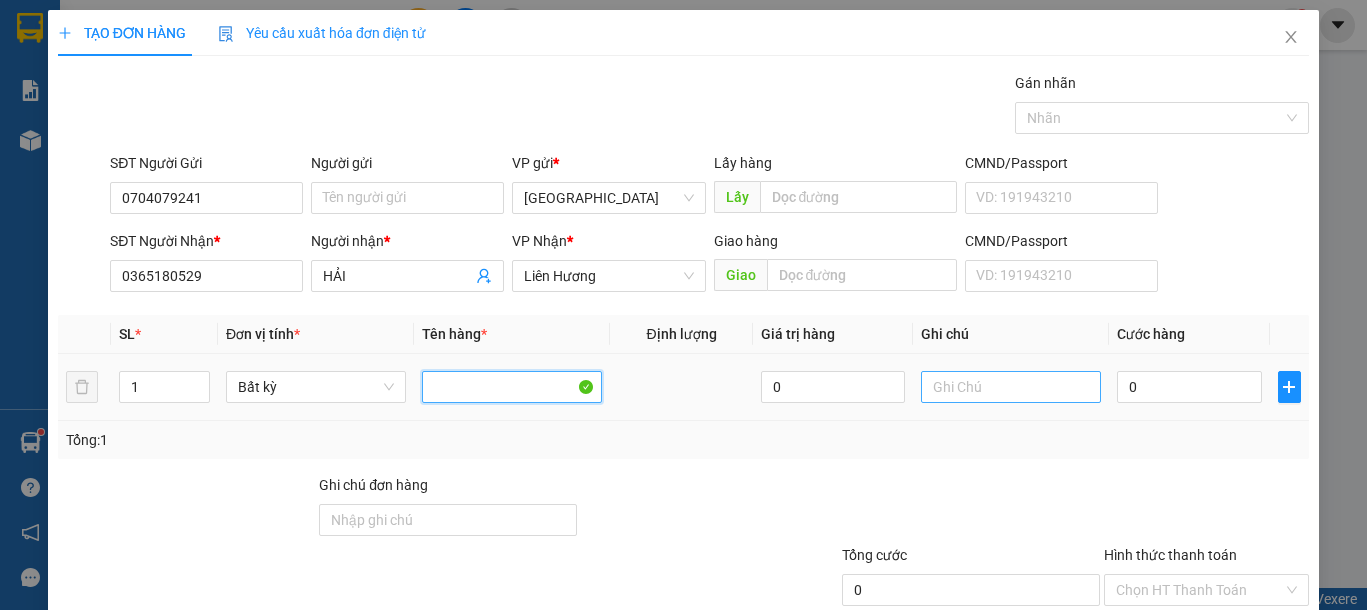 type 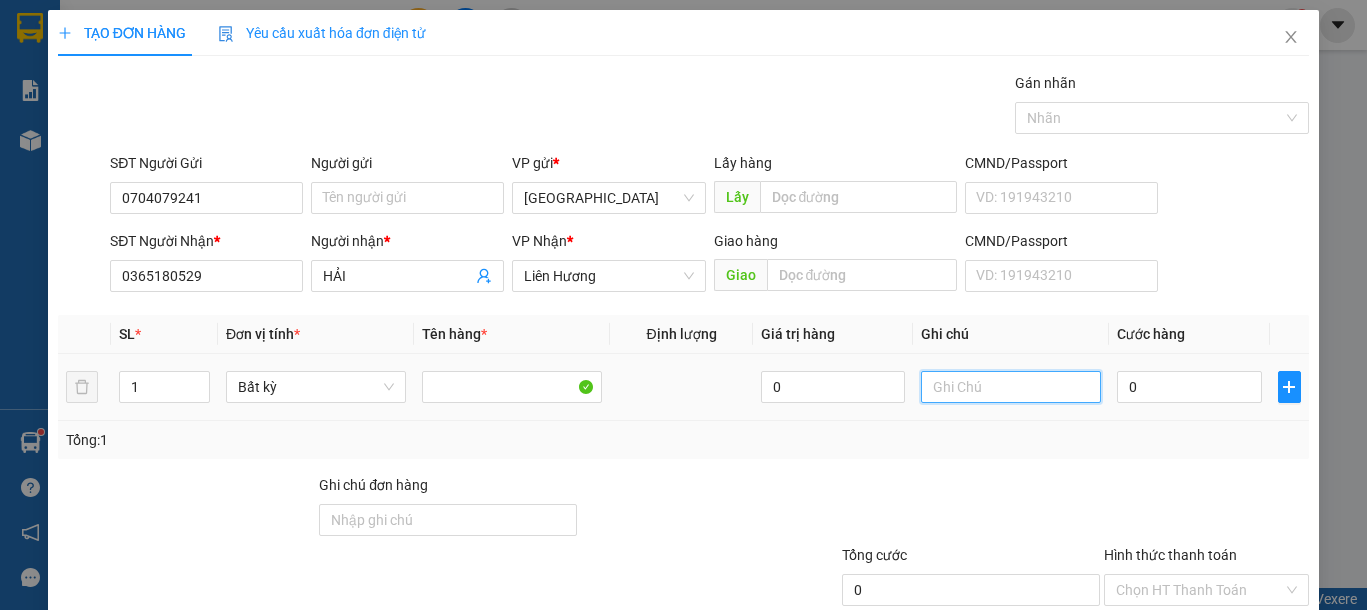click at bounding box center [1011, 387] 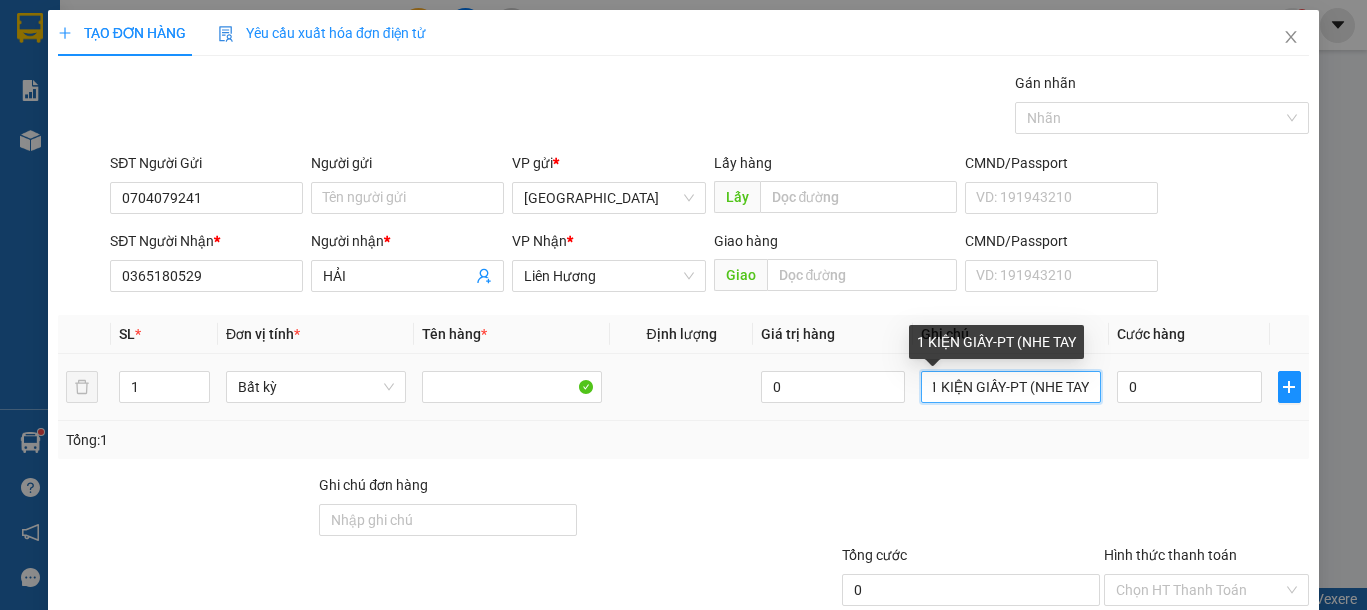 scroll, scrollTop: 0, scrollLeft: 8, axis: horizontal 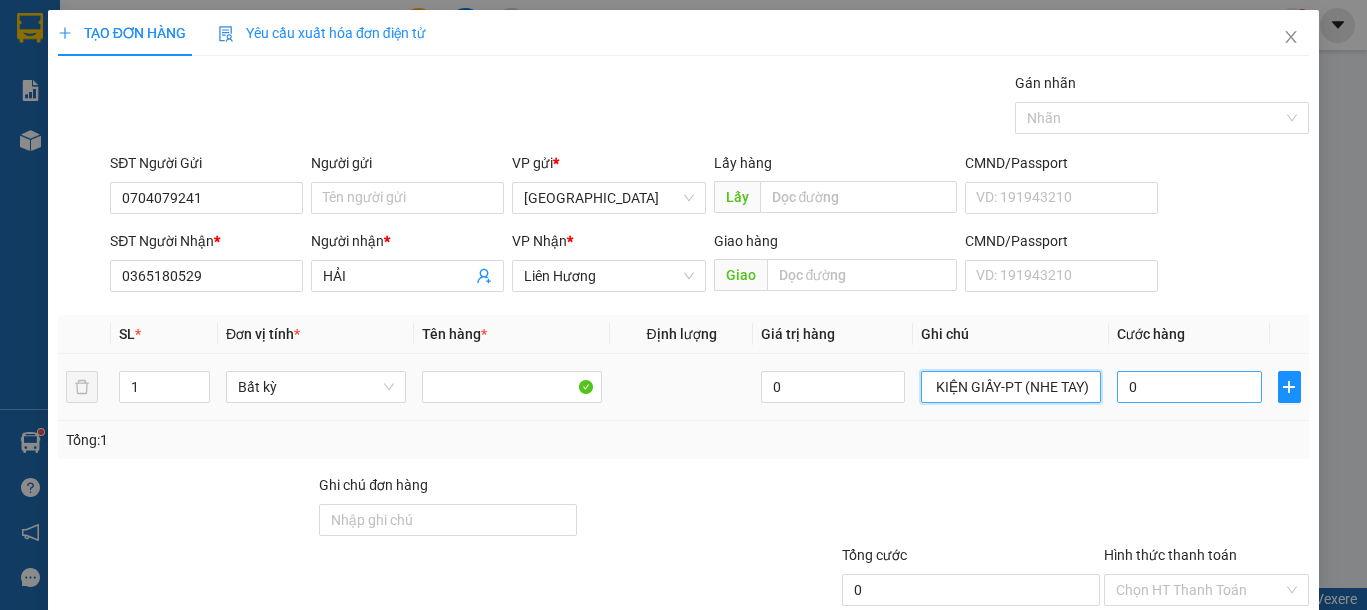type on "1 KIỆN GIẤY-PT (NHE TAY)" 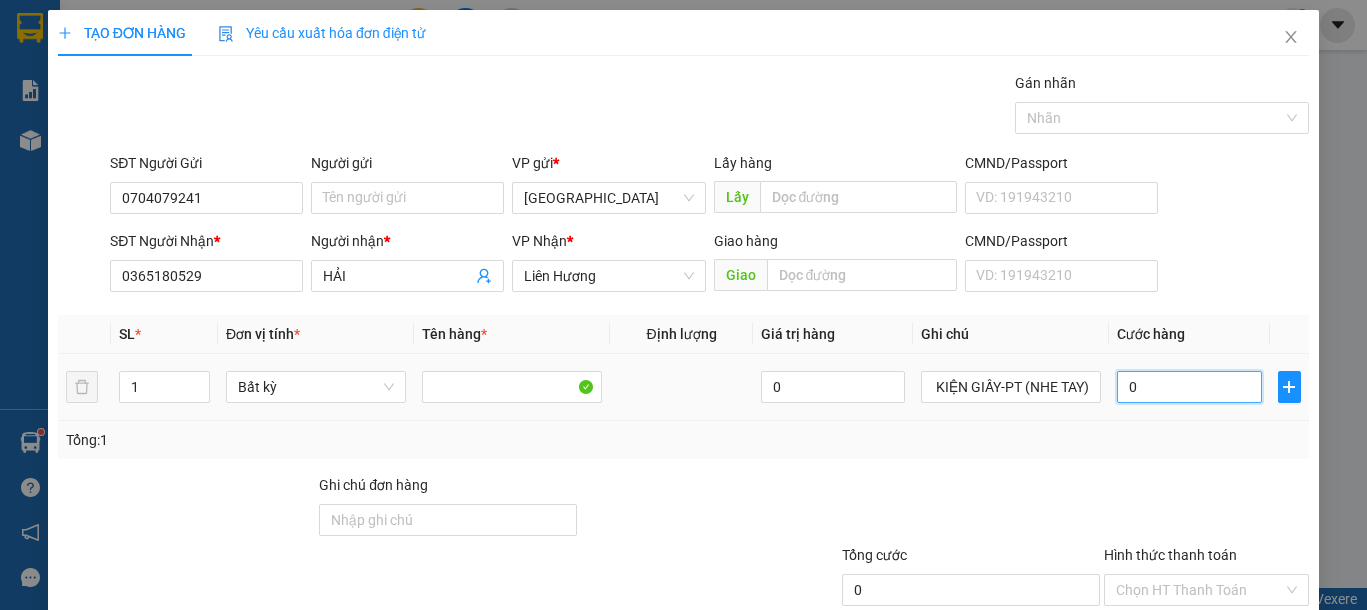 scroll, scrollTop: 0, scrollLeft: 0, axis: both 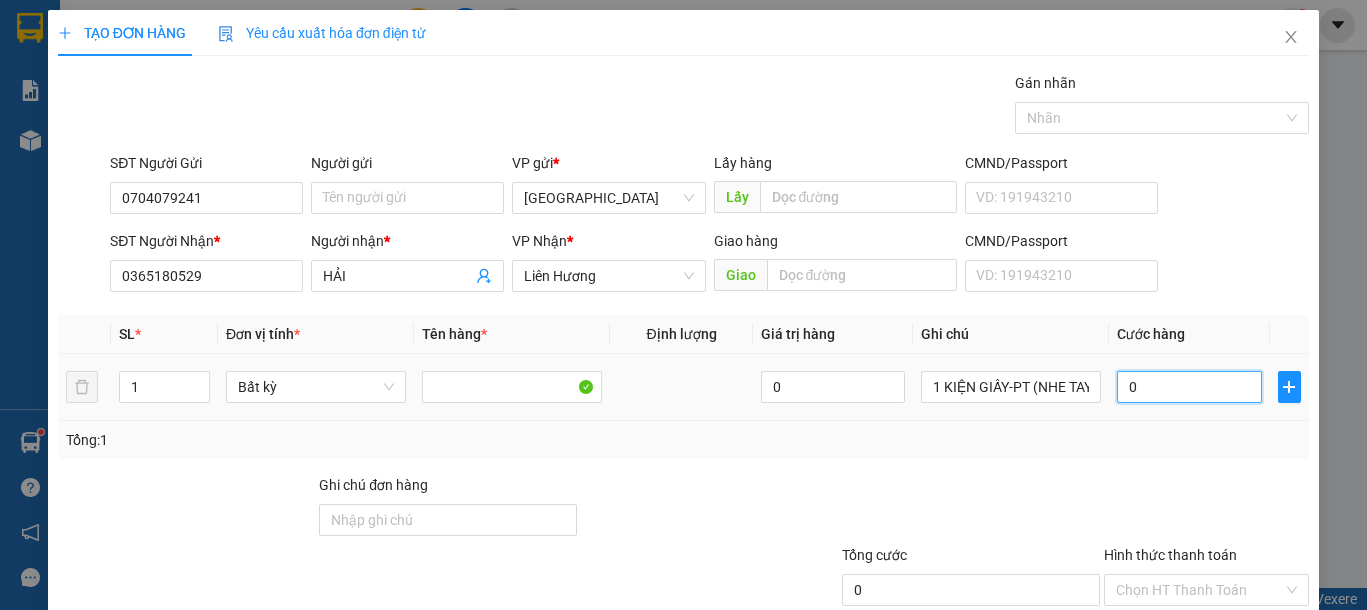 click on "0" at bounding box center [1189, 387] 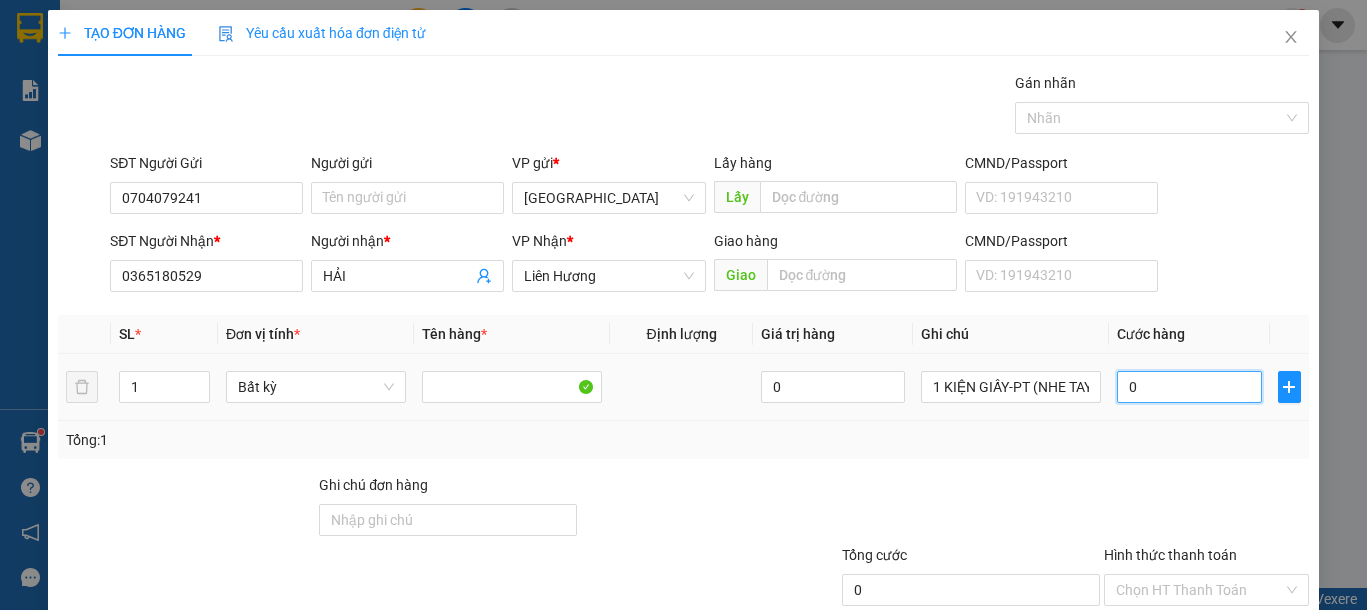 type on "4" 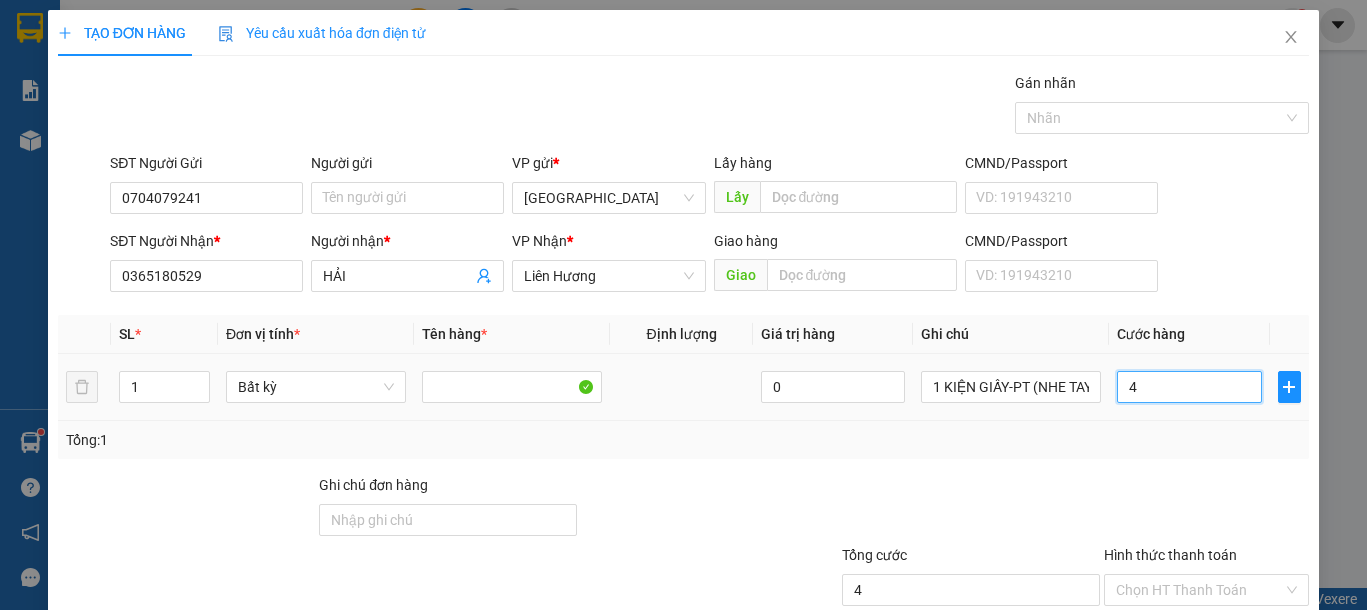 type on "40" 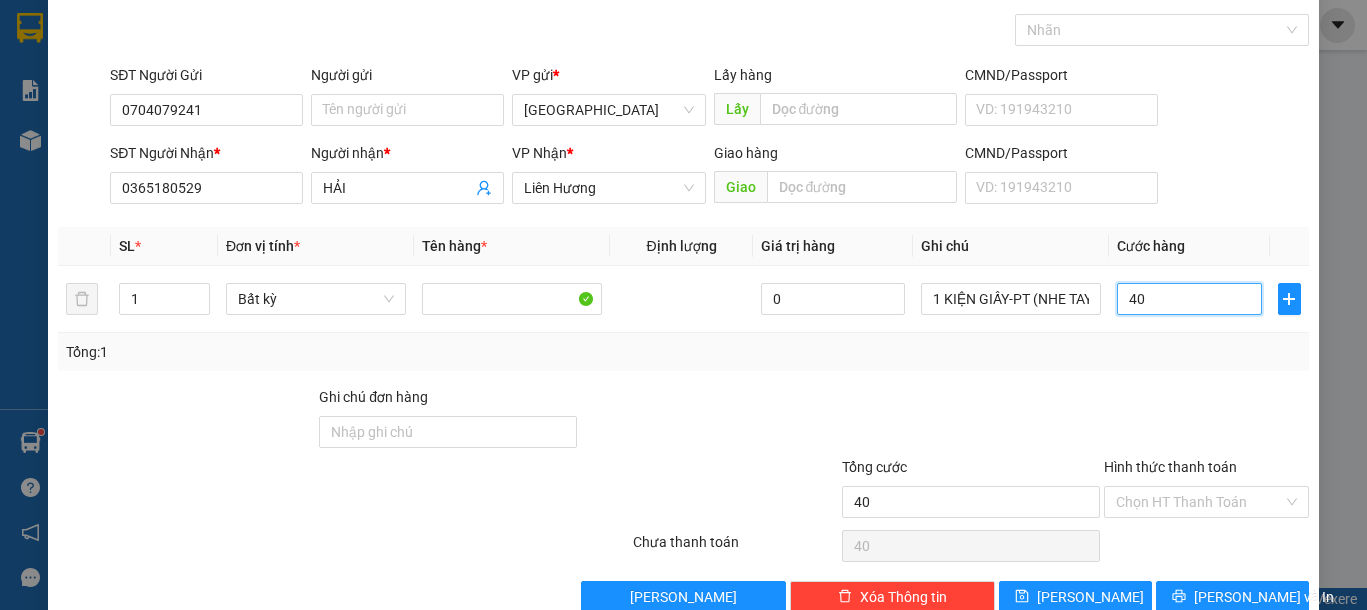 scroll, scrollTop: 130, scrollLeft: 0, axis: vertical 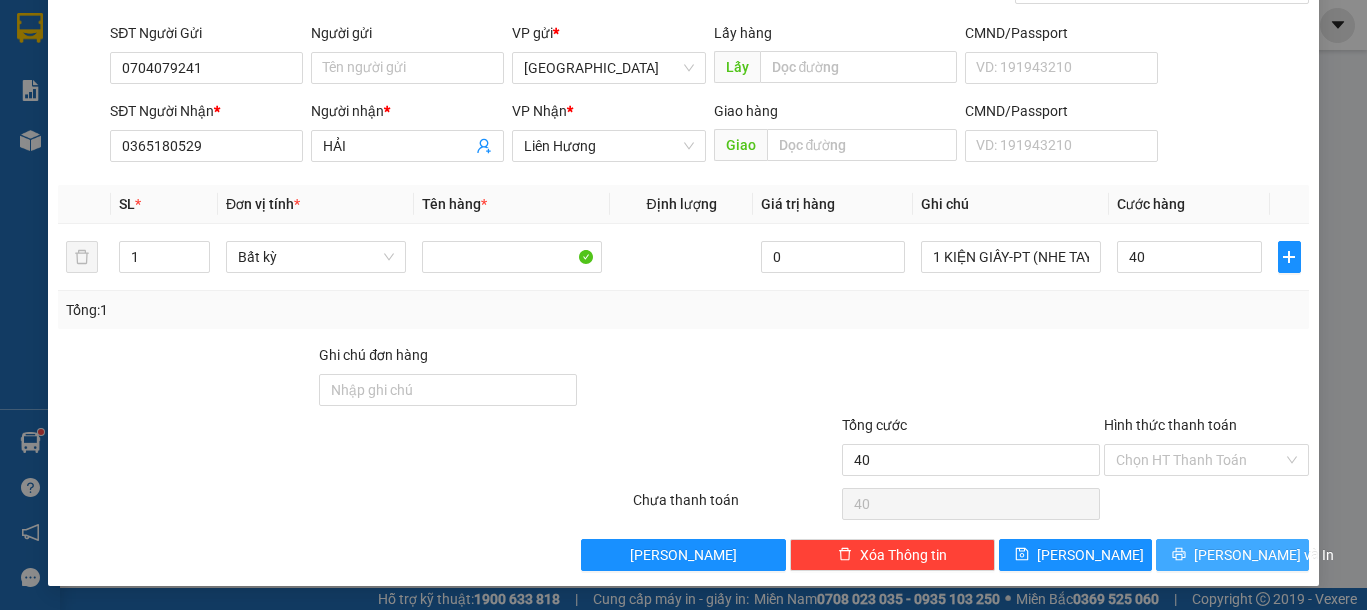 type on "40.000" 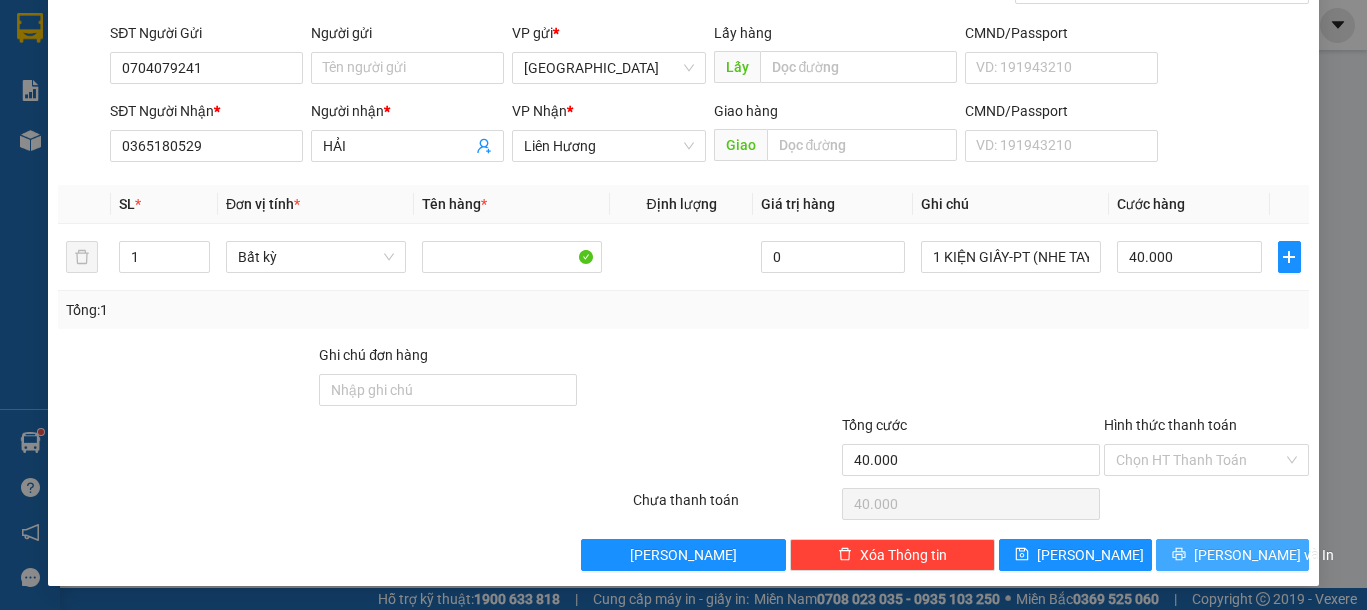 click on "[PERSON_NAME] và In" at bounding box center [1264, 555] 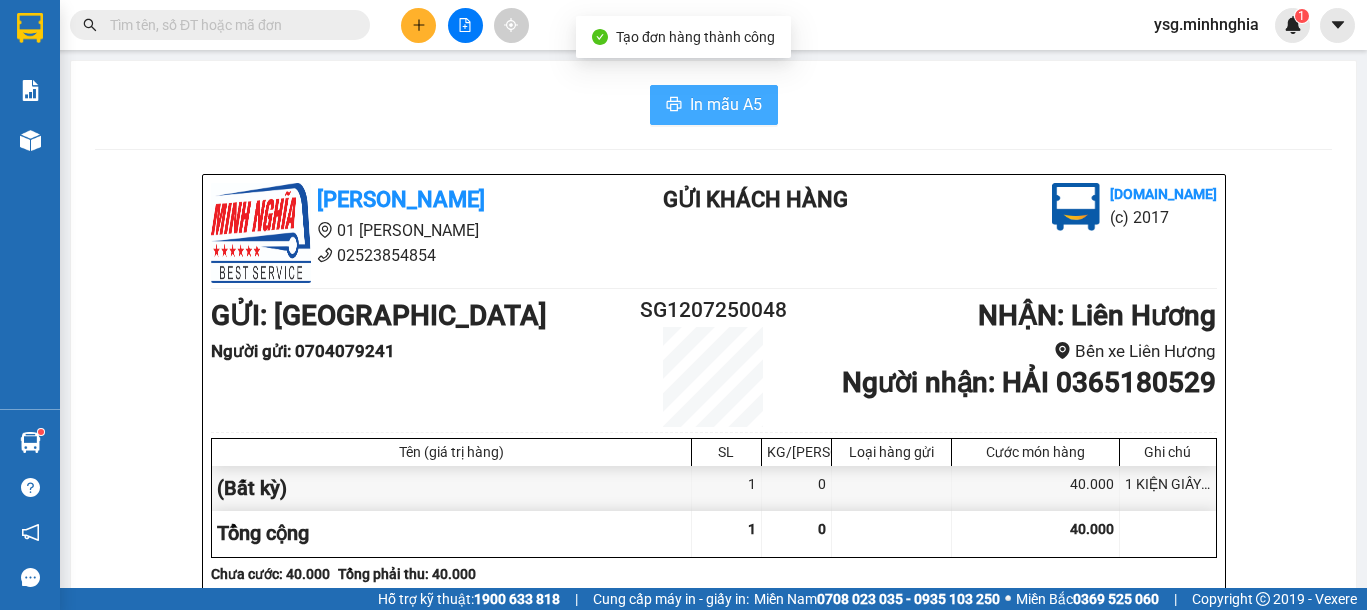 click on "In mẫu A5" at bounding box center (714, 105) 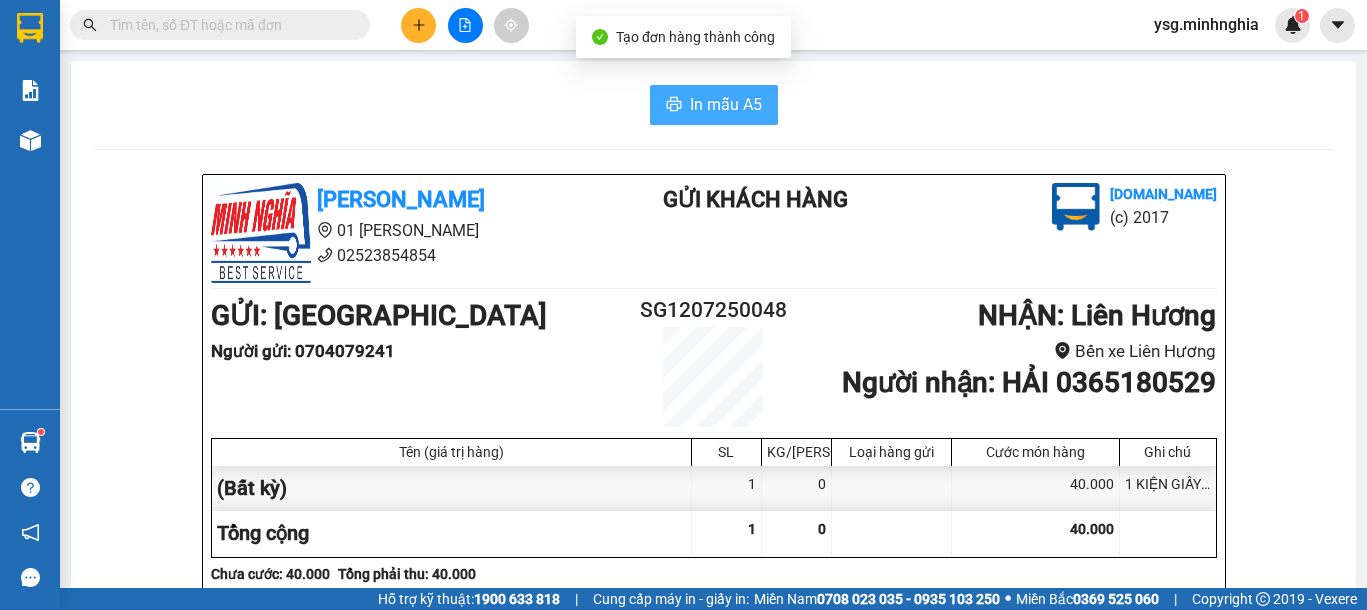 scroll, scrollTop: 0, scrollLeft: 0, axis: both 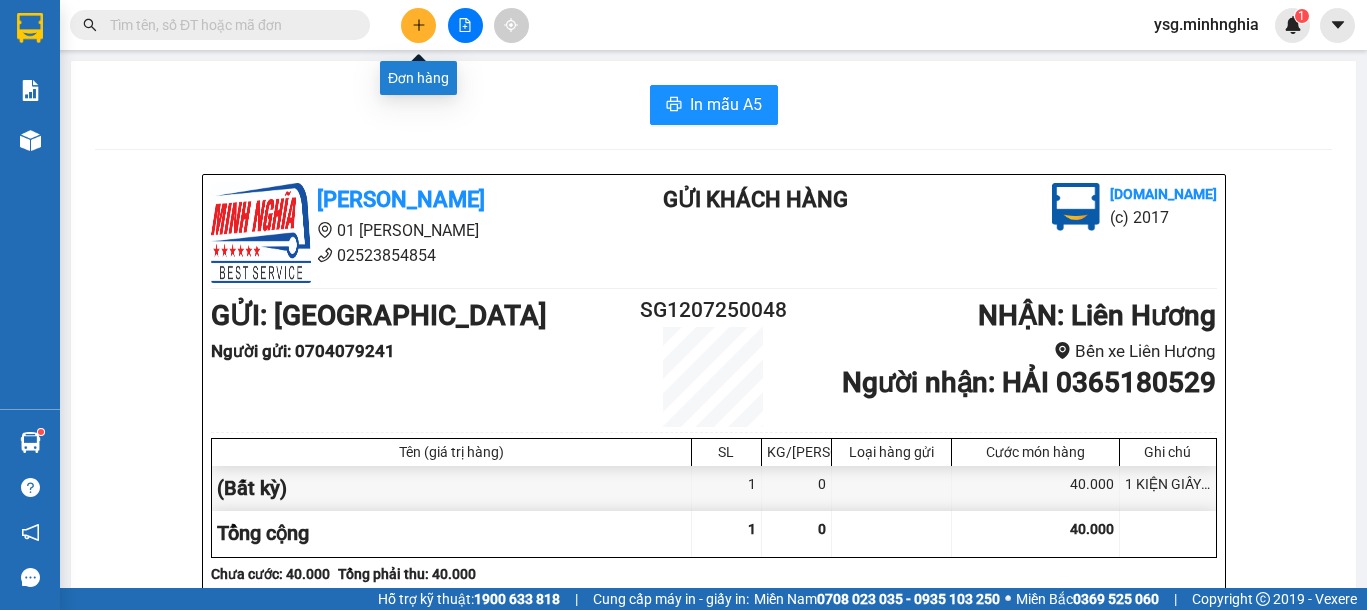 click 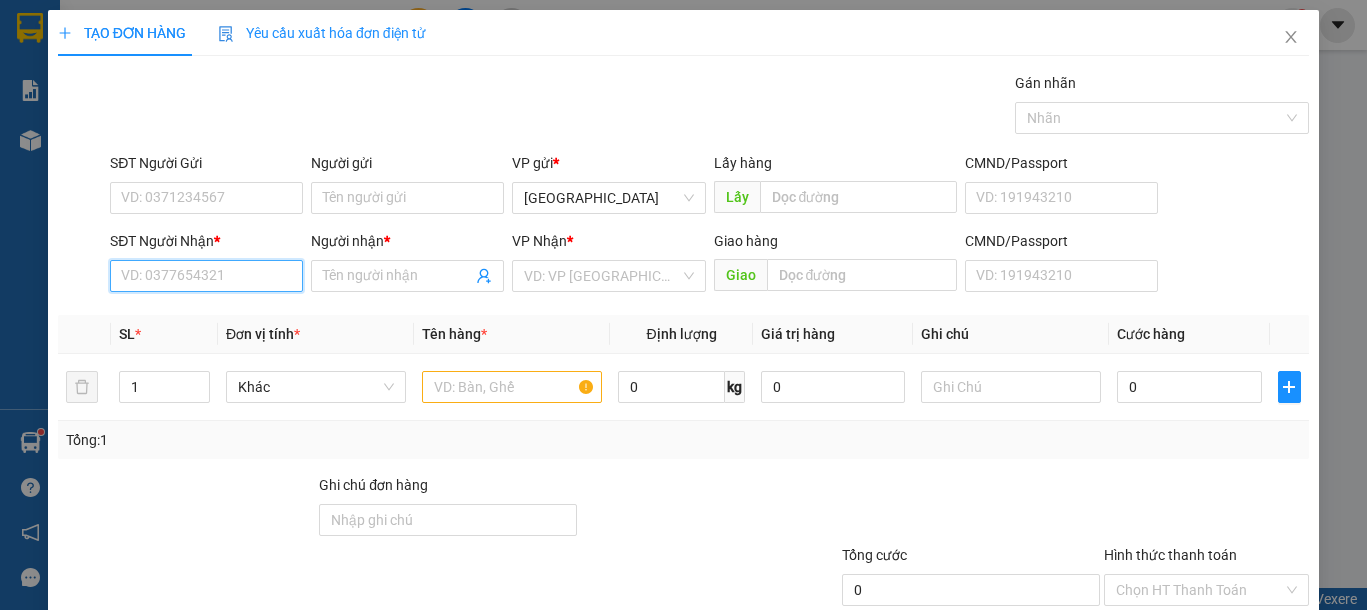 click on "SĐT Người Nhận  *" at bounding box center [206, 276] 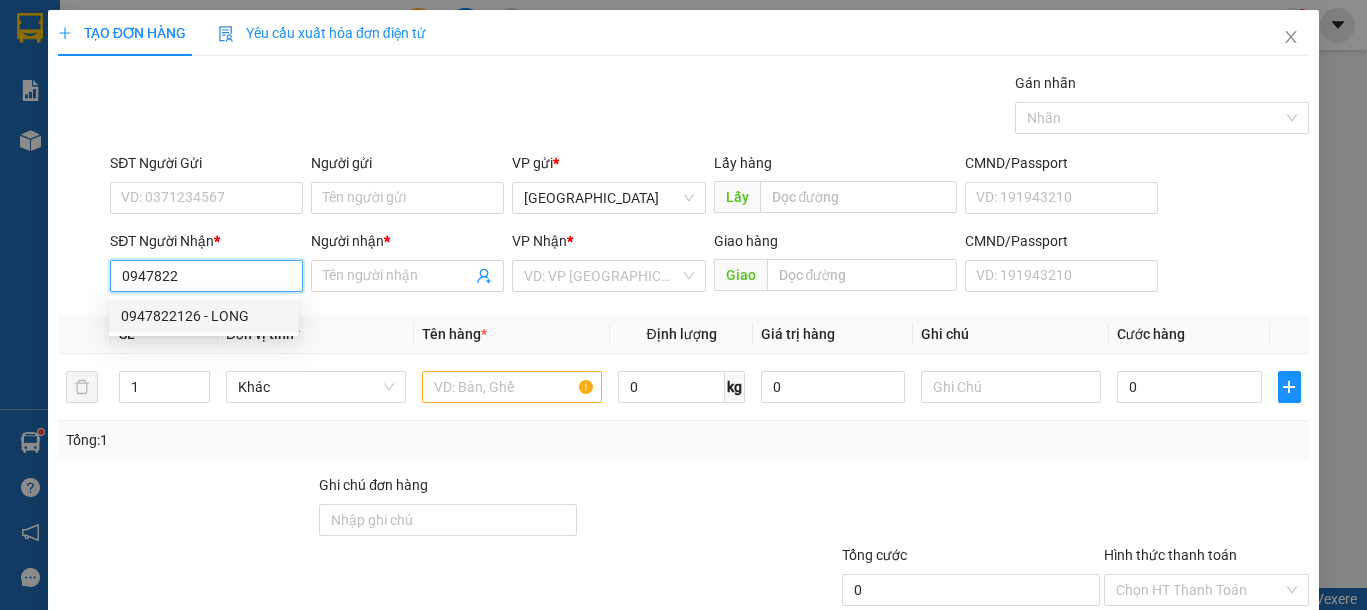 click on "0947822126 - LONG" at bounding box center (204, 316) 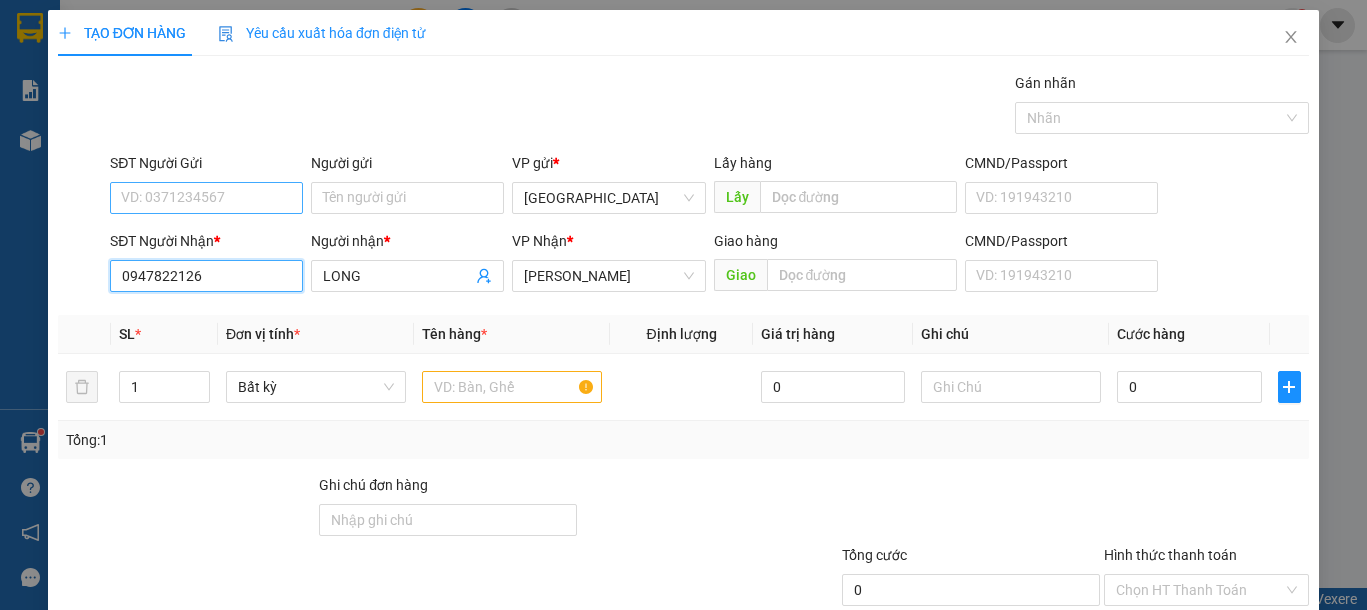 type on "0947822126" 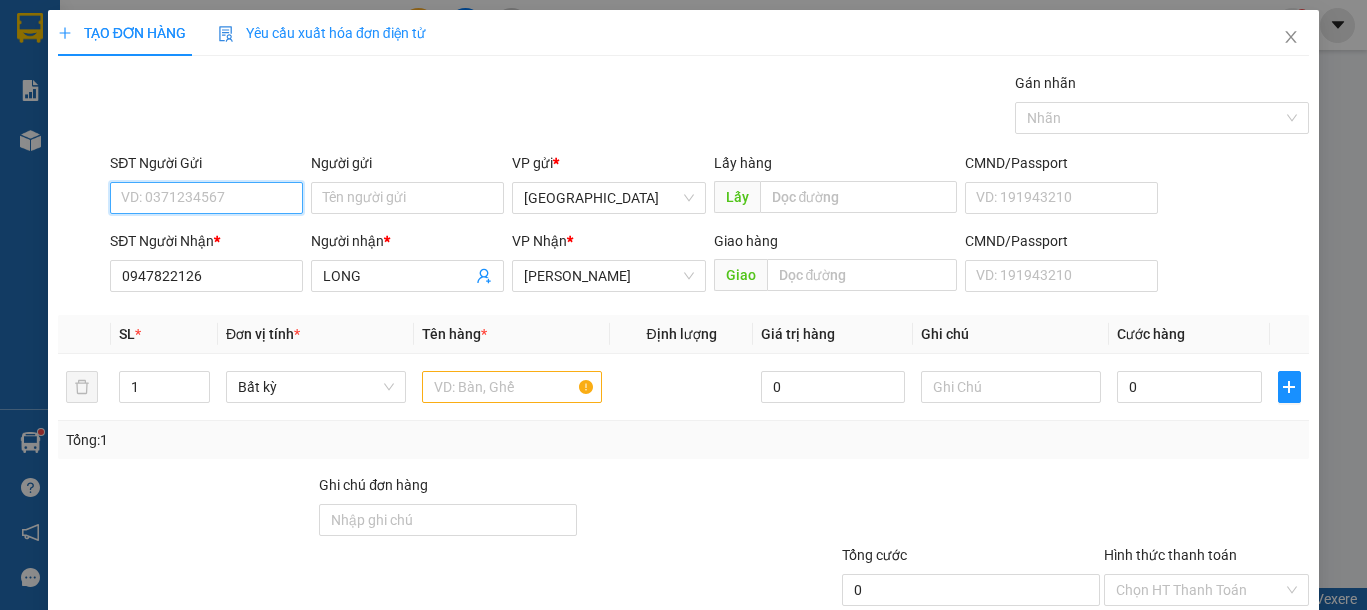 click on "SĐT Người Gửi" at bounding box center (206, 198) 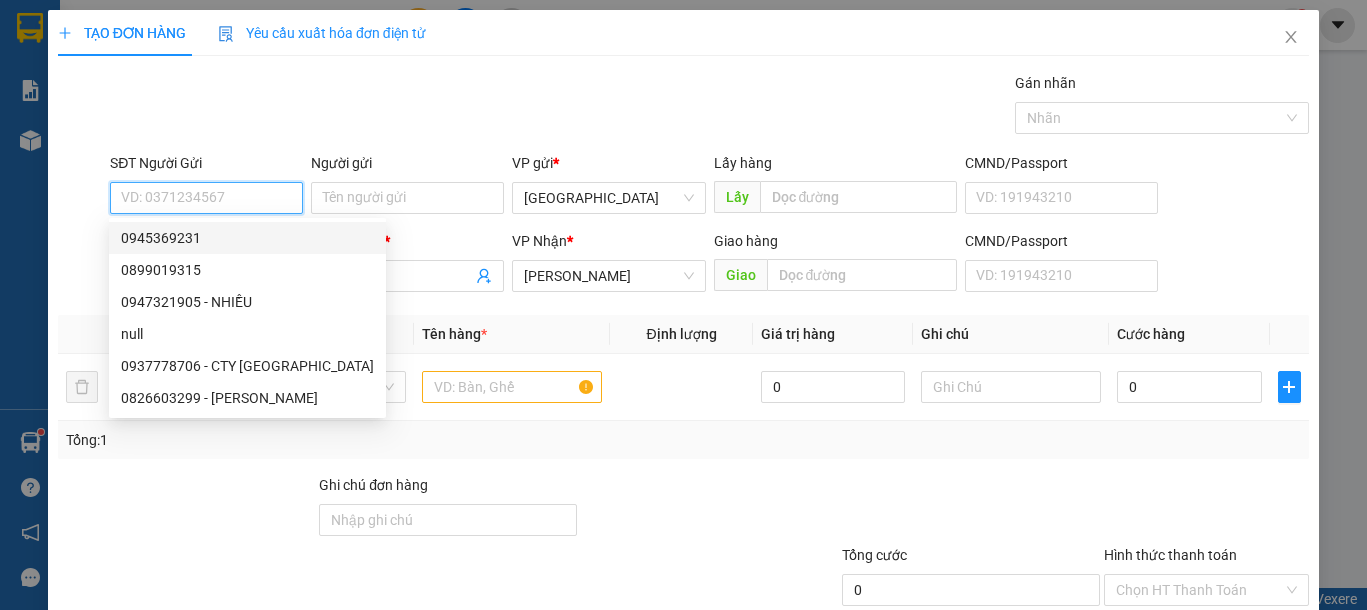 click on "0945369231" at bounding box center (247, 238) 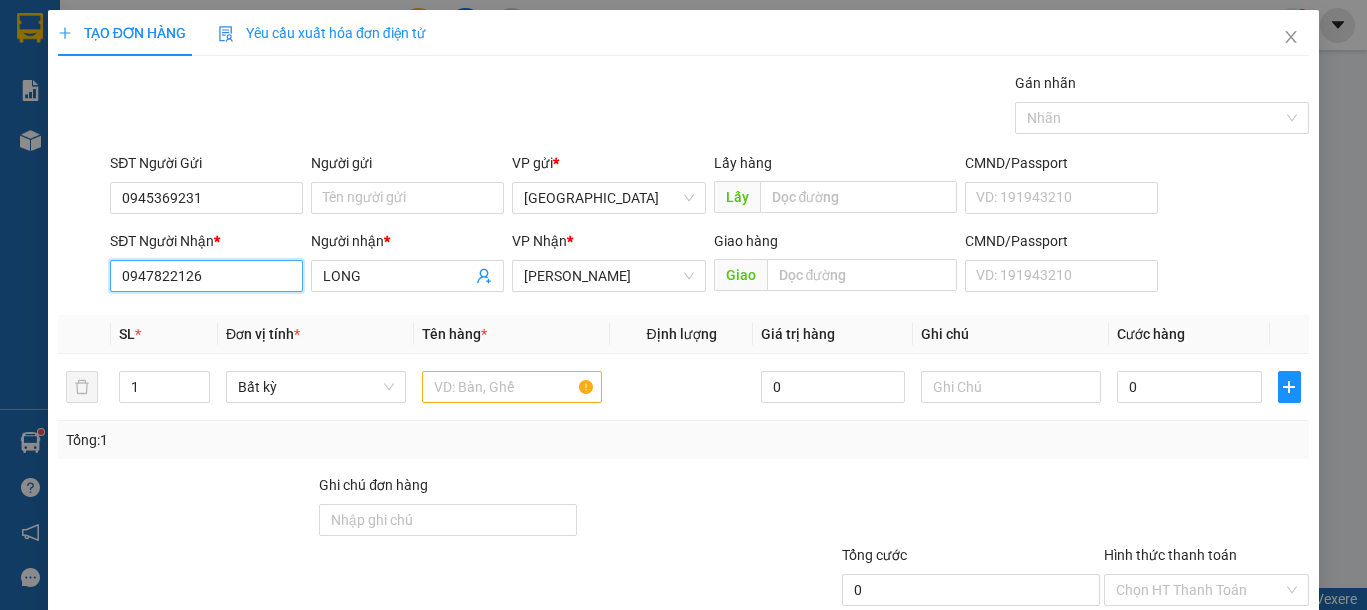 drag, startPoint x: 216, startPoint y: 285, endPoint x: 30, endPoint y: 289, distance: 186.043 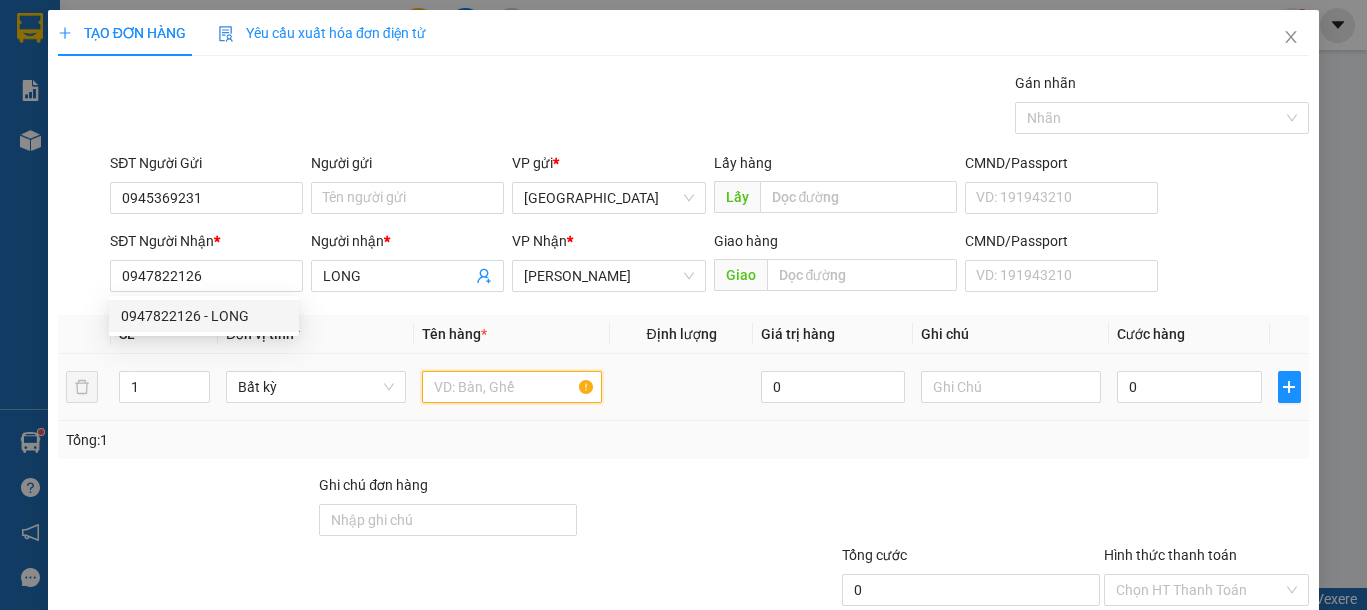 click at bounding box center [512, 387] 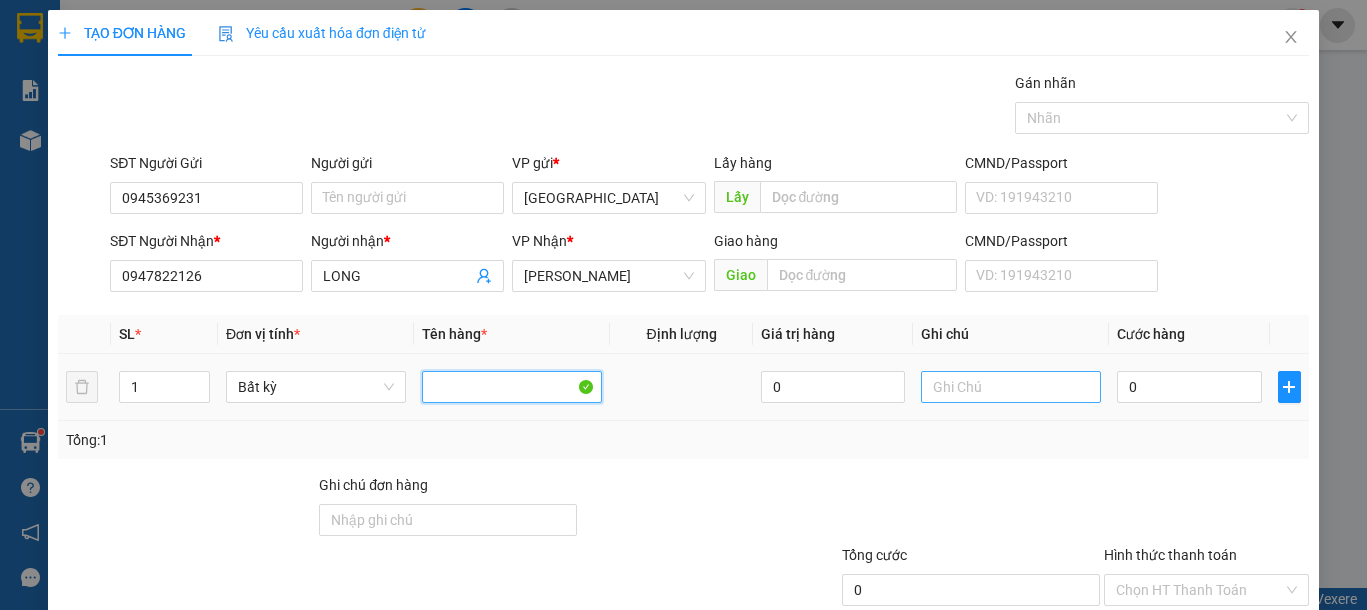 type 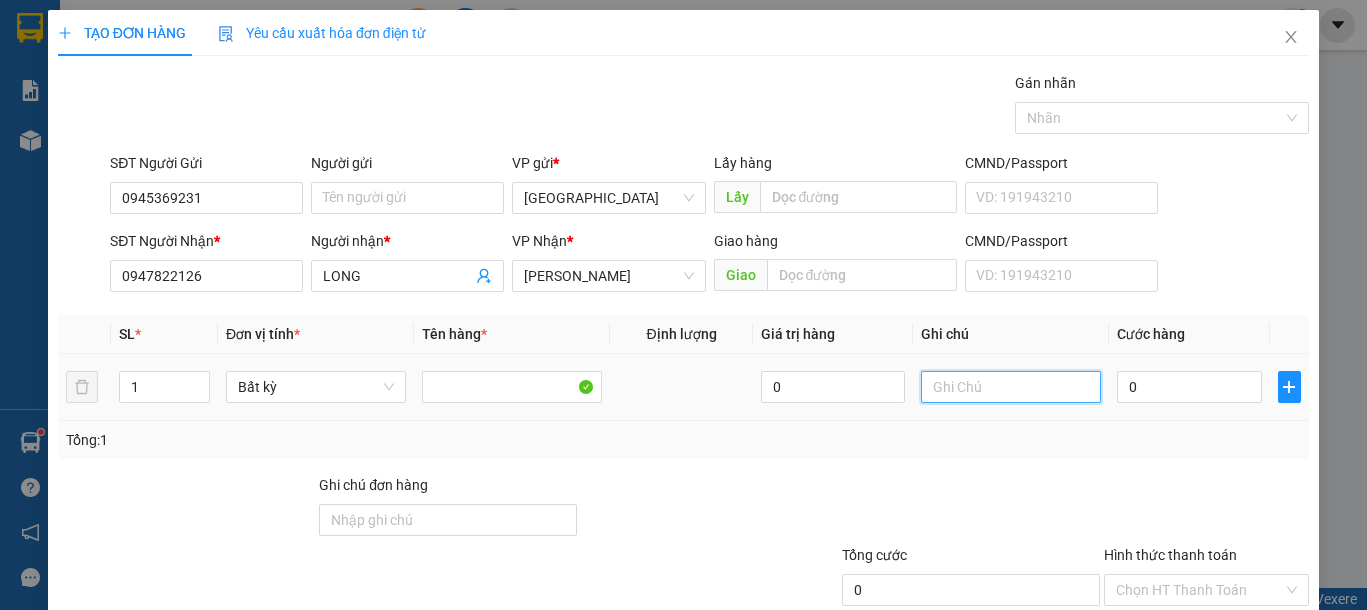 click at bounding box center [1011, 387] 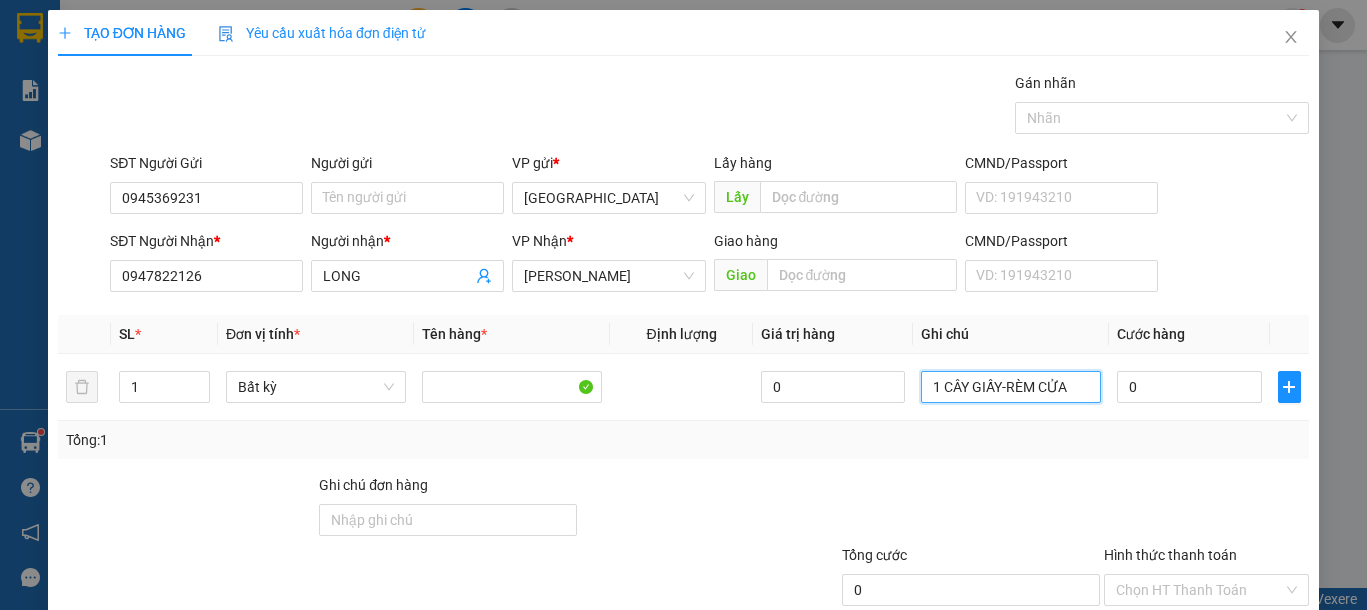 type on "1 CÂY GIẤY-RÈM CỬA" 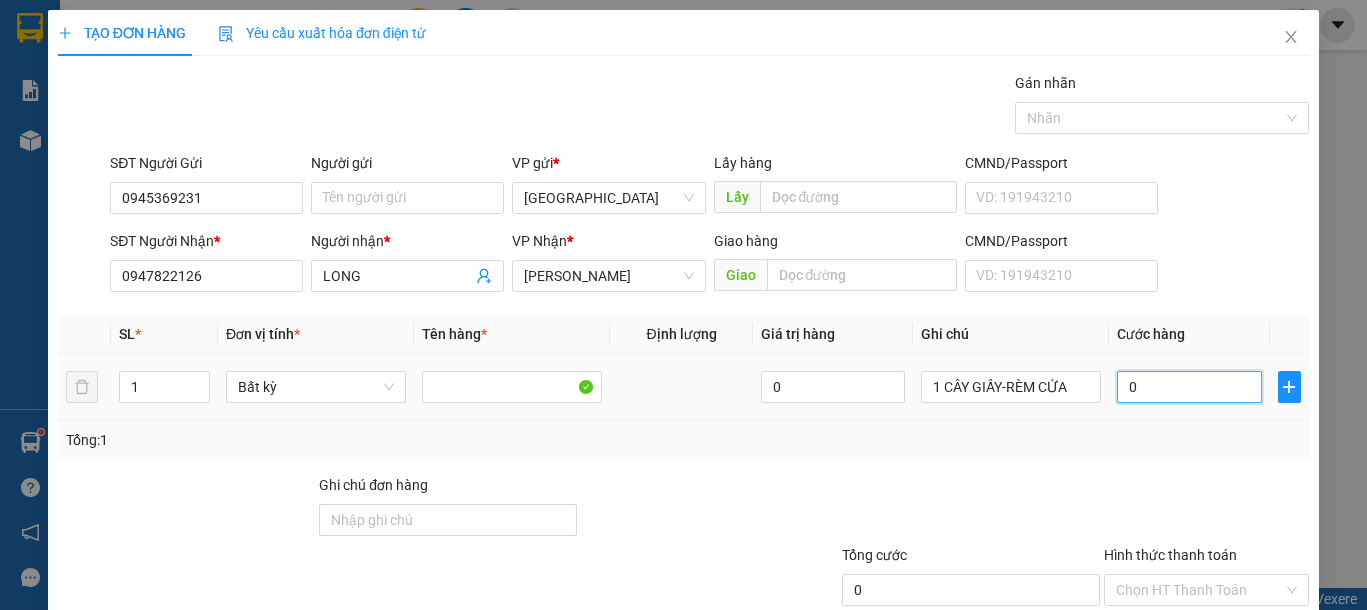 click on "0" at bounding box center [1189, 387] 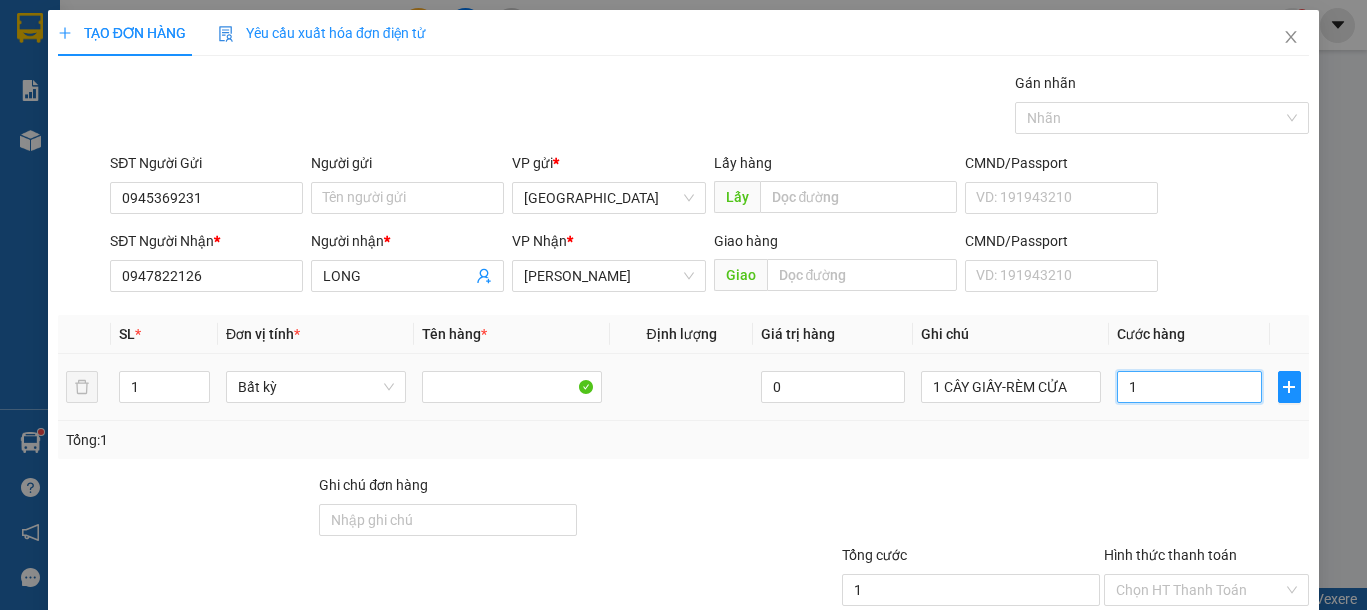 type on "1" 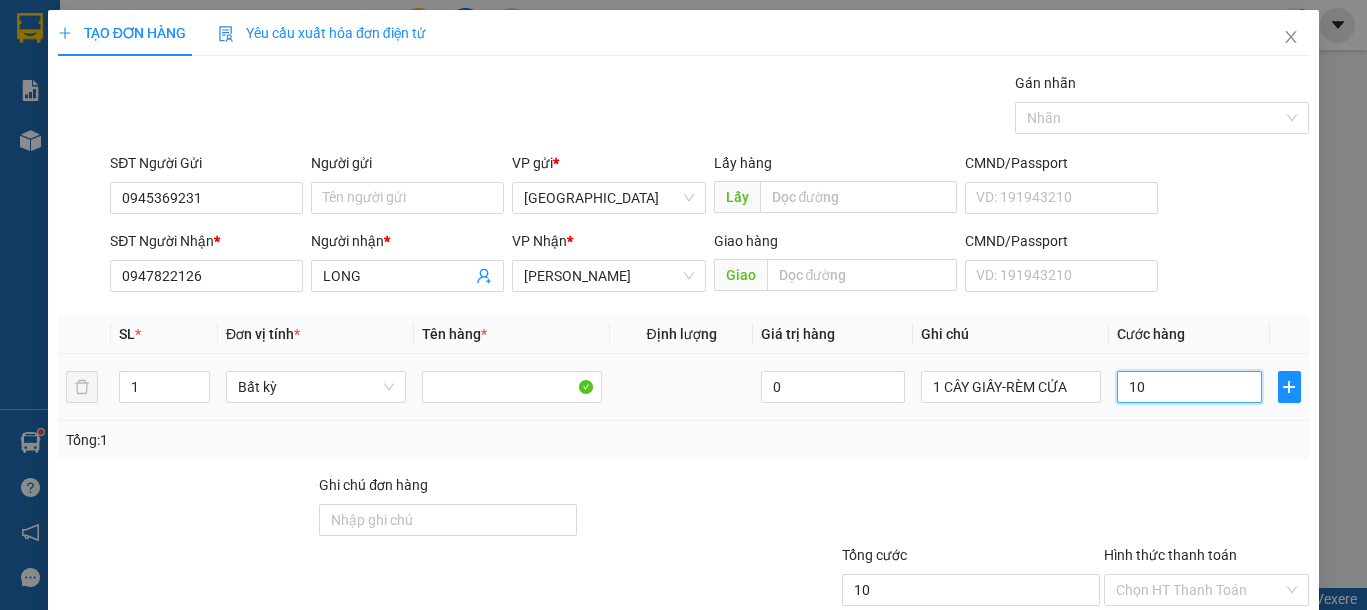 type on "100" 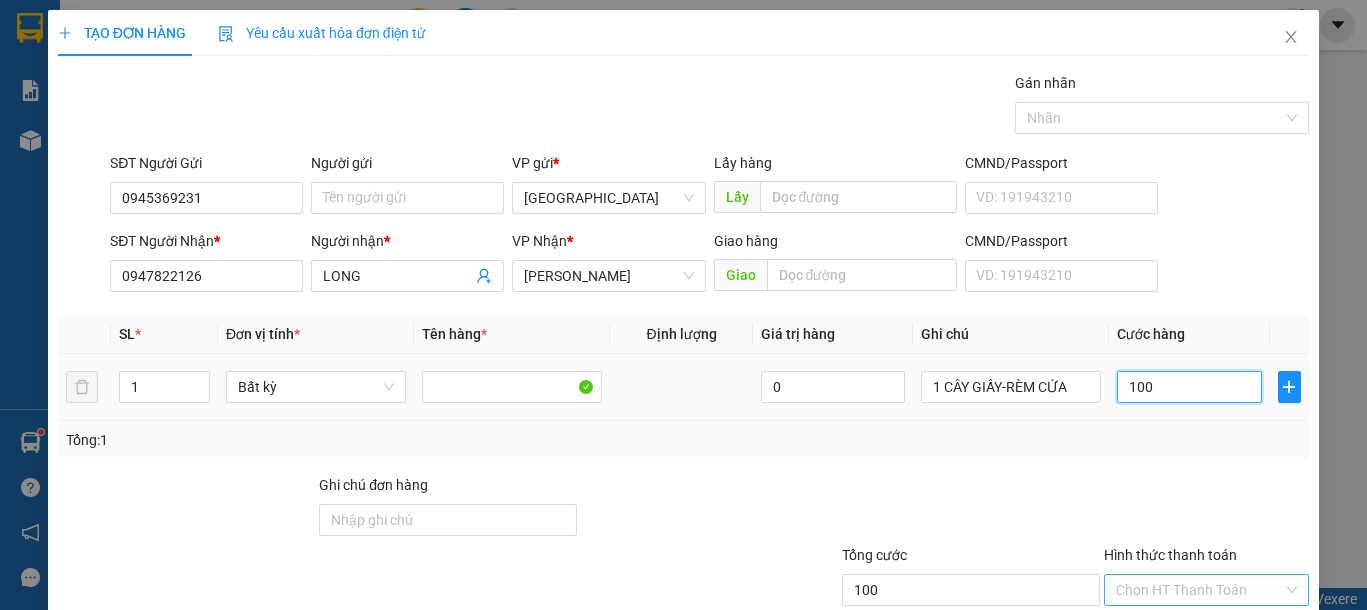 scroll, scrollTop: 130, scrollLeft: 0, axis: vertical 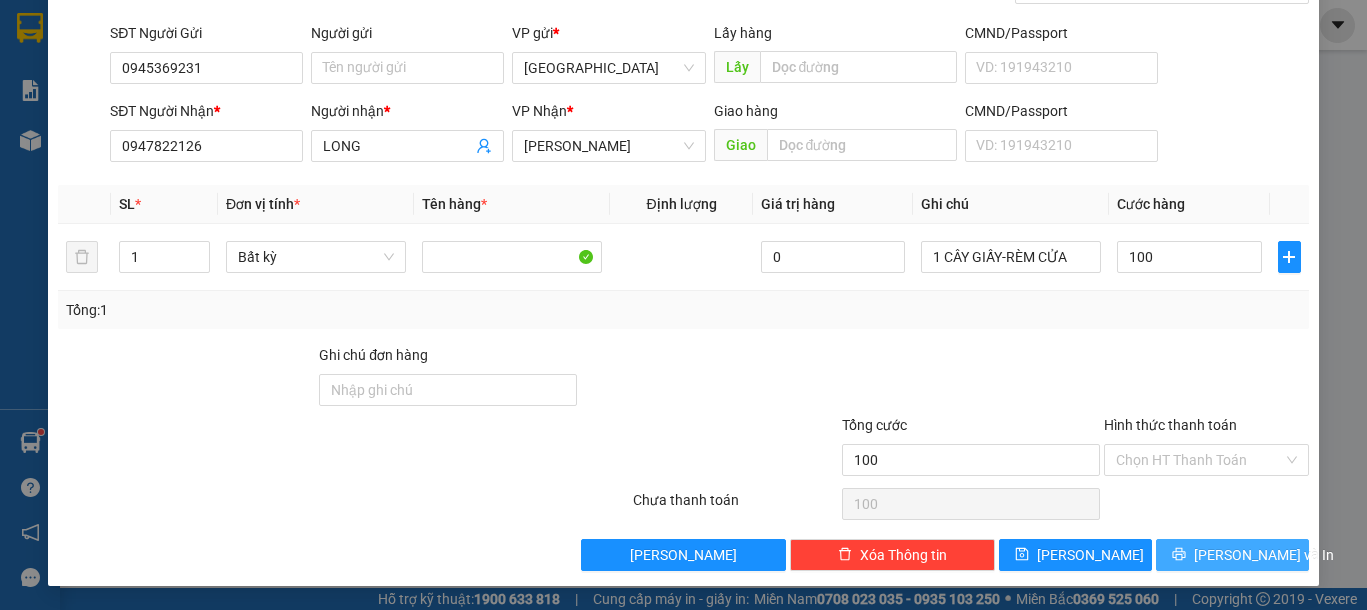 type on "100.000" 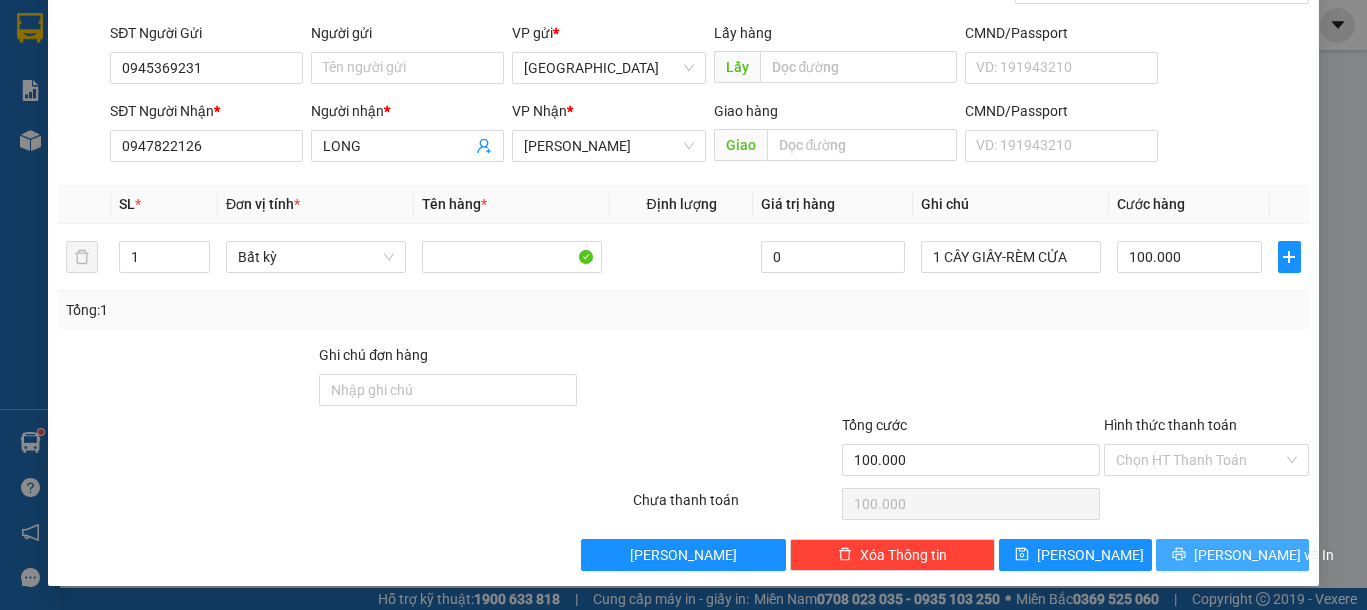 click on "[PERSON_NAME] và In" at bounding box center [1264, 555] 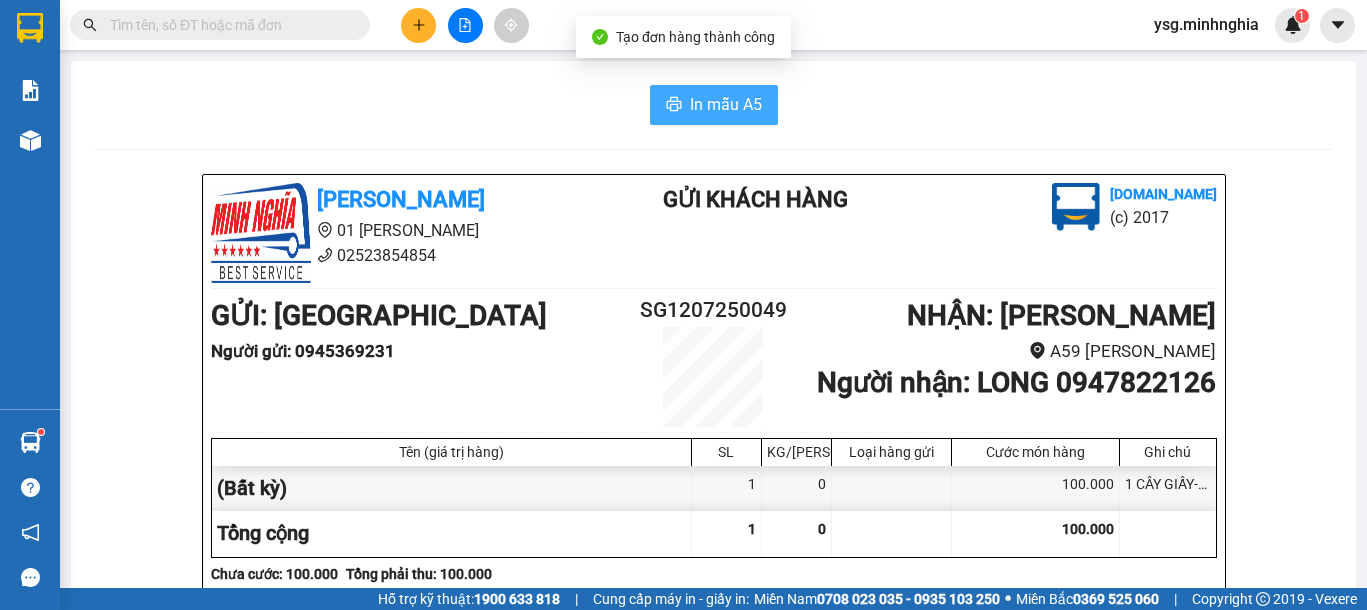 click on "In mẫu A5" at bounding box center (714, 105) 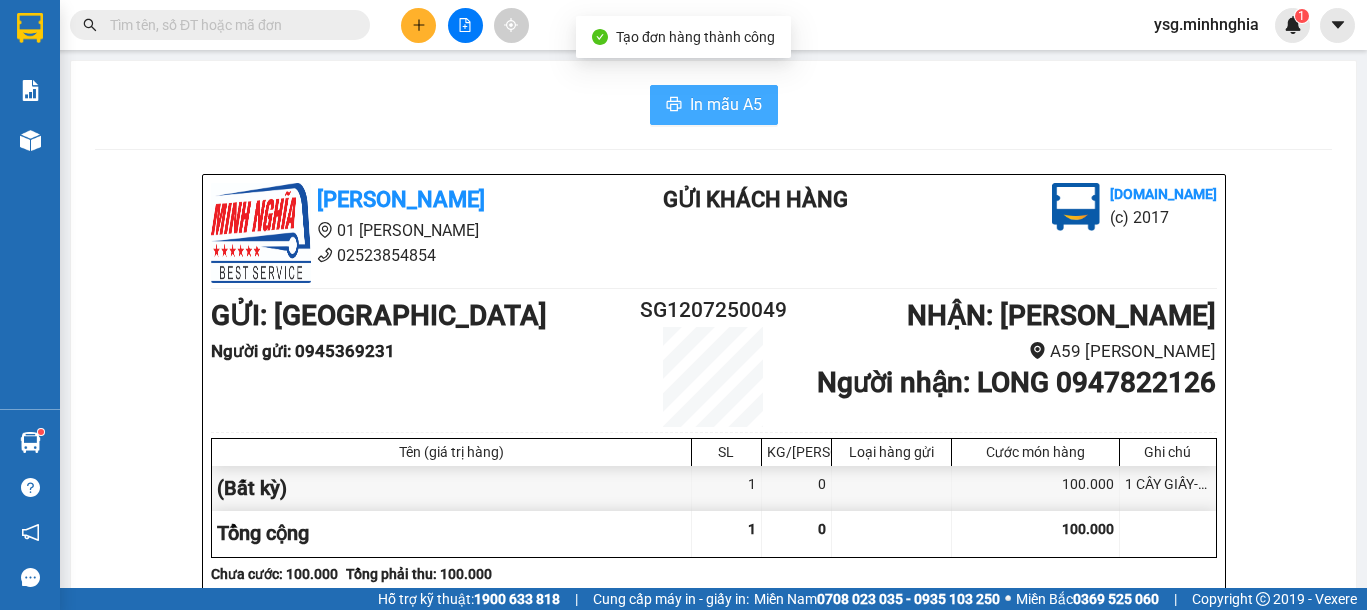 scroll, scrollTop: 0, scrollLeft: 0, axis: both 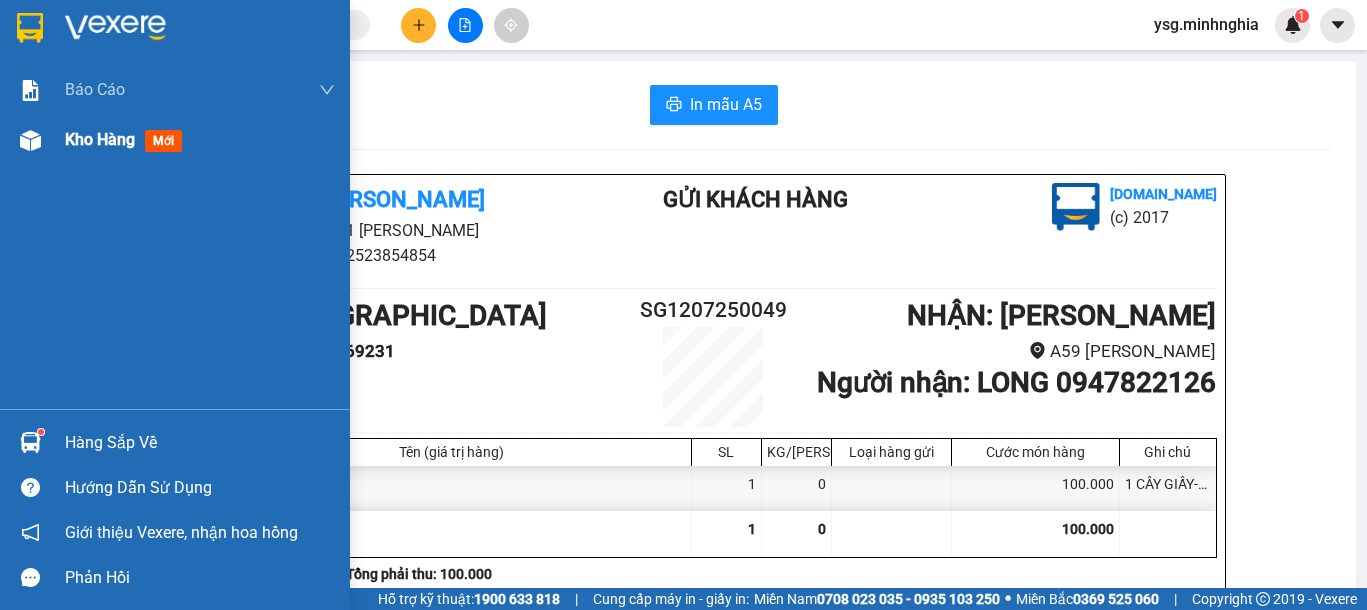 click at bounding box center (30, 140) 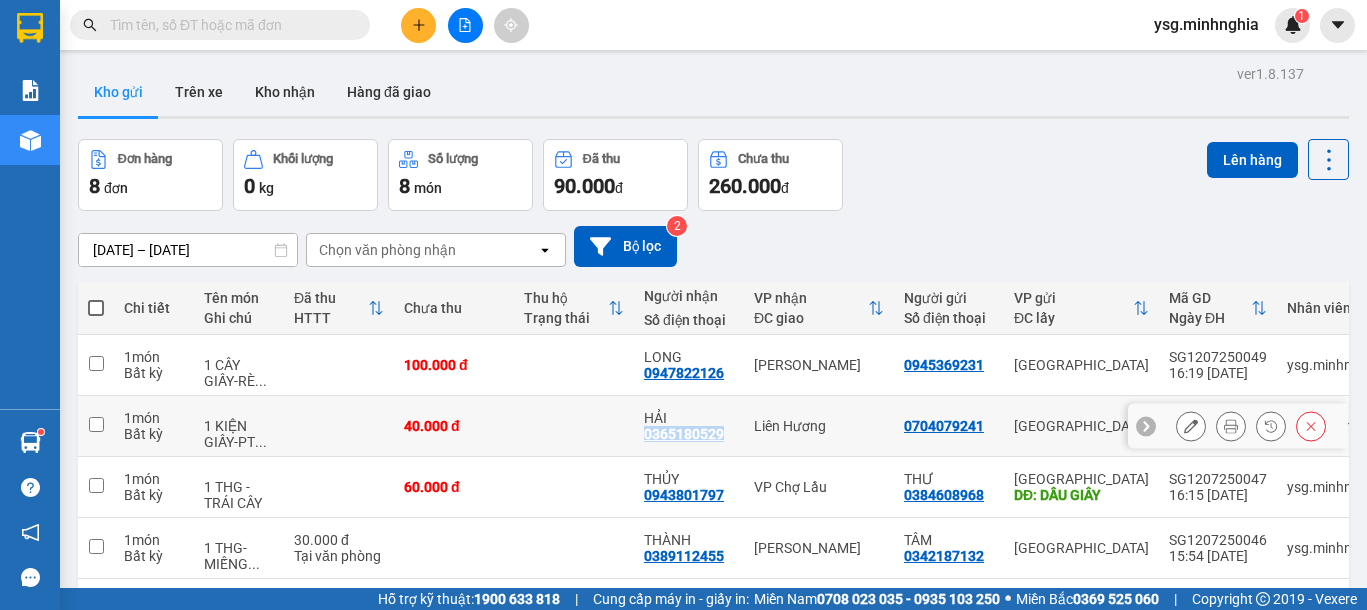 drag, startPoint x: 640, startPoint y: 434, endPoint x: 736, endPoint y: 434, distance: 96 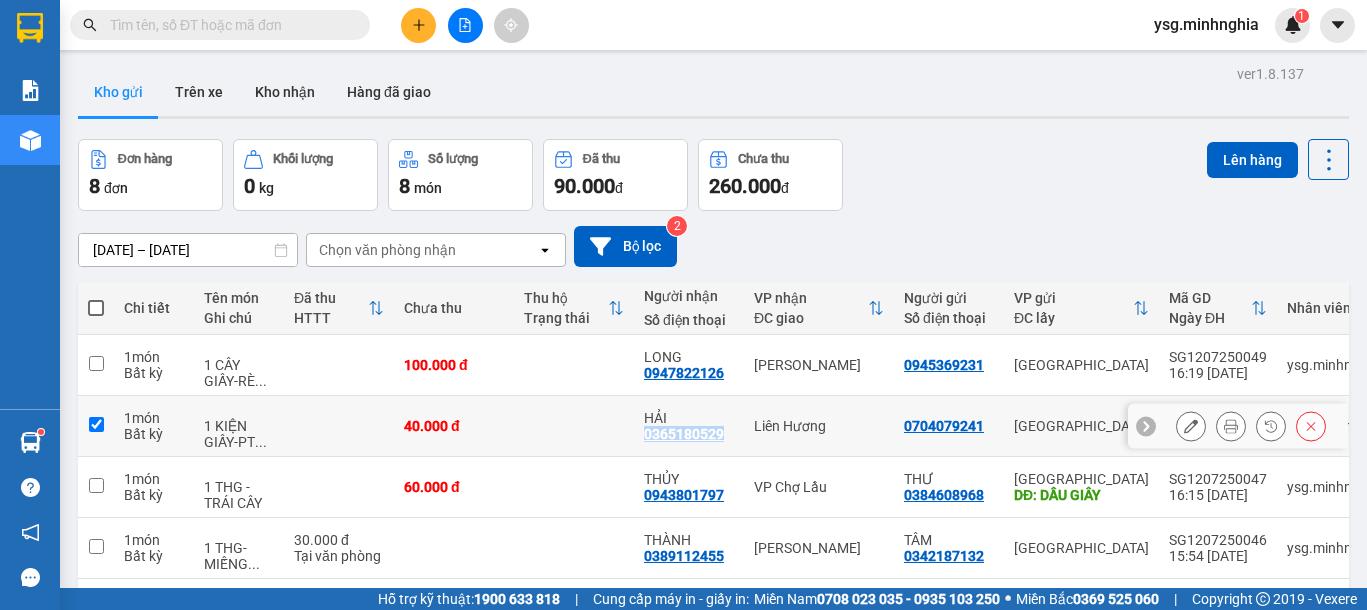 checkbox on "true" 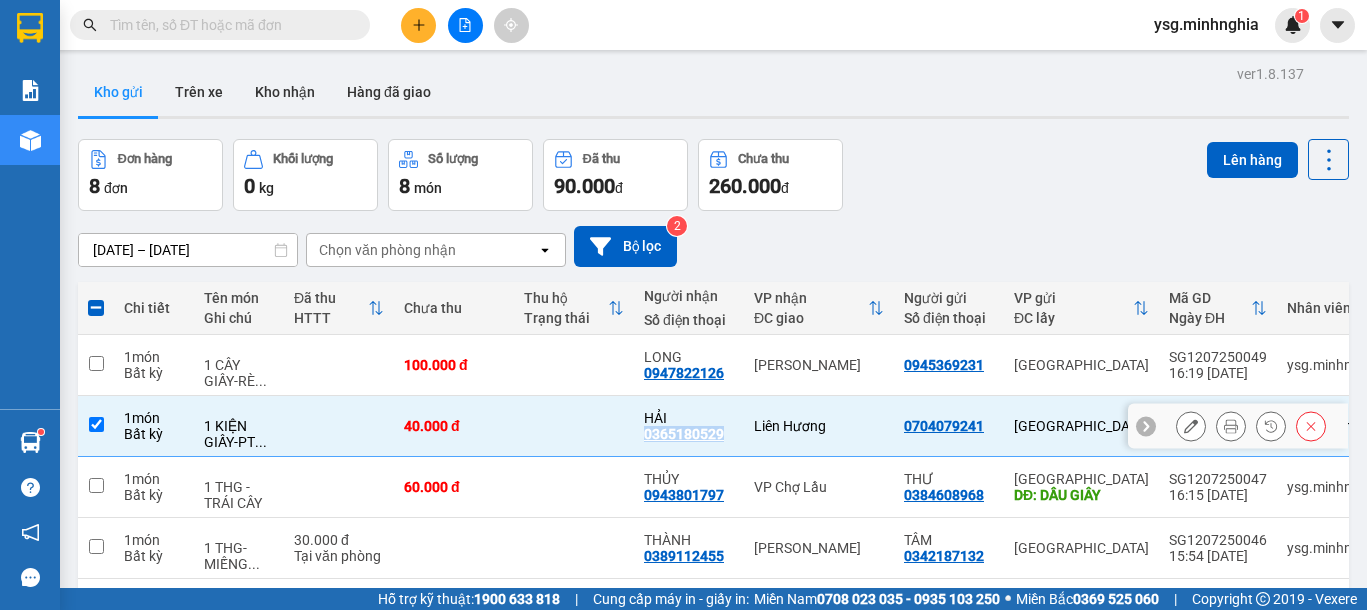 copy on "0365180529" 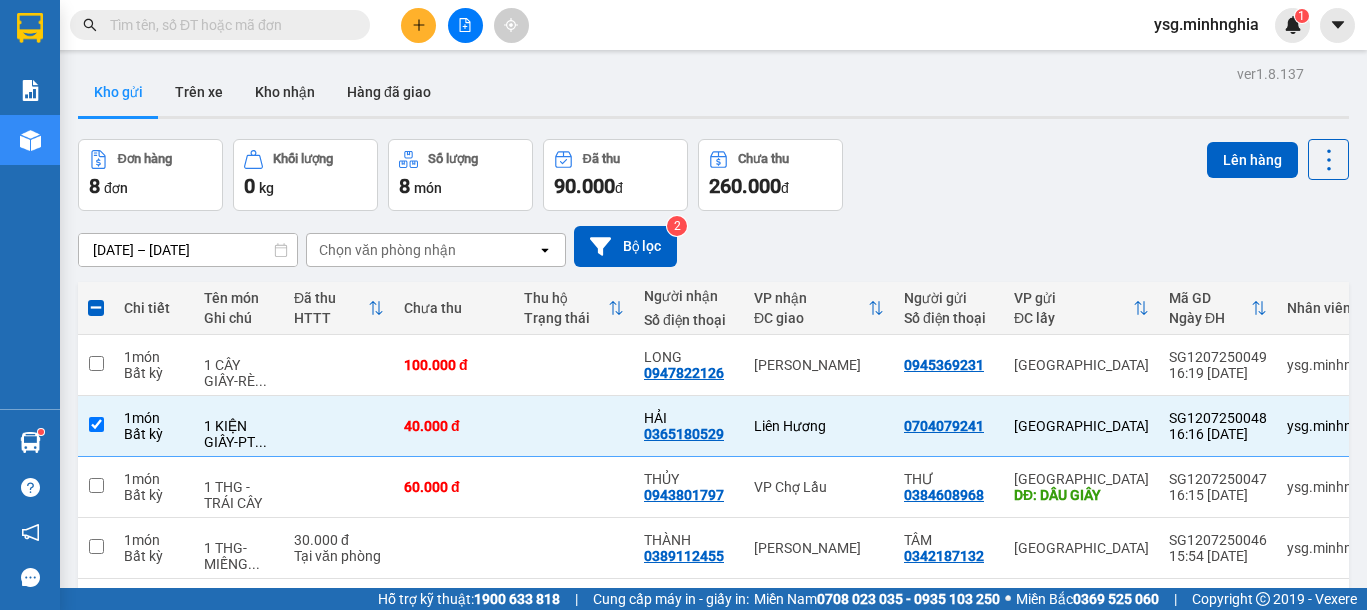 click at bounding box center [228, 25] 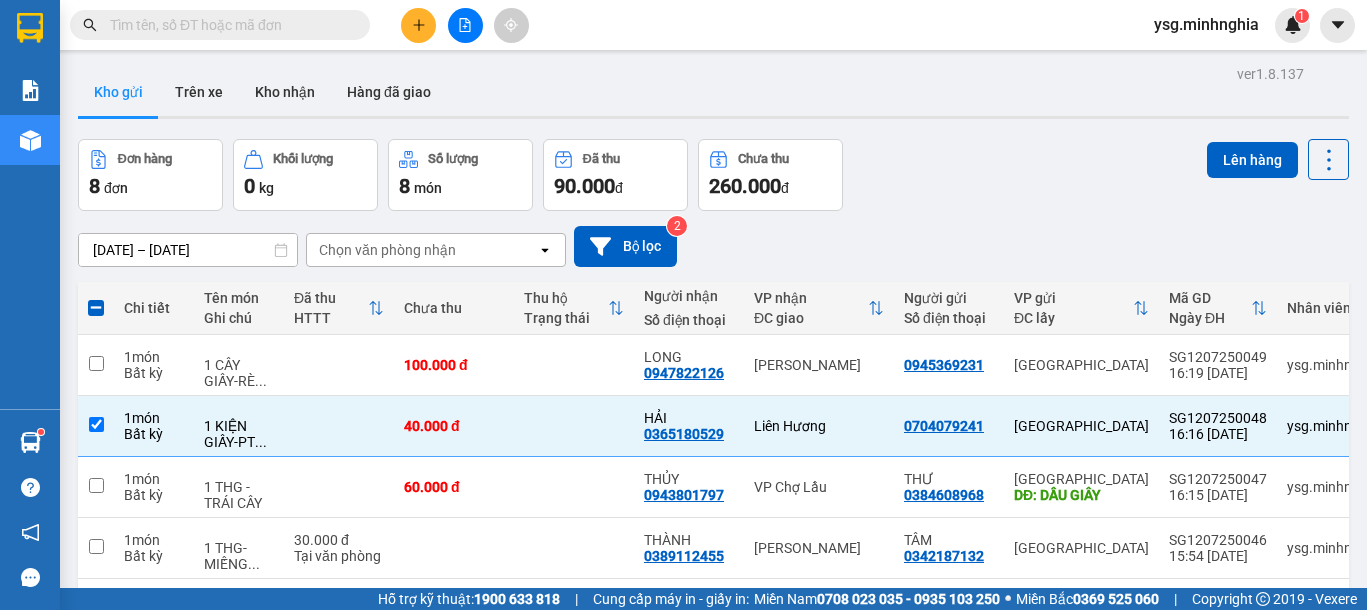 click at bounding box center [228, 25] 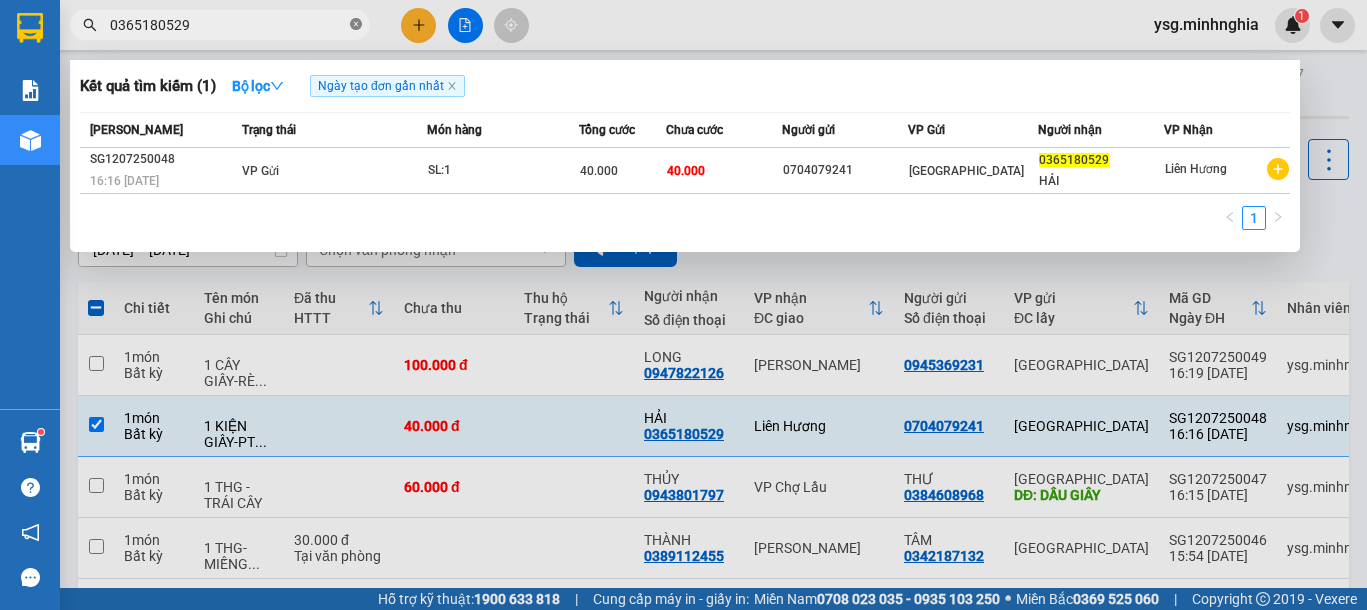 click 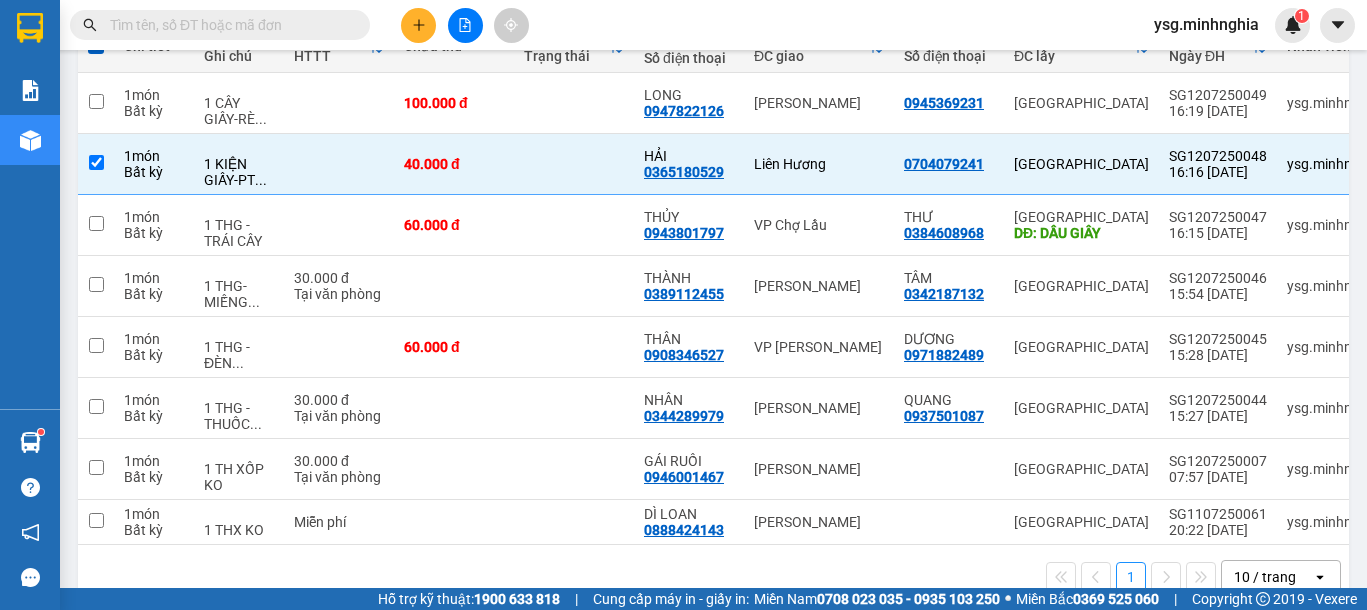 scroll, scrollTop: 266, scrollLeft: 0, axis: vertical 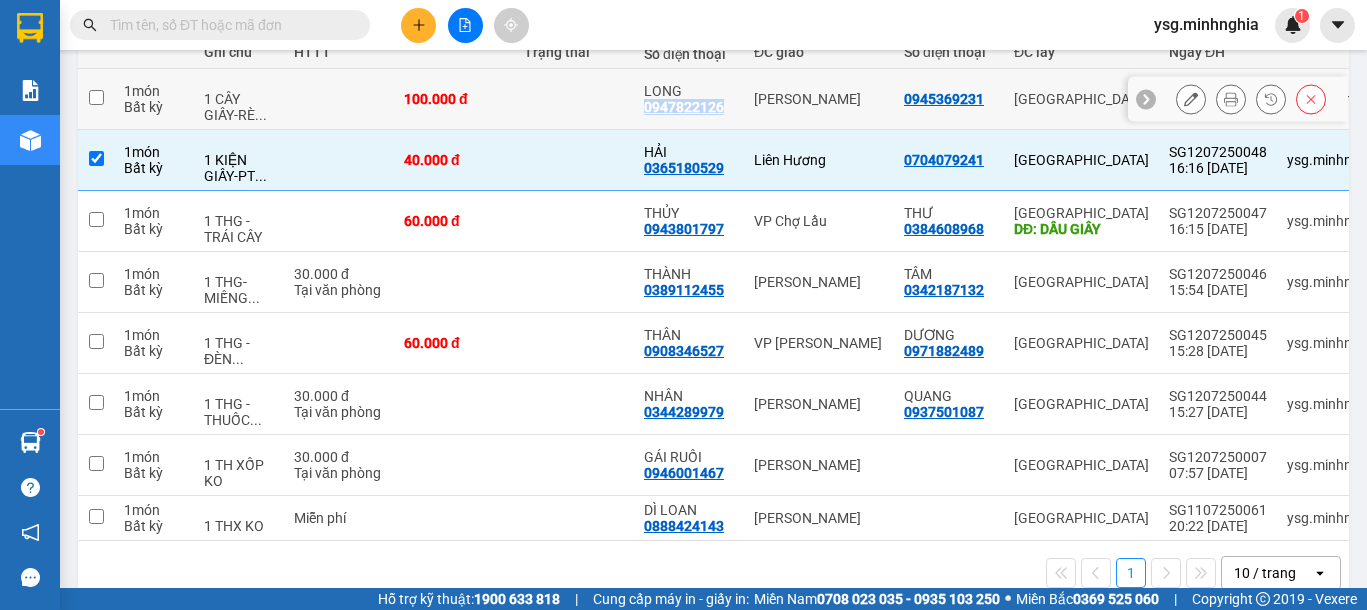 drag, startPoint x: 641, startPoint y: 105, endPoint x: 719, endPoint y: 116, distance: 78.77182 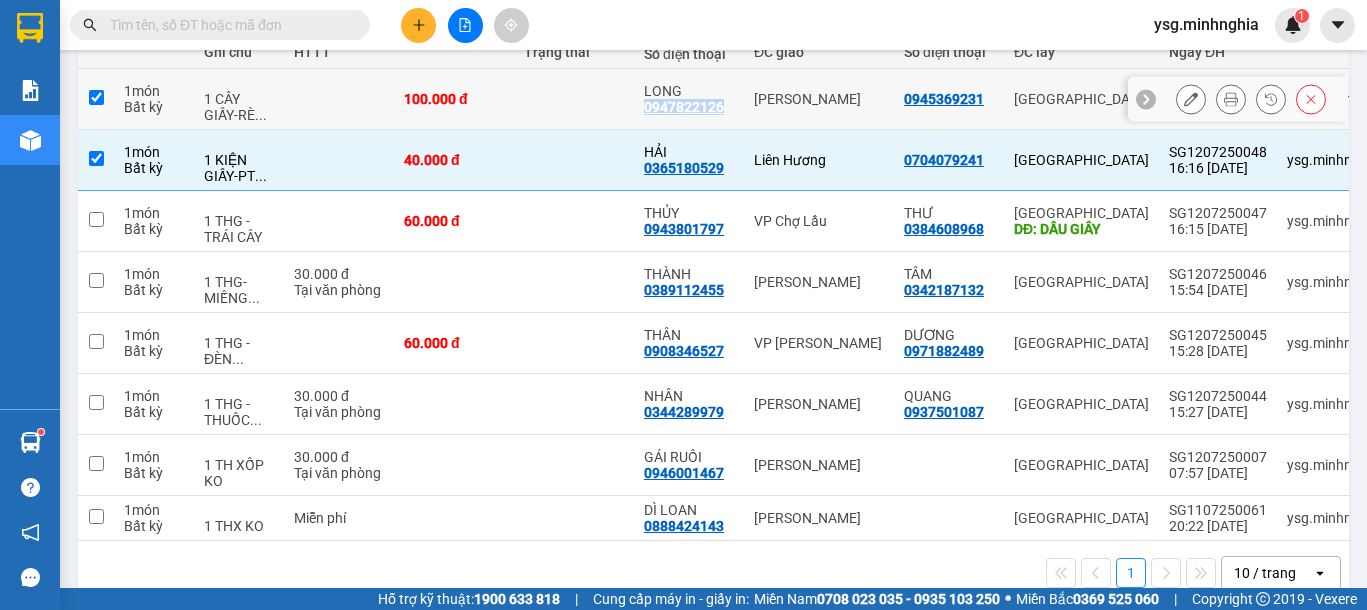 checkbox on "true" 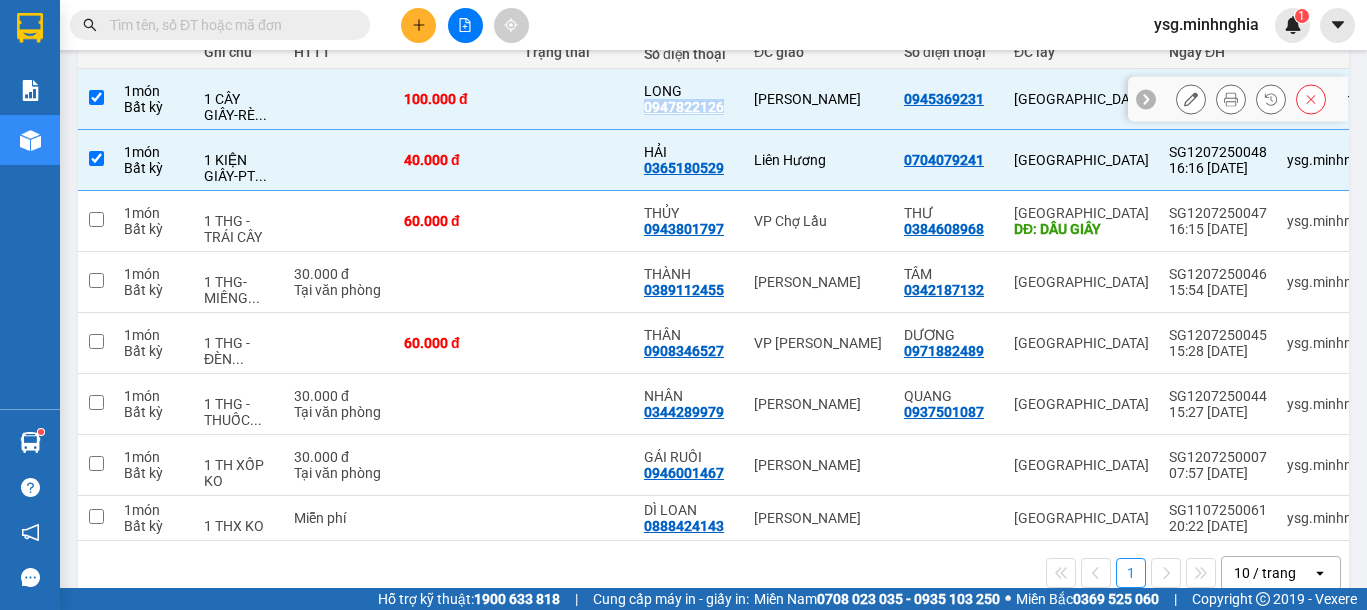 copy on "0947822126" 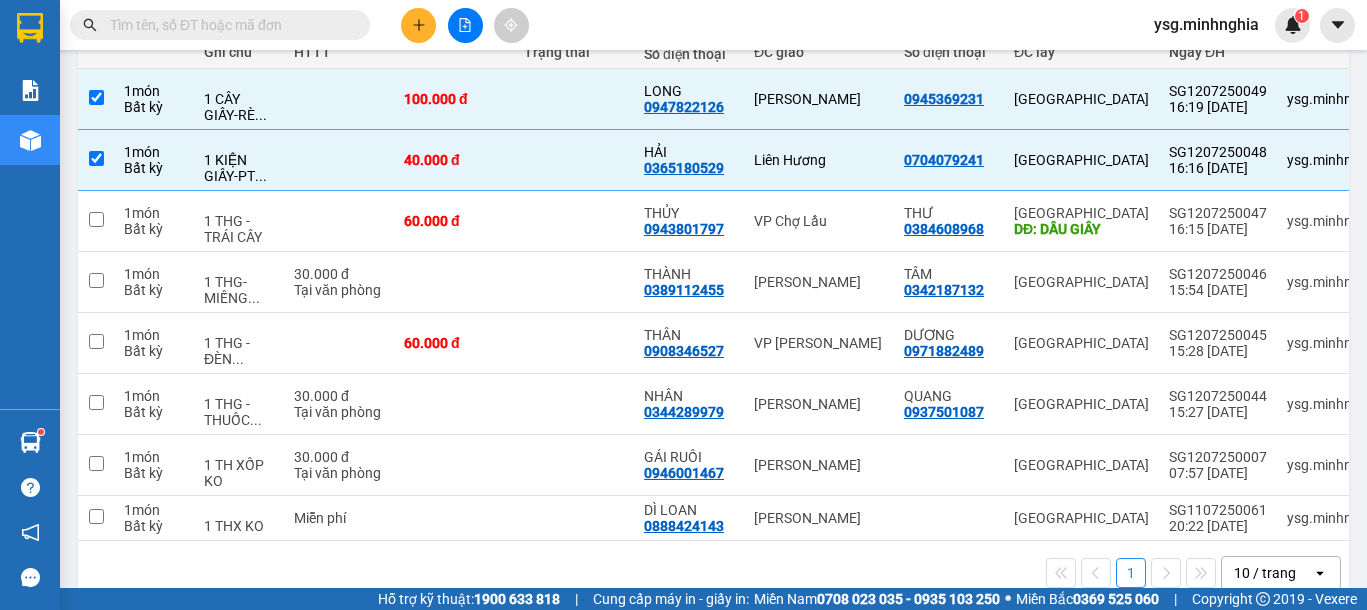click at bounding box center [228, 25] 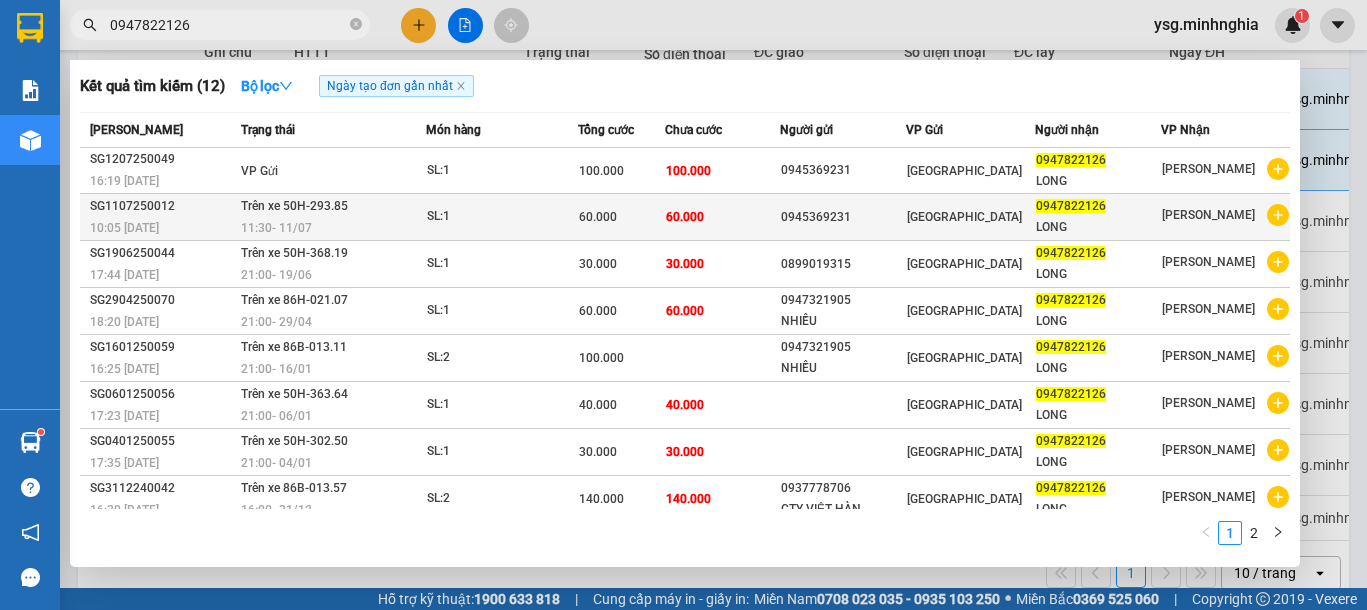 type on "0947822126" 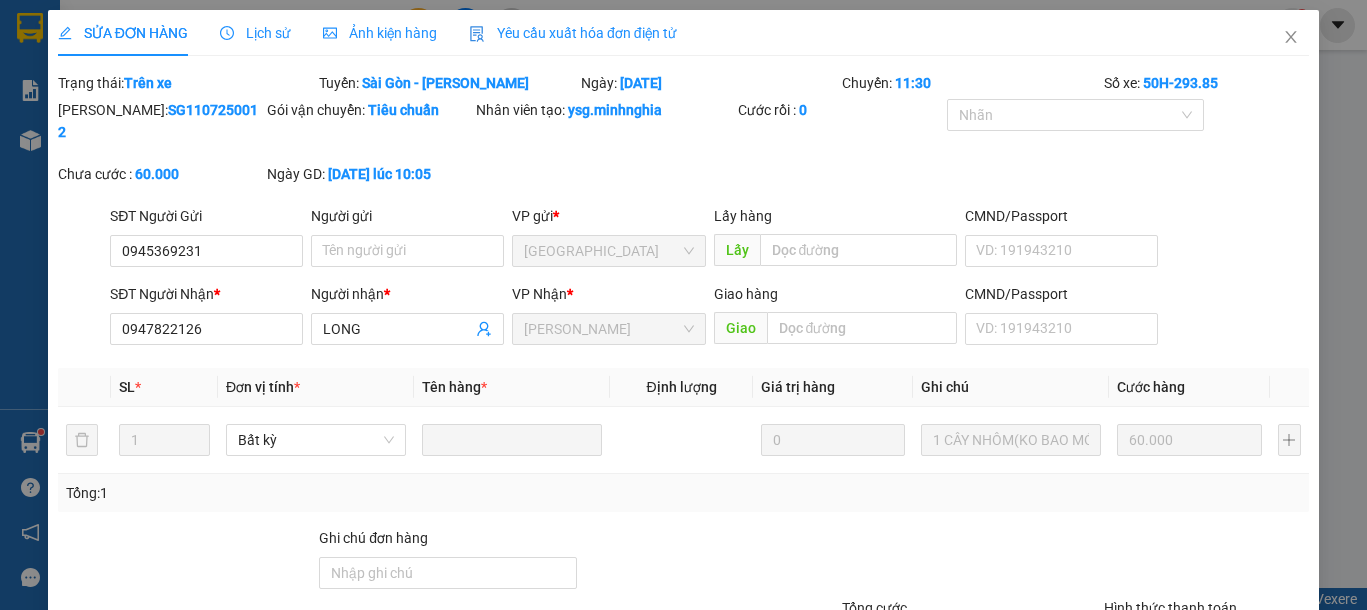 type on "0945369231" 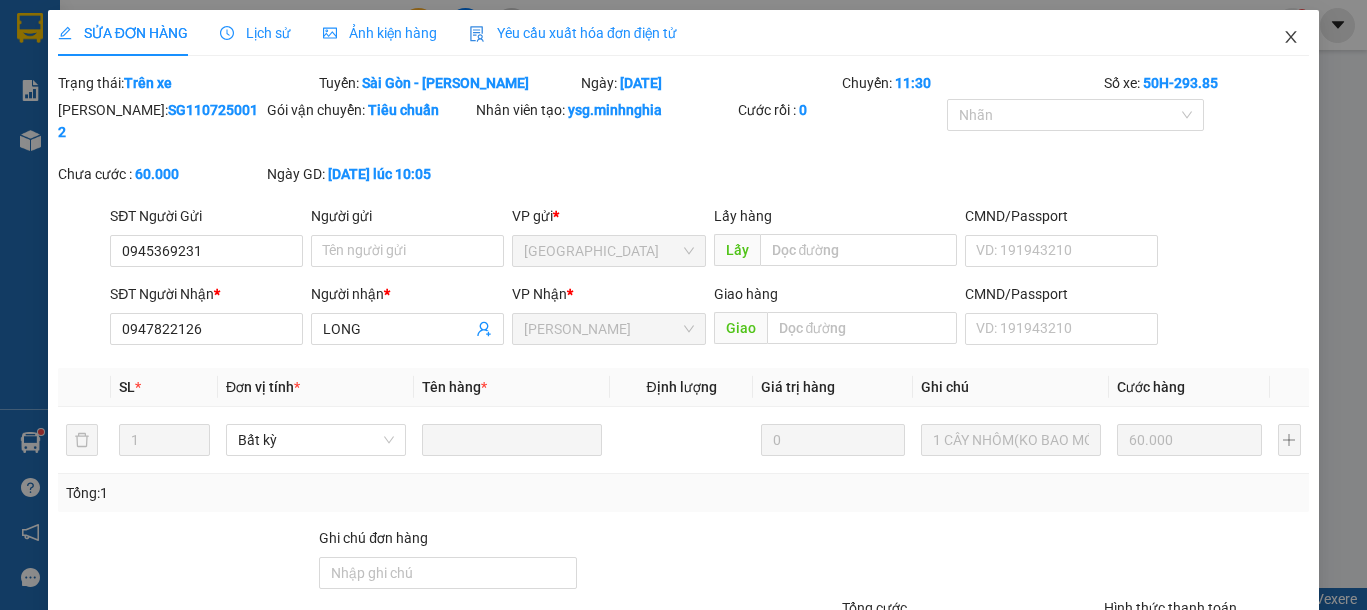 click at bounding box center (1291, 38) 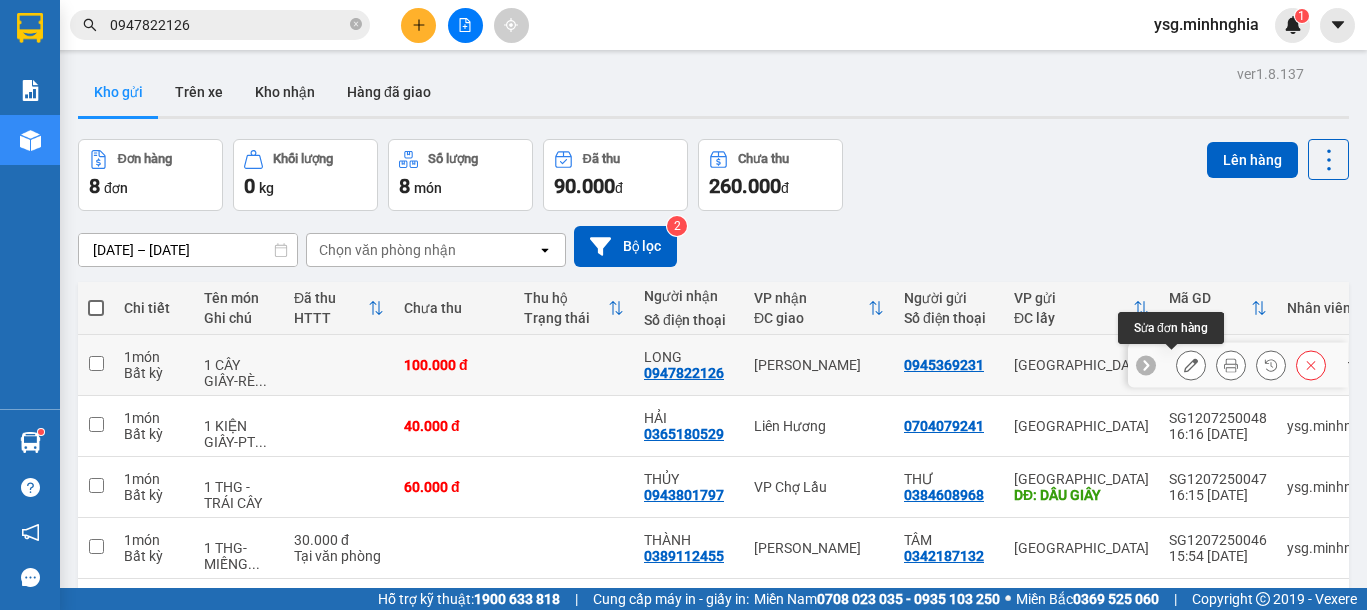 click at bounding box center (1191, 365) 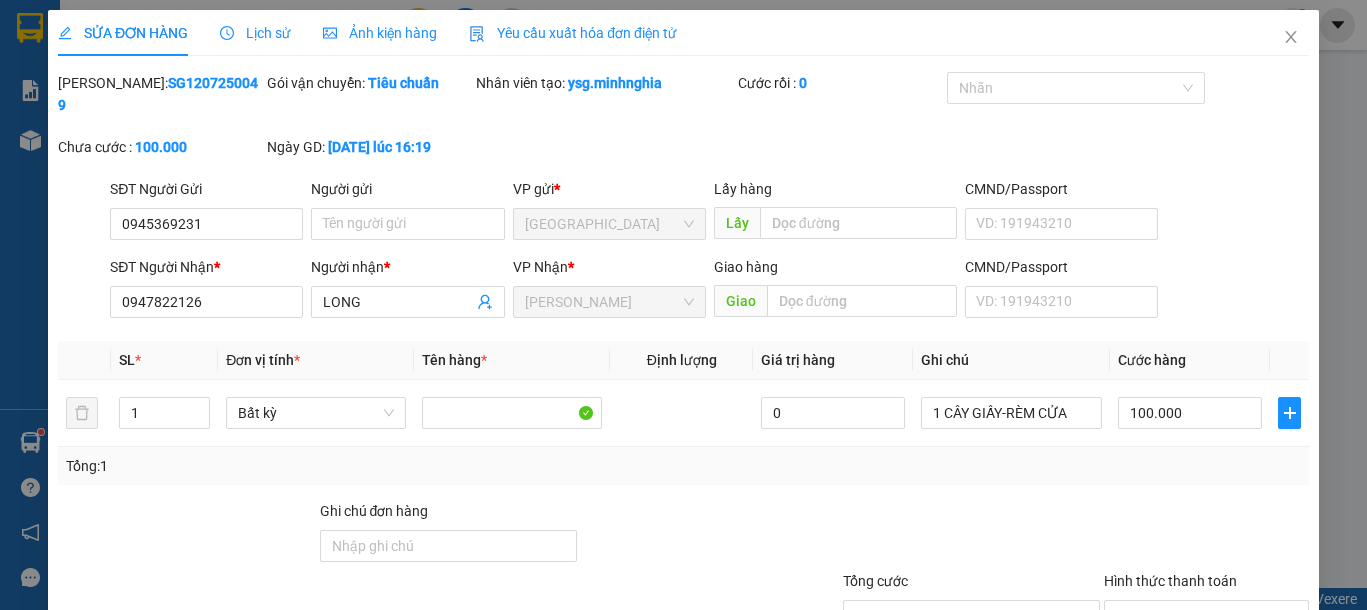 type on "0945369231" 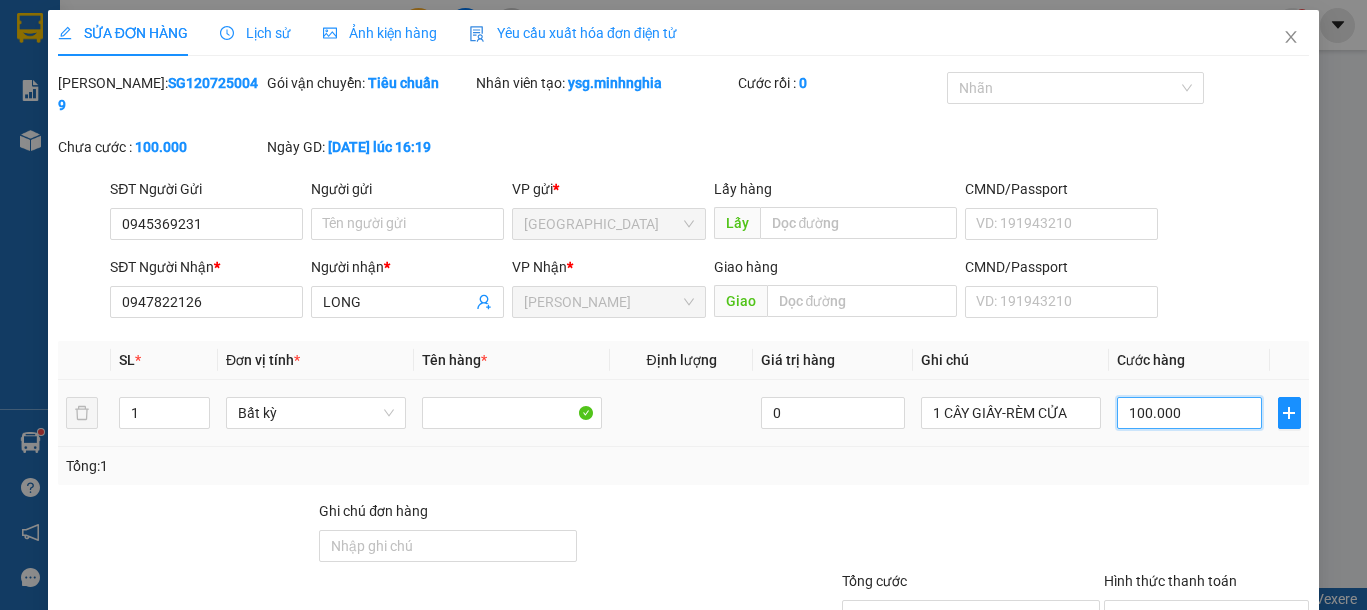 click on "100.000" at bounding box center [1189, 413] 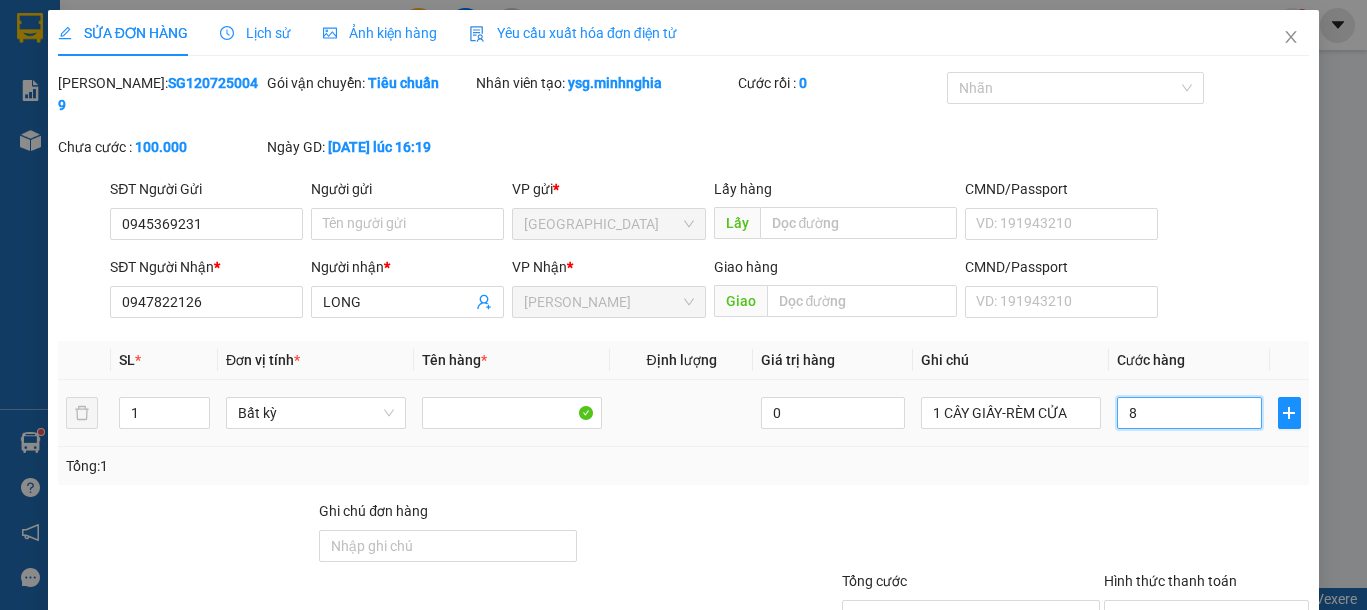 type on "80" 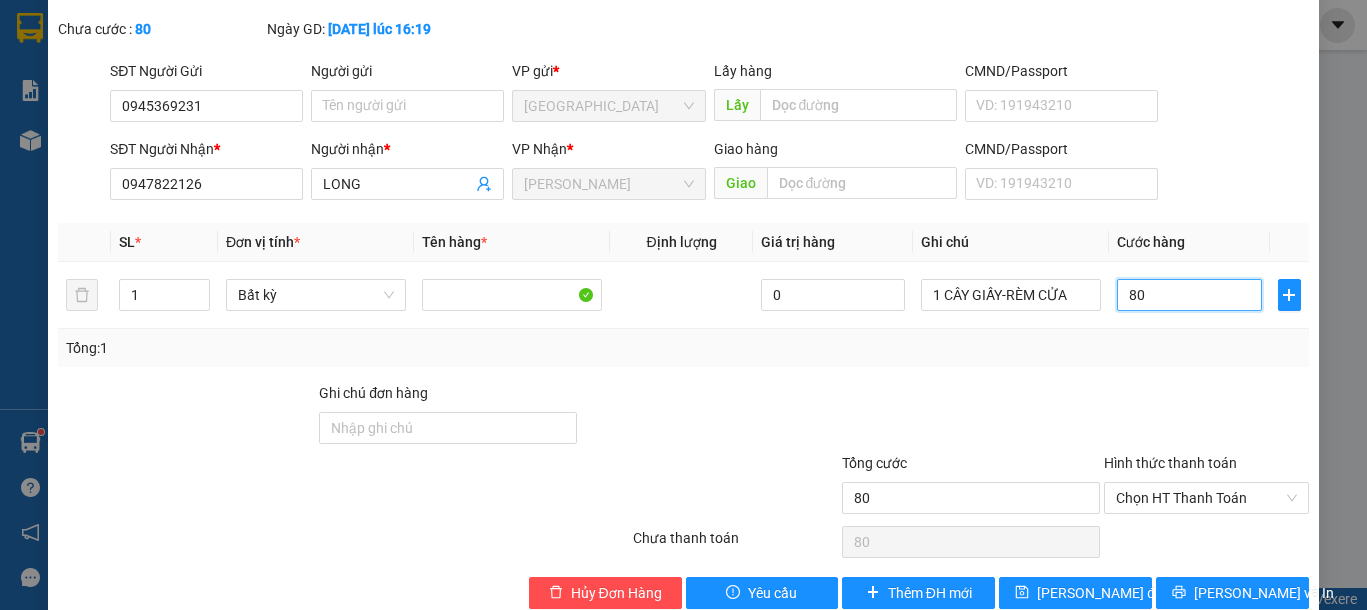 scroll, scrollTop: 134, scrollLeft: 0, axis: vertical 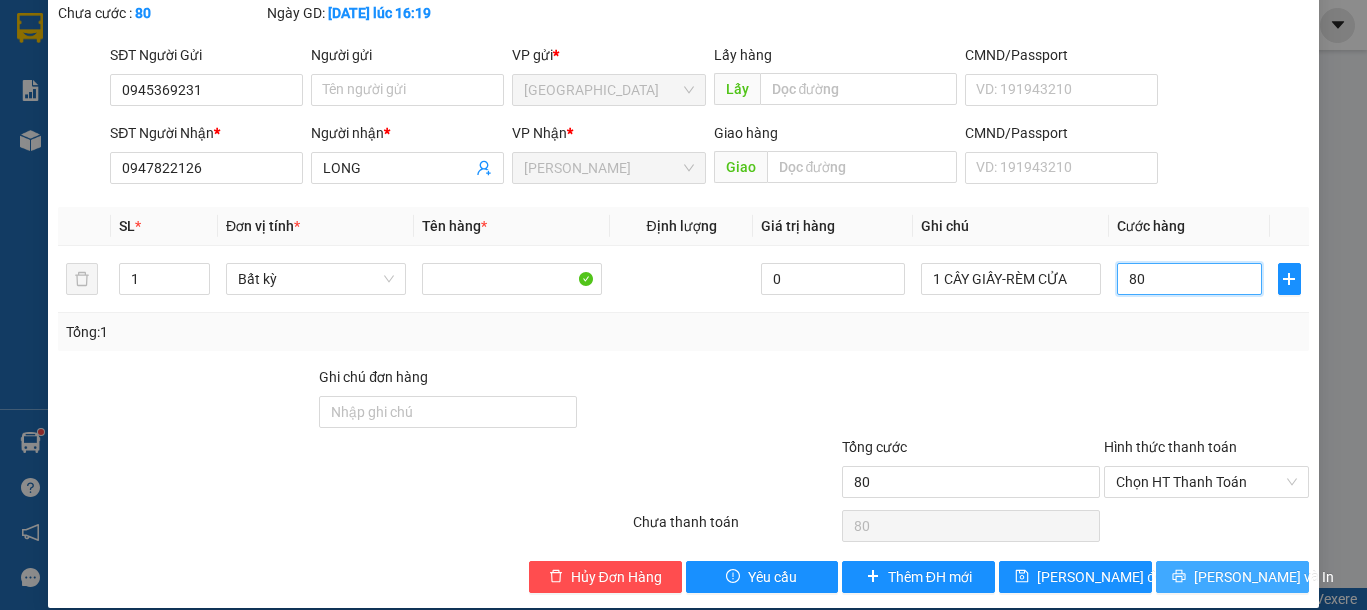 type on "80" 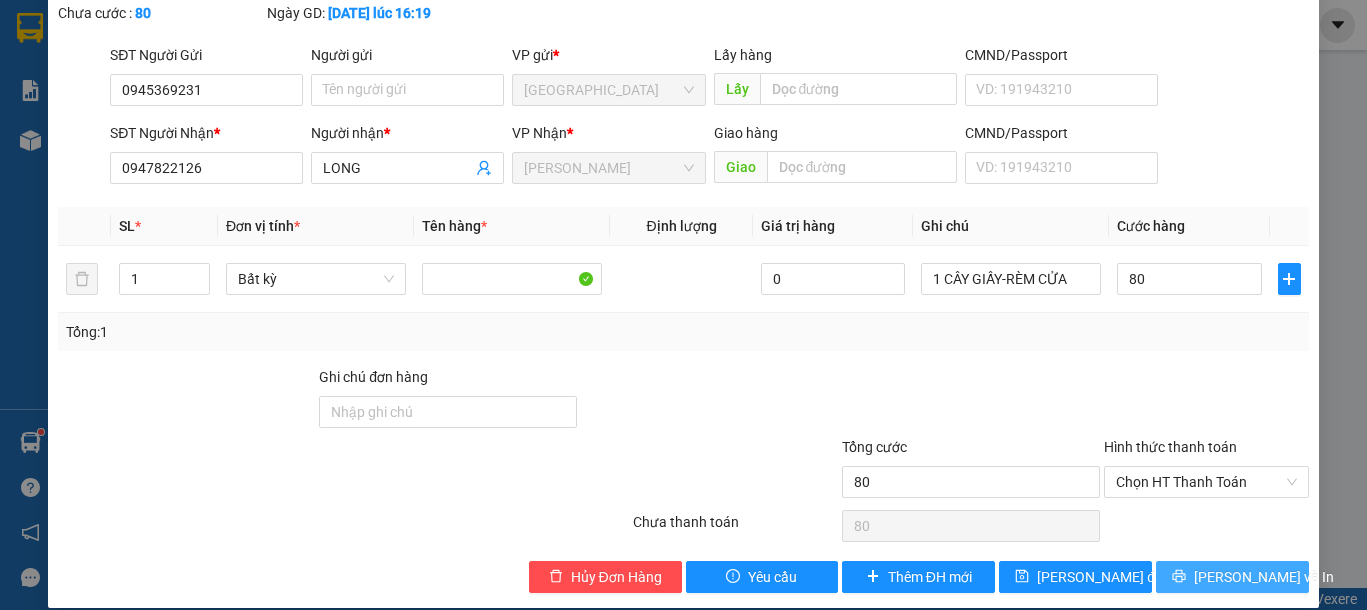 type on "80.000" 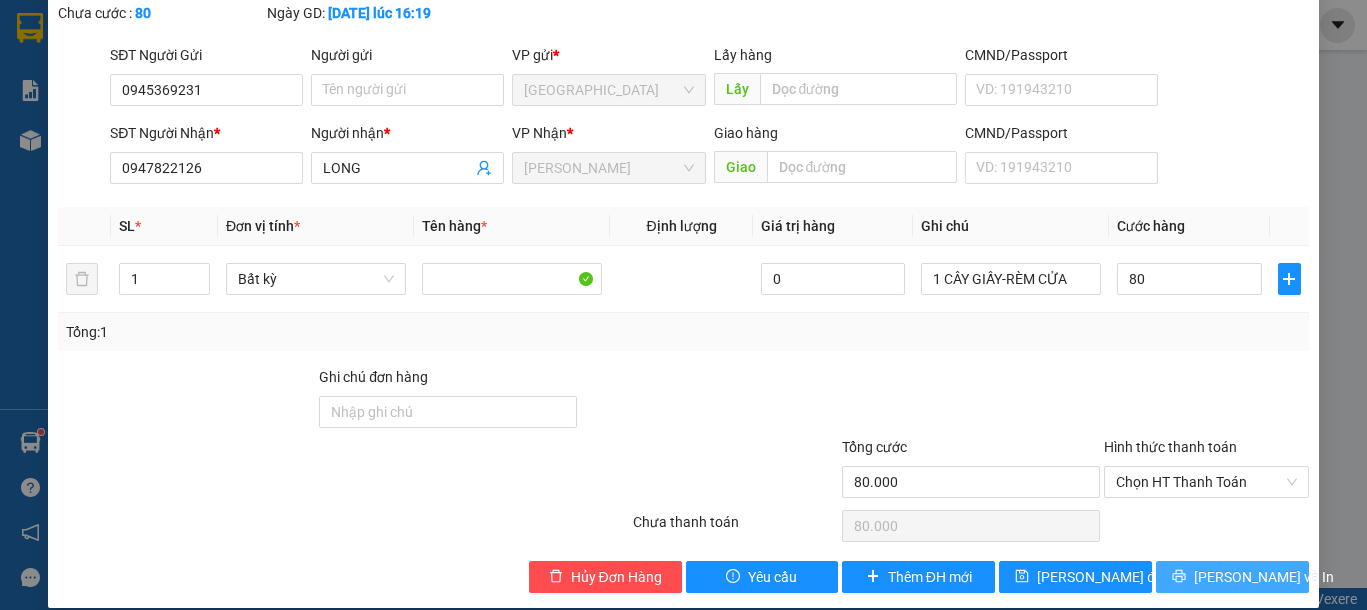 type on "80.000" 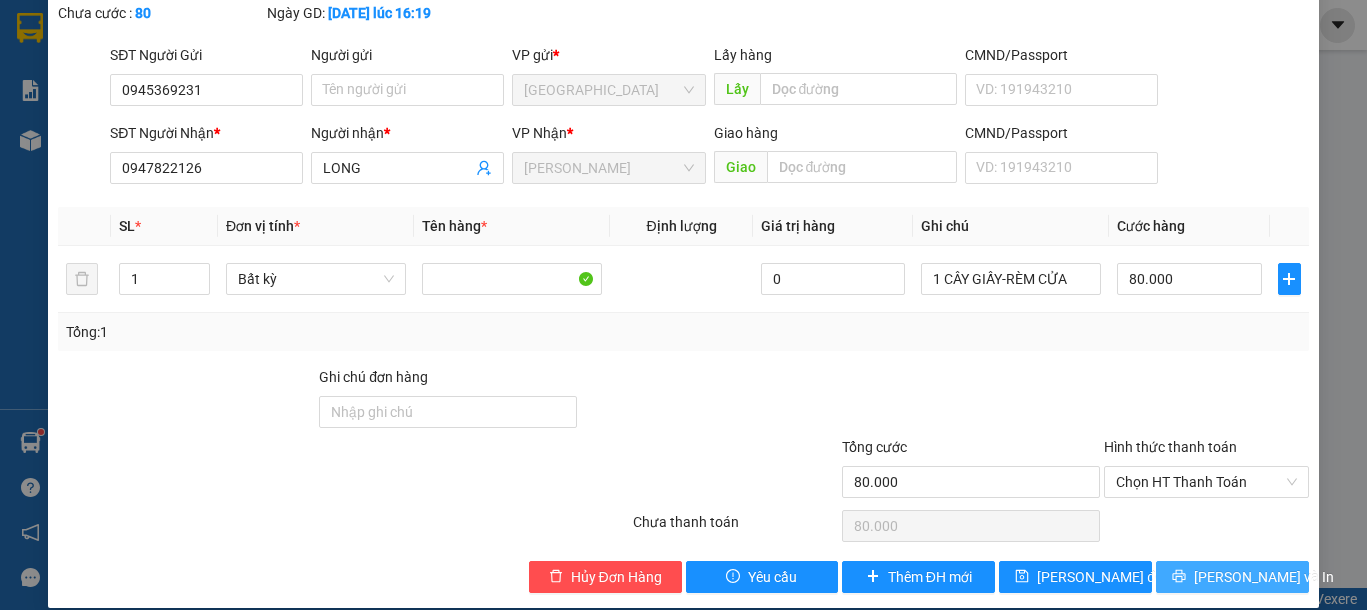 click on "[PERSON_NAME] và In" at bounding box center [1232, 577] 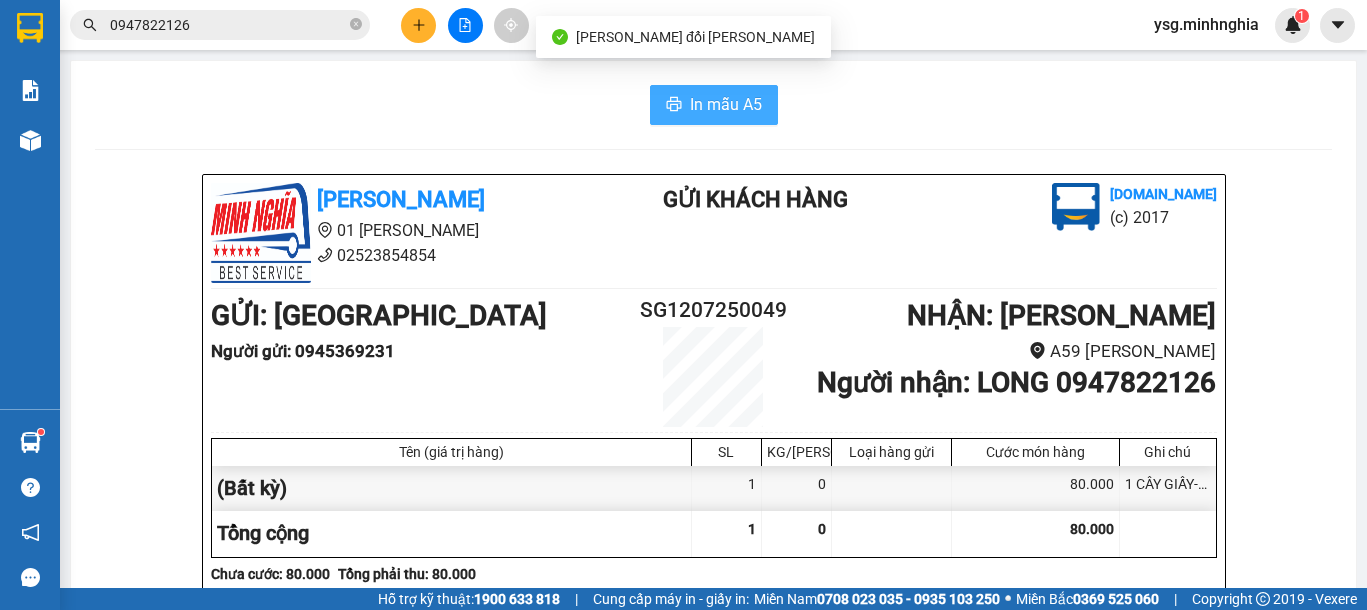 click on "In mẫu A5" at bounding box center (714, 105) 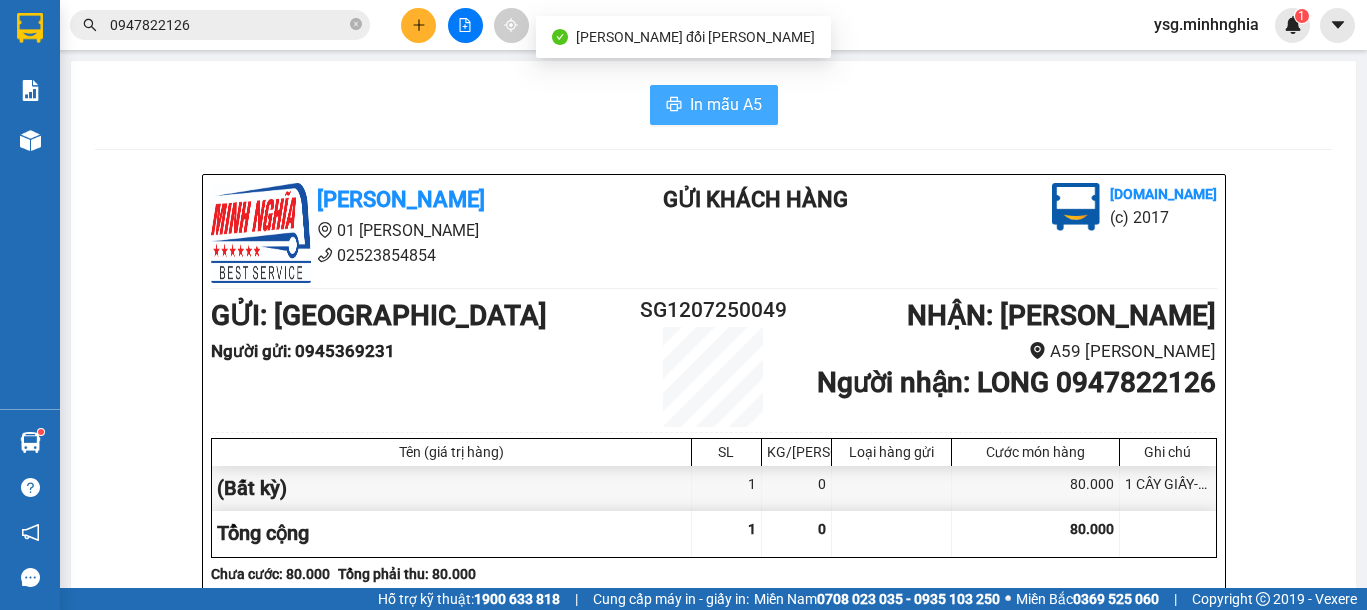 scroll, scrollTop: 0, scrollLeft: 0, axis: both 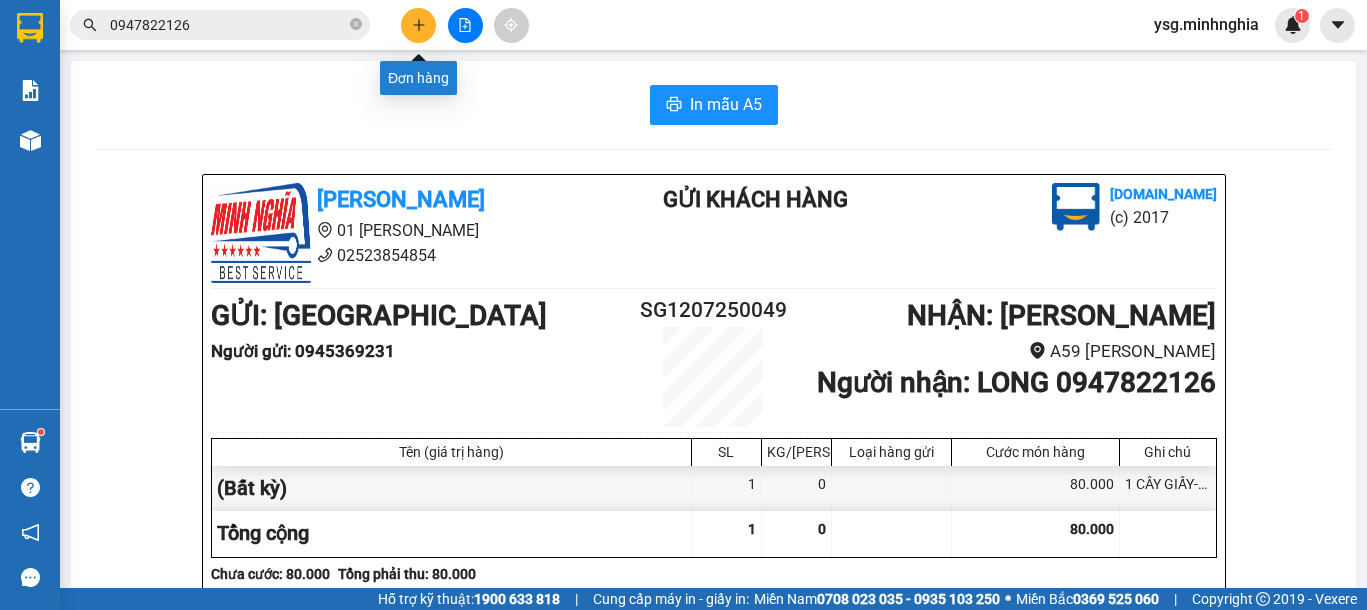 click at bounding box center (418, 25) 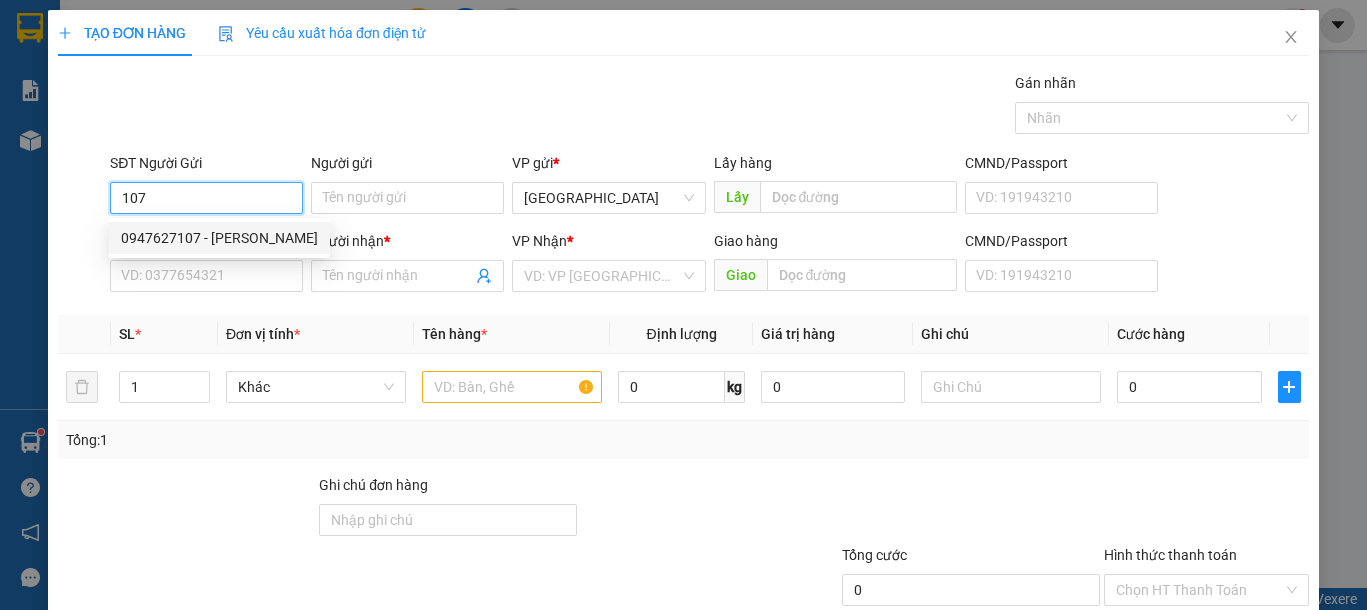 click on "0947627107 - HIẾU" at bounding box center (219, 238) 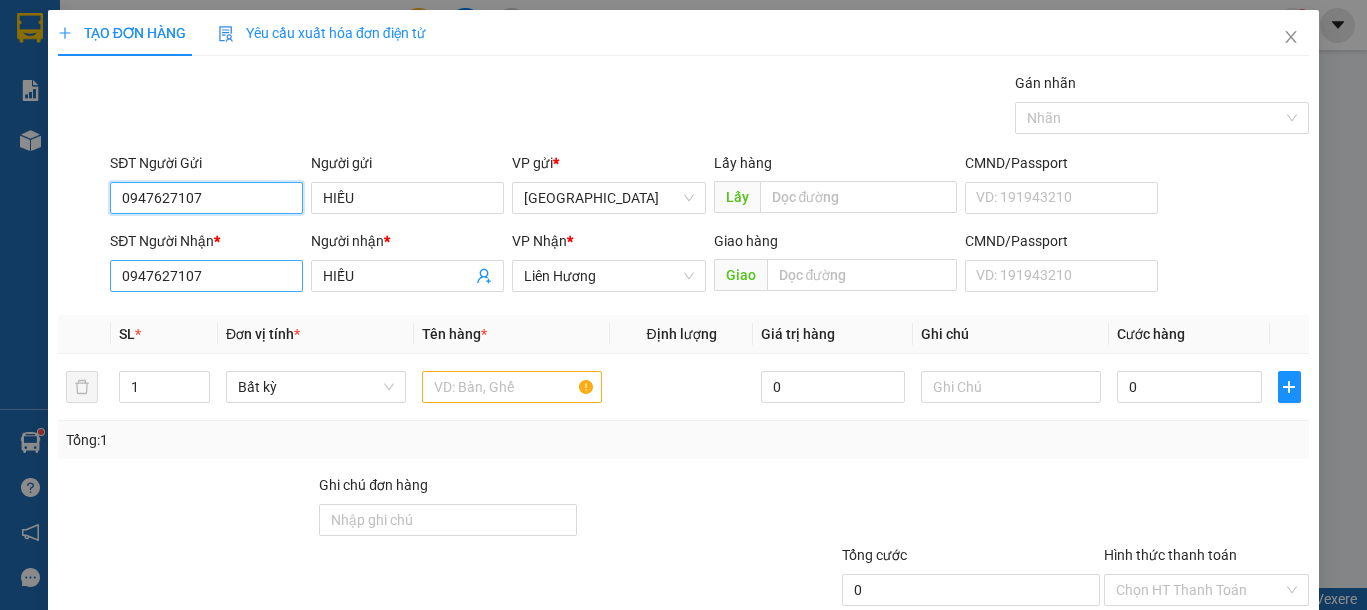 type on "0947627107" 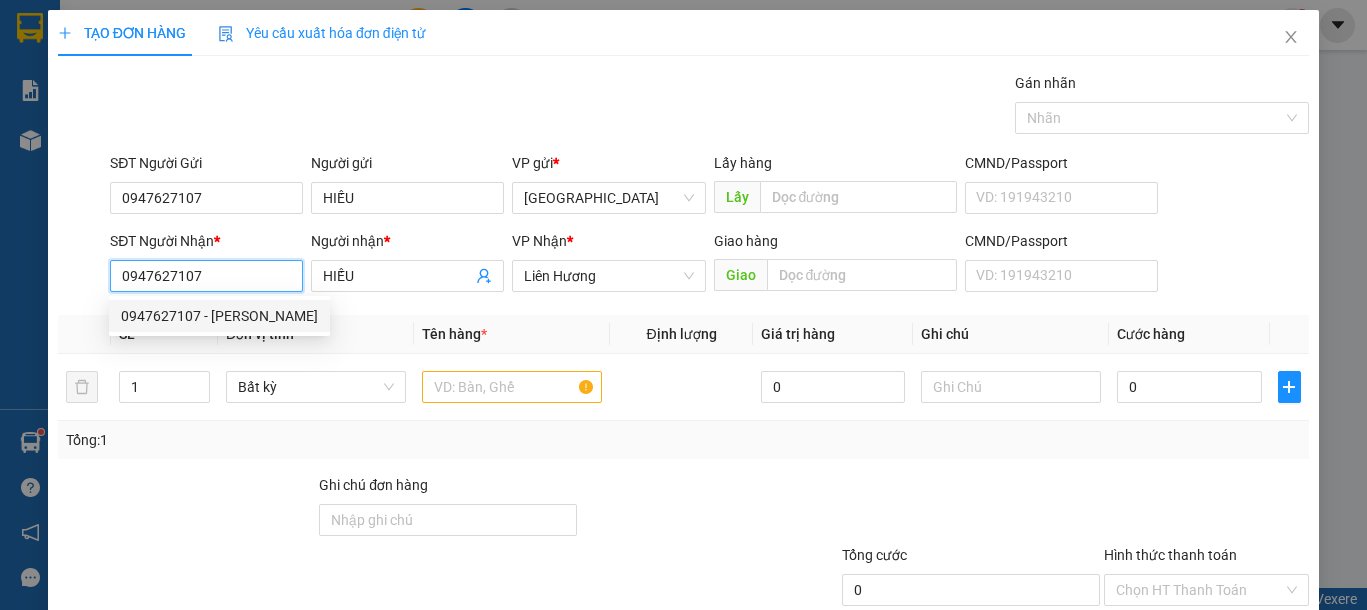 drag, startPoint x: 251, startPoint y: 264, endPoint x: 1, endPoint y: 273, distance: 250.16194 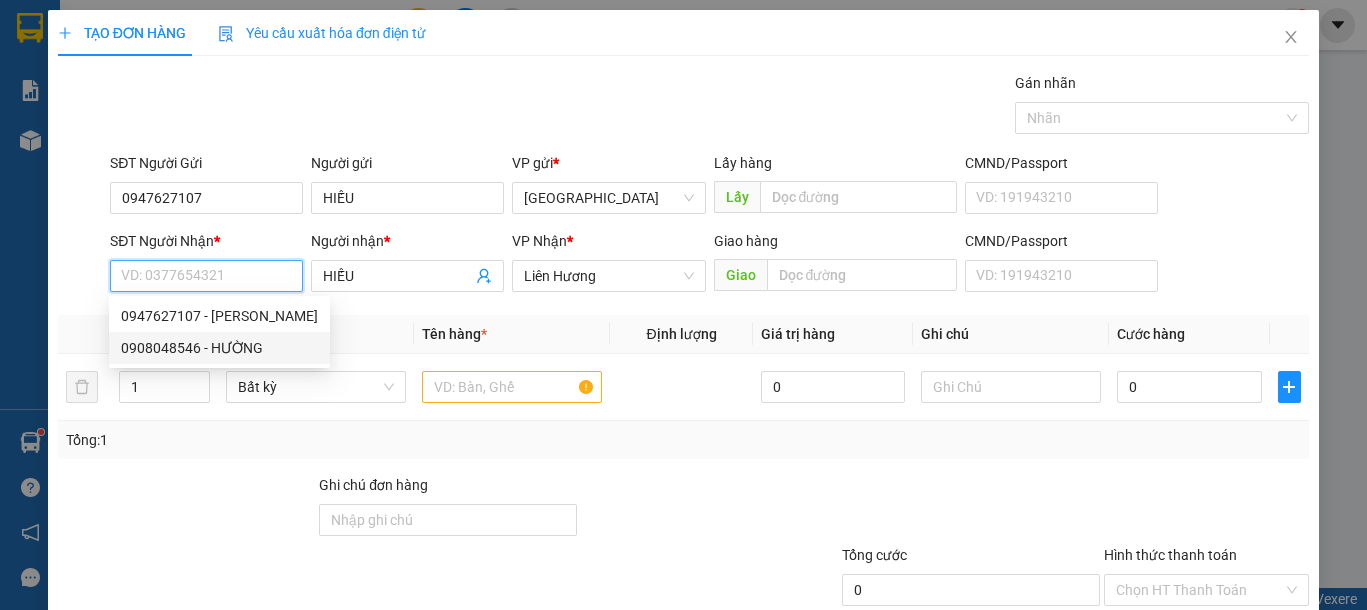 click on "0908048546 - HƯỜNG" at bounding box center (219, 348) 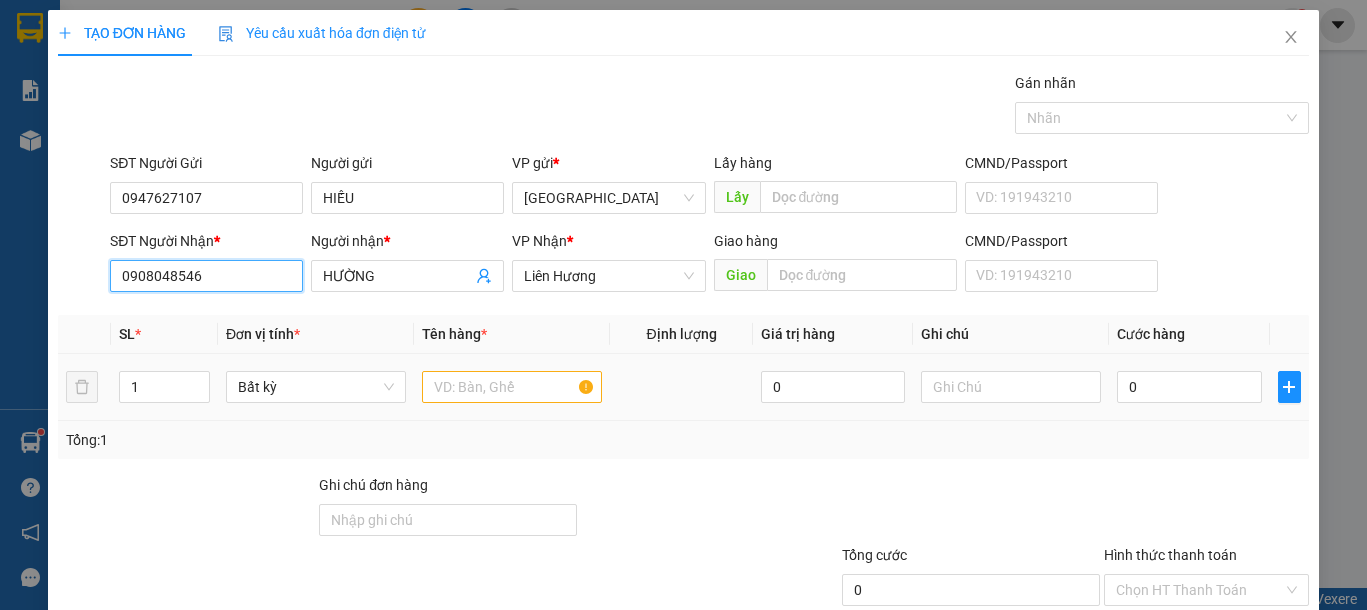 type on "0908048546" 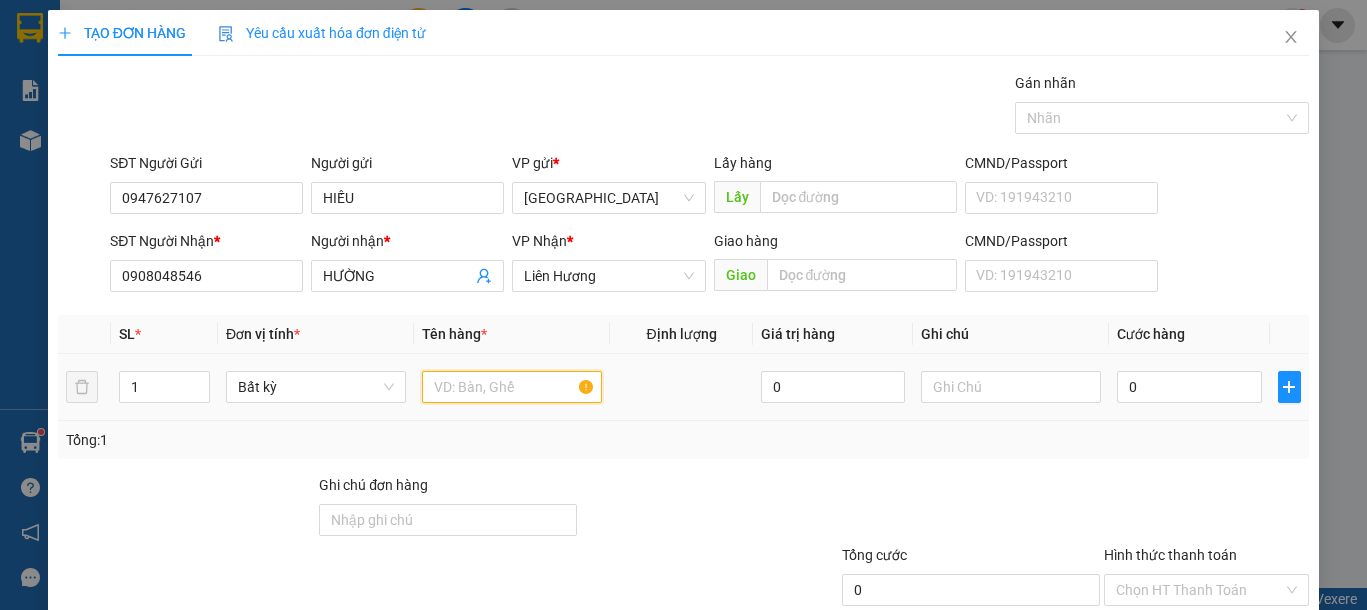 click at bounding box center (512, 387) 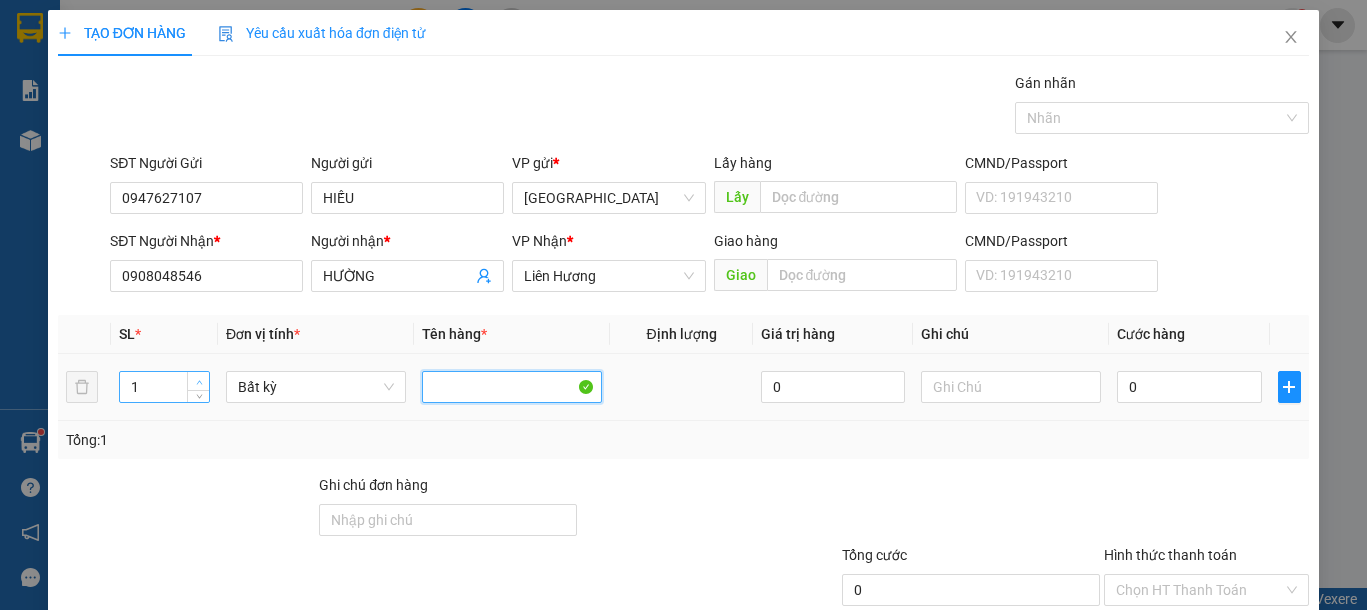 type 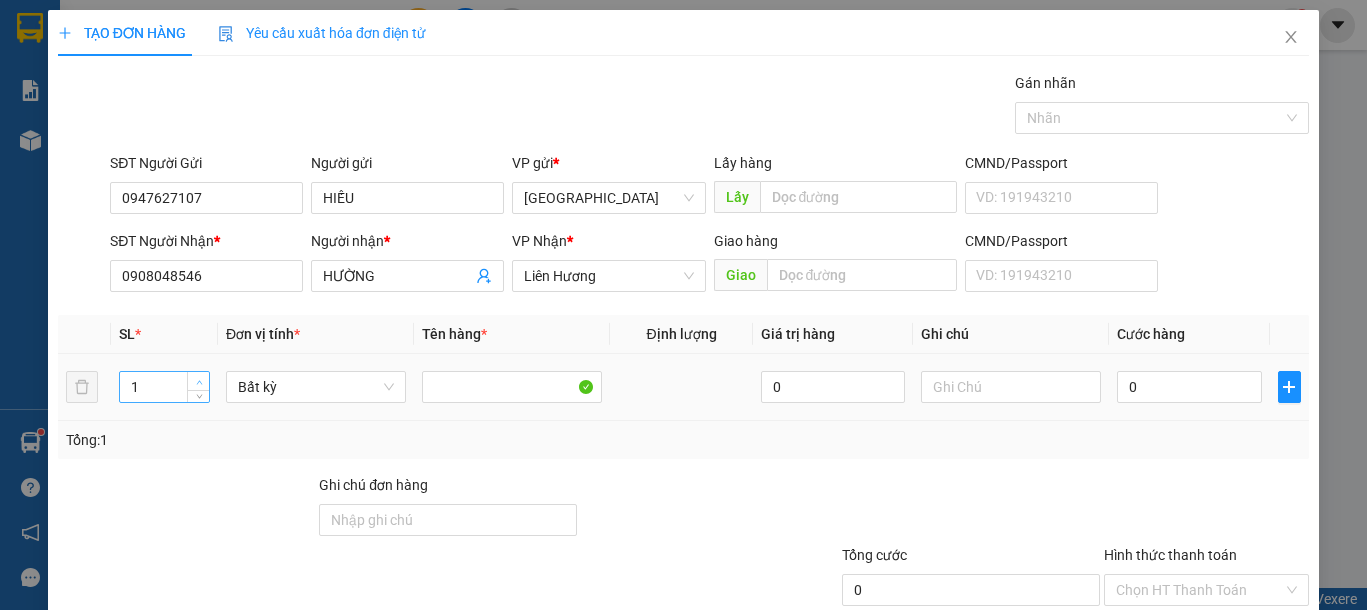 type on "2" 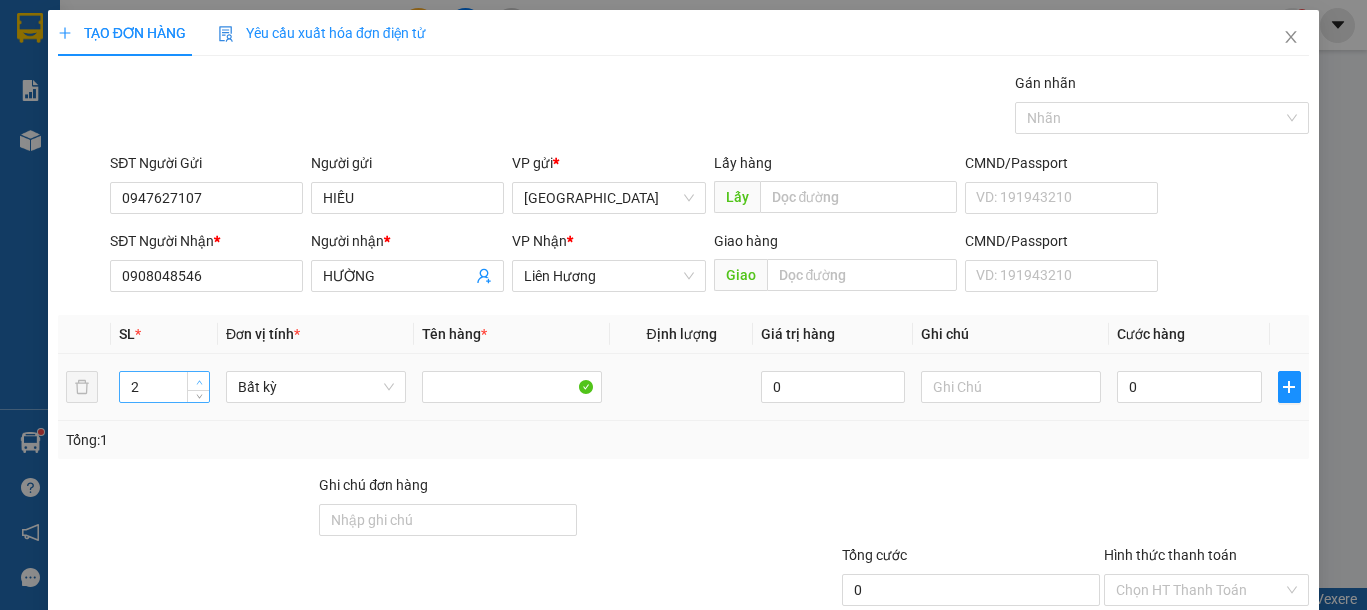 click 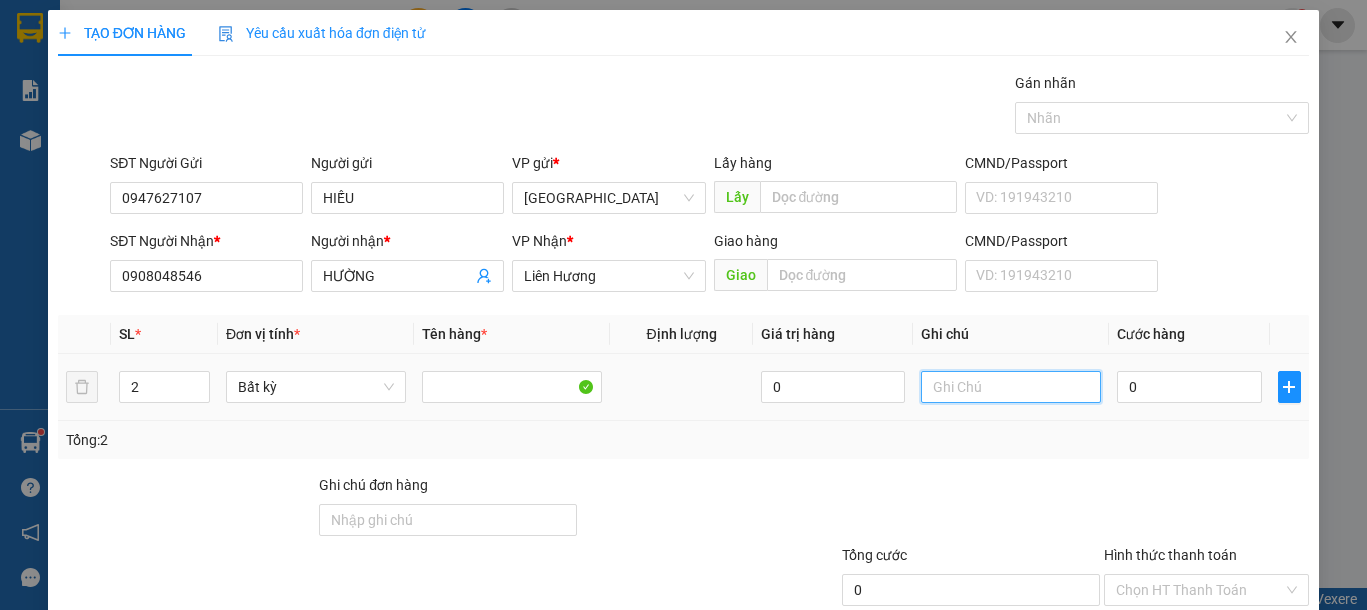 click at bounding box center [1011, 387] 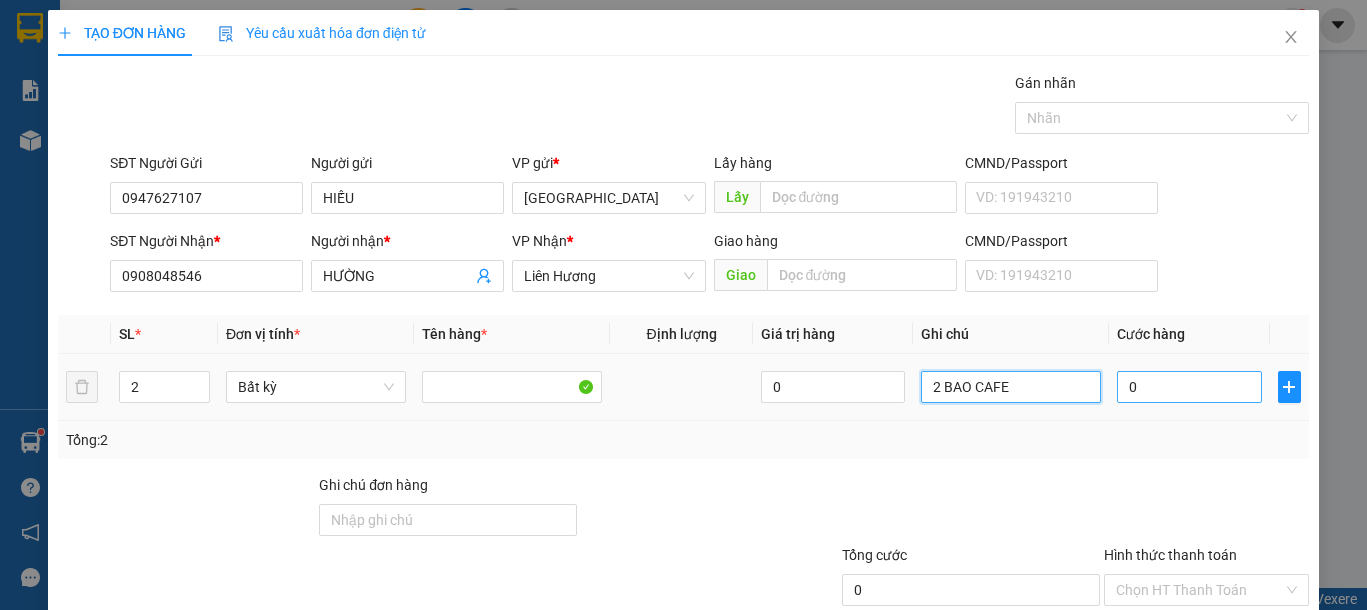 type on "2 BAO CAFE" 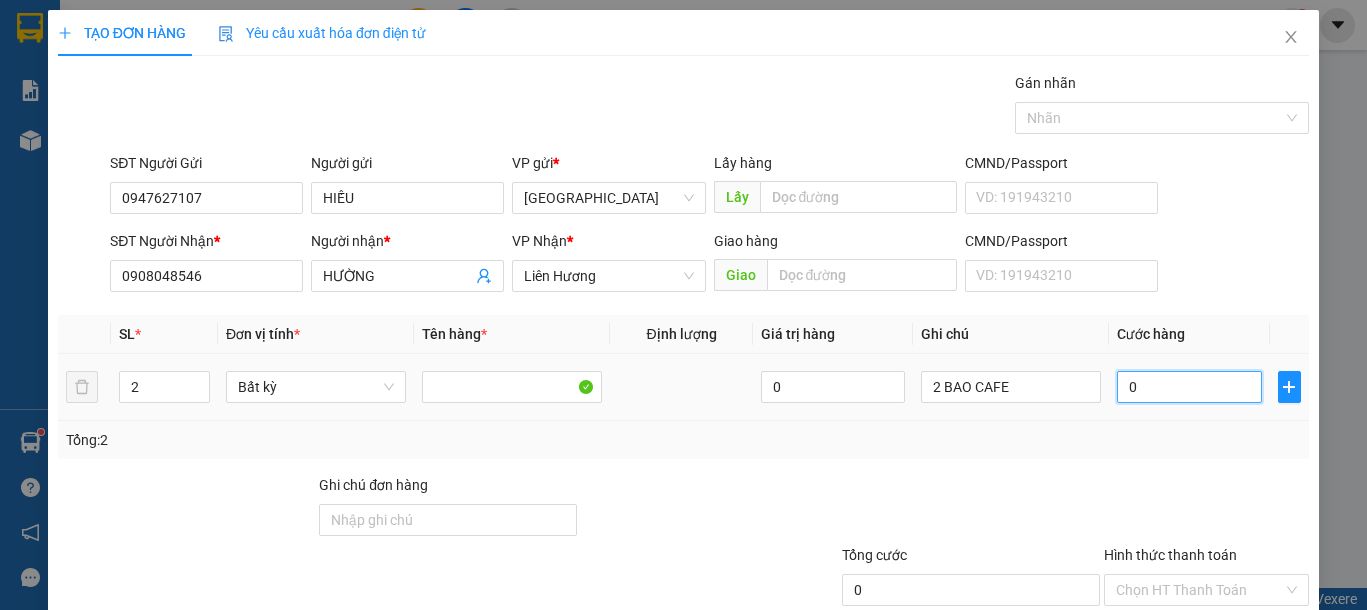 click on "0" at bounding box center [1189, 387] 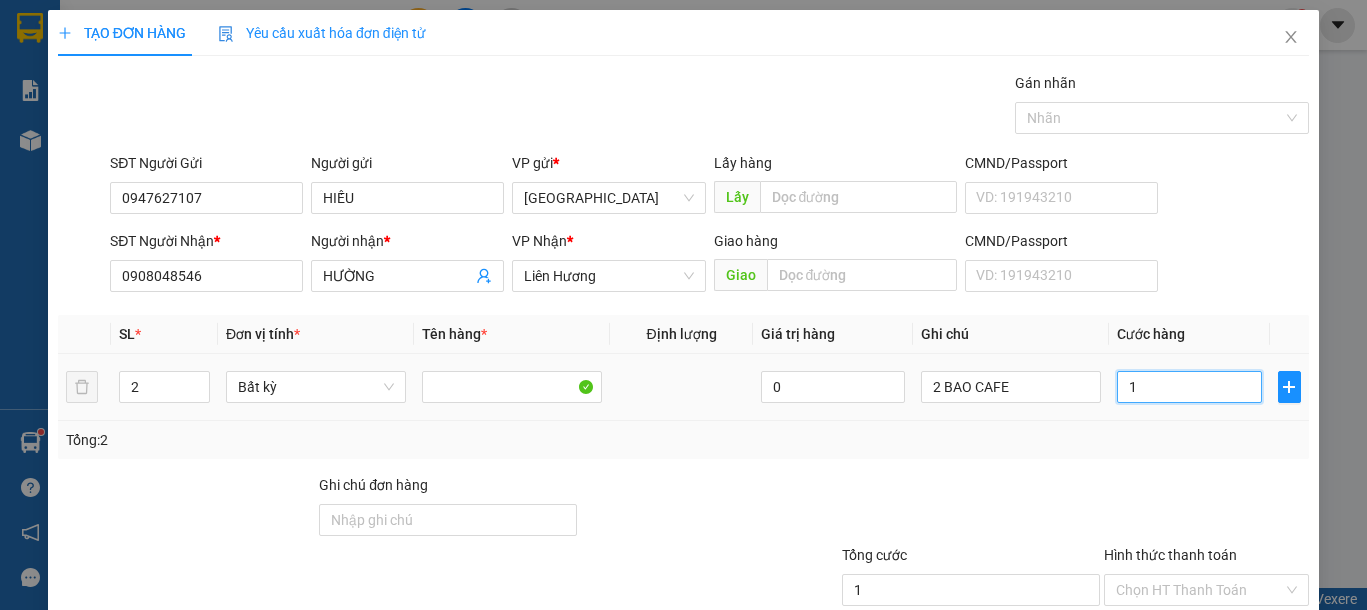 type on "10" 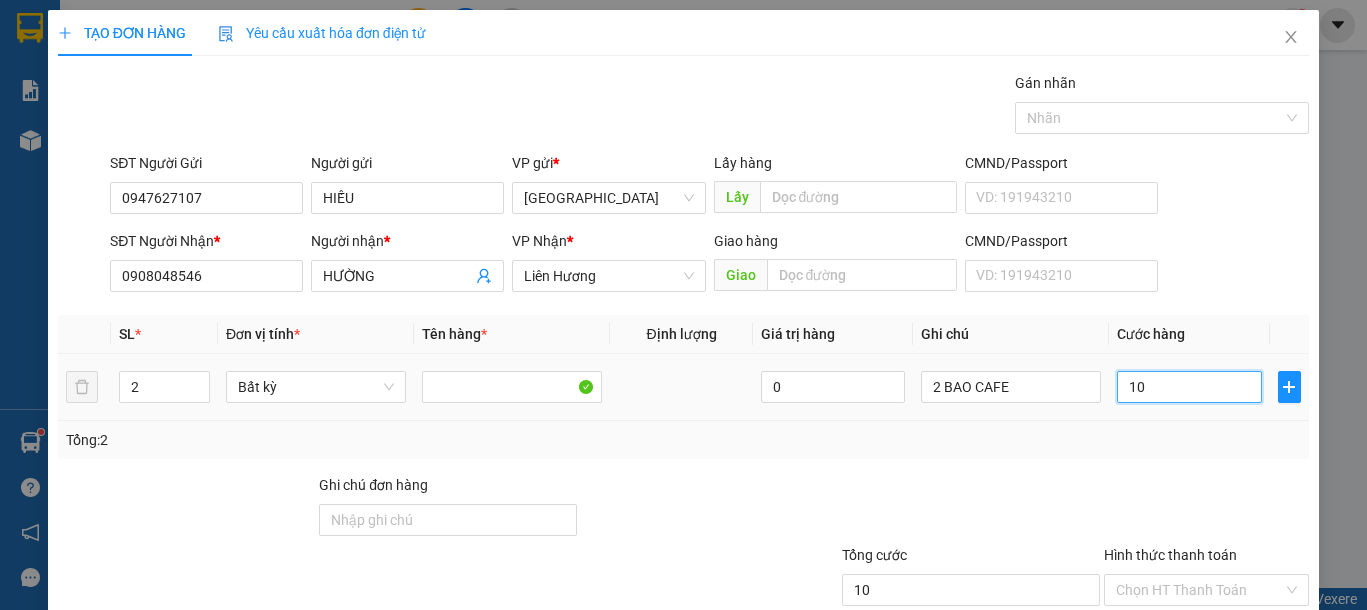 type on "100" 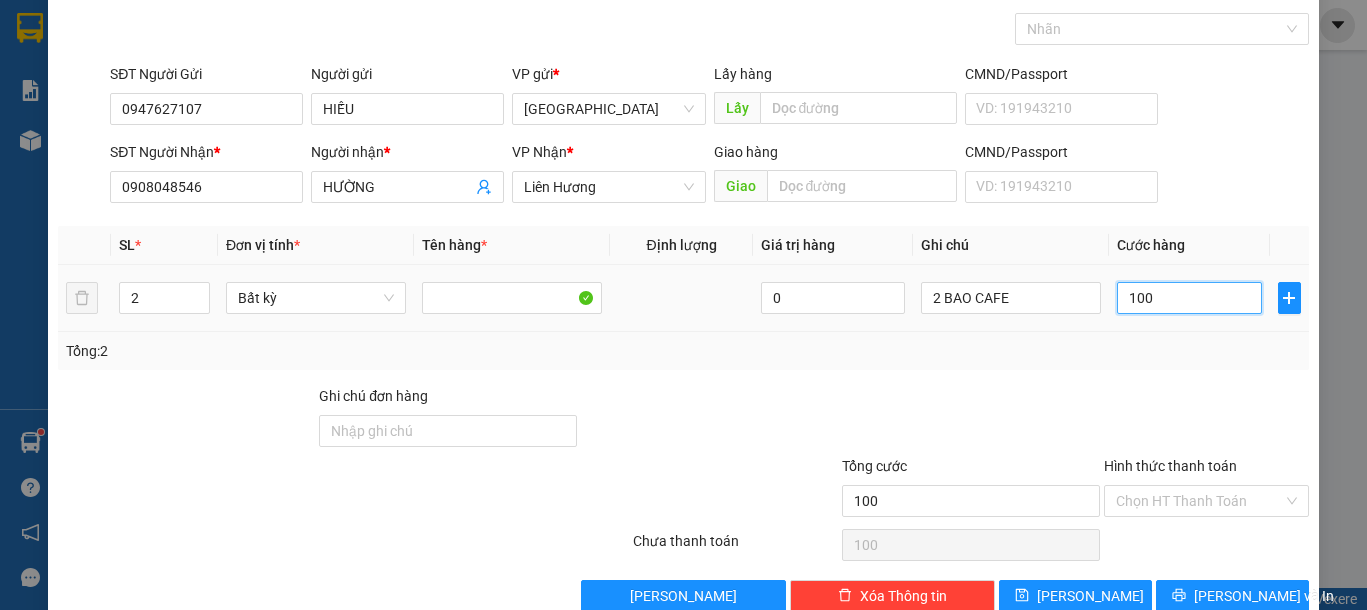 scroll, scrollTop: 130, scrollLeft: 0, axis: vertical 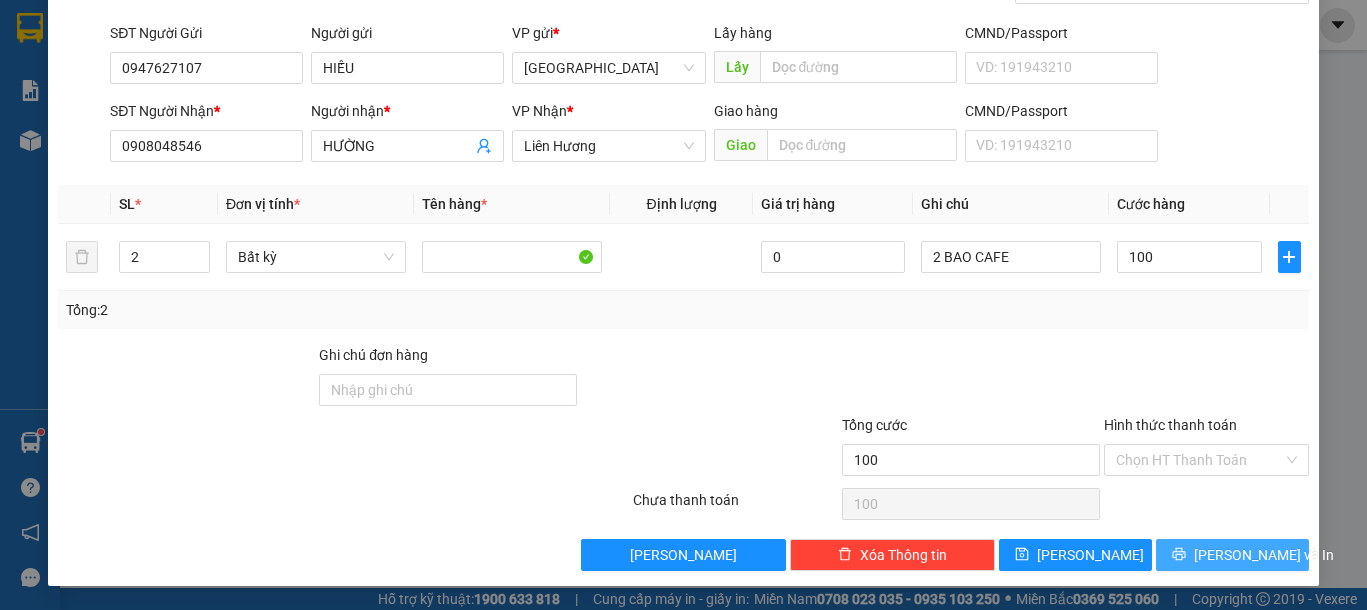 type on "100.000" 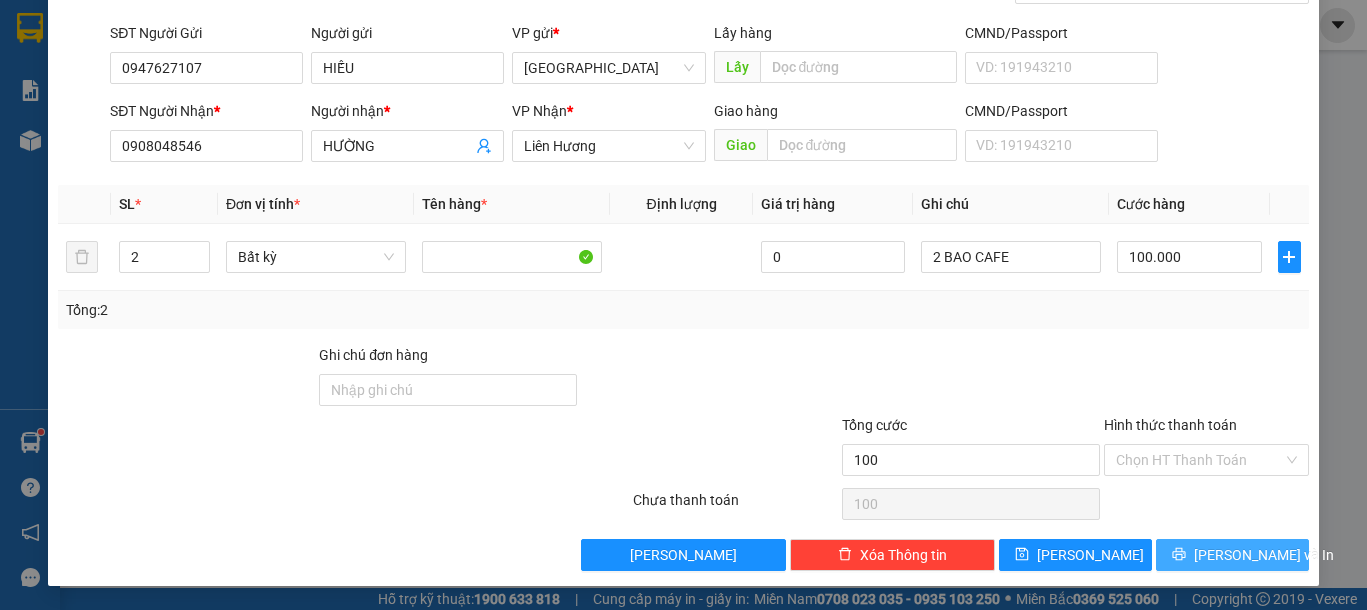 type on "100.000" 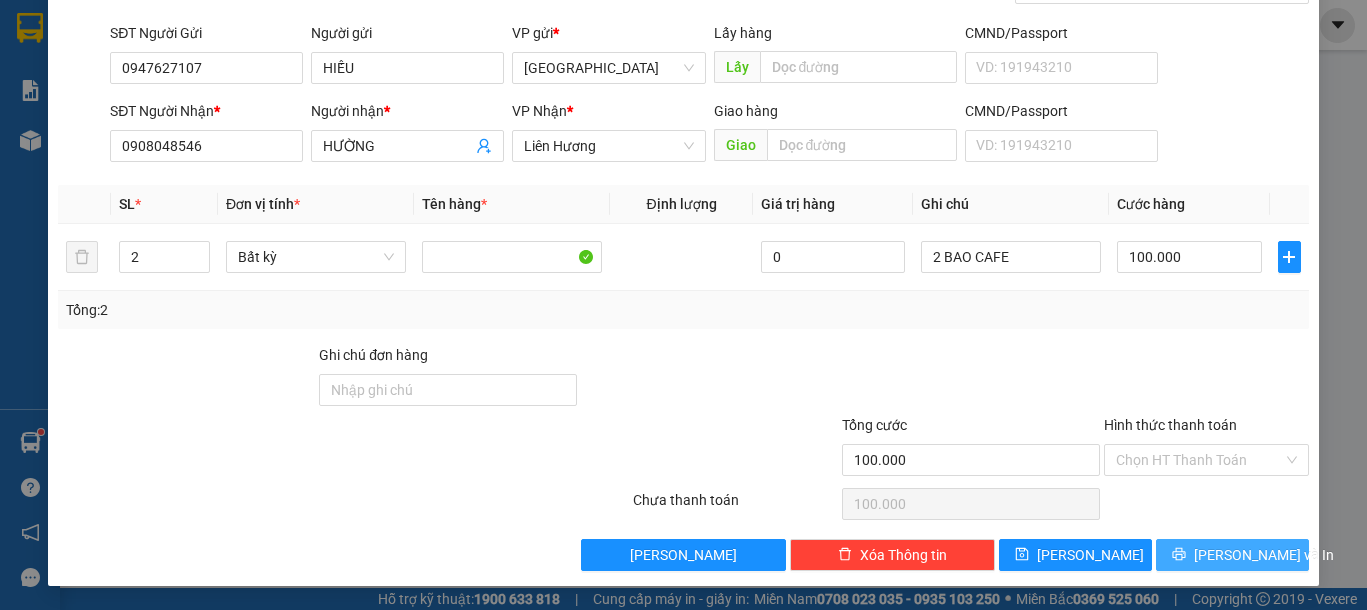 click on "[PERSON_NAME] và In" at bounding box center (1264, 555) 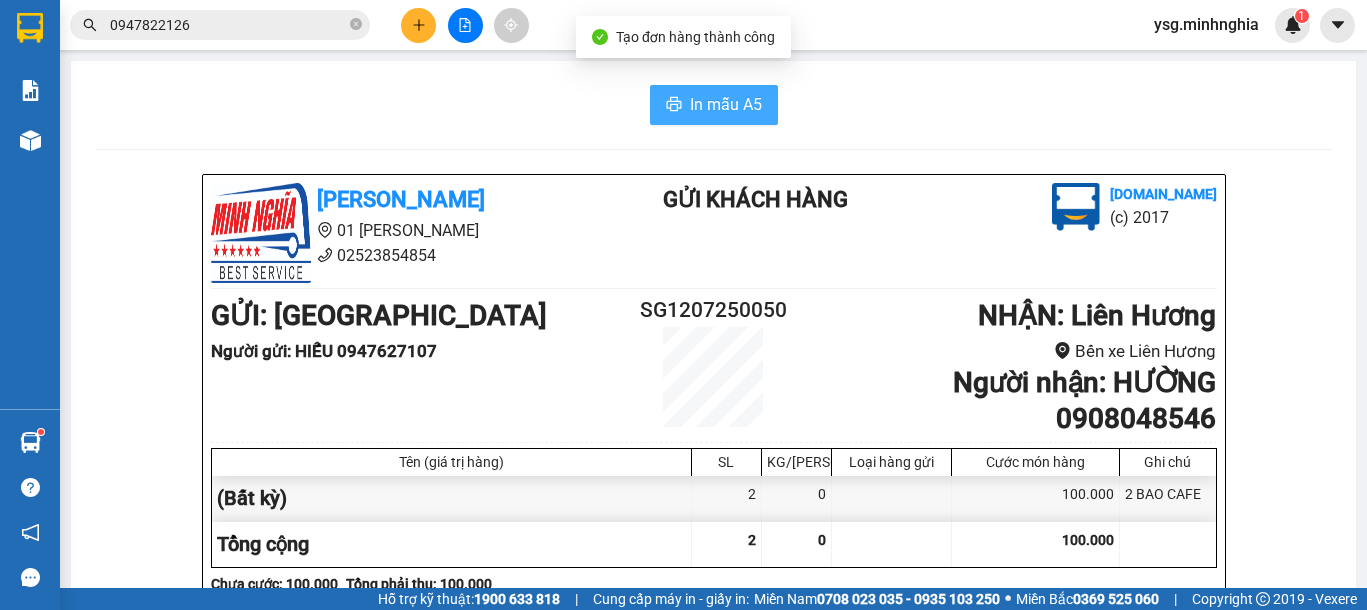 click on "In mẫu A5" at bounding box center (726, 104) 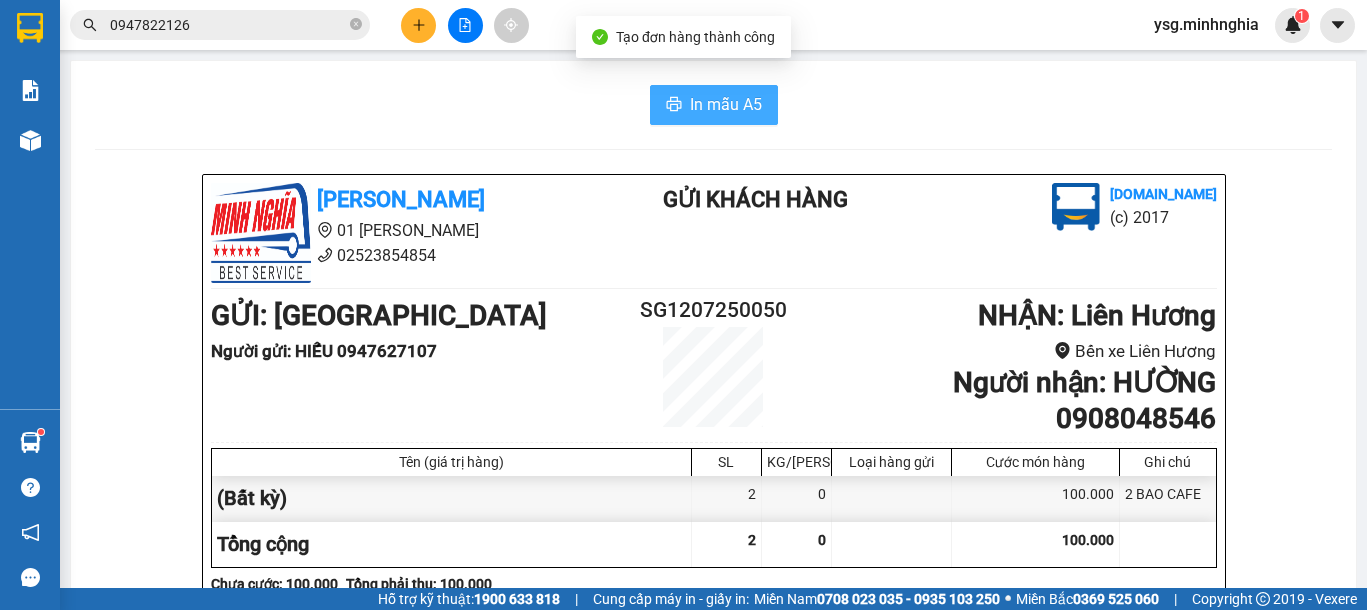 scroll, scrollTop: 0, scrollLeft: 0, axis: both 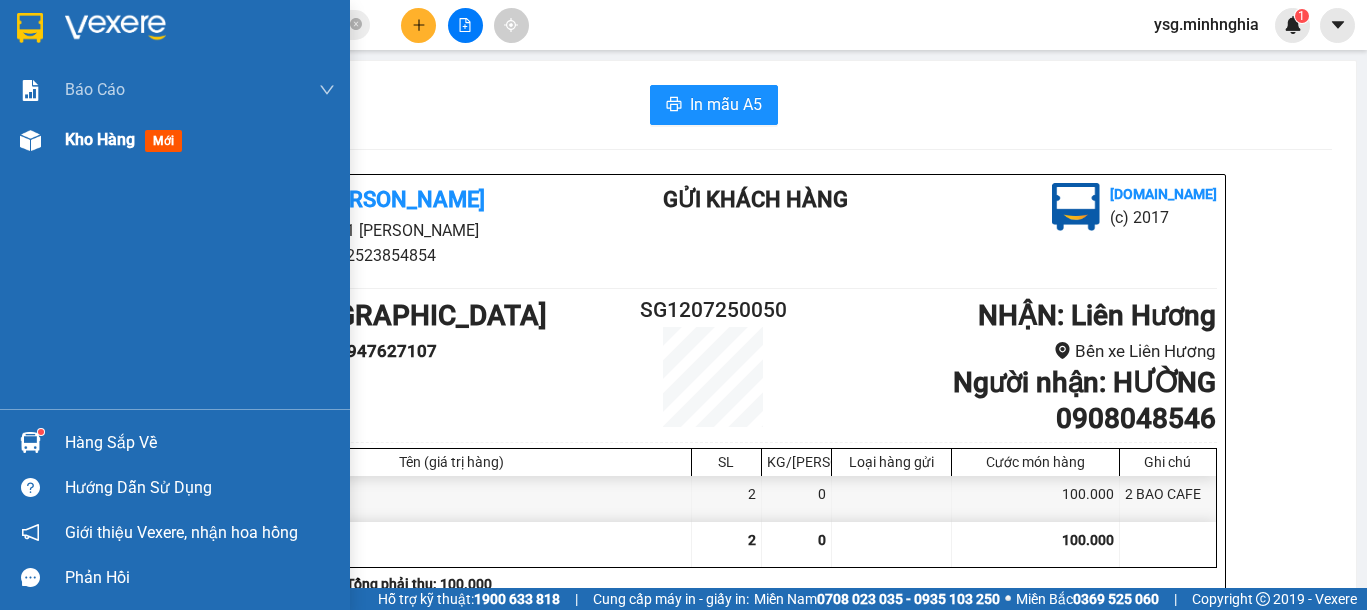 click on "Kho hàng mới" at bounding box center (175, 140) 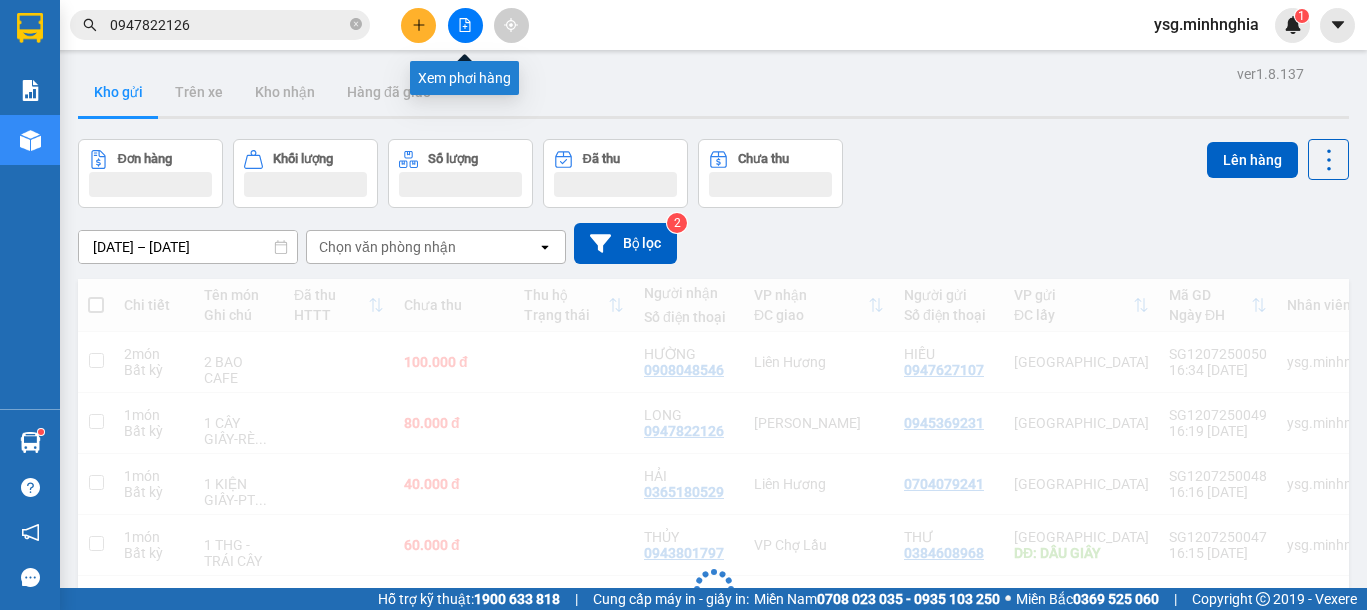 click at bounding box center (465, 25) 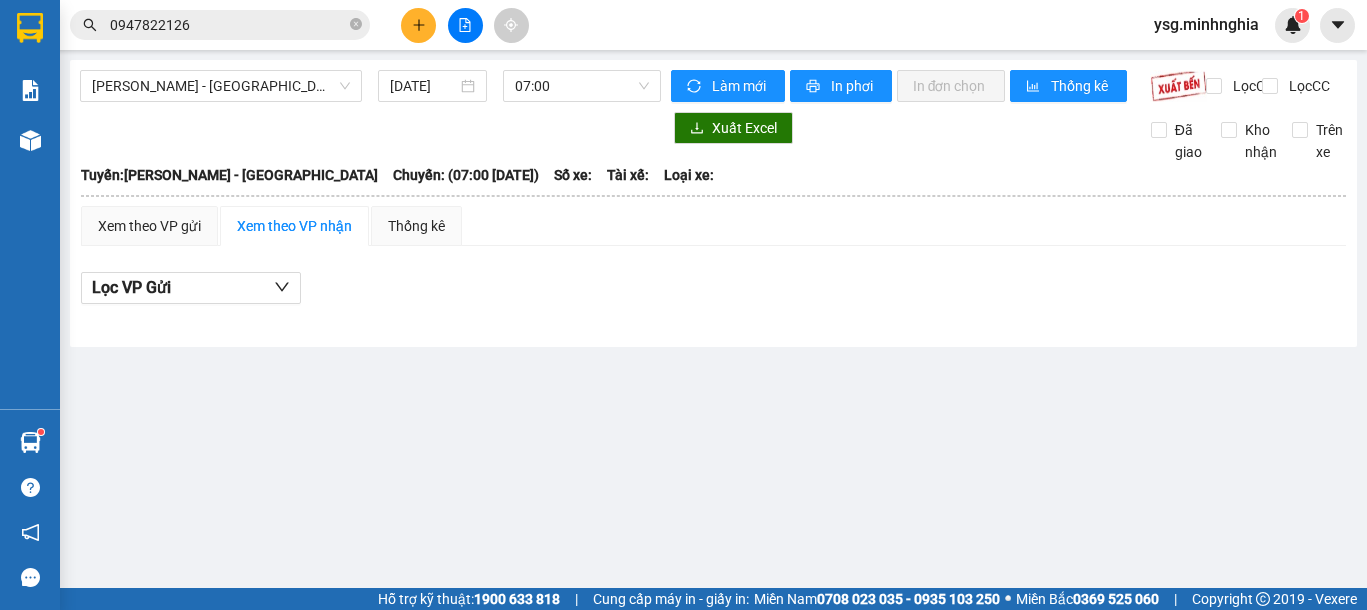 click 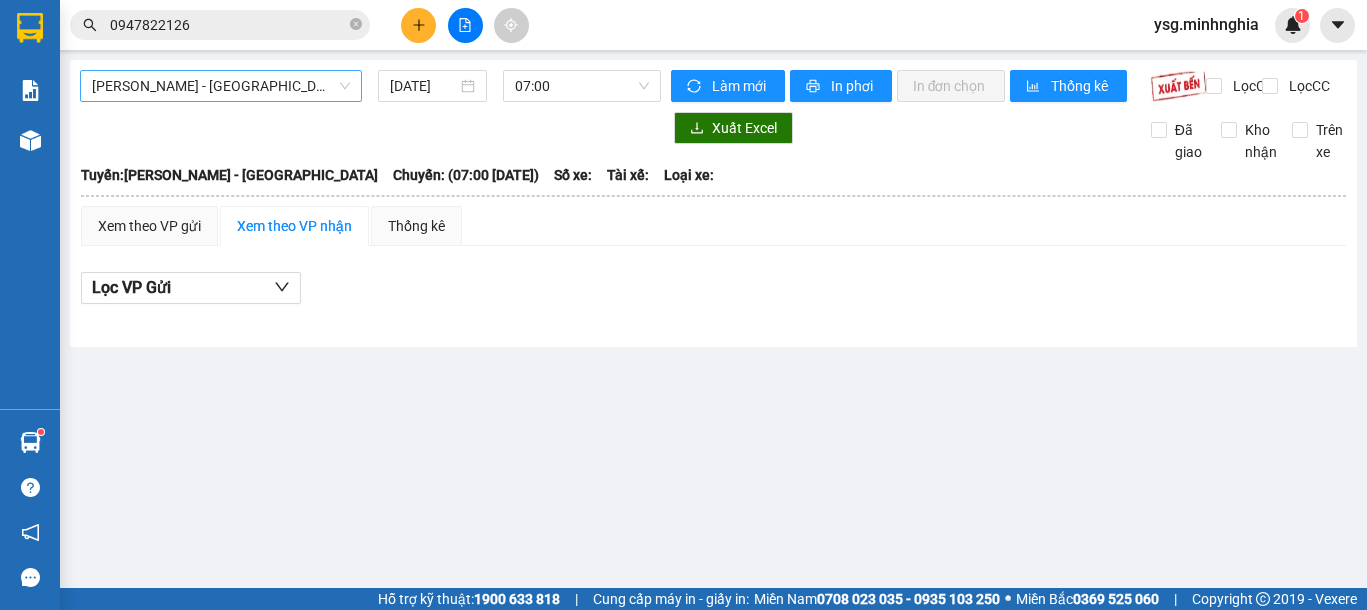 click on "Phan Rí - Sài Gòn" at bounding box center [221, 86] 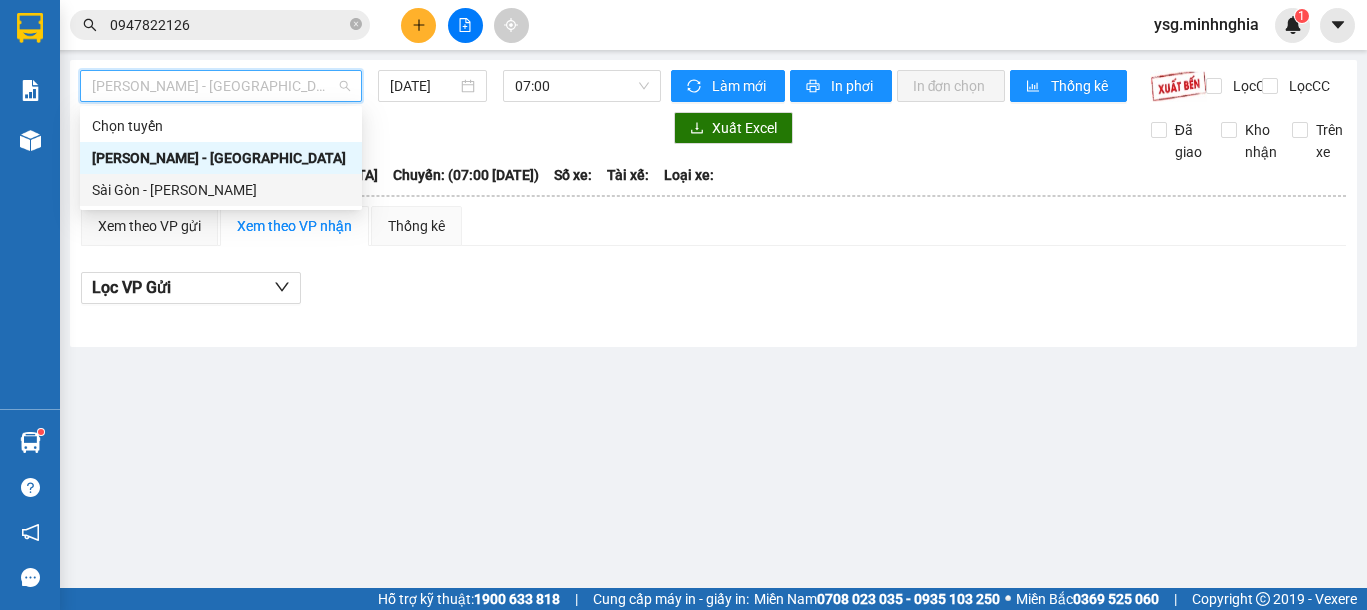 click on "Sài Gòn - [PERSON_NAME]" at bounding box center (221, 190) 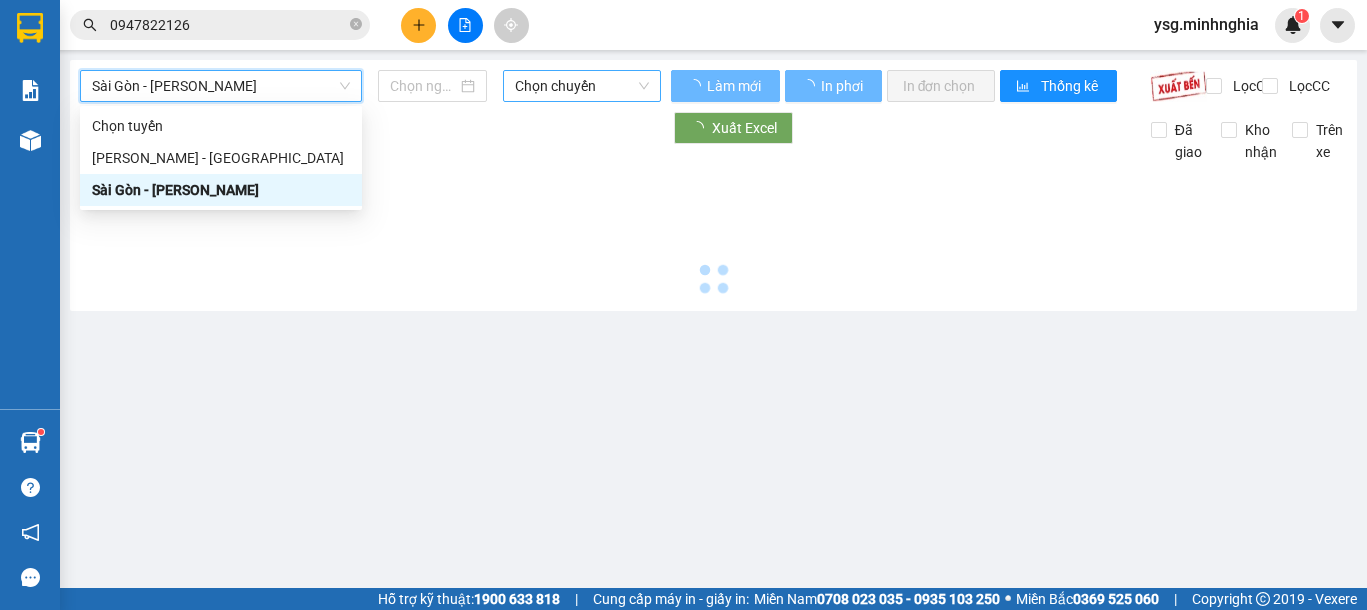 type on "12/07/2025" 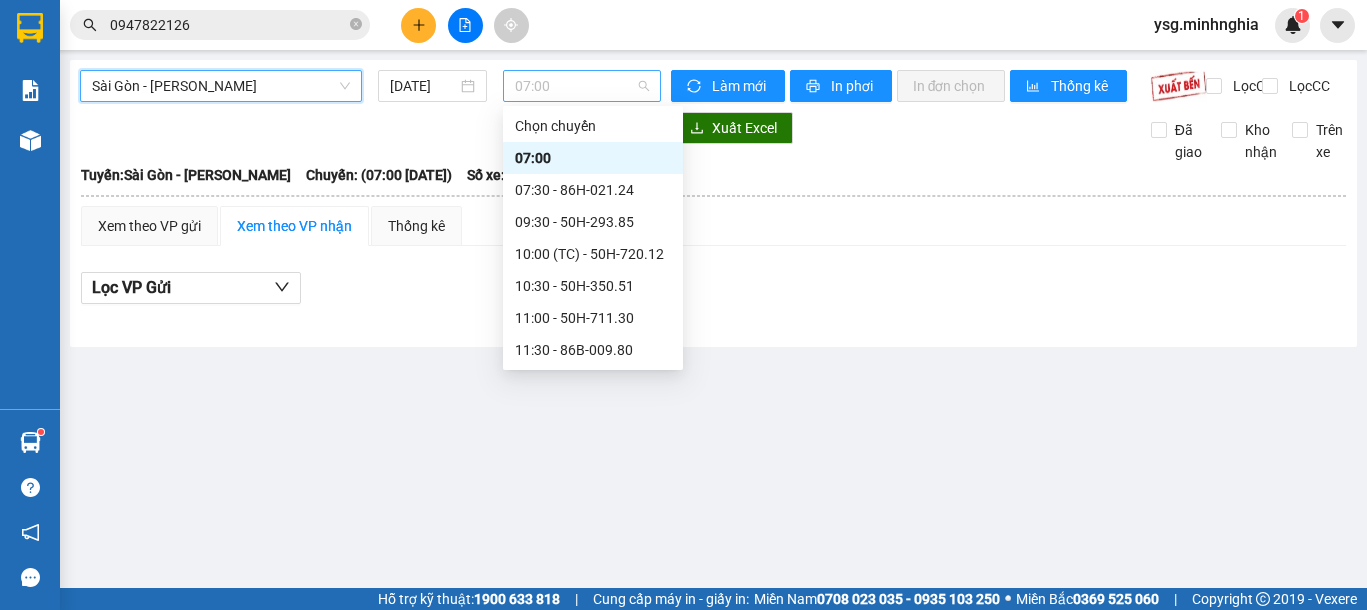click on "07:00" at bounding box center [582, 86] 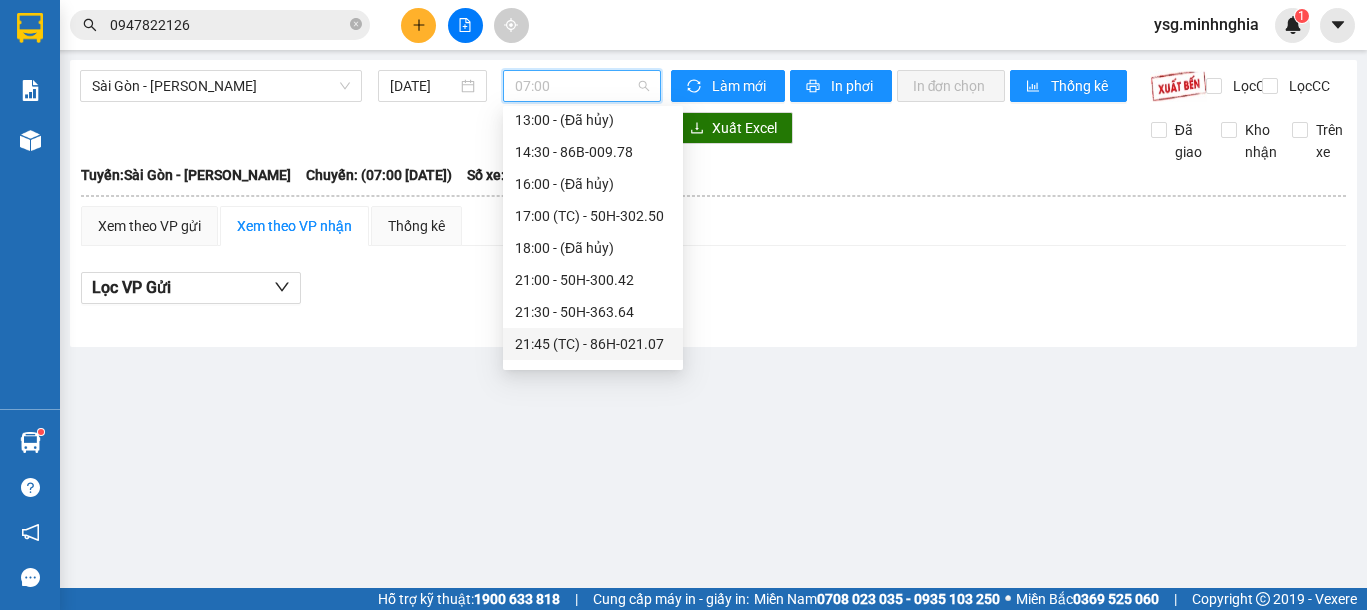 scroll, scrollTop: 288, scrollLeft: 0, axis: vertical 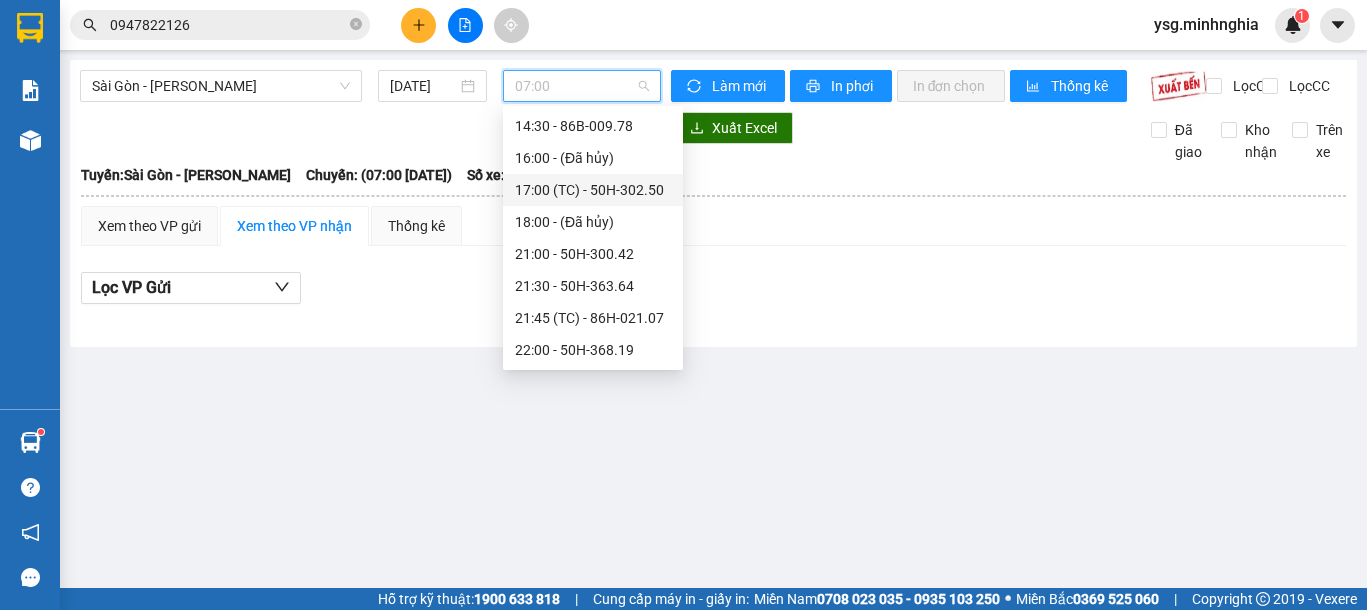 click on "17:00   (TC)   - 50H-302.50" at bounding box center (593, 190) 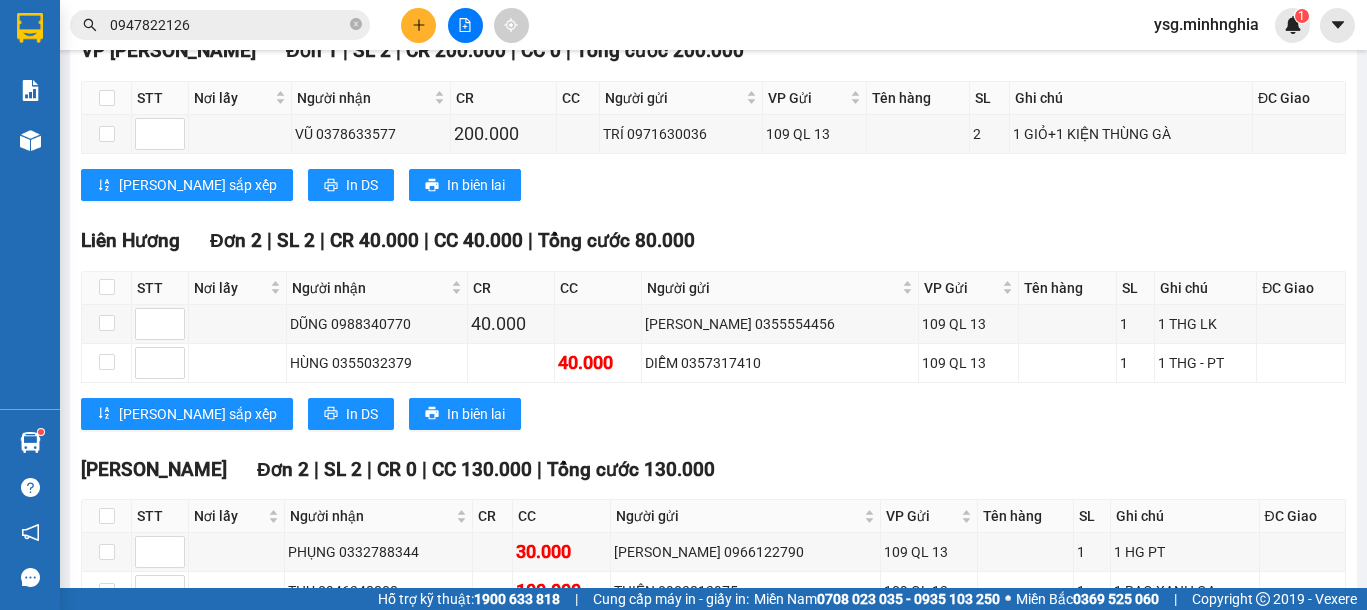 scroll, scrollTop: 1384, scrollLeft: 0, axis: vertical 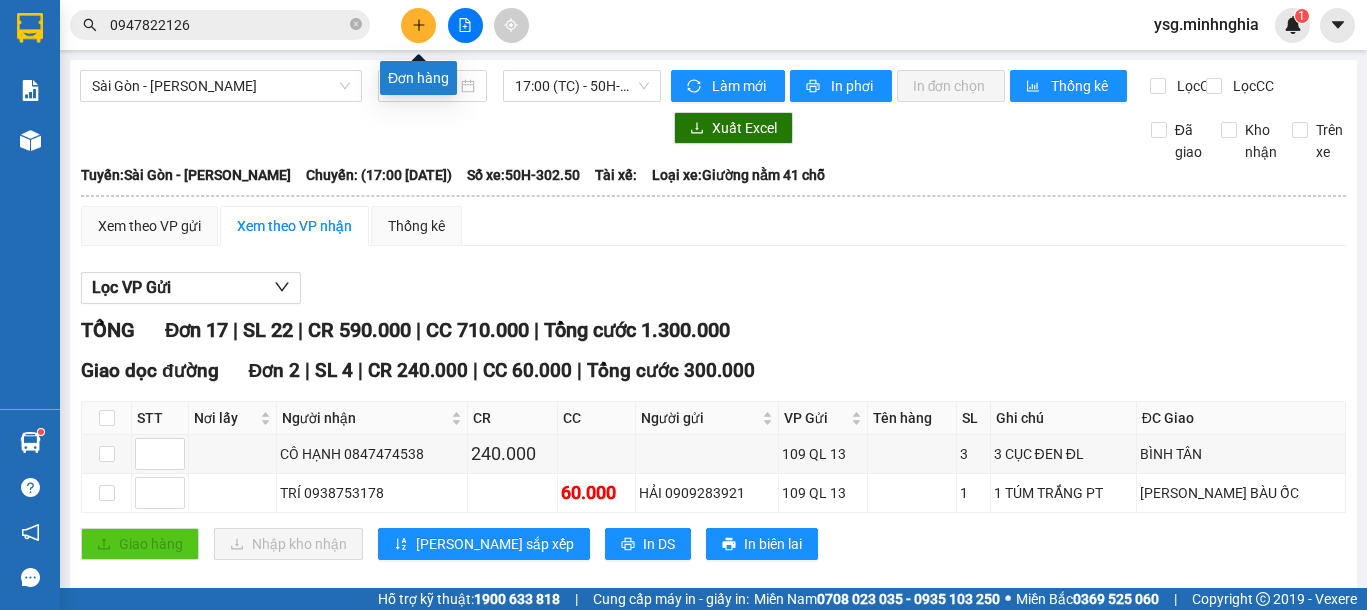 click 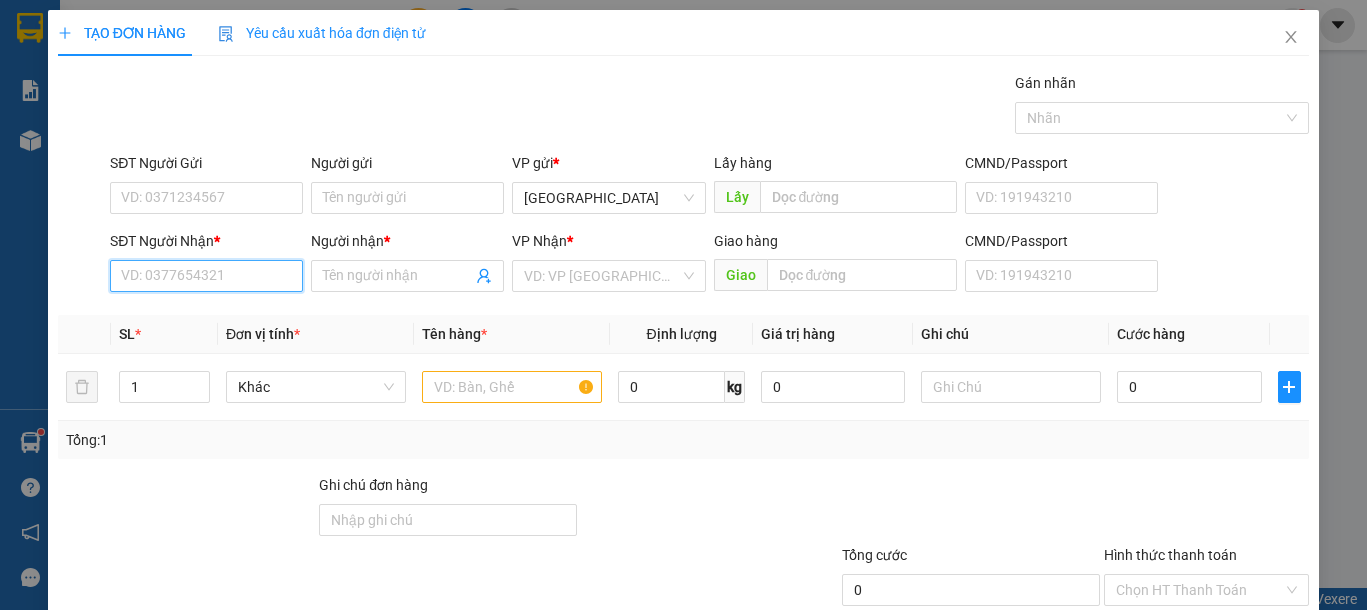click on "SĐT Người Nhận  *" at bounding box center (206, 276) 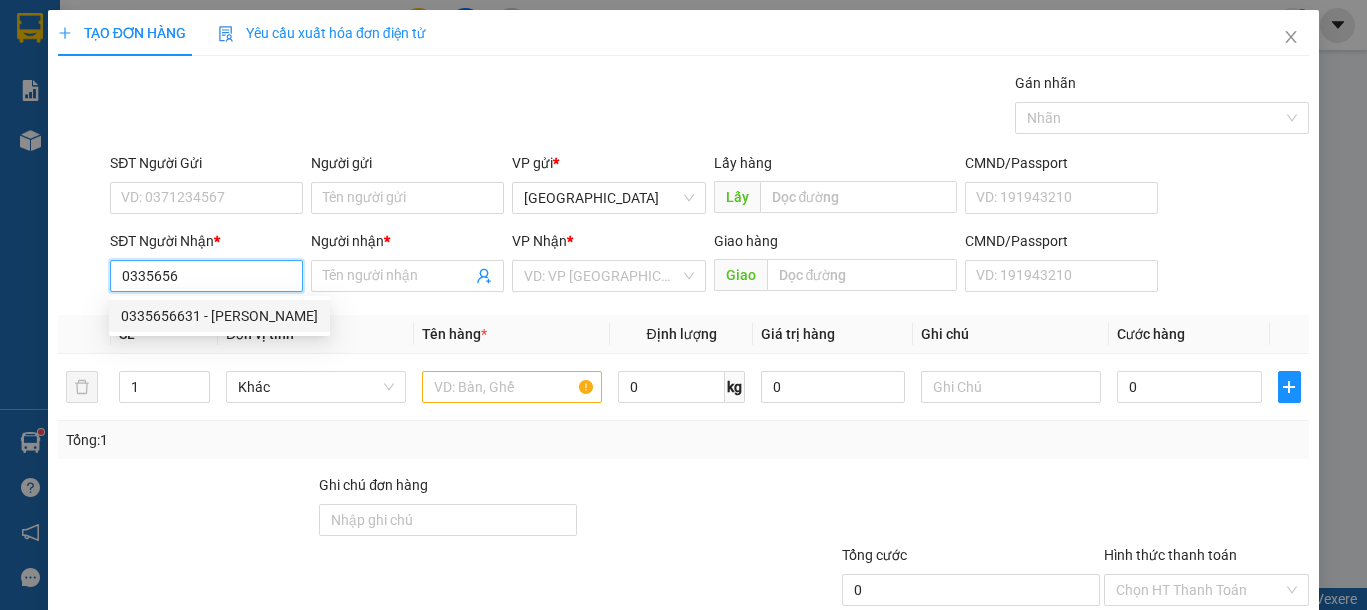 click on "0335656631 - NGUYỄN ĐẠO" at bounding box center (219, 316) 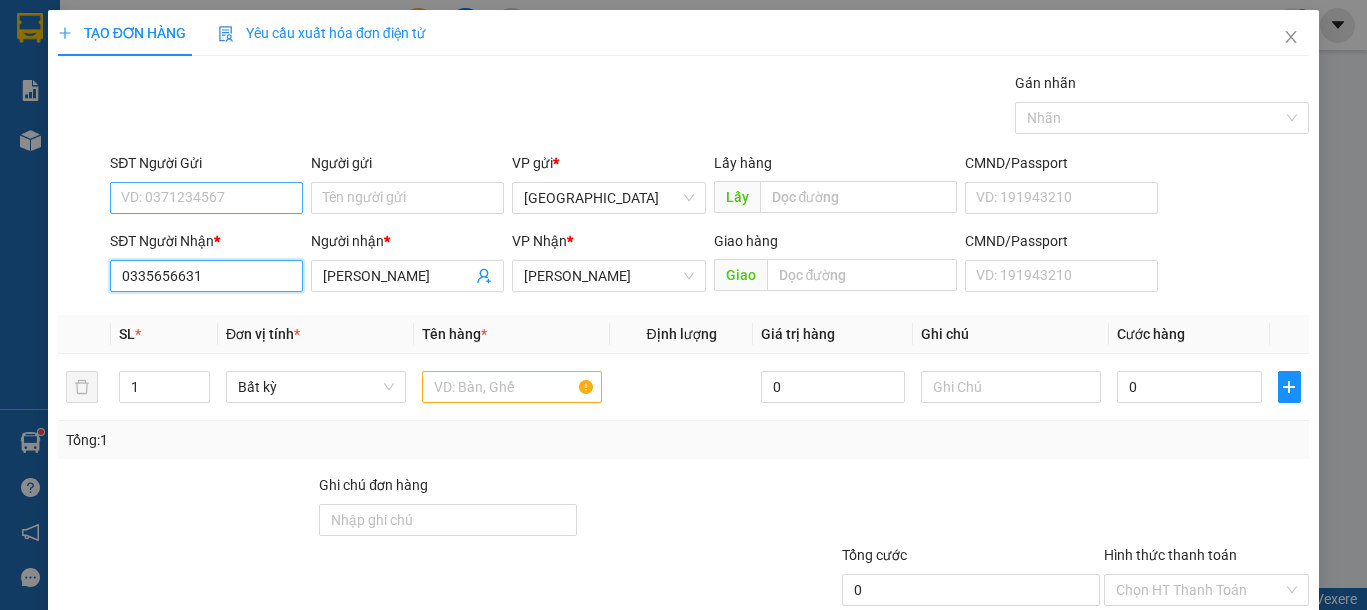 type on "0335656631" 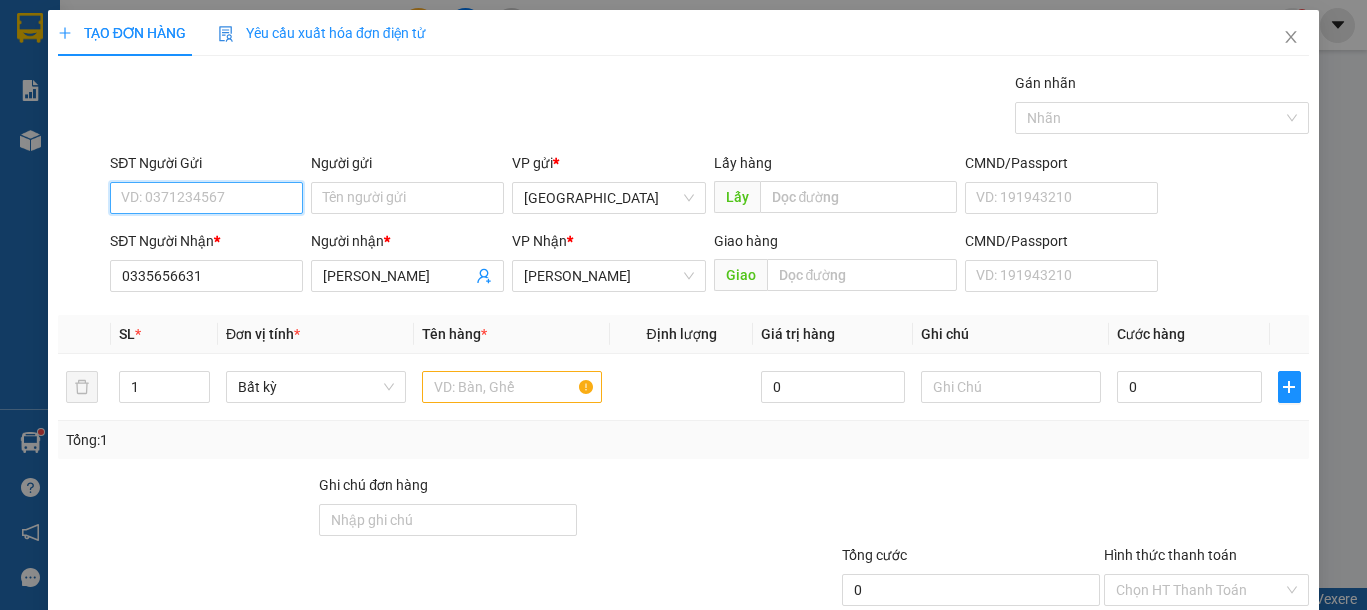 click on "SĐT Người Gửi" at bounding box center (206, 198) 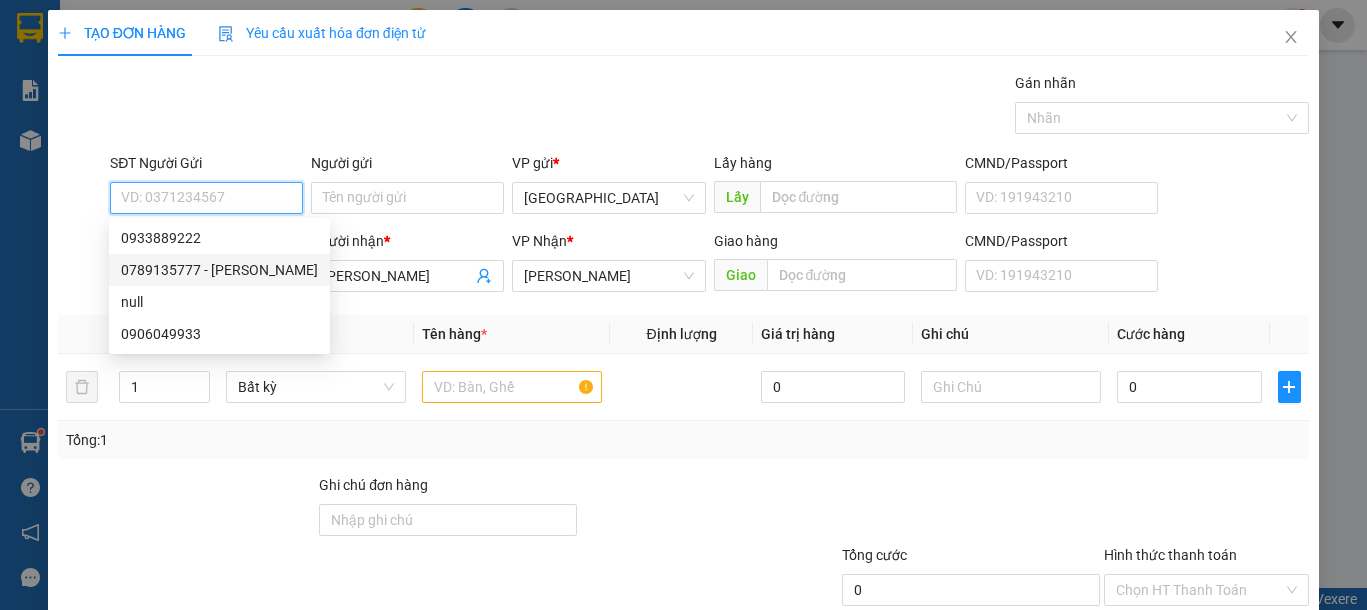 click on "0789135777 - BẢO LONG" at bounding box center [219, 270] 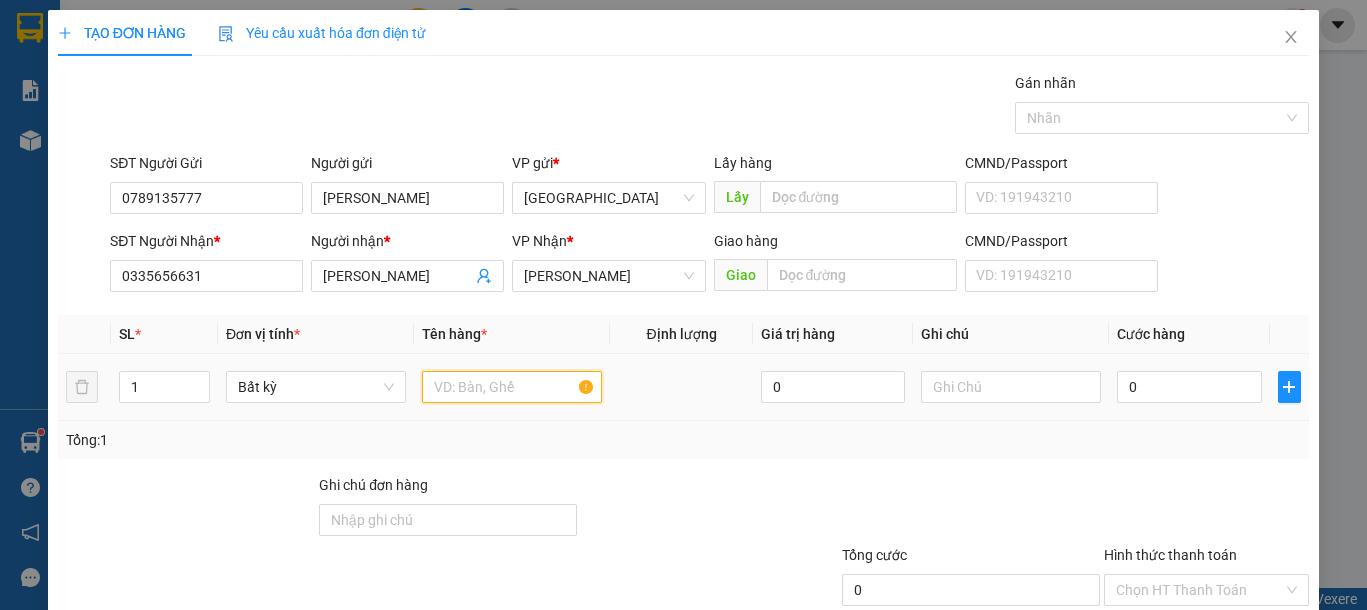 click at bounding box center [512, 387] 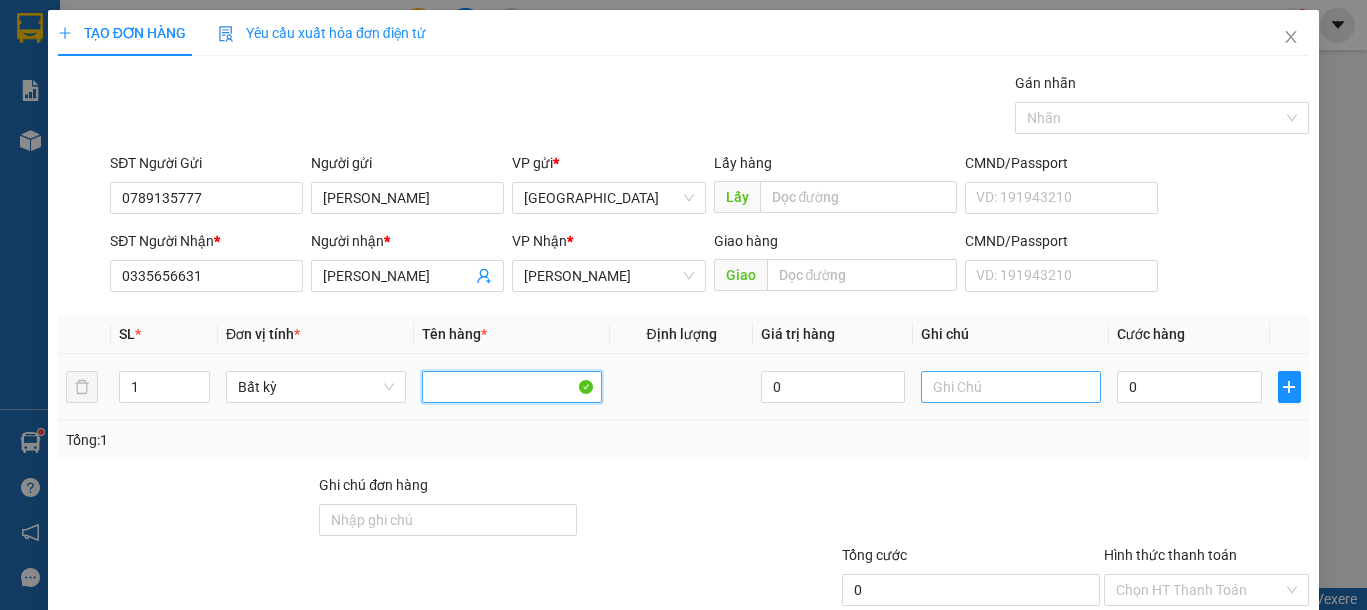 type 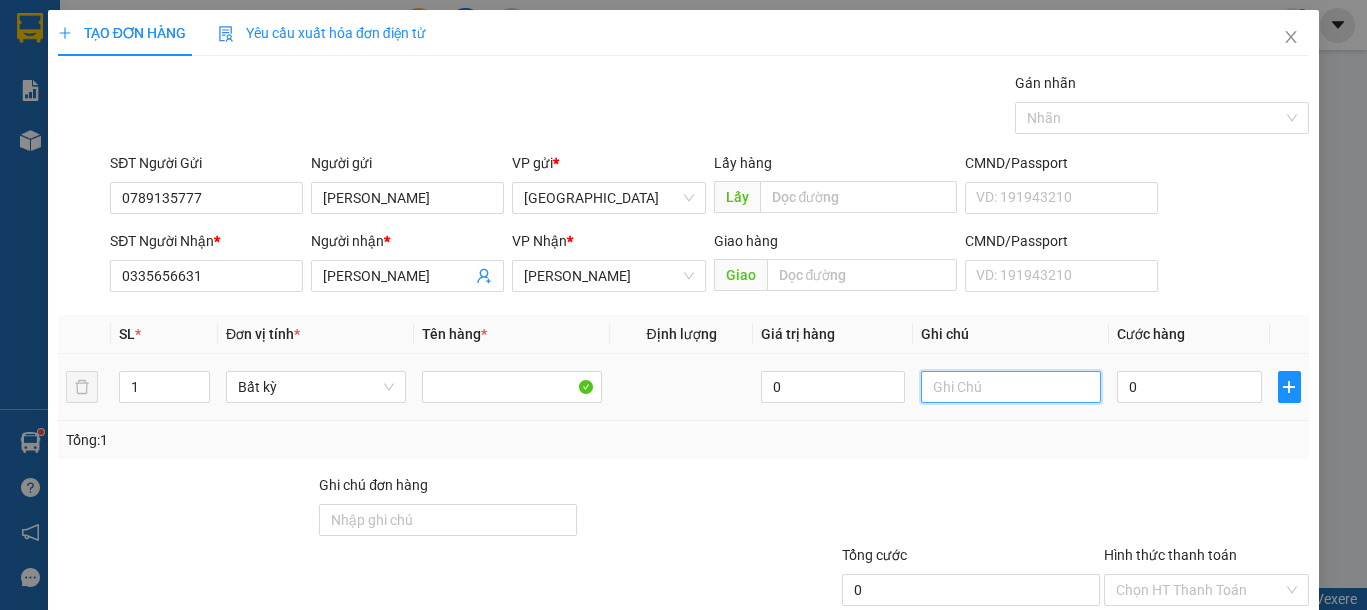 click at bounding box center (1011, 387) 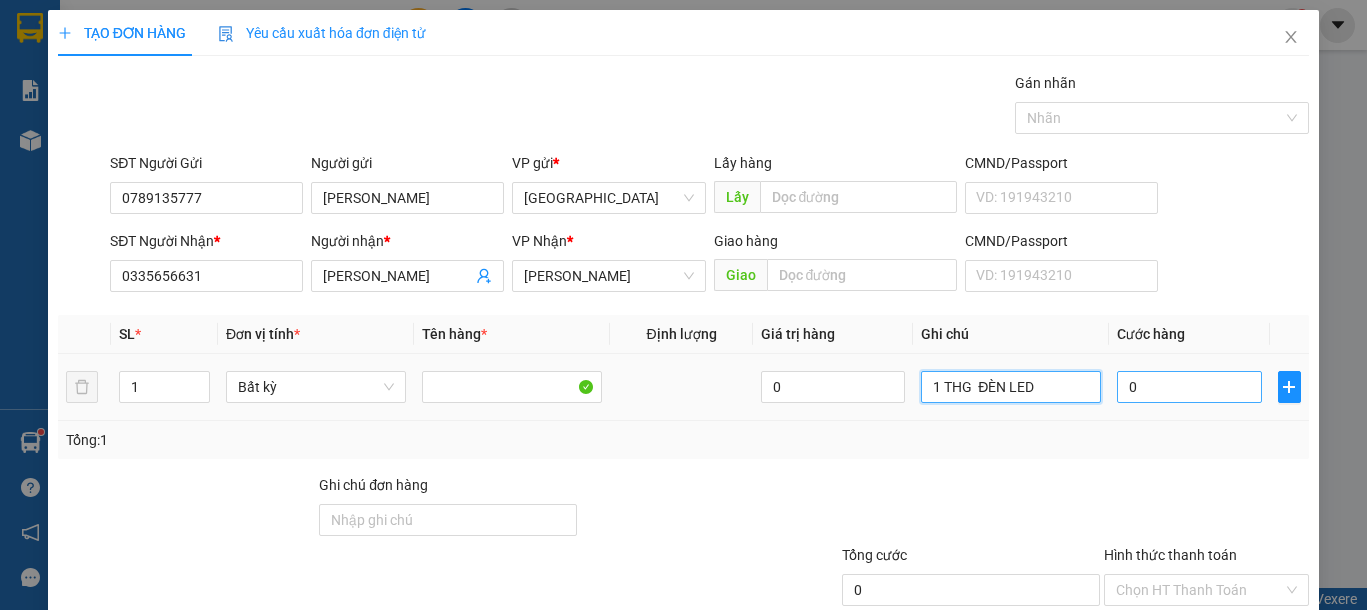 type on "1 THG  ĐÈN LED" 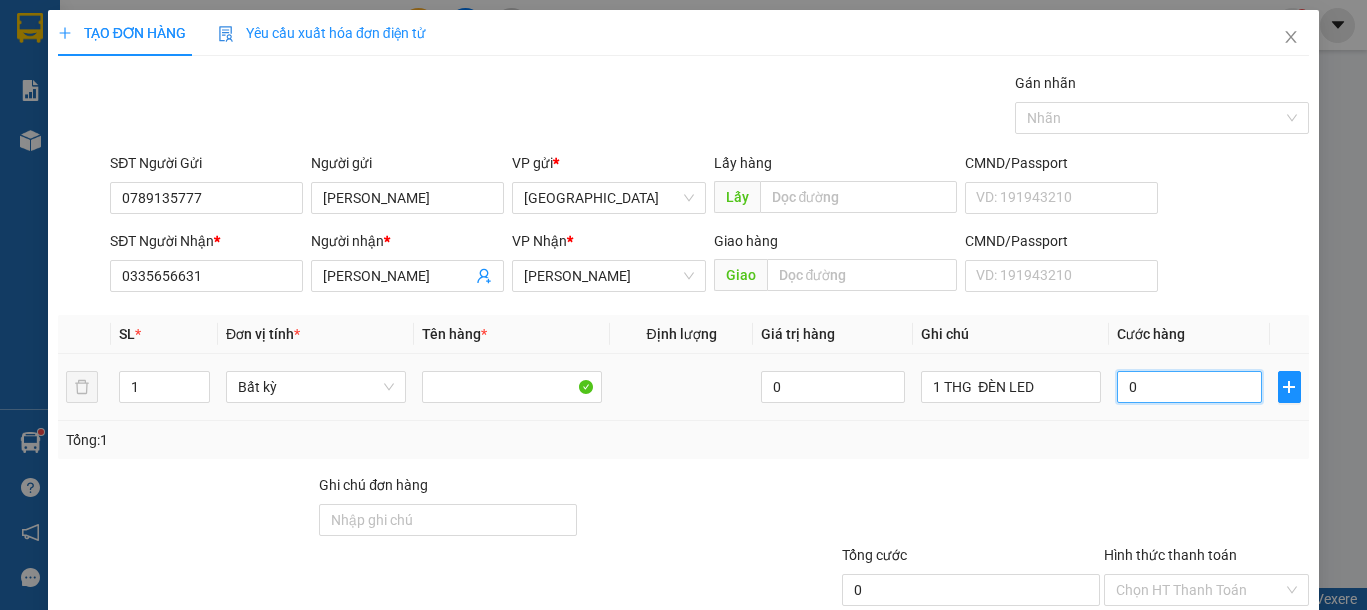 click on "0" at bounding box center [1189, 387] 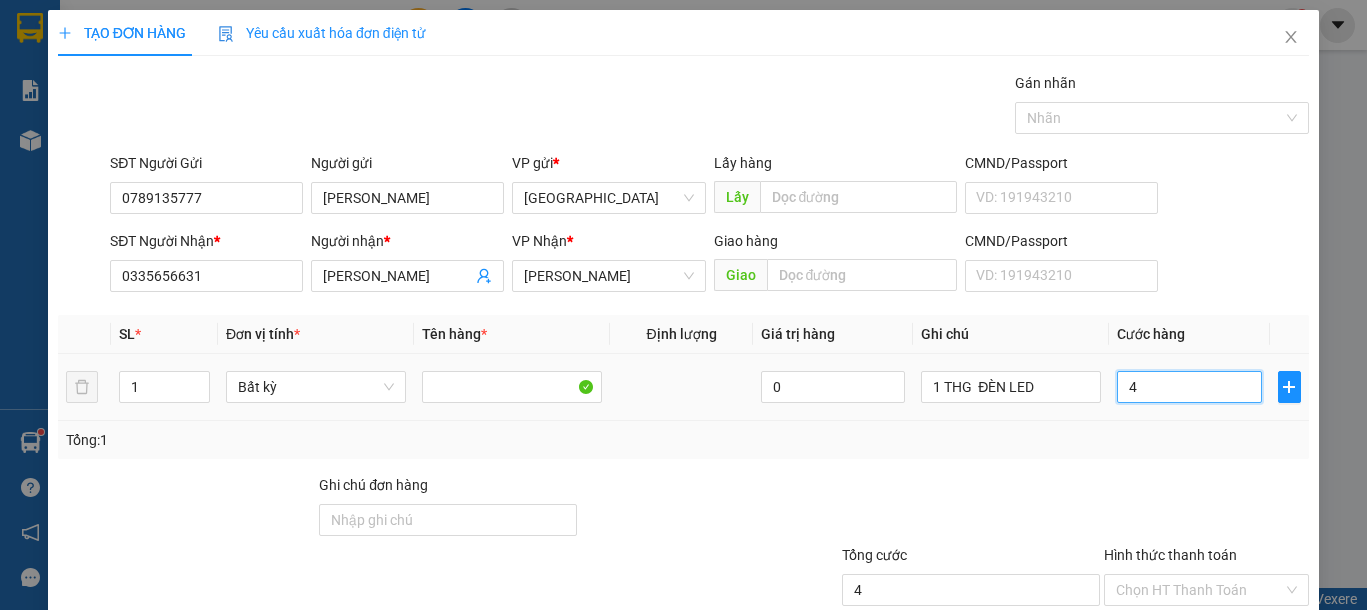 type on "40" 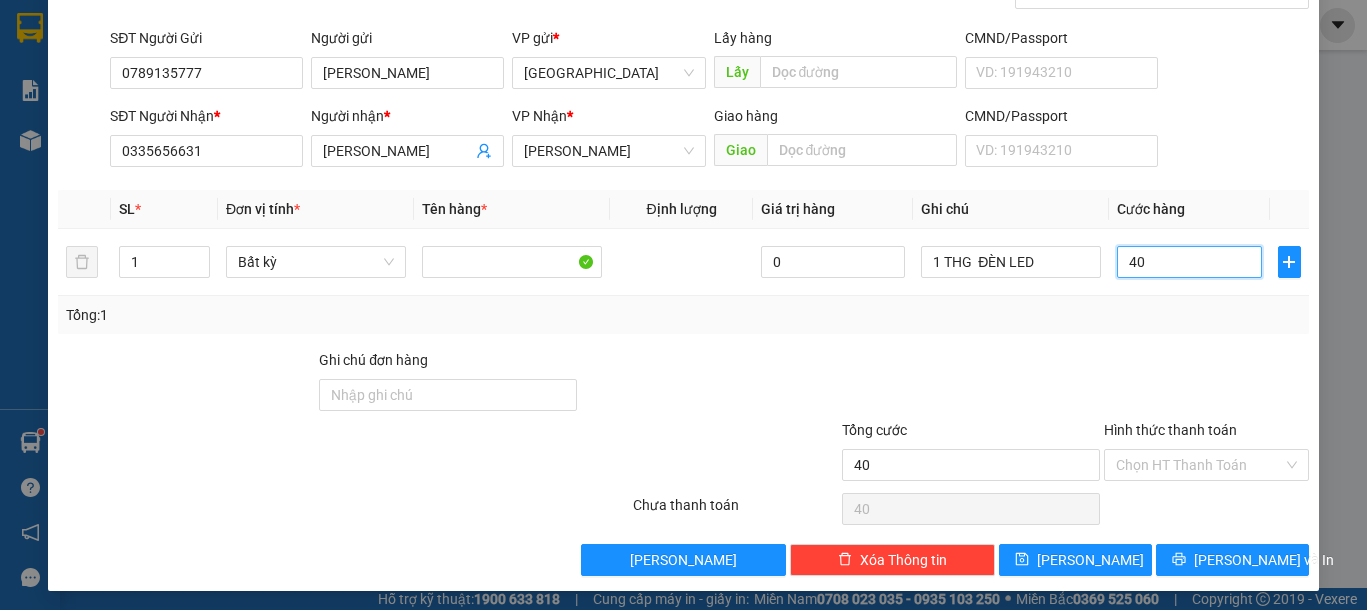 scroll, scrollTop: 130, scrollLeft: 0, axis: vertical 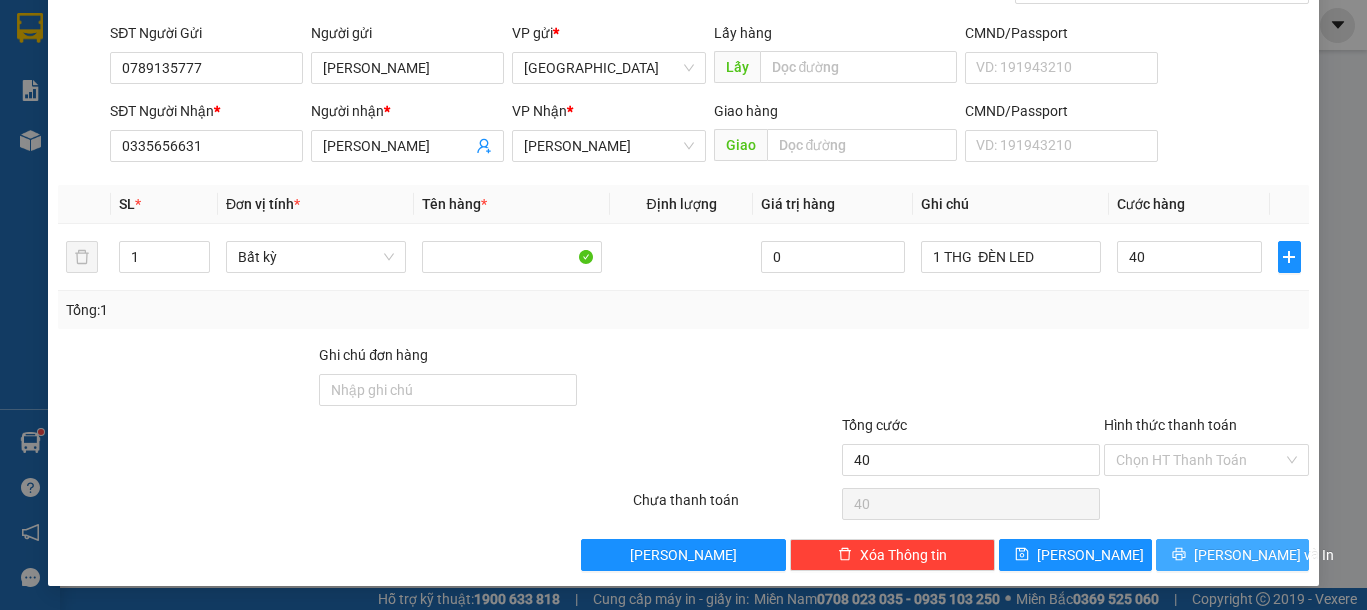 type on "40.000" 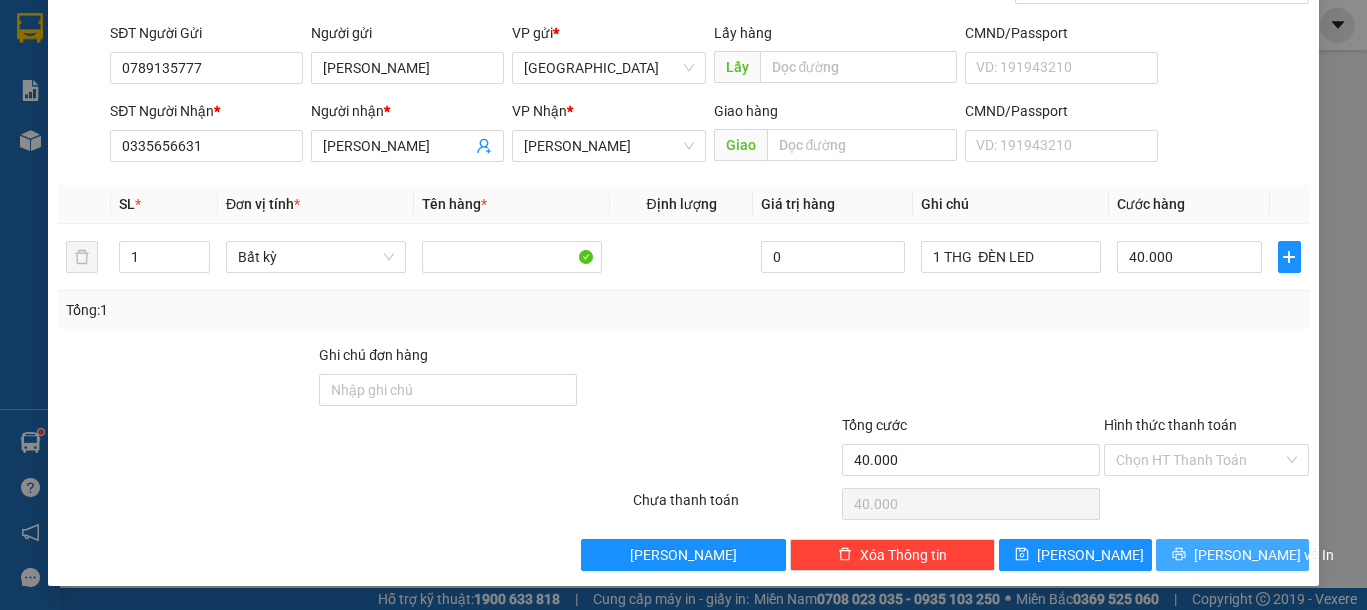 click on "[PERSON_NAME] và In" at bounding box center [1264, 555] 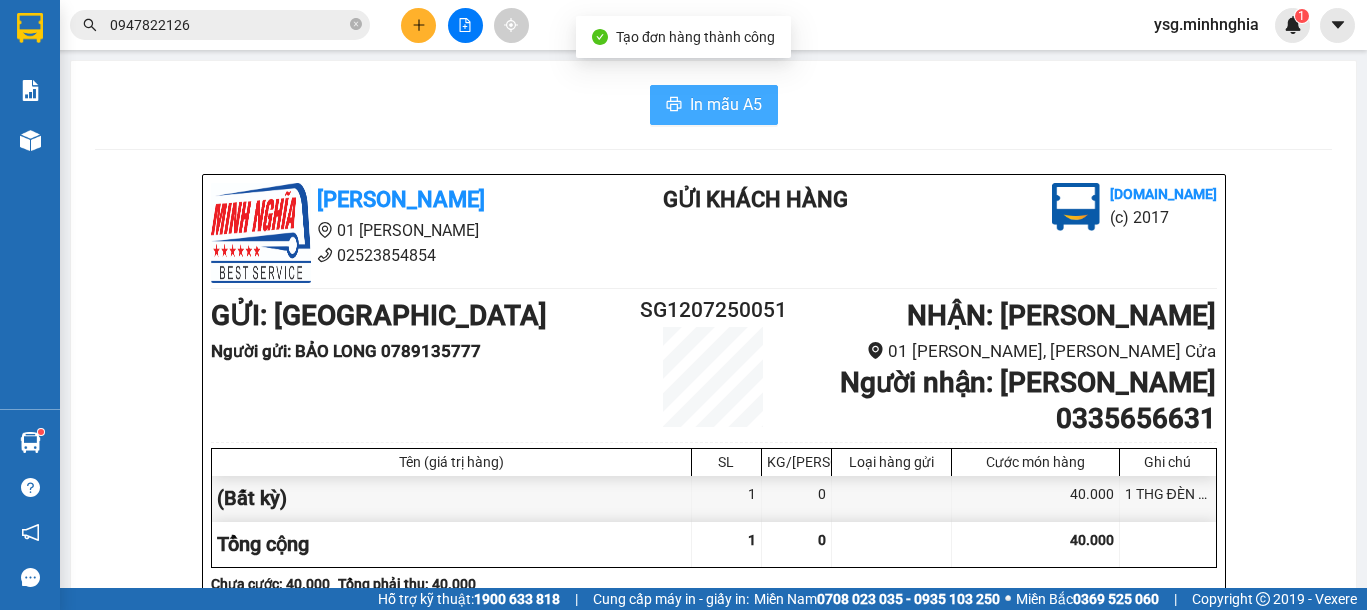 click on "In mẫu A5" at bounding box center (714, 105) 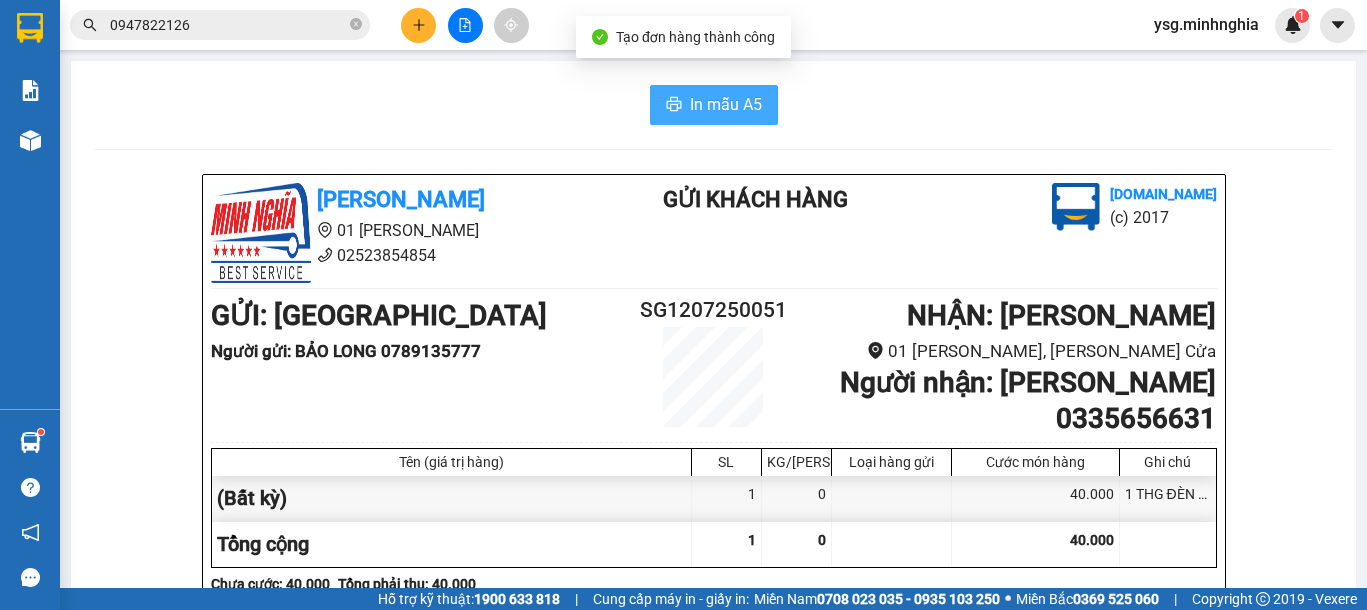 scroll, scrollTop: 0, scrollLeft: 0, axis: both 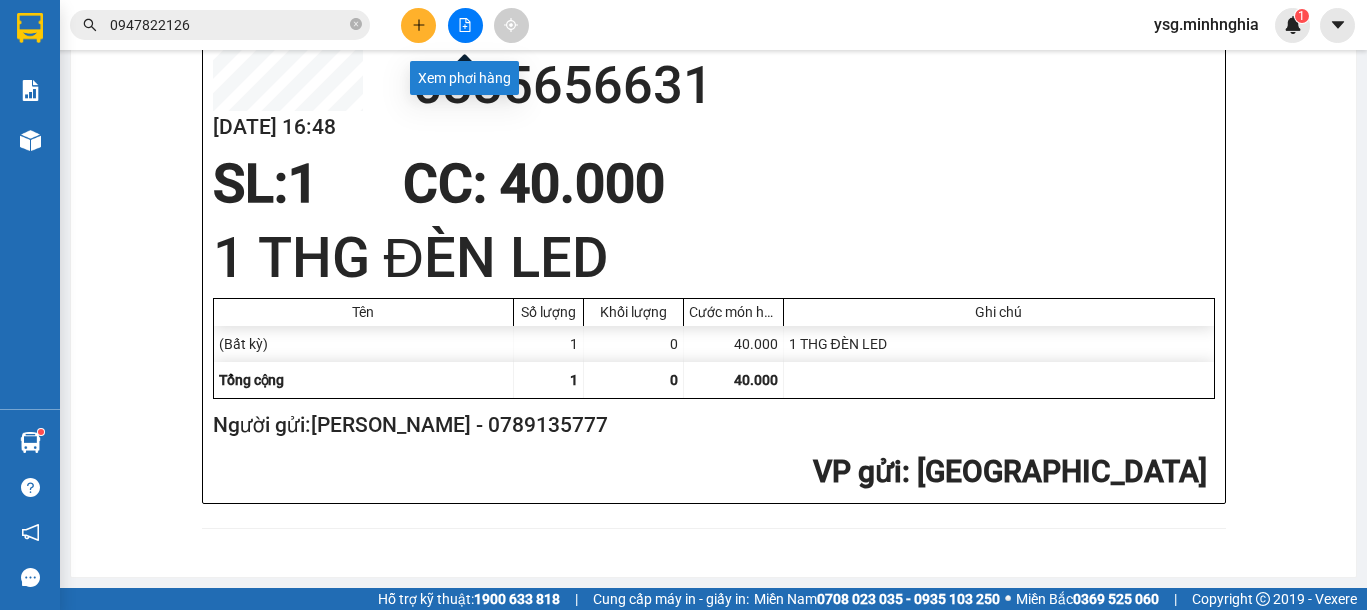 click at bounding box center [465, 25] 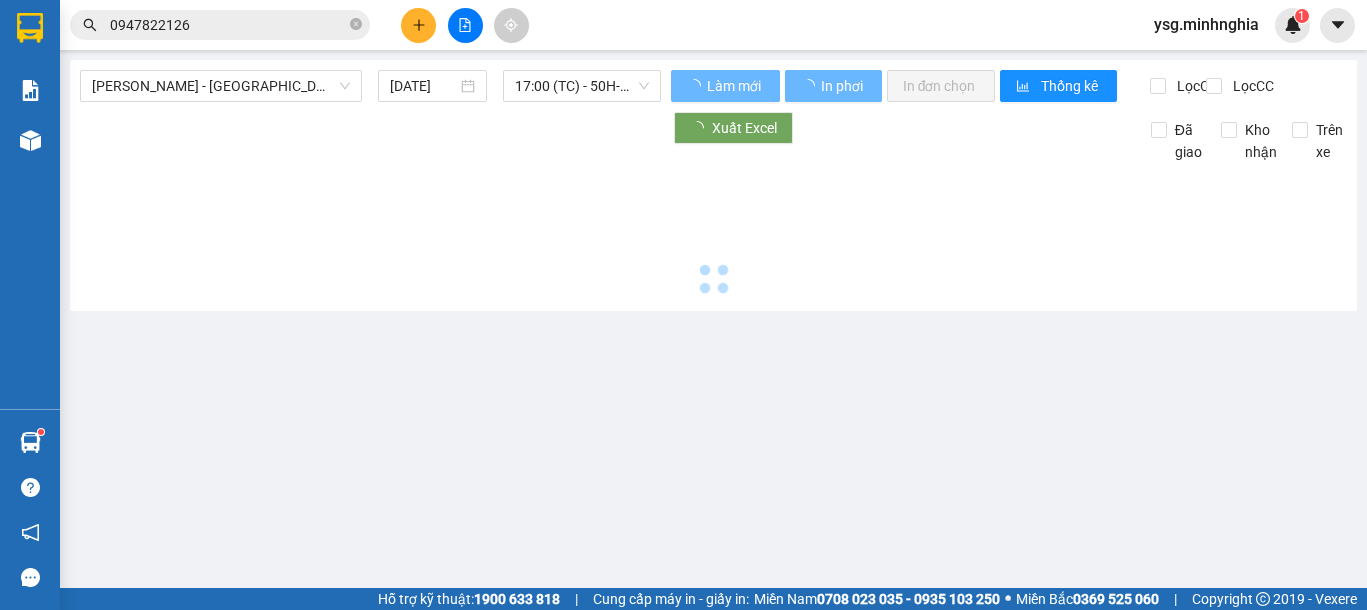 scroll, scrollTop: 0, scrollLeft: 0, axis: both 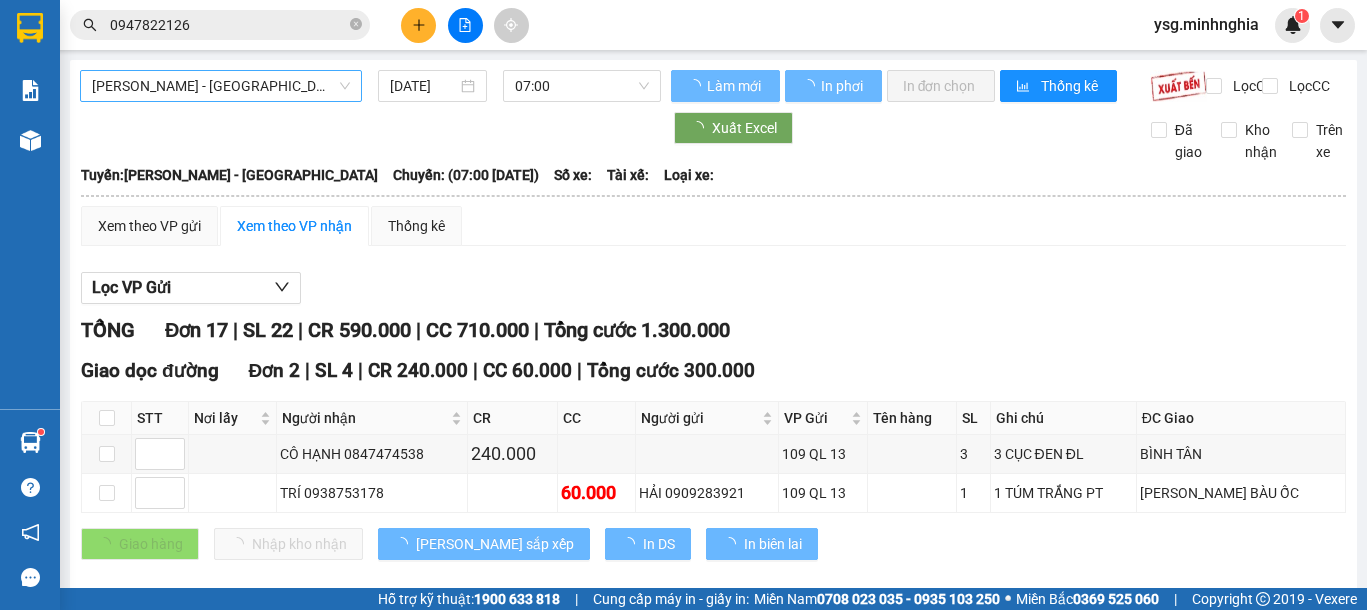click on "Phan Rí - Sài Gòn" at bounding box center [221, 86] 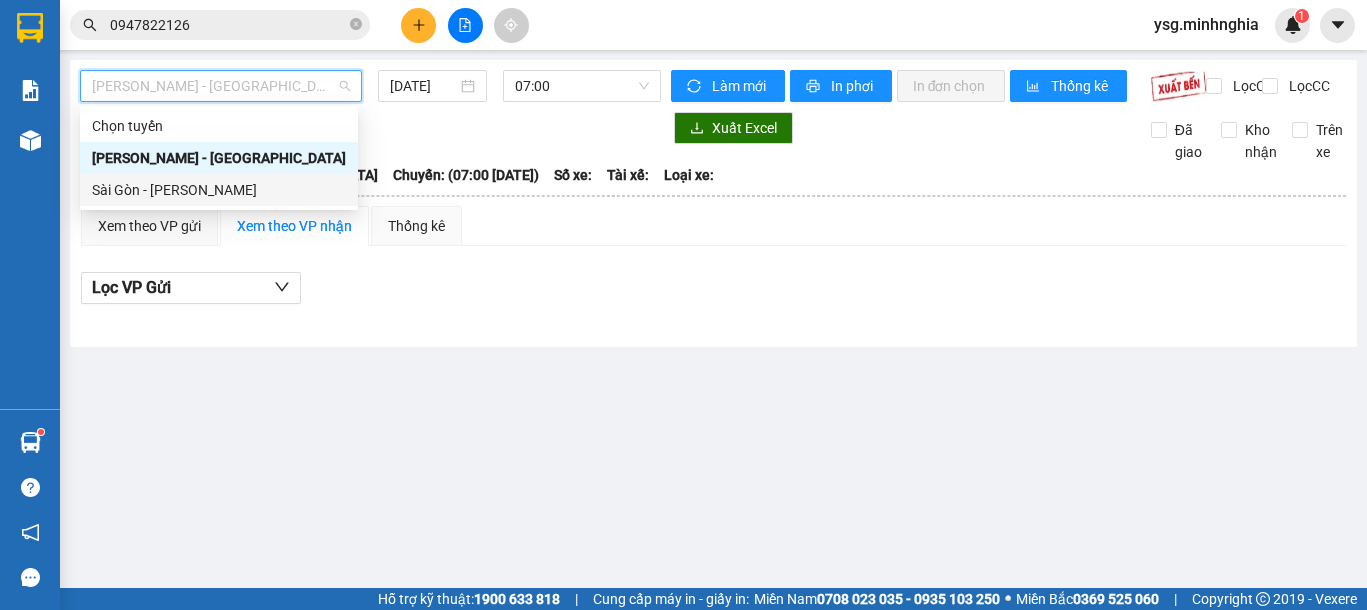 click on "Sài Gòn - [PERSON_NAME]" at bounding box center [219, 190] 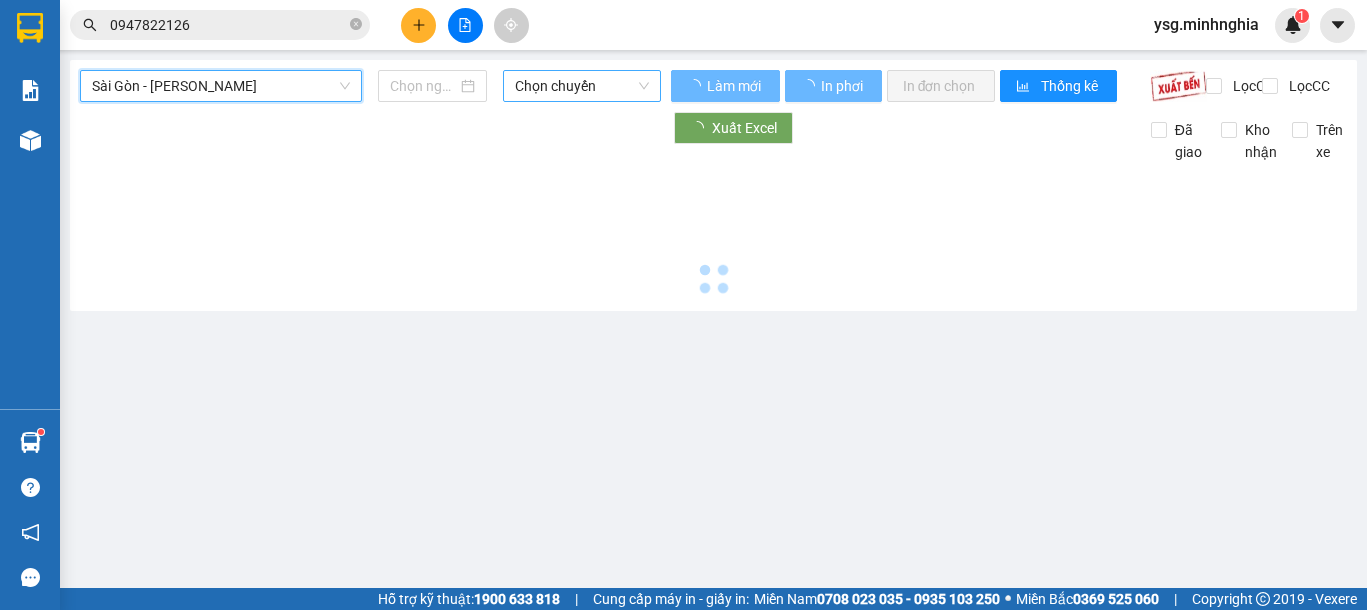 type on "12/07/2025" 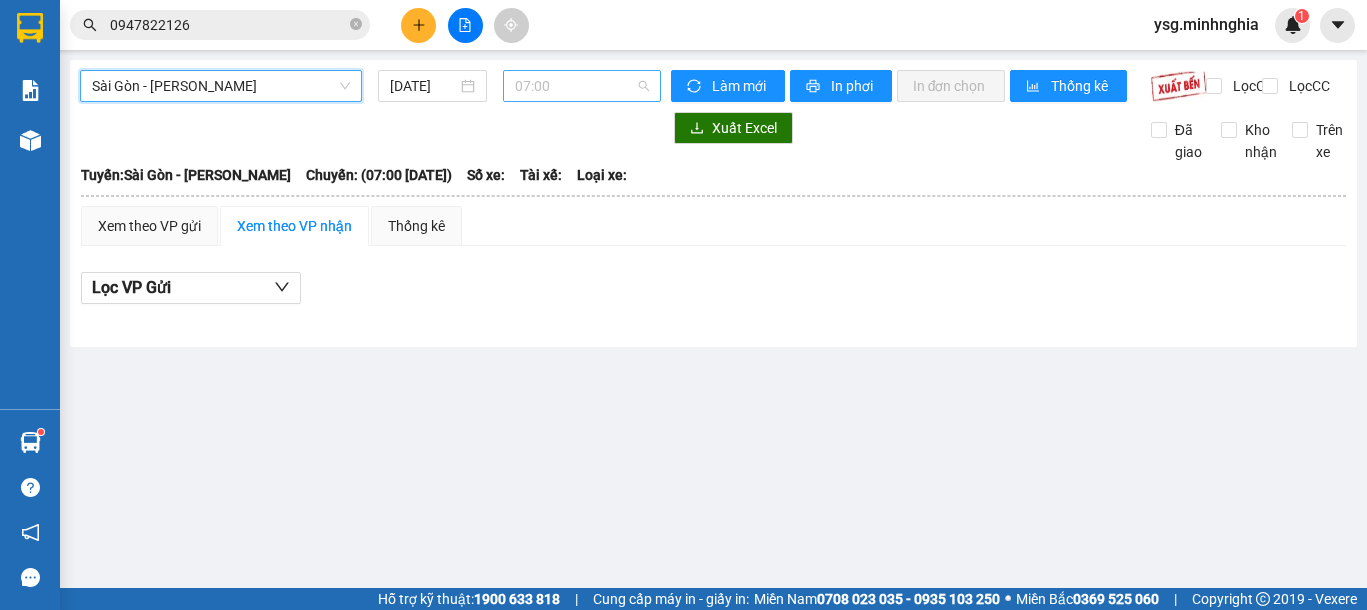 click on "07:00" at bounding box center (582, 86) 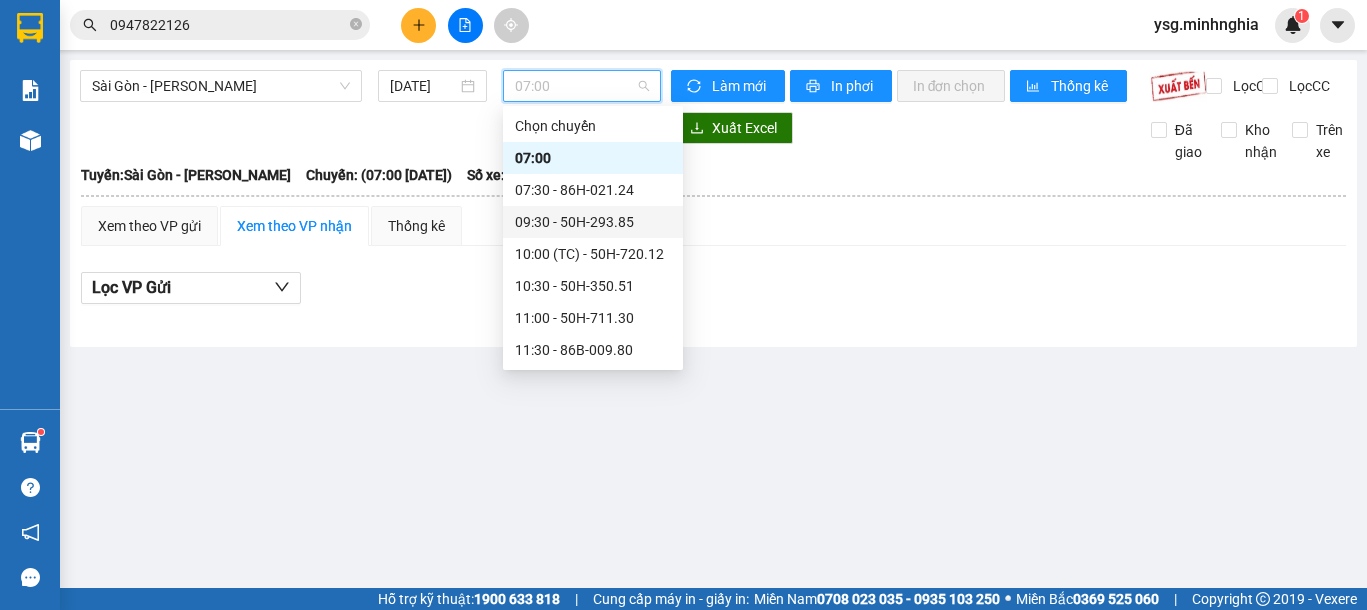 scroll, scrollTop: 288, scrollLeft: 0, axis: vertical 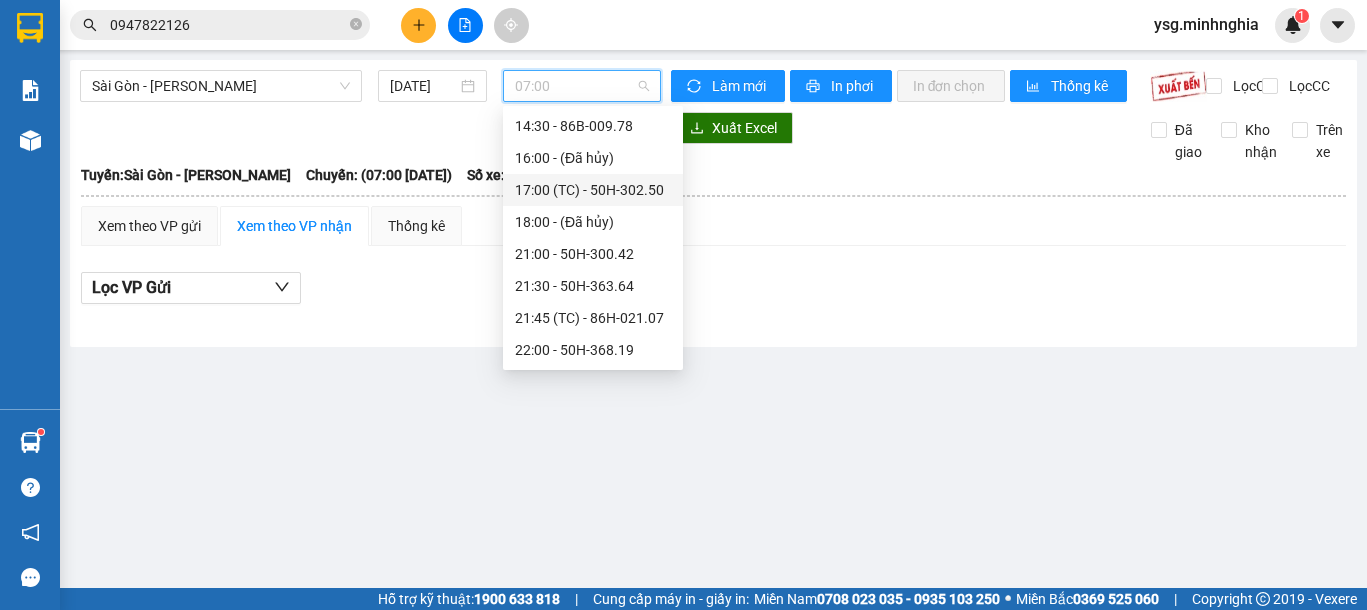 click on "17:00   (TC)   - 50H-302.50" at bounding box center [593, 190] 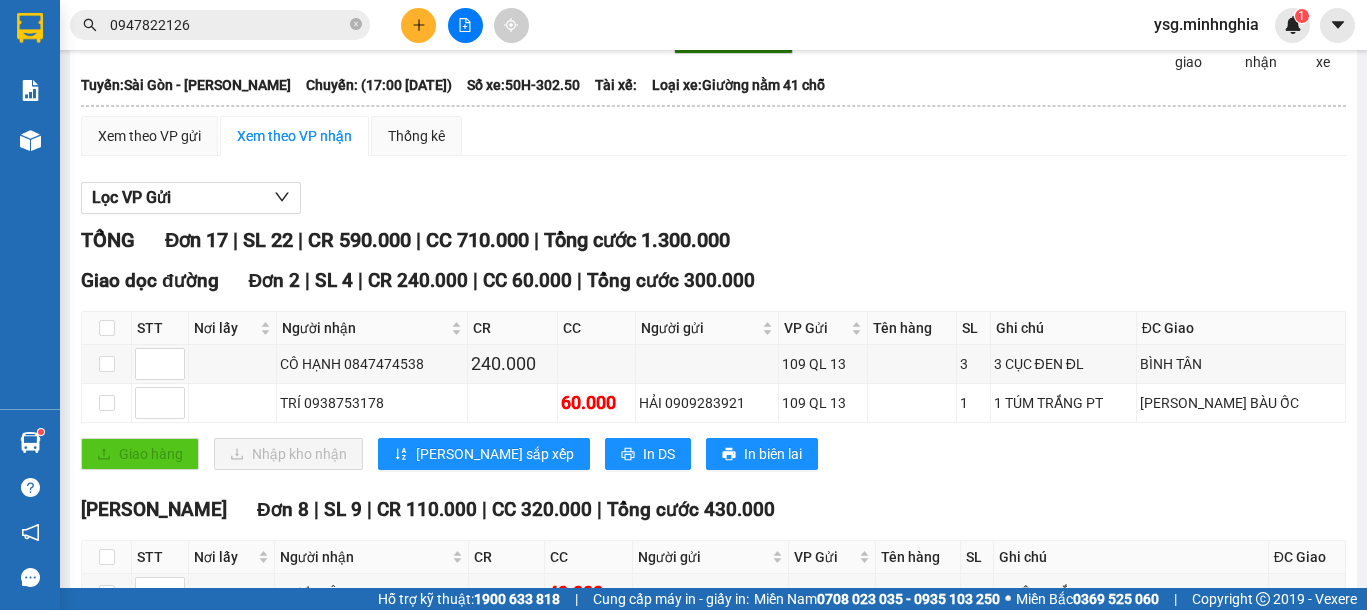 scroll, scrollTop: 108, scrollLeft: 0, axis: vertical 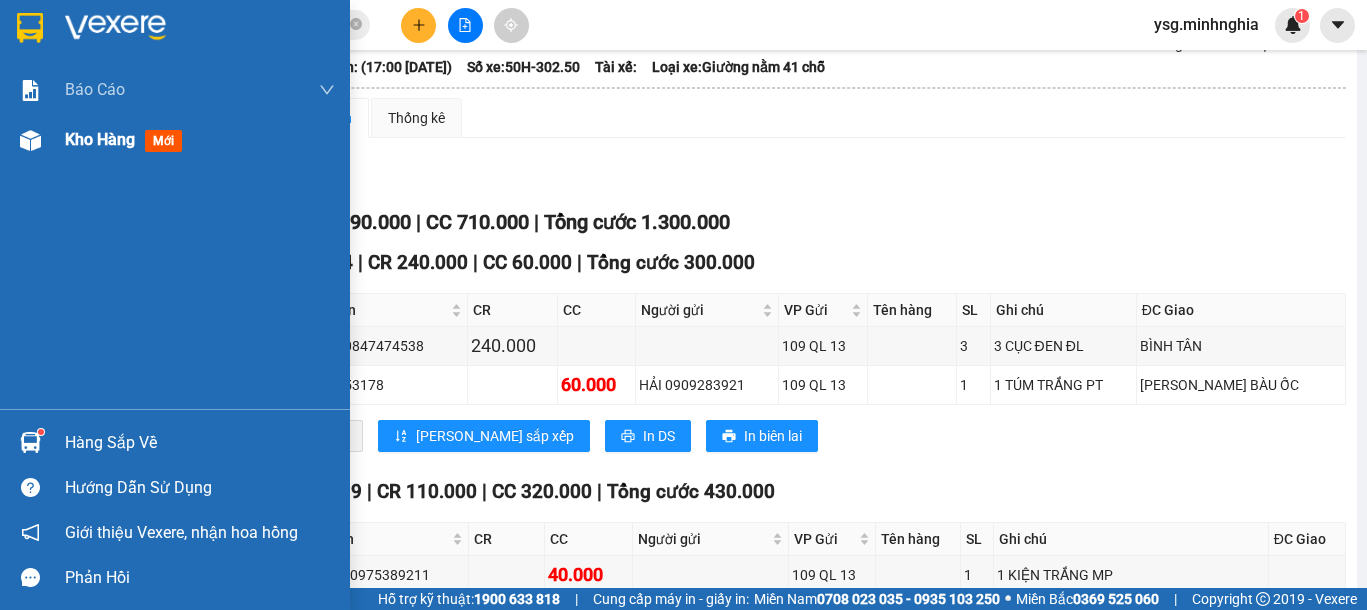 click on "Kho hàng mới" at bounding box center [175, 140] 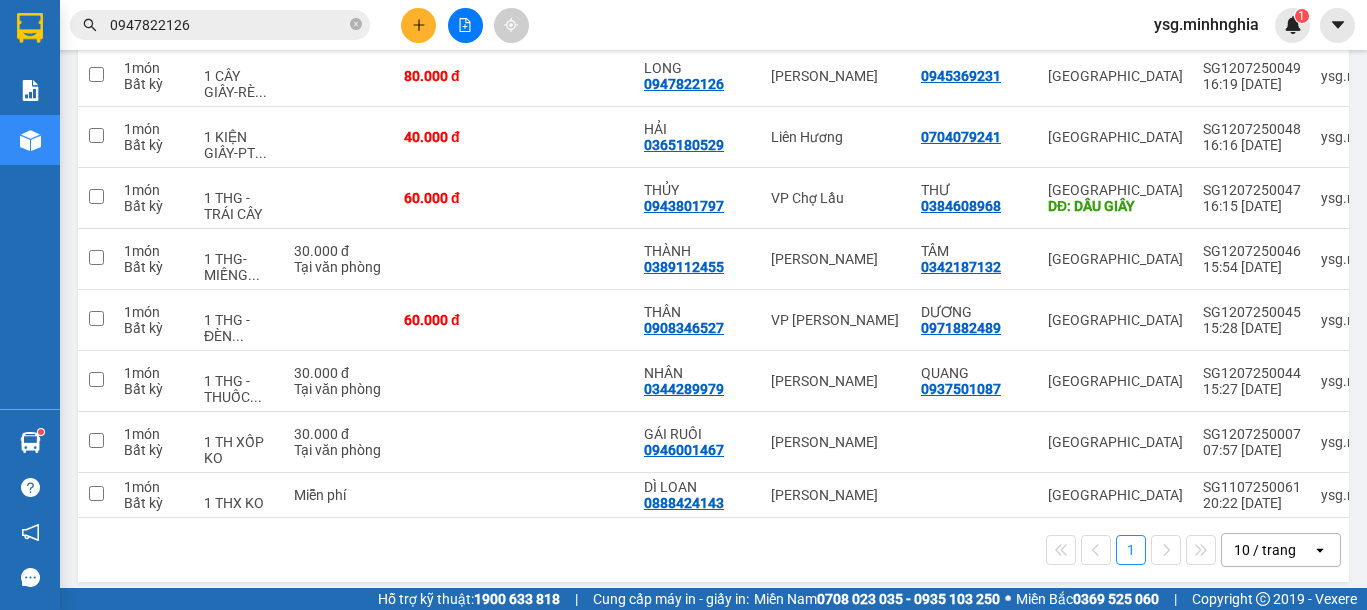 scroll, scrollTop: 431, scrollLeft: 0, axis: vertical 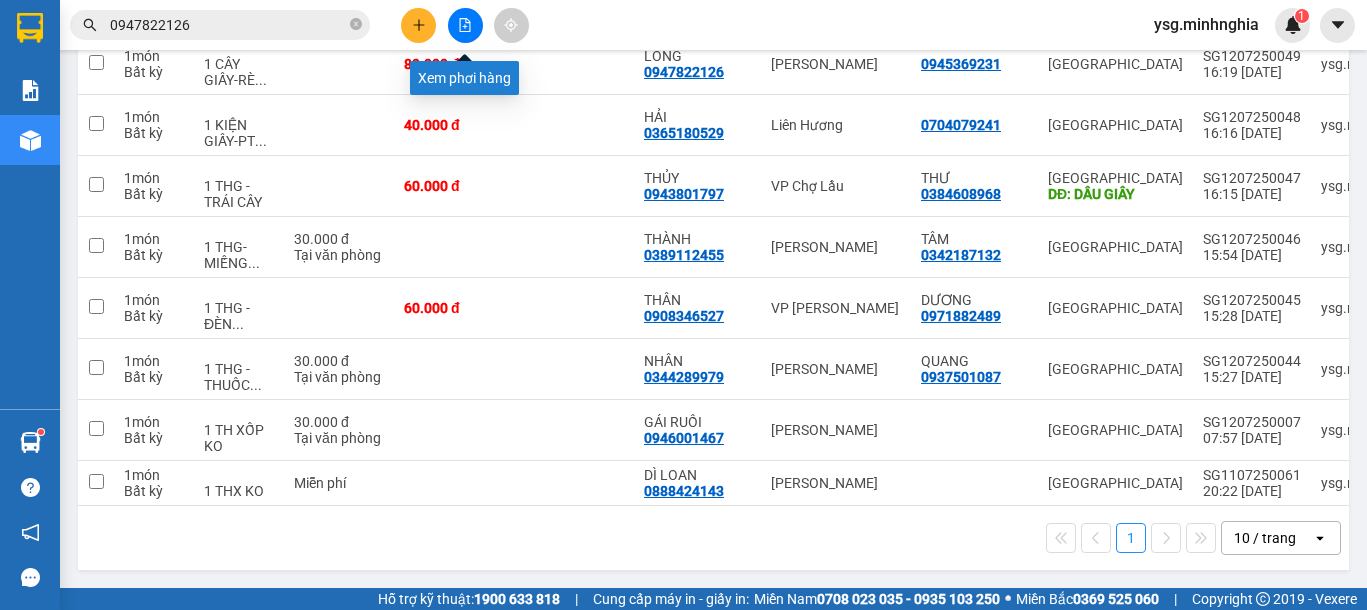 click at bounding box center (465, 25) 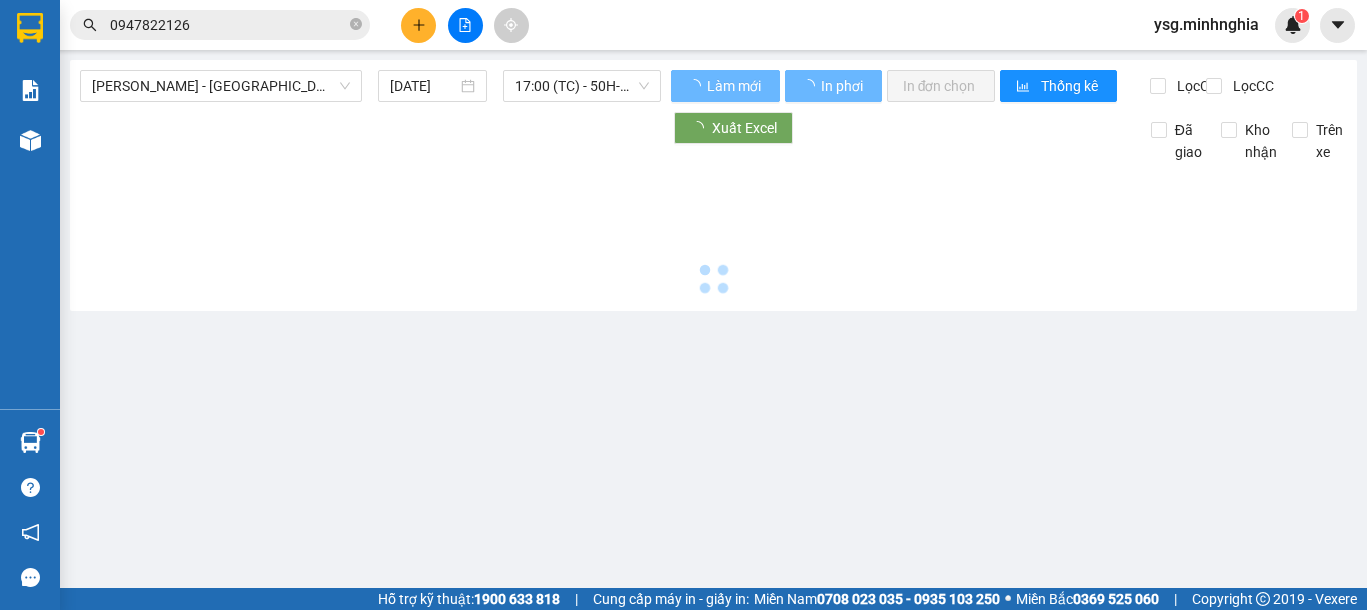 scroll, scrollTop: 0, scrollLeft: 0, axis: both 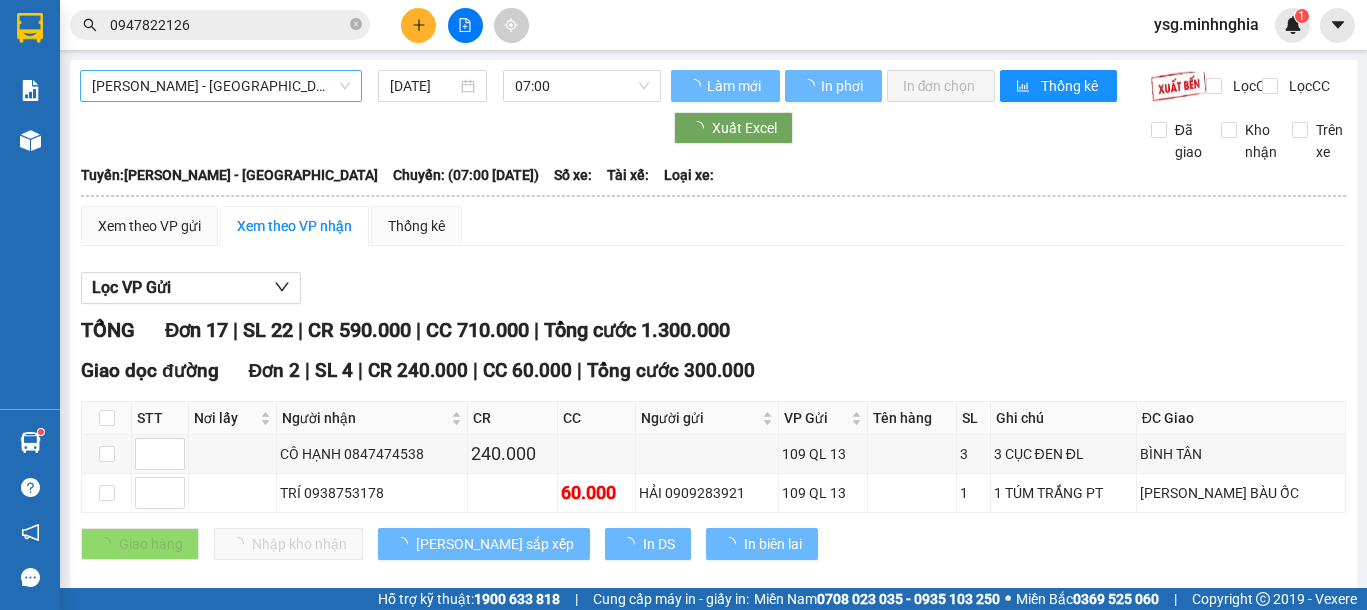 click on "Phan Rí - Sài Gòn" at bounding box center (221, 86) 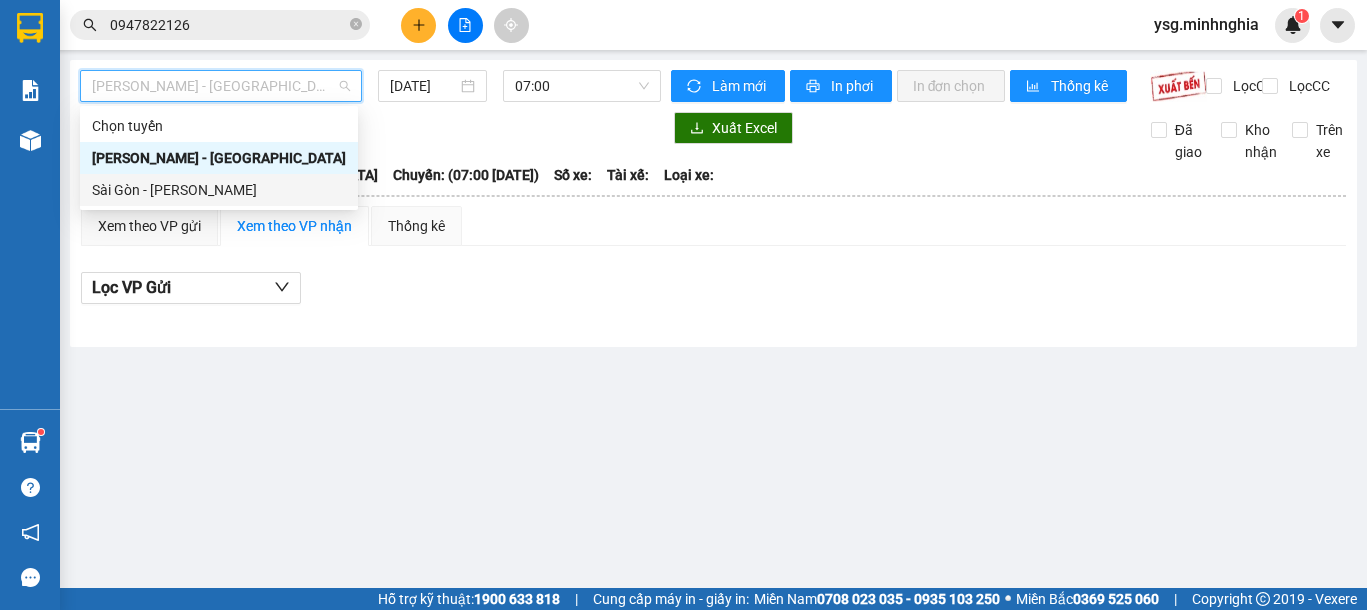click on "Sài Gòn - [PERSON_NAME]" at bounding box center (219, 190) 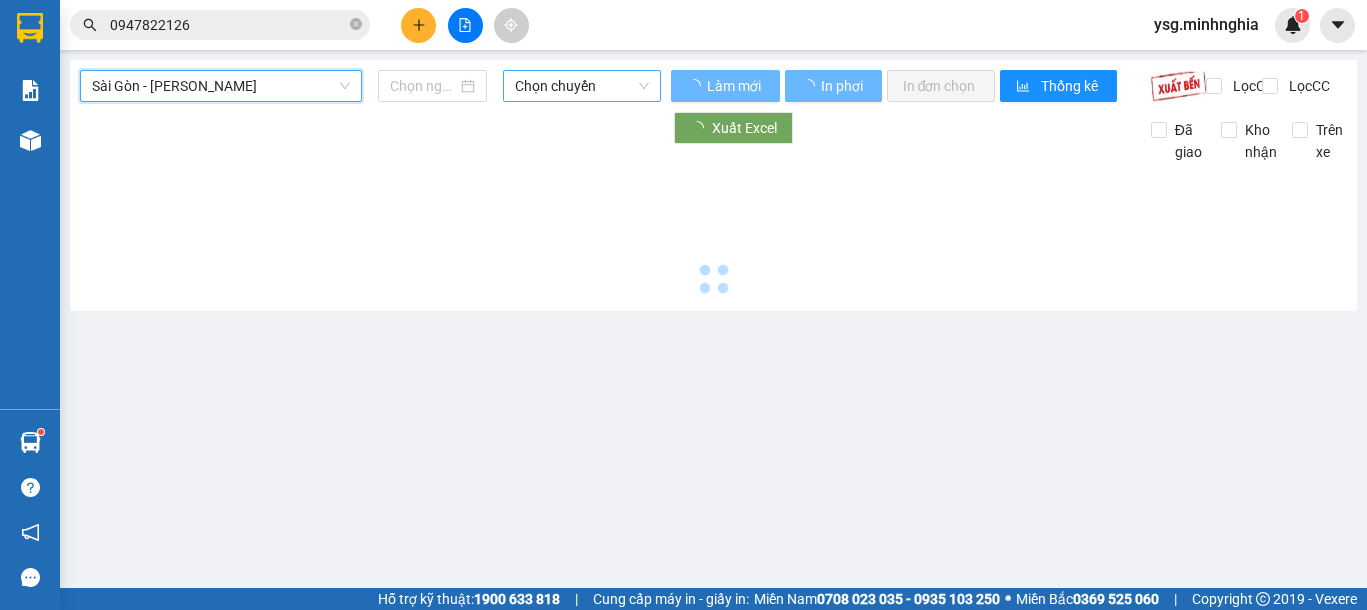 type on "12/07/2025" 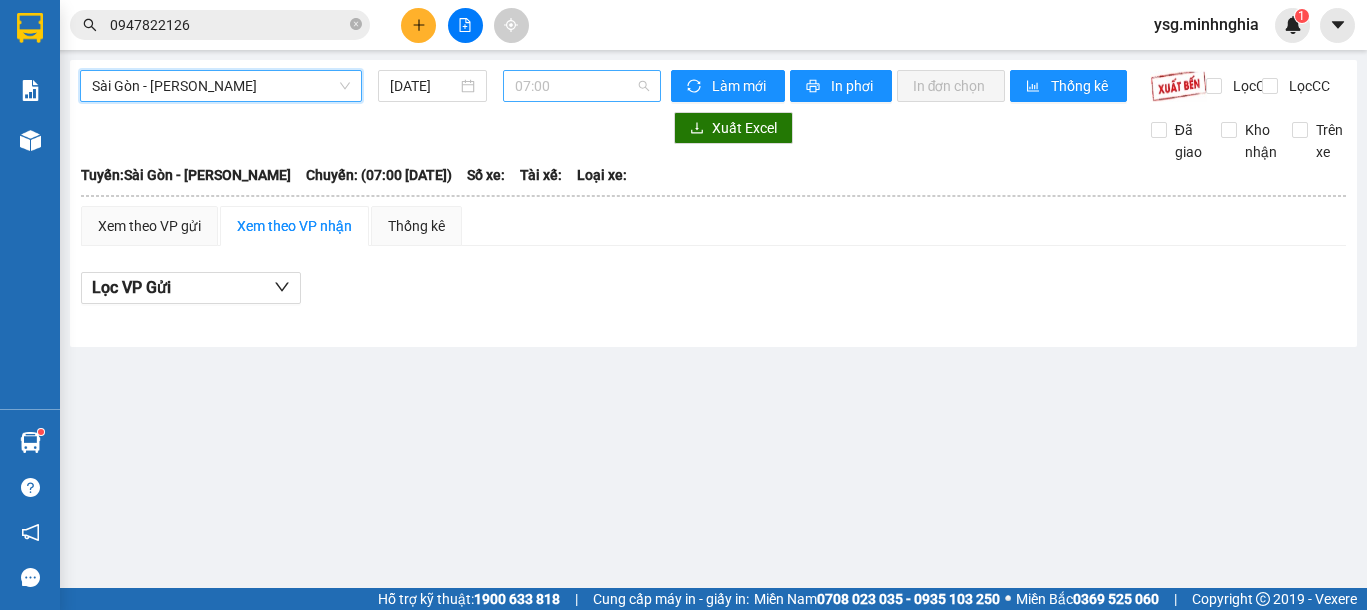 click on "07:00" at bounding box center [582, 86] 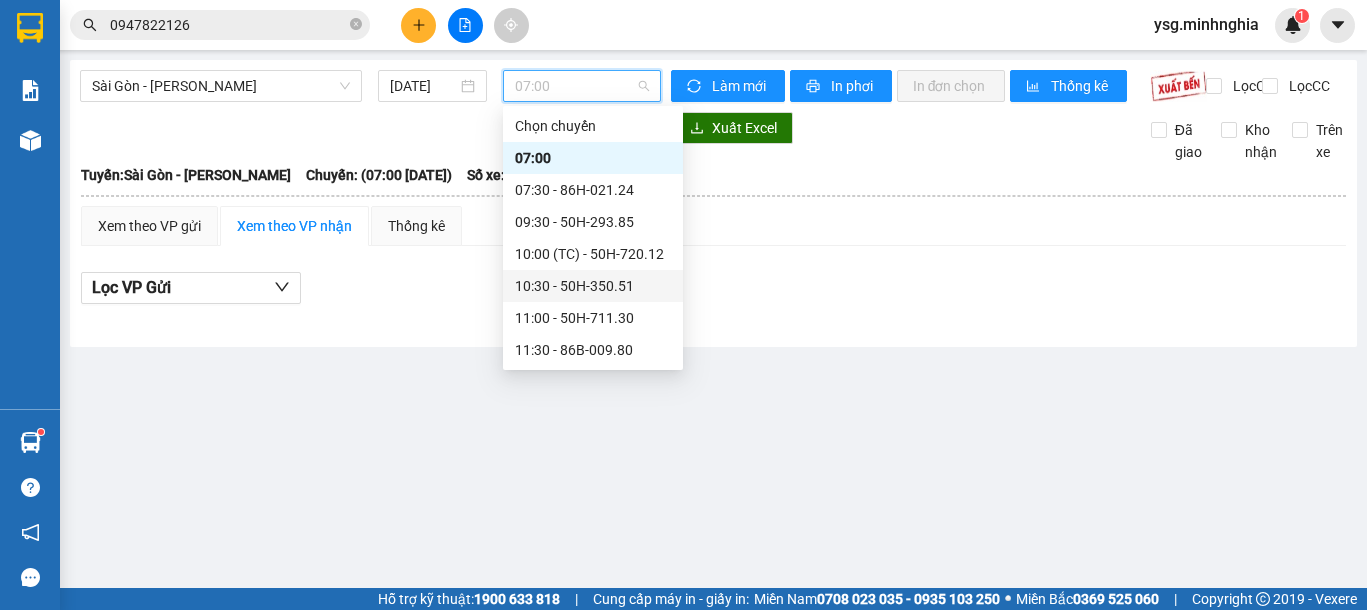 scroll, scrollTop: 288, scrollLeft: 0, axis: vertical 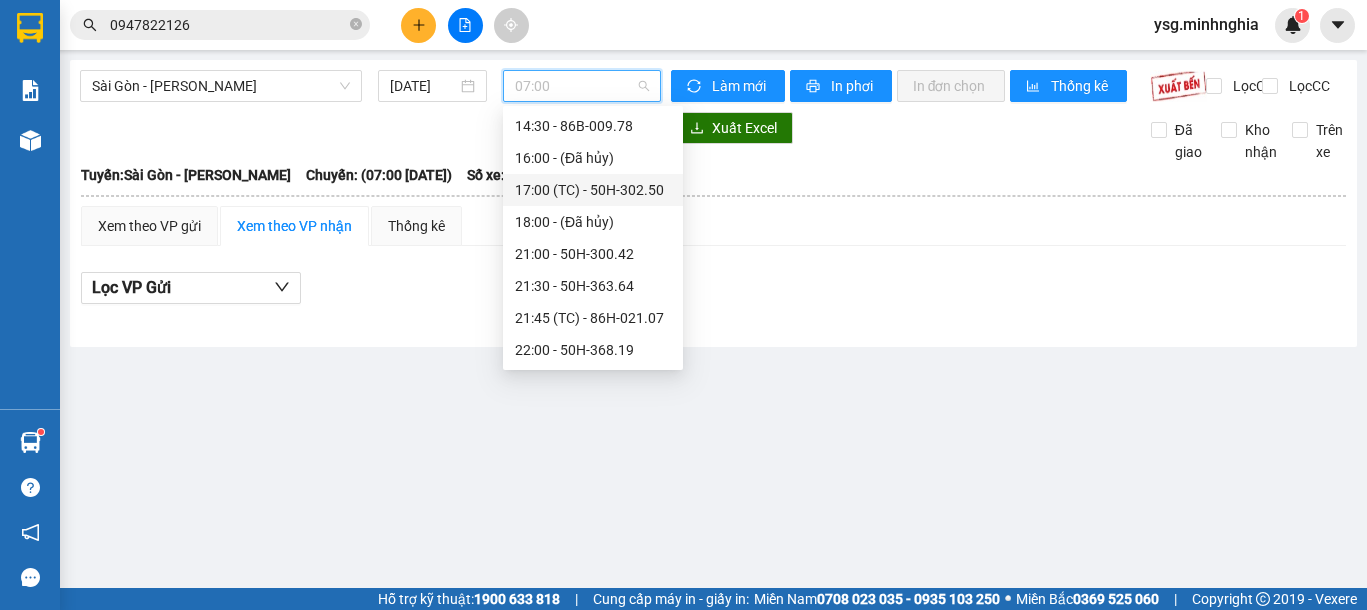 click on "17:00   (TC)   - 50H-302.50" at bounding box center (593, 190) 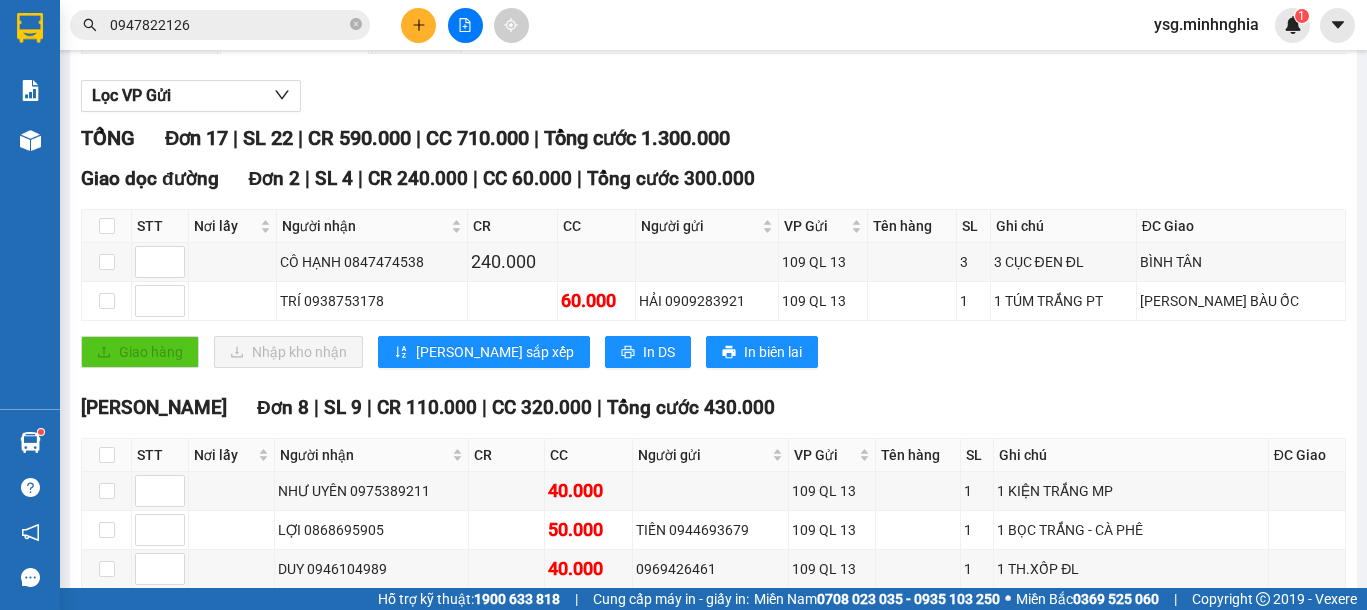 scroll, scrollTop: 3, scrollLeft: 0, axis: vertical 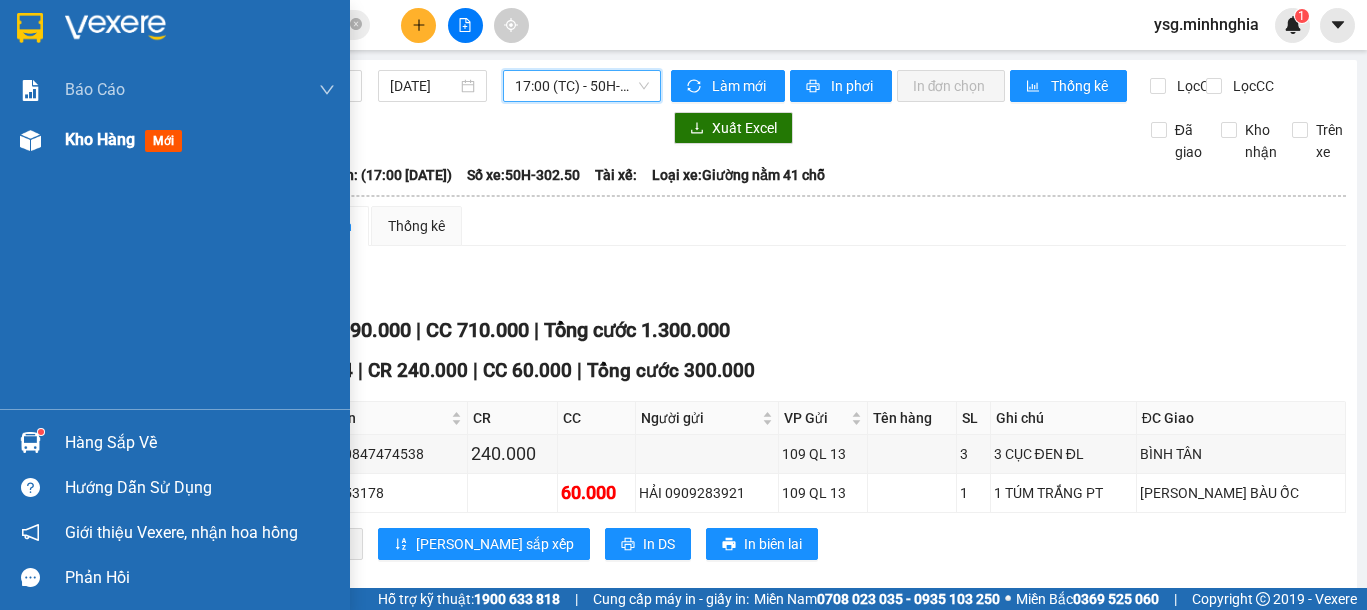 click on "Kho hàng mới" at bounding box center [175, 140] 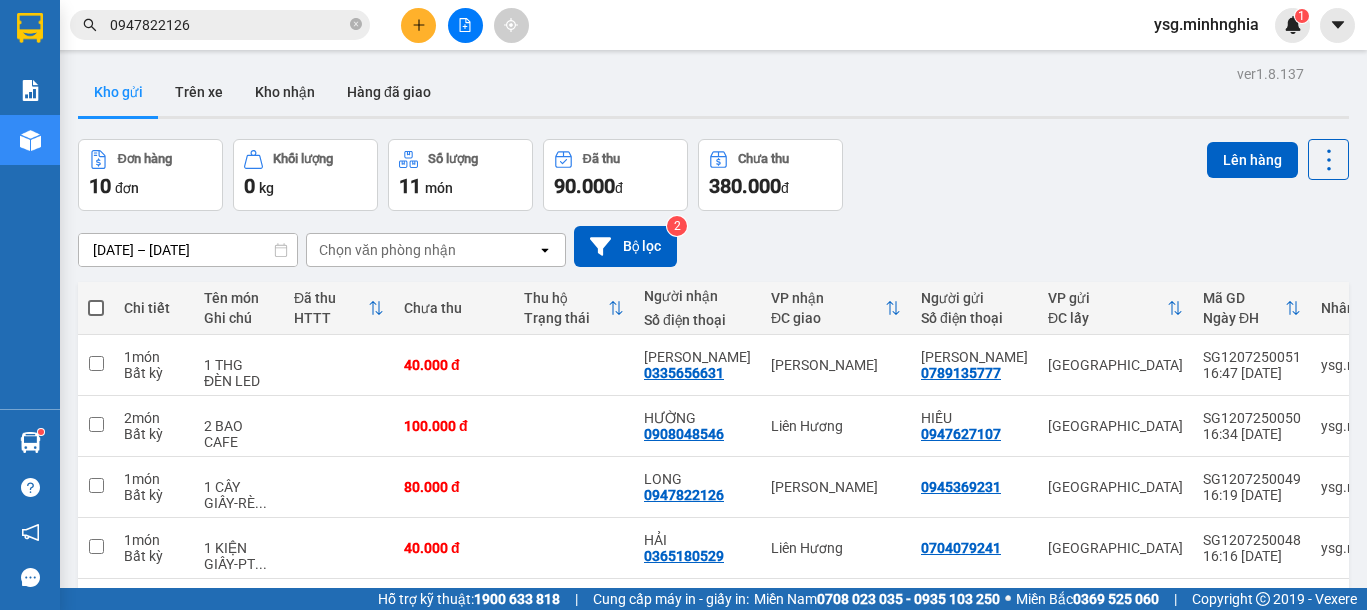 click at bounding box center [96, 308] 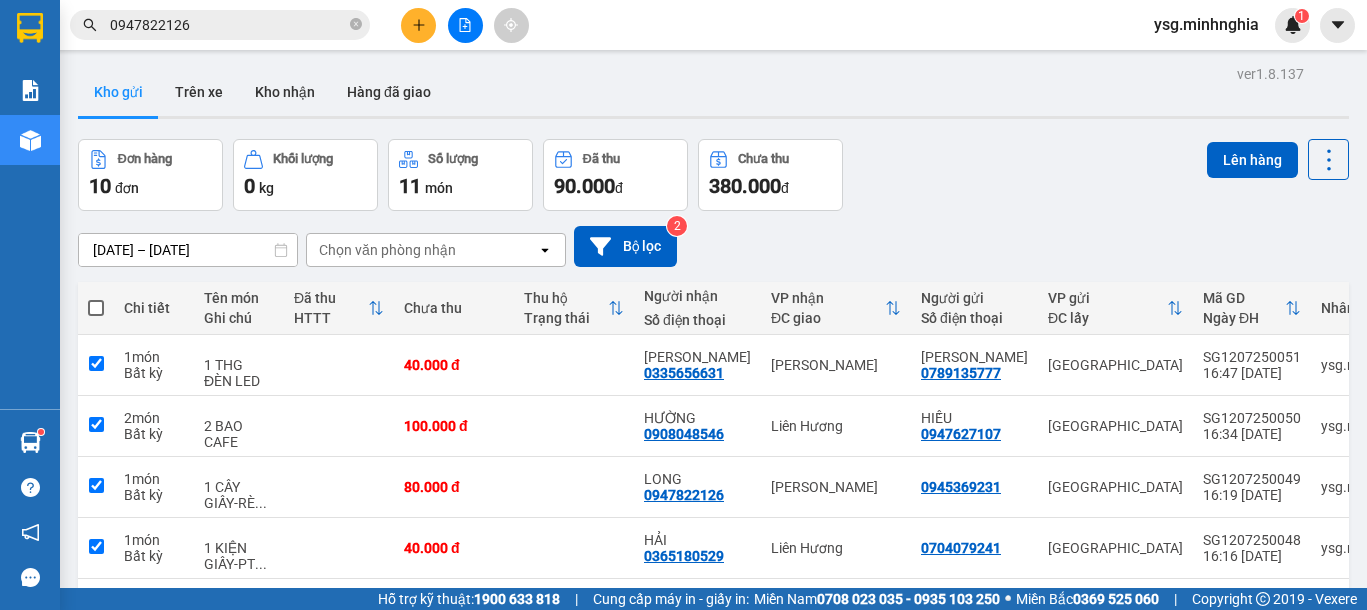 checkbox on "true" 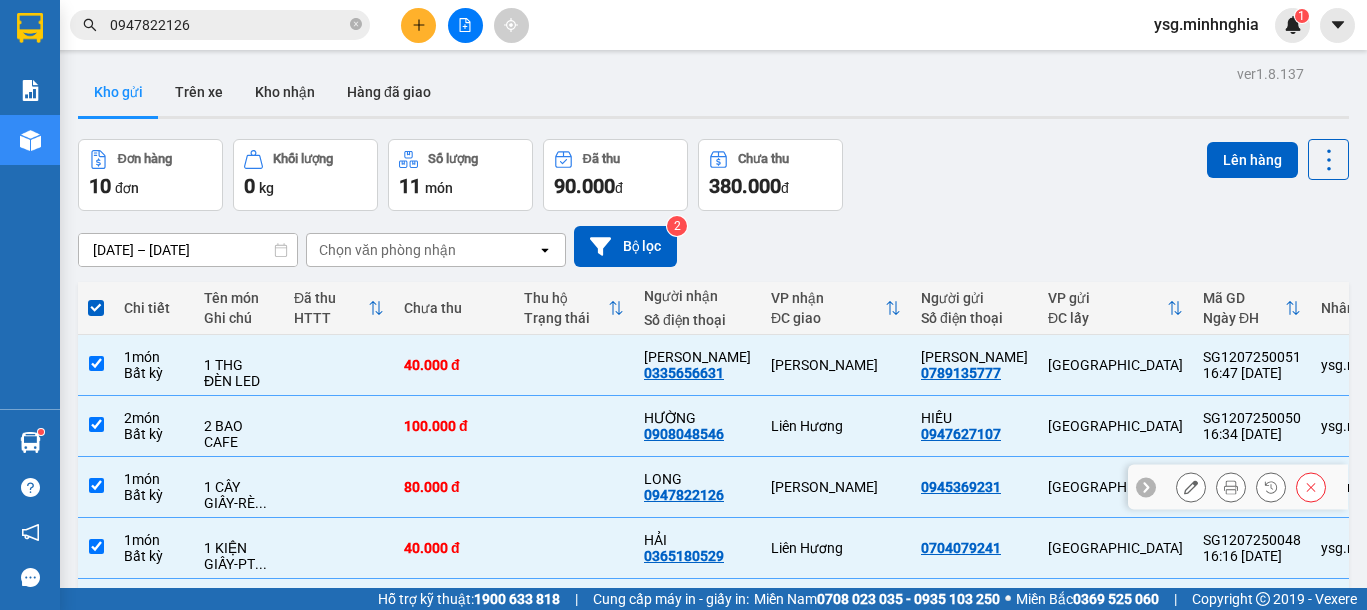 click at bounding box center (574, 487) 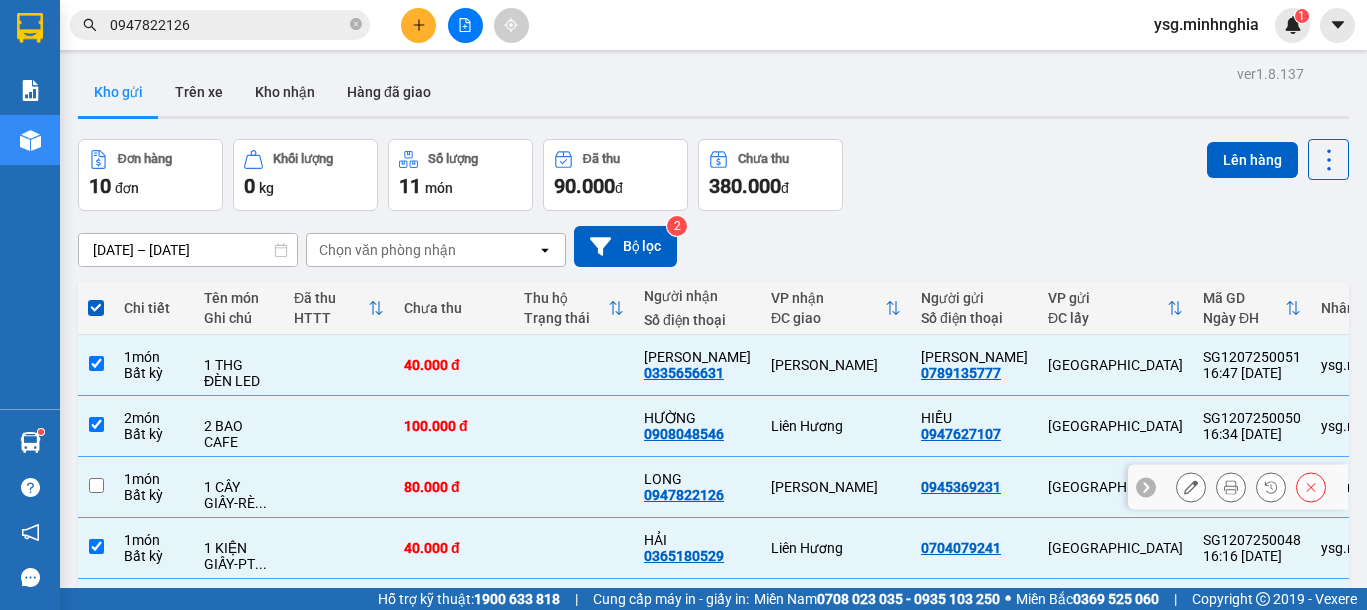 checkbox on "false" 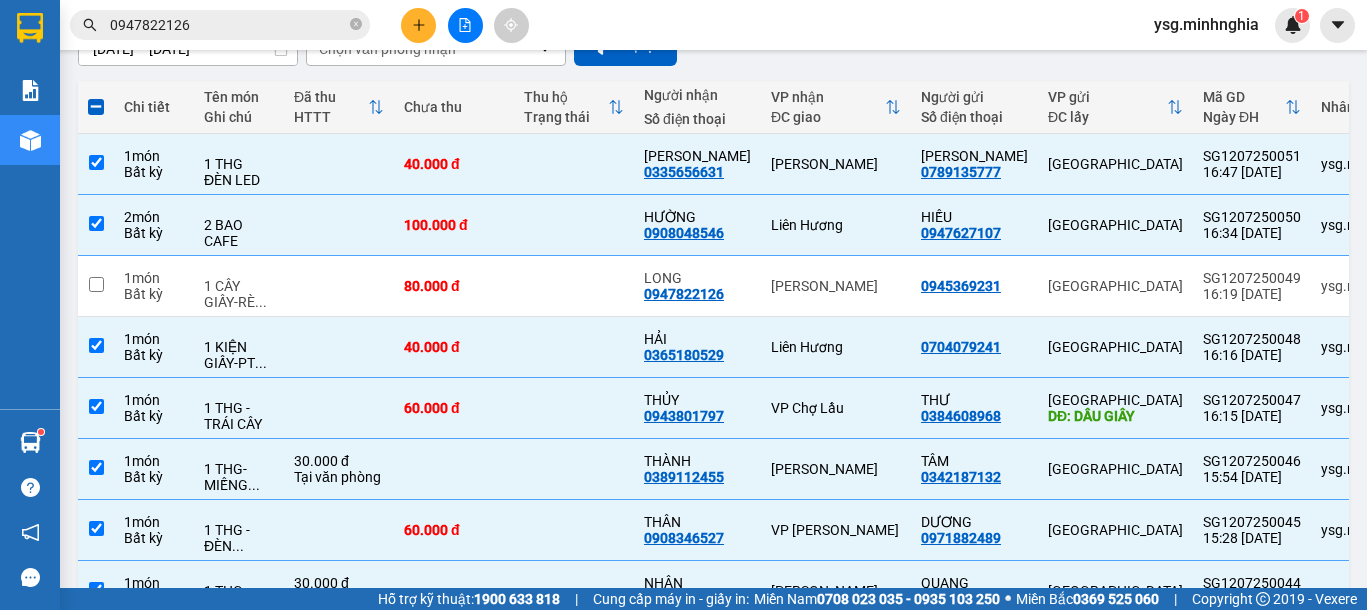 scroll, scrollTop: 431, scrollLeft: 0, axis: vertical 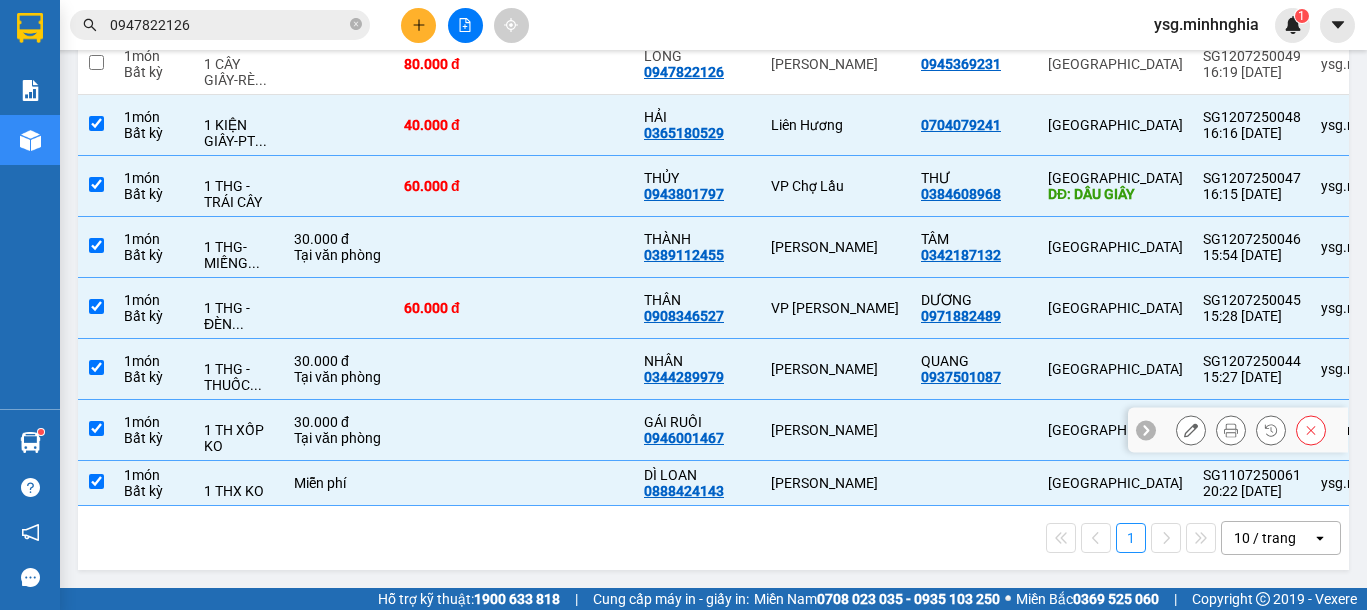 click at bounding box center (454, 430) 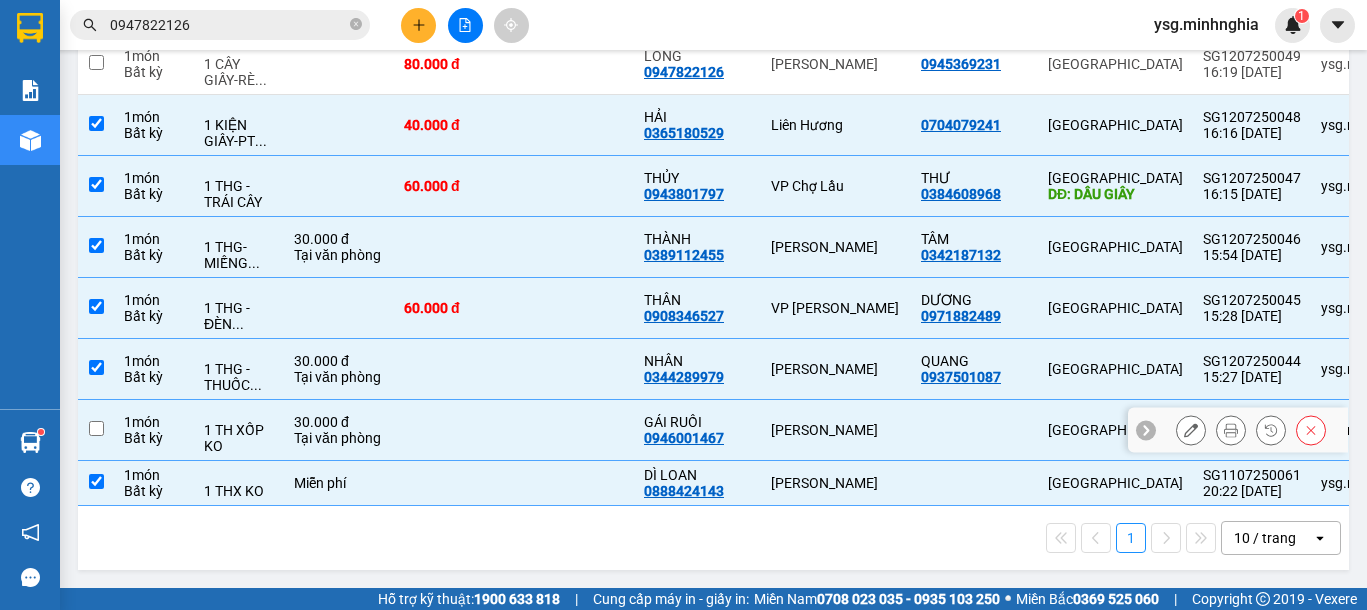 checkbox on "false" 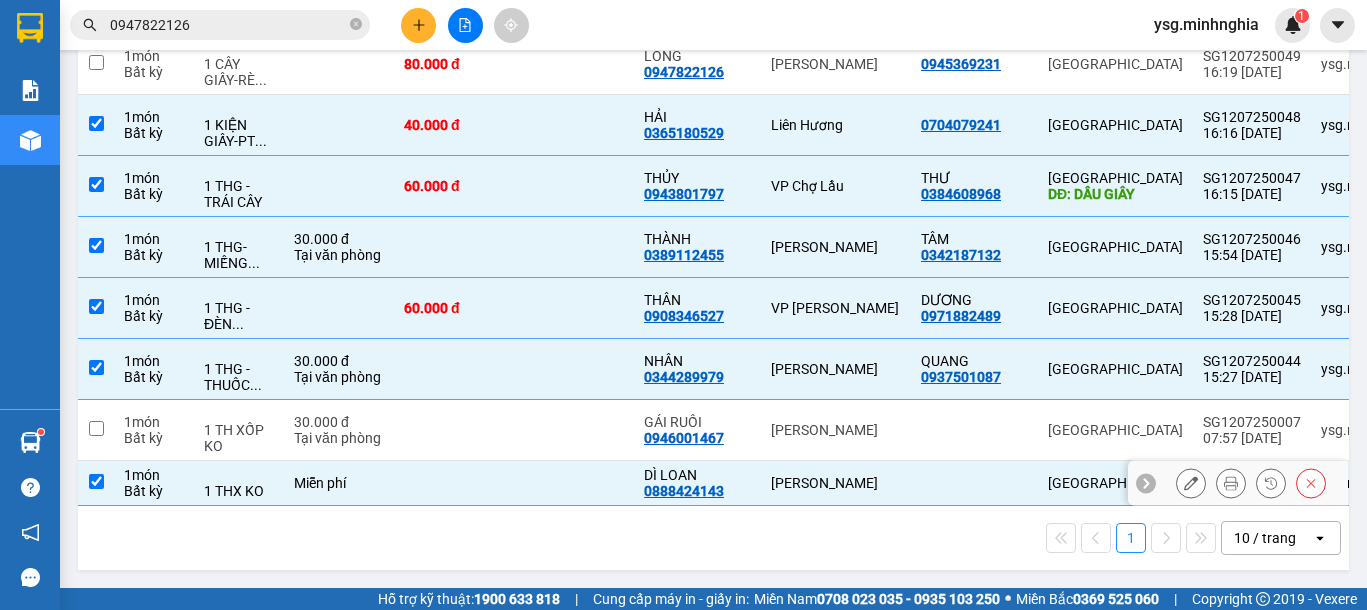 click on "Miễn phí" at bounding box center [339, 483] 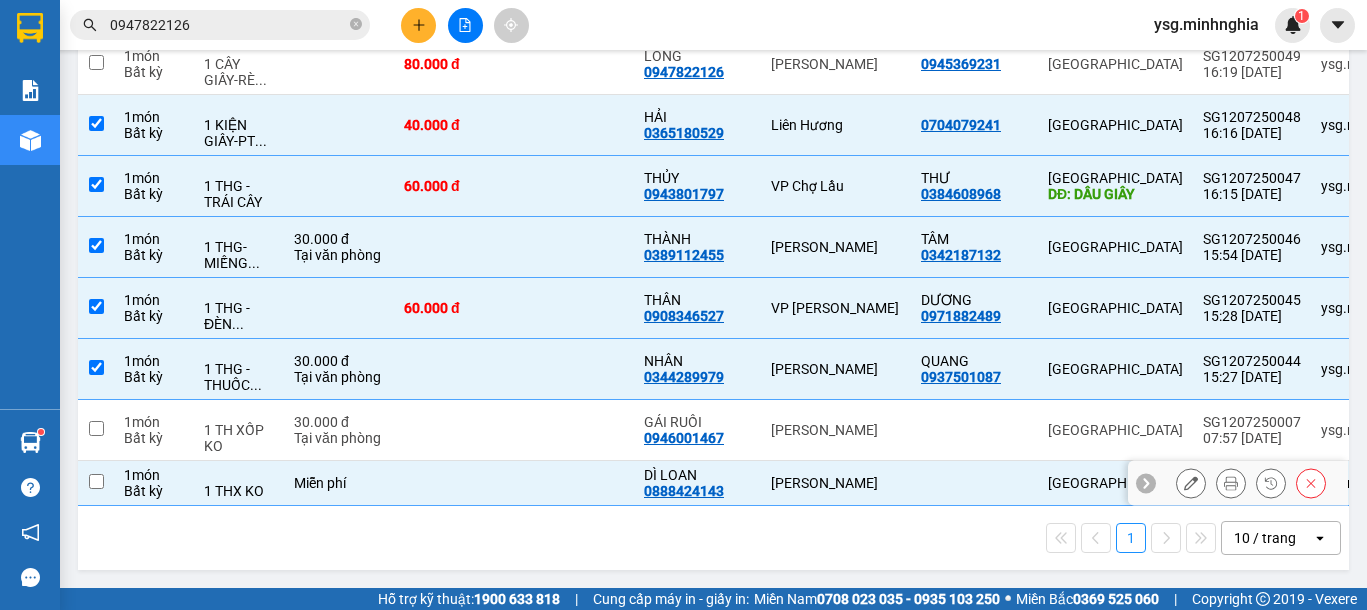 checkbox on "false" 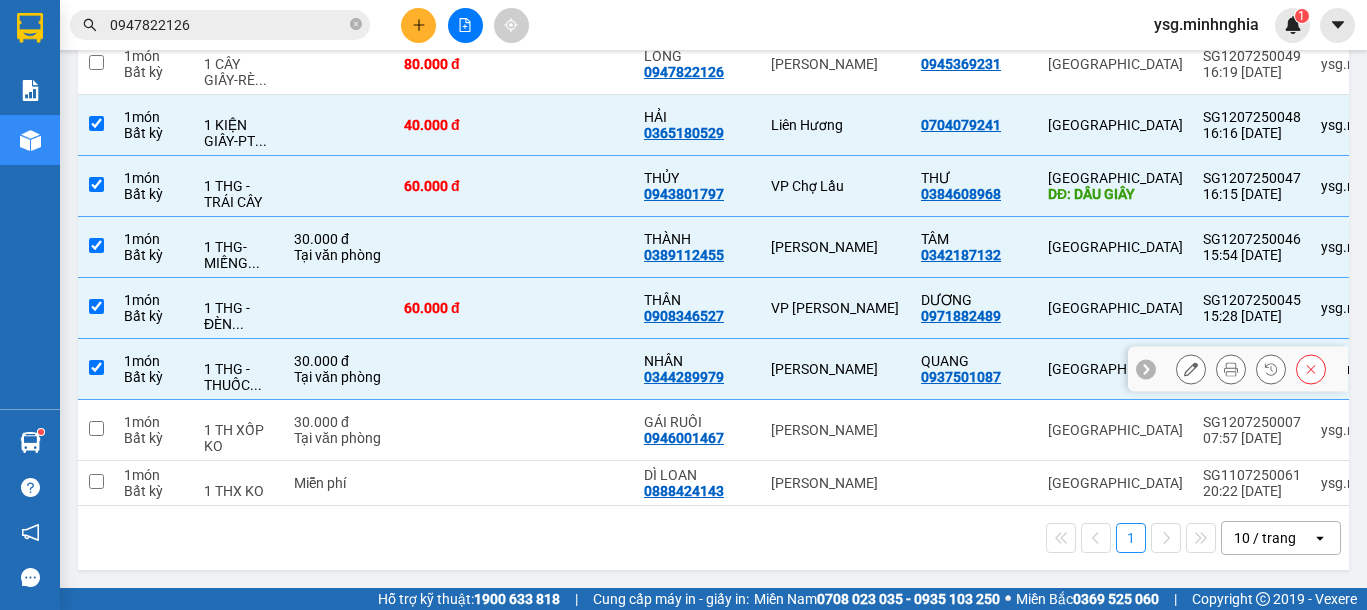 scroll, scrollTop: 0, scrollLeft: 0, axis: both 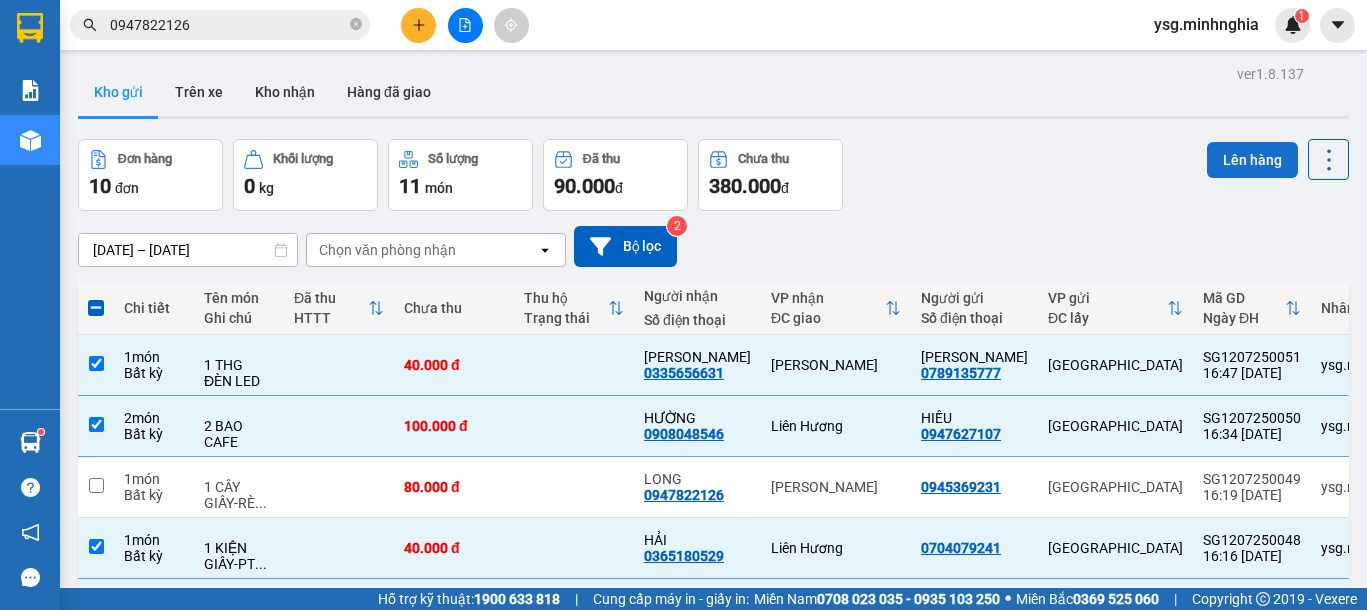 click on "Lên hàng" at bounding box center (1252, 160) 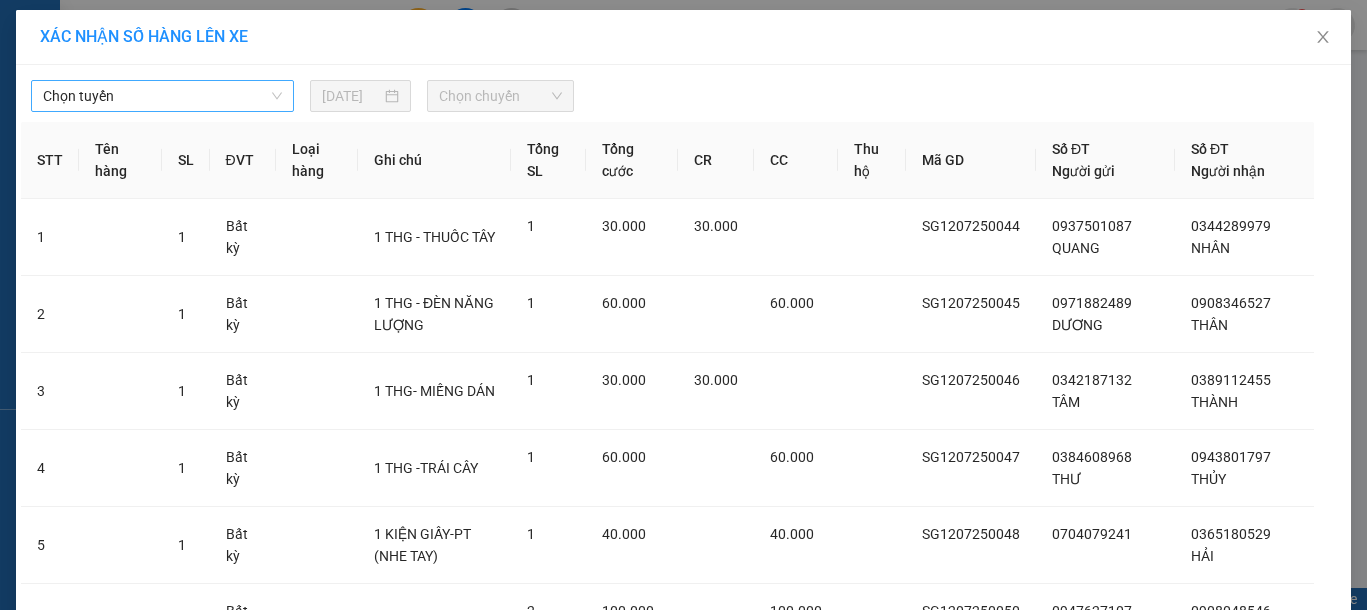 click on "Chọn tuyến" at bounding box center [162, 96] 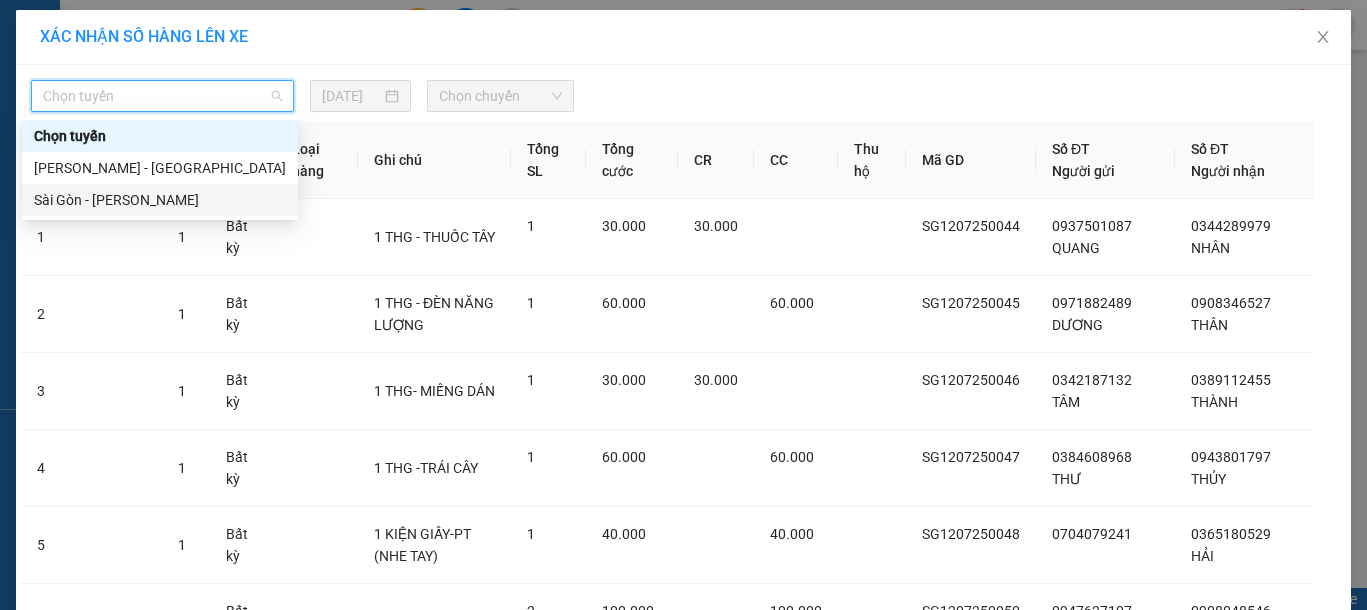 click on "Sài Gòn - [PERSON_NAME]" at bounding box center (160, 200) 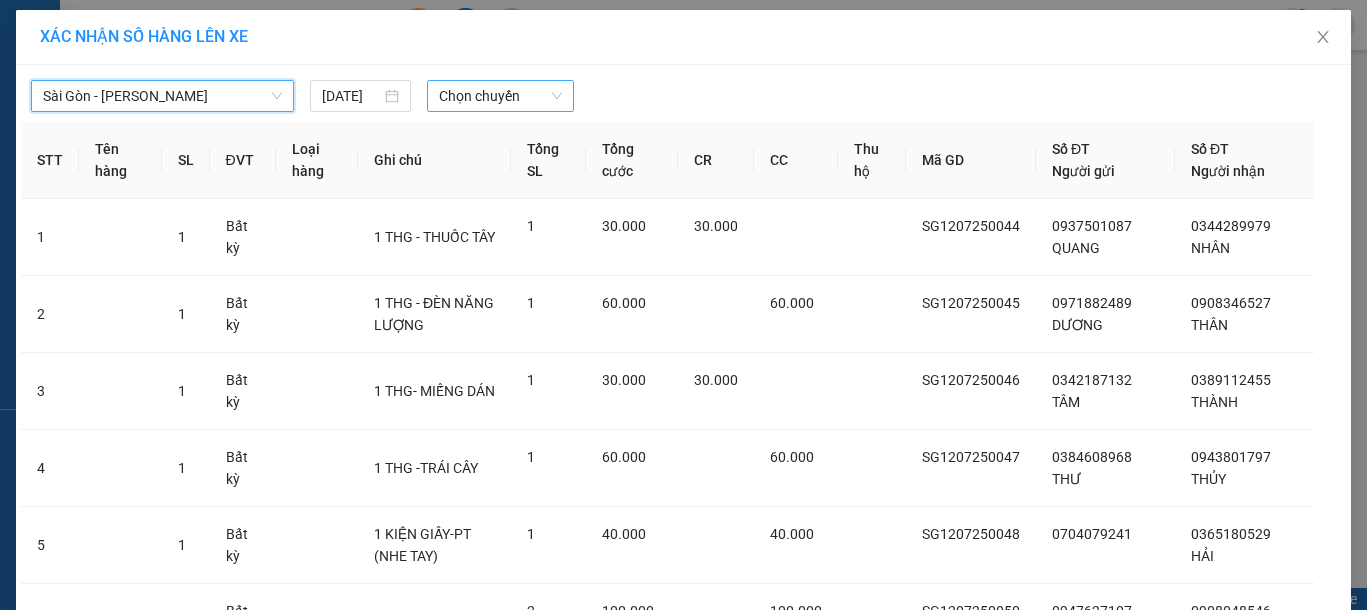 click on "Chọn chuyến" at bounding box center [500, 96] 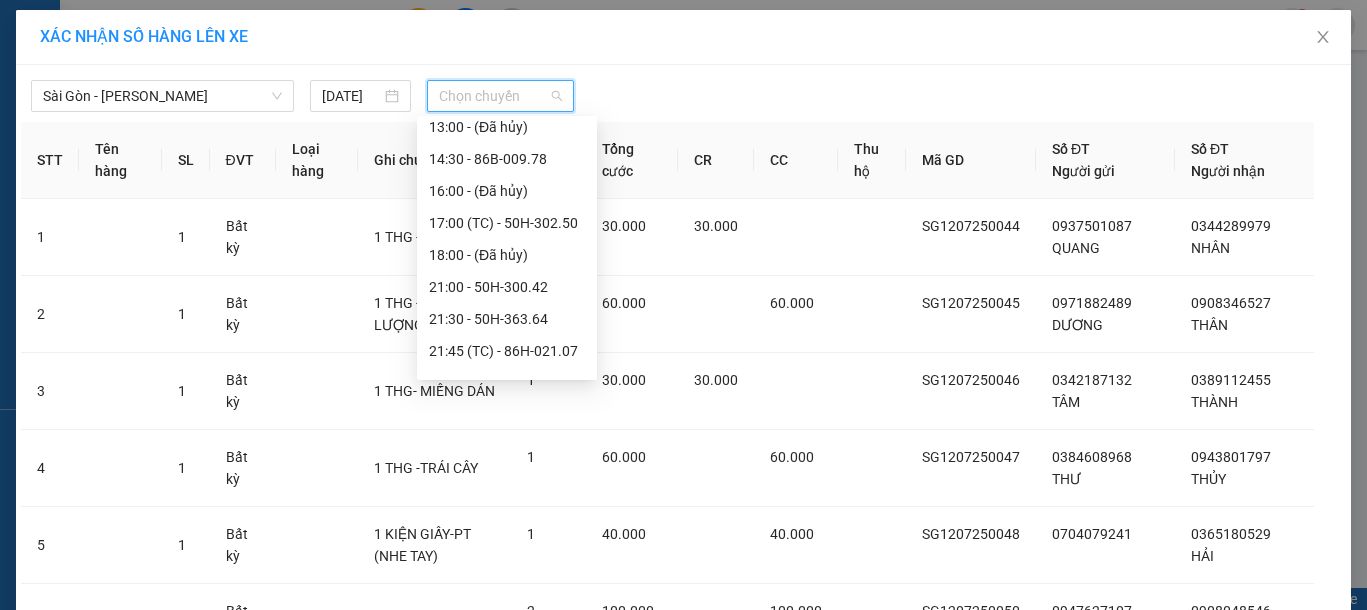 scroll, scrollTop: 288, scrollLeft: 0, axis: vertical 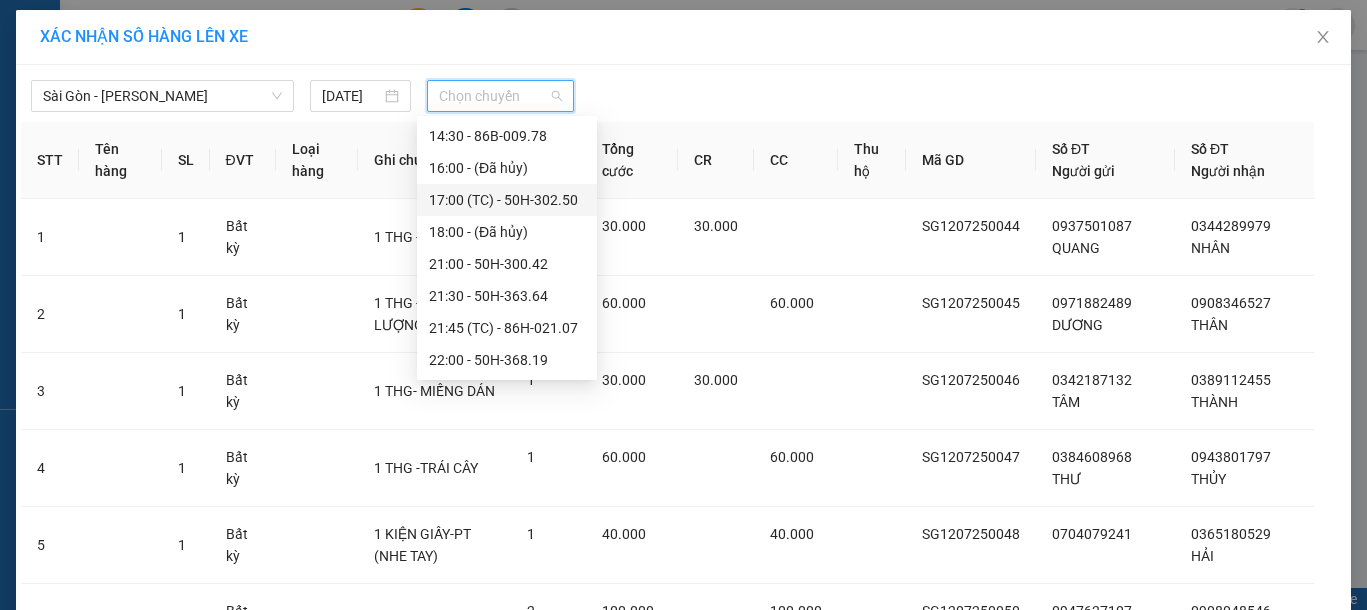click on "17:00   (TC)   - 50H-302.50" at bounding box center (507, 200) 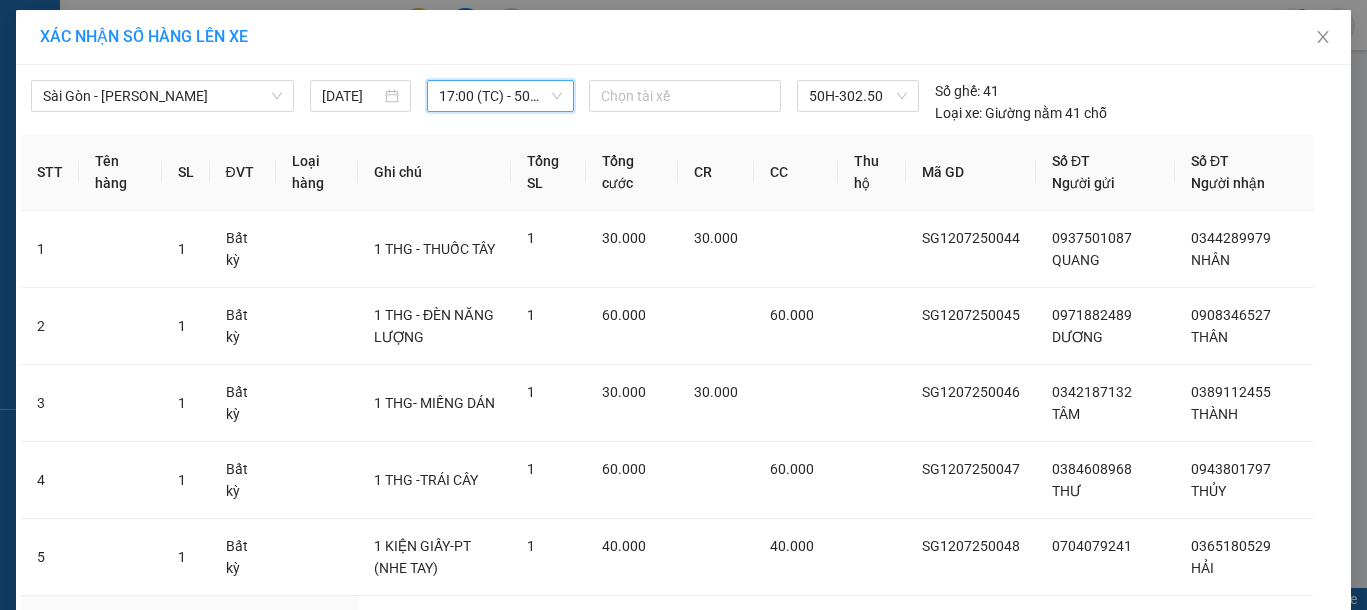 scroll, scrollTop: 330, scrollLeft: 0, axis: vertical 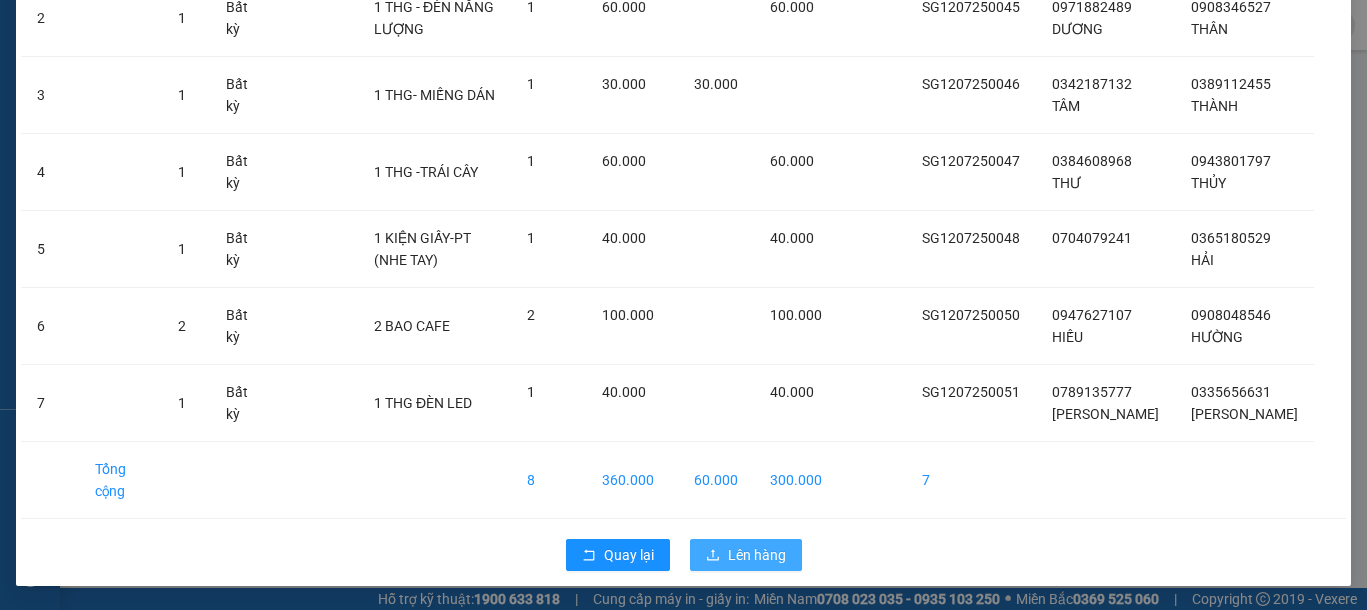 click on "Lên hàng" at bounding box center (757, 555) 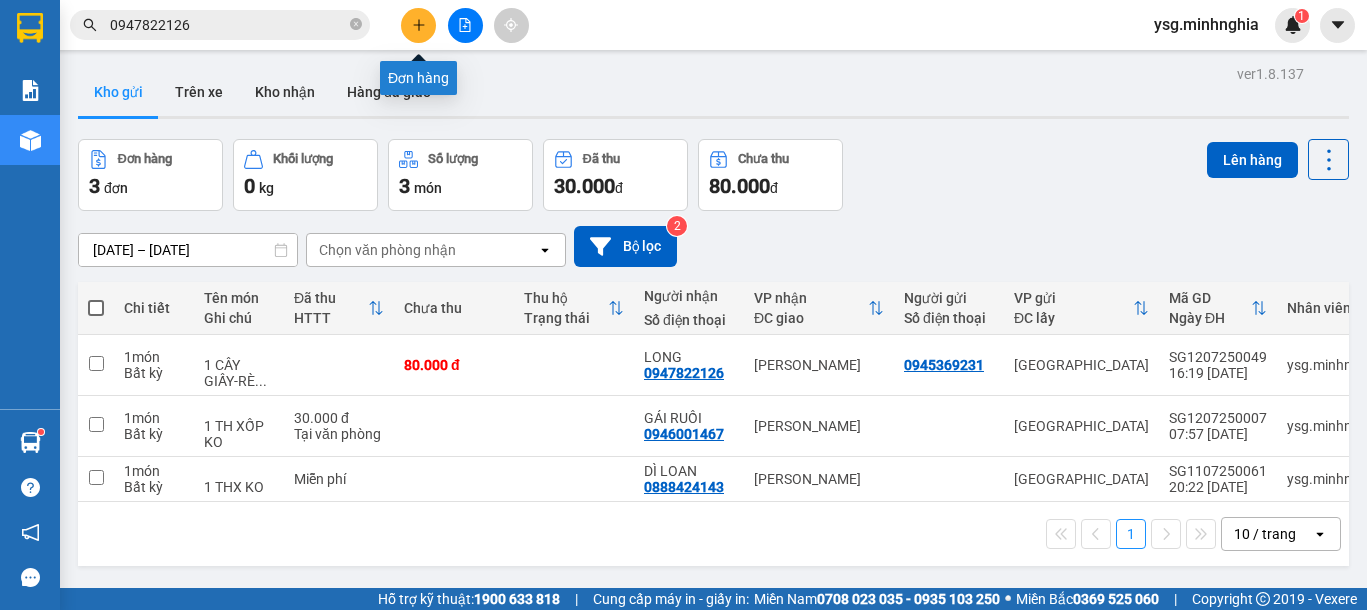 click at bounding box center [418, 25] 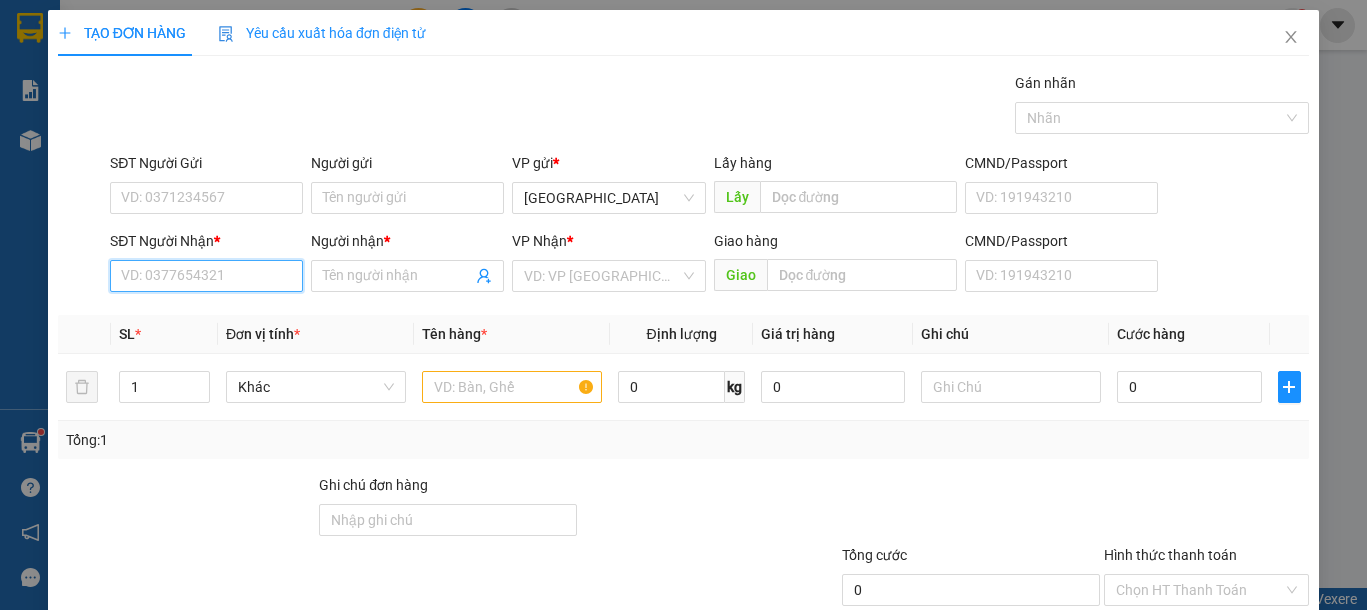 click on "SĐT Người Nhận  *" at bounding box center (206, 276) 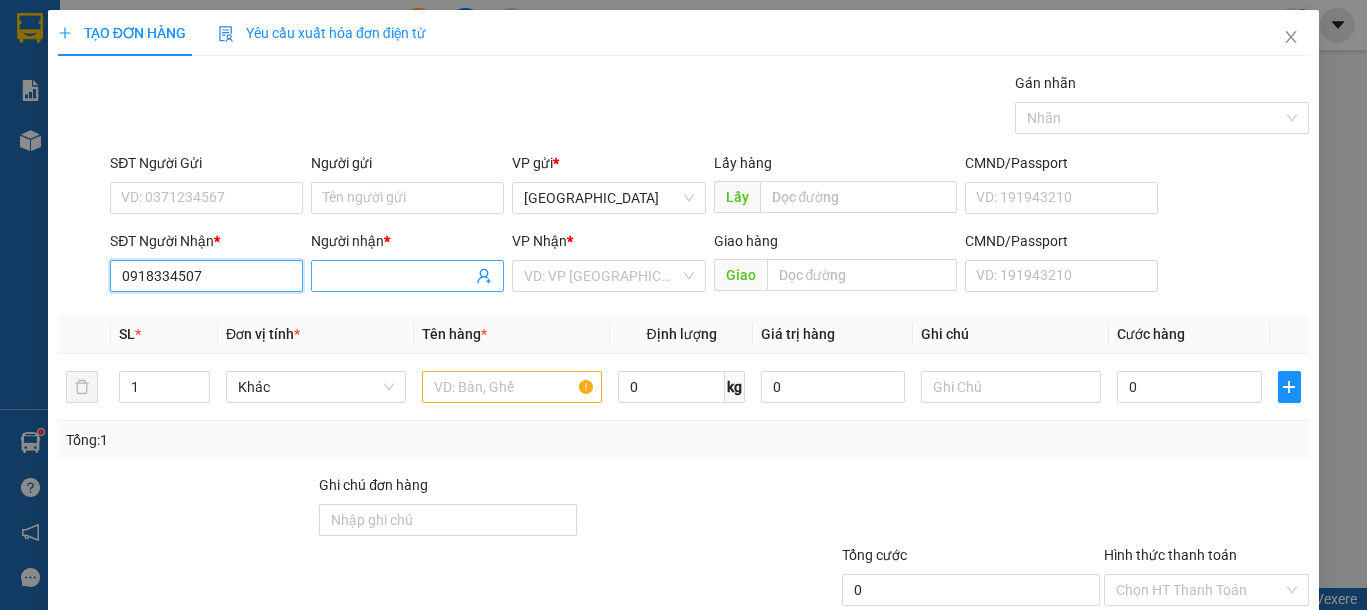 type on "0918334507" 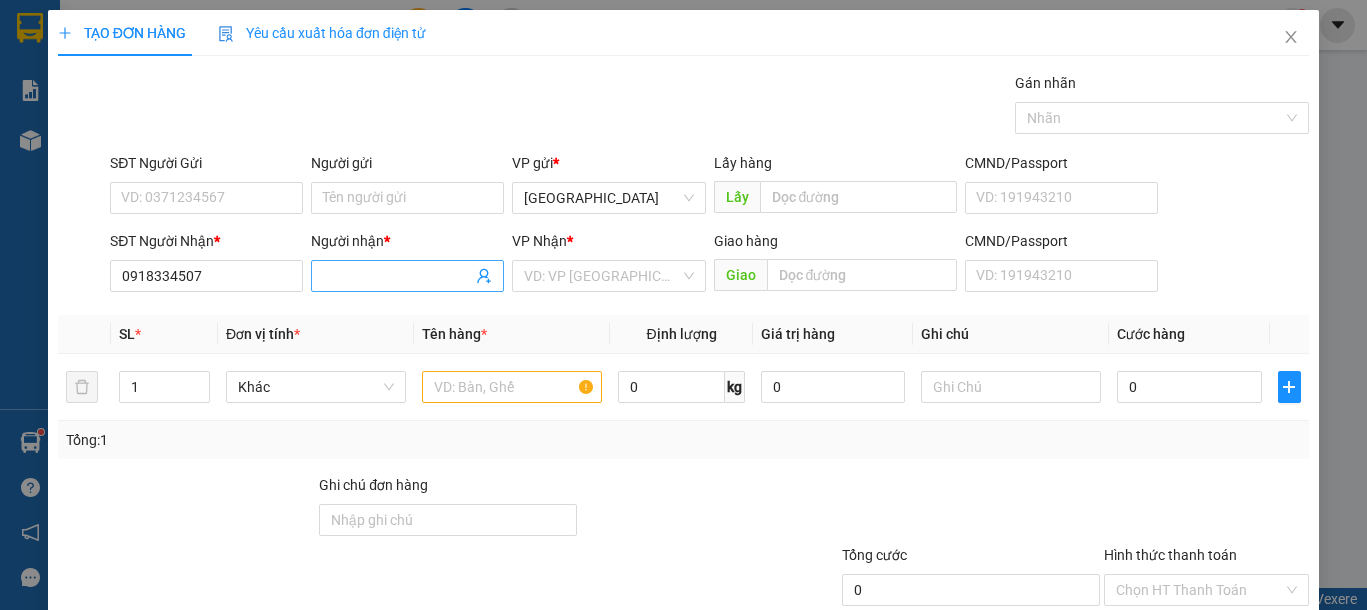 click on "Người nhận  *" at bounding box center [397, 276] 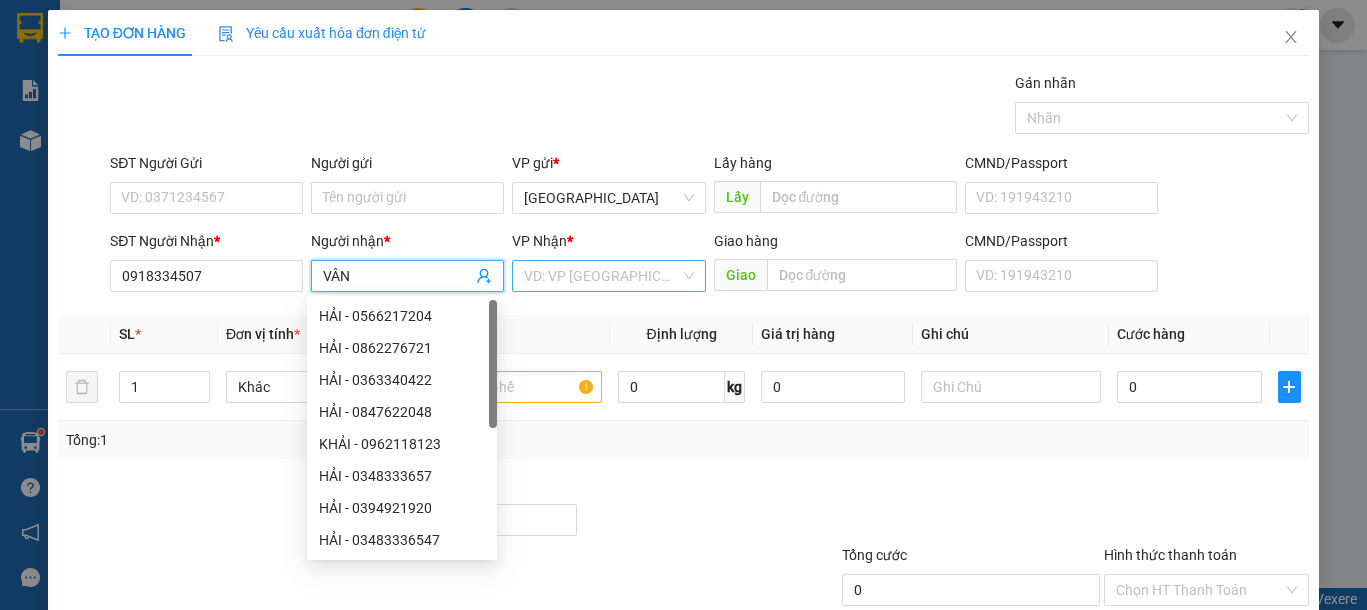 type on "VÂN" 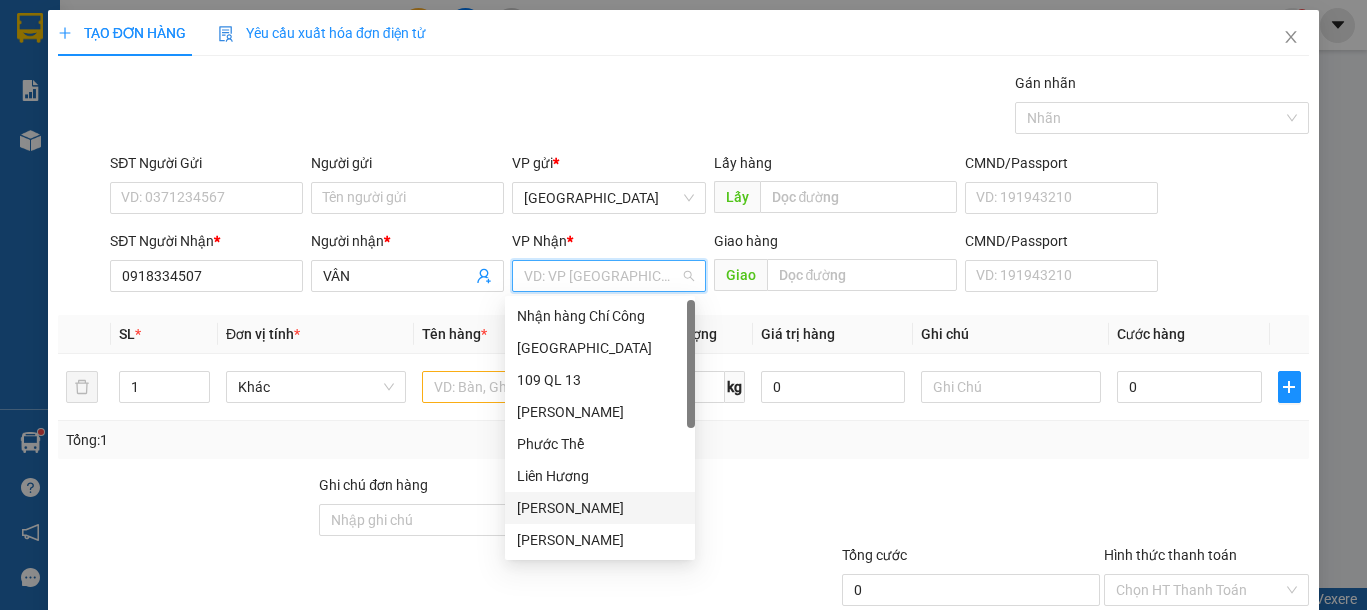 scroll, scrollTop: 96, scrollLeft: 0, axis: vertical 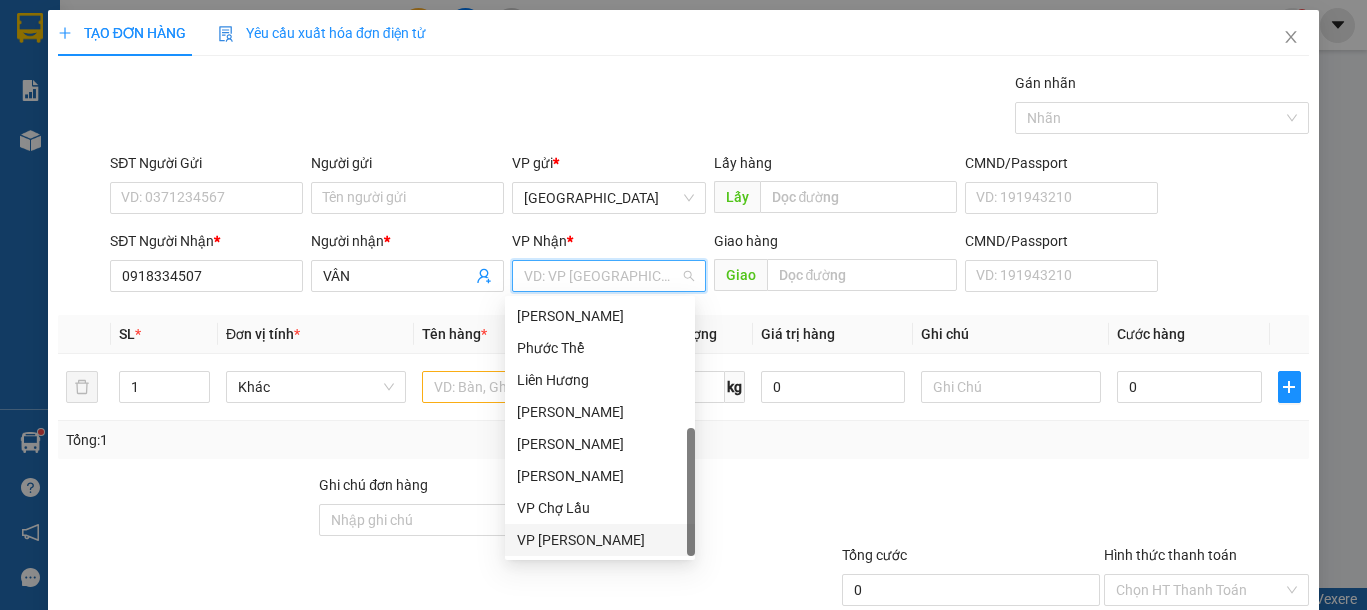 click on "VP Chí Công" at bounding box center (600, 540) 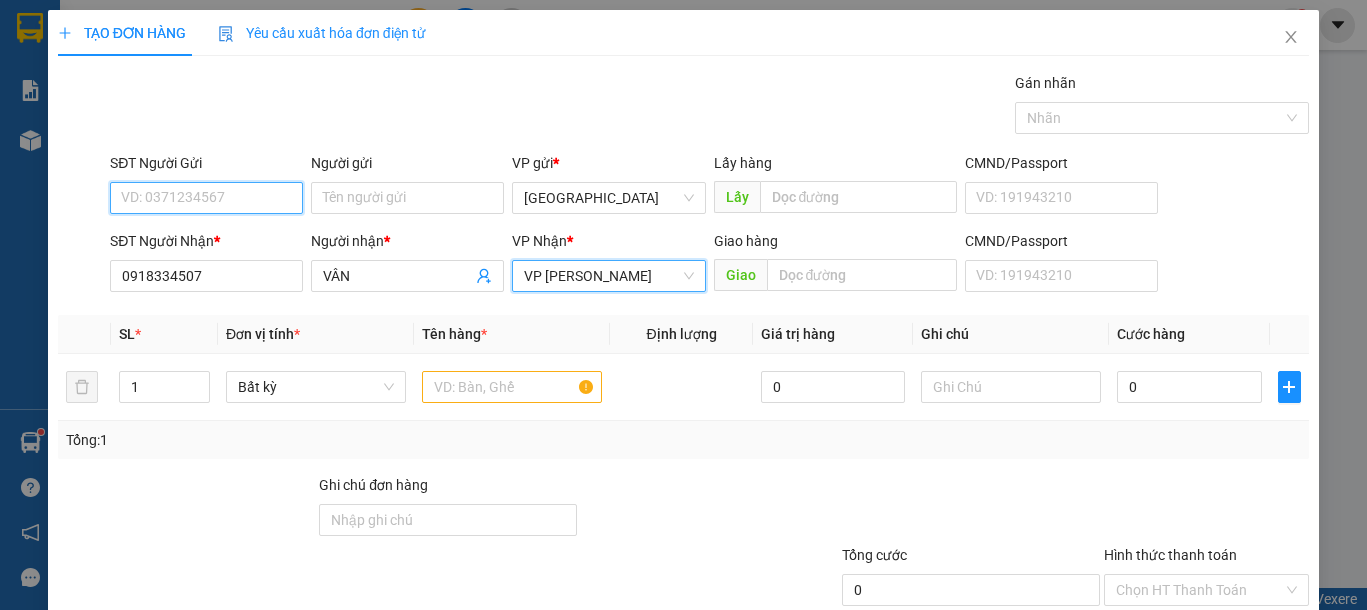 click on "SĐT Người Gửi" at bounding box center (206, 198) 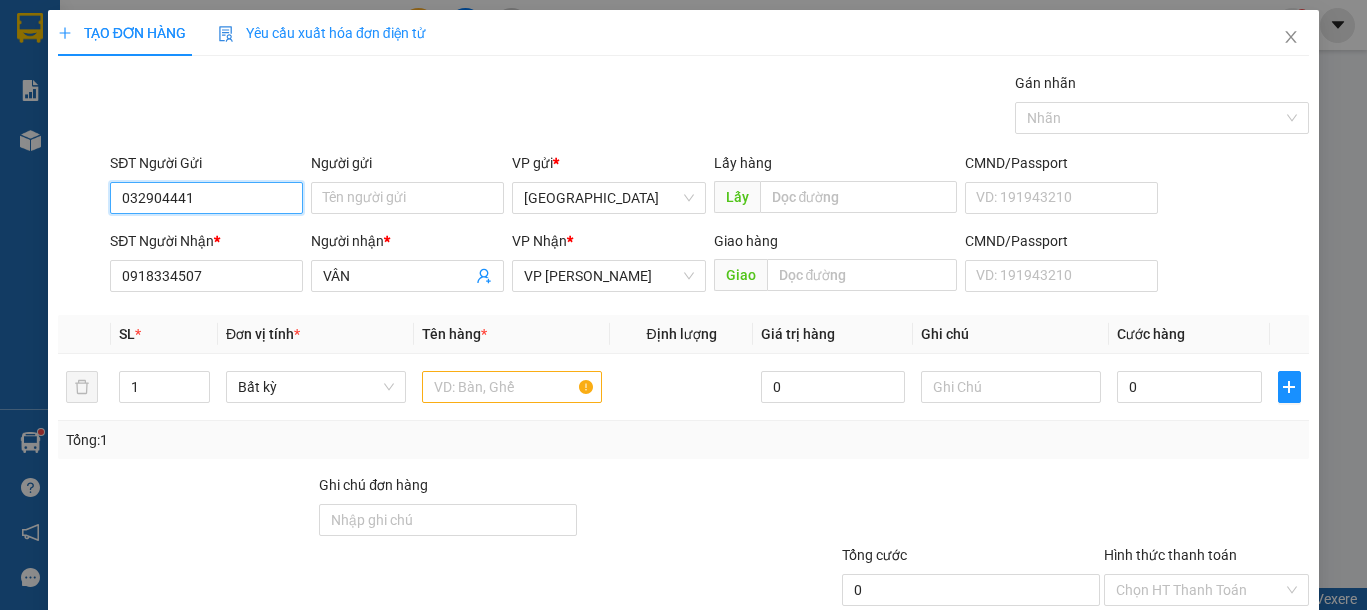 click on "032904441" at bounding box center (206, 198) 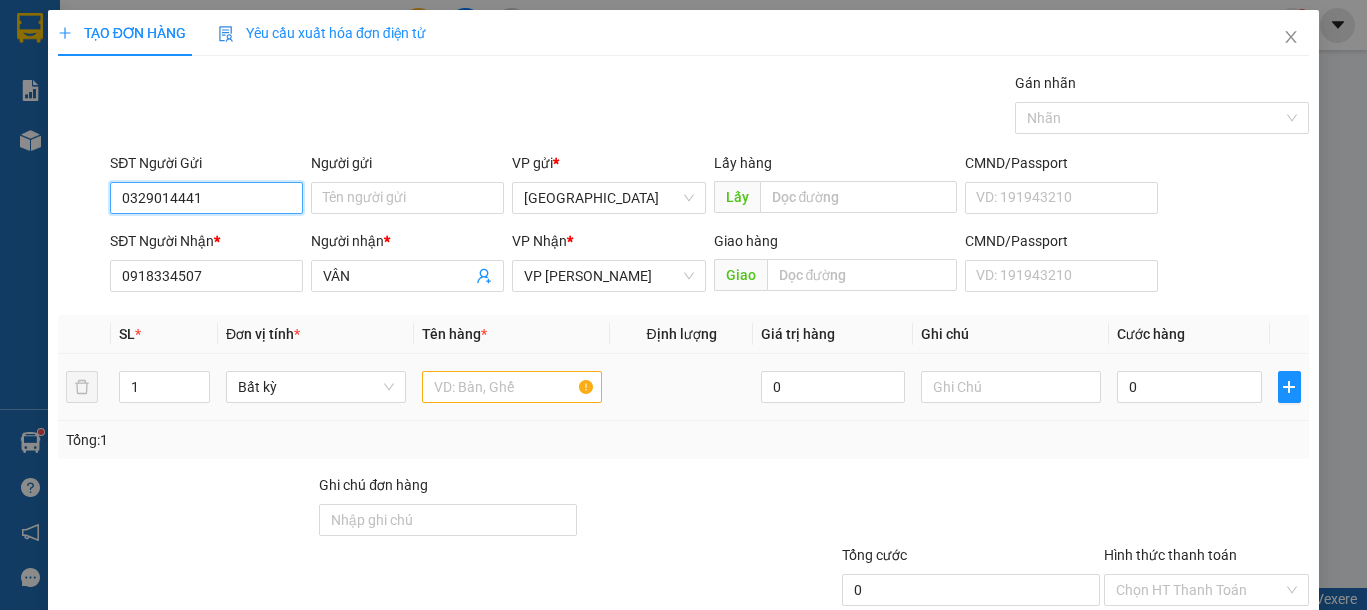 type on "0329014441" 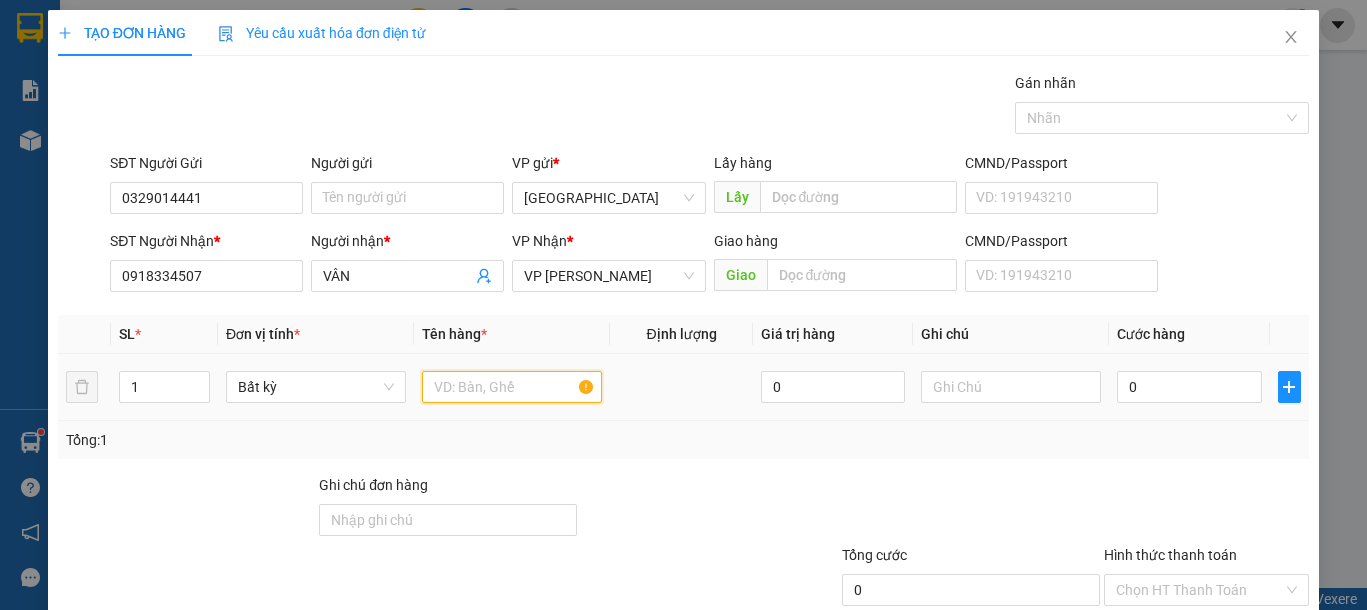 click at bounding box center (512, 387) 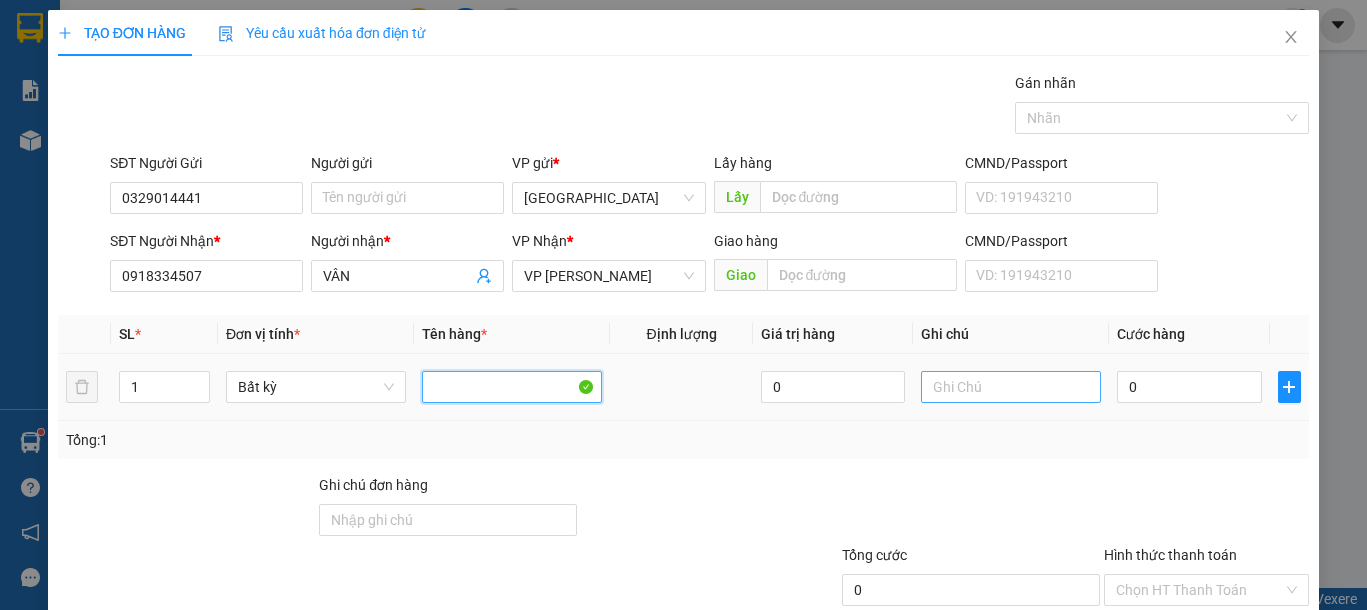 type 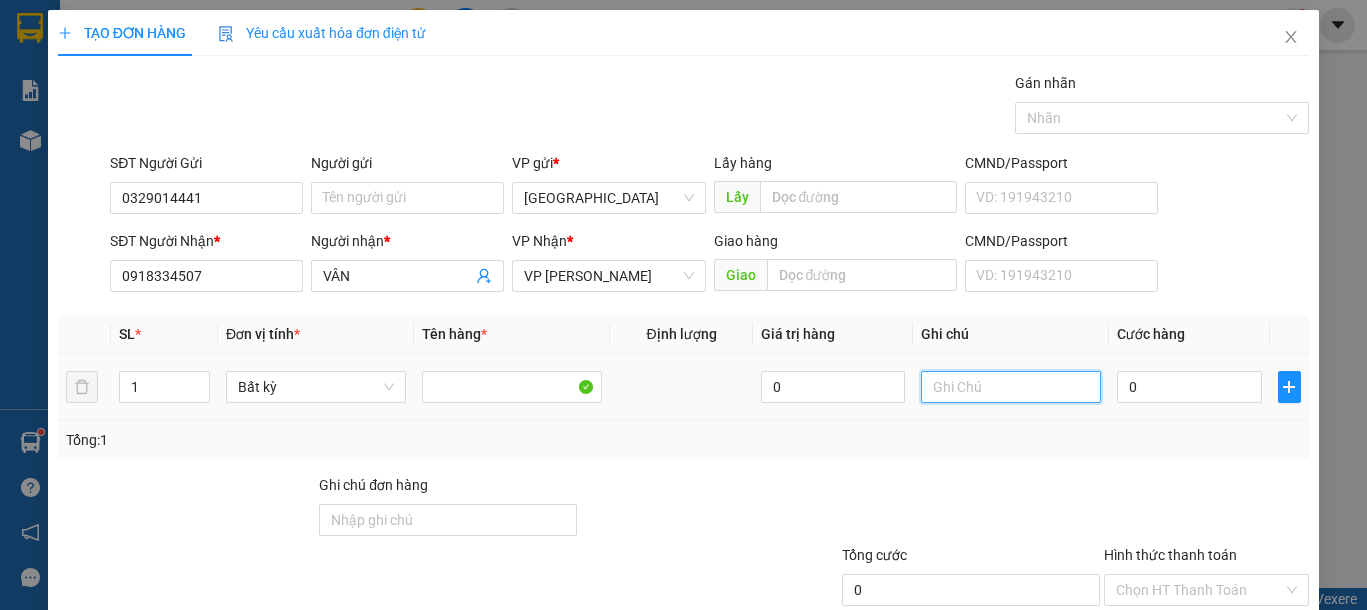 click at bounding box center [1011, 387] 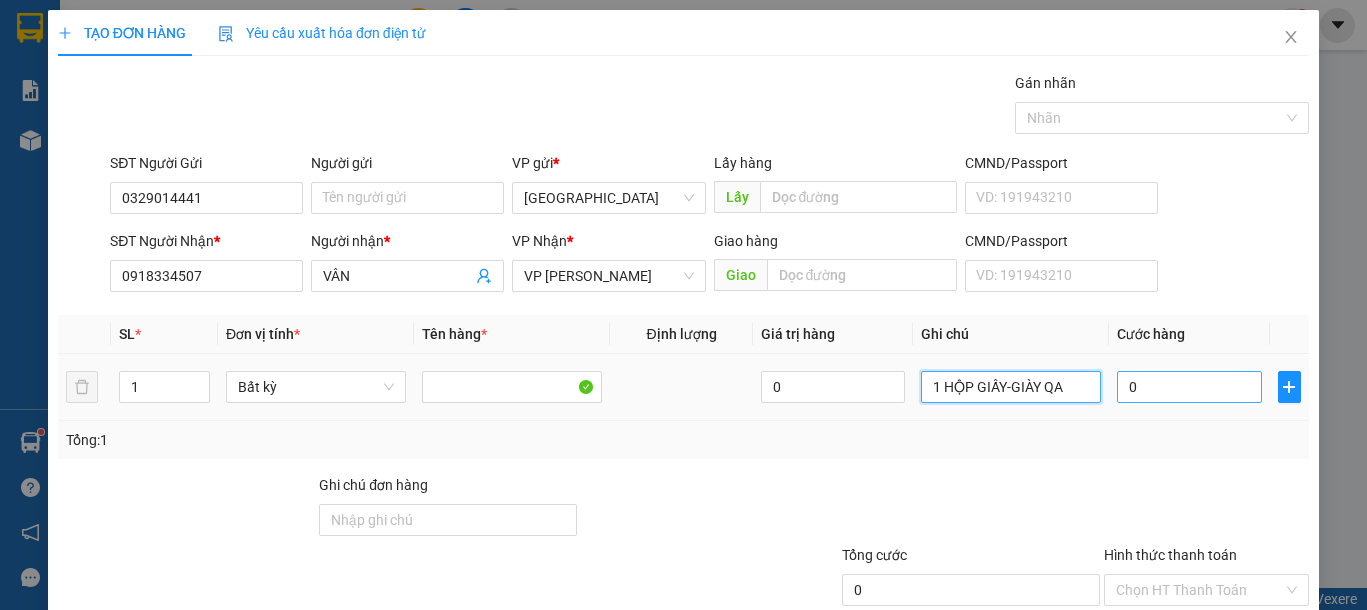 type on "1 HỘP GIẤY-GIÀY QA" 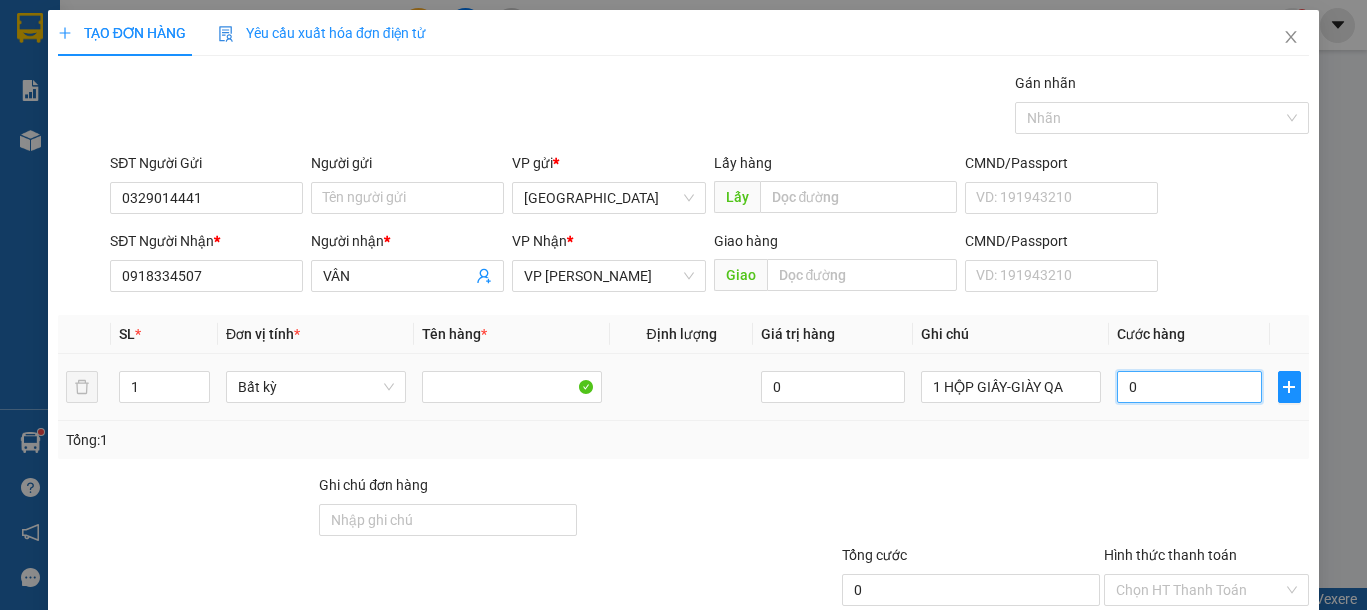 click on "0" at bounding box center [1189, 387] 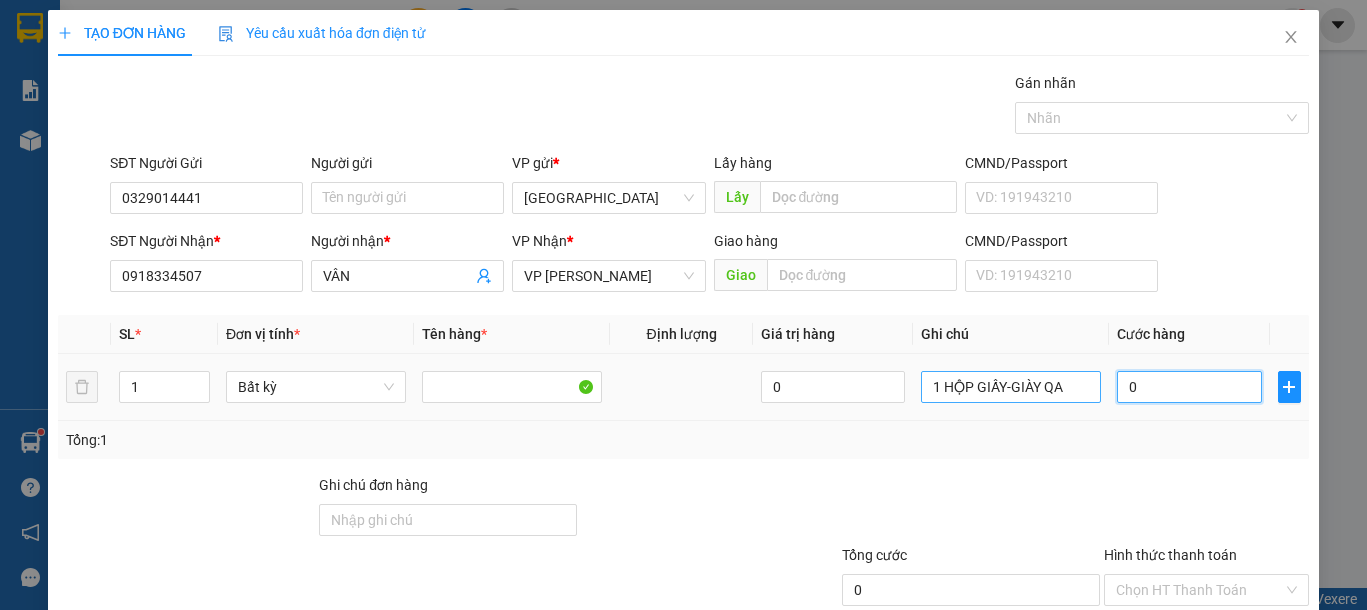 drag, startPoint x: 1134, startPoint y: 397, endPoint x: 1073, endPoint y: 397, distance: 61 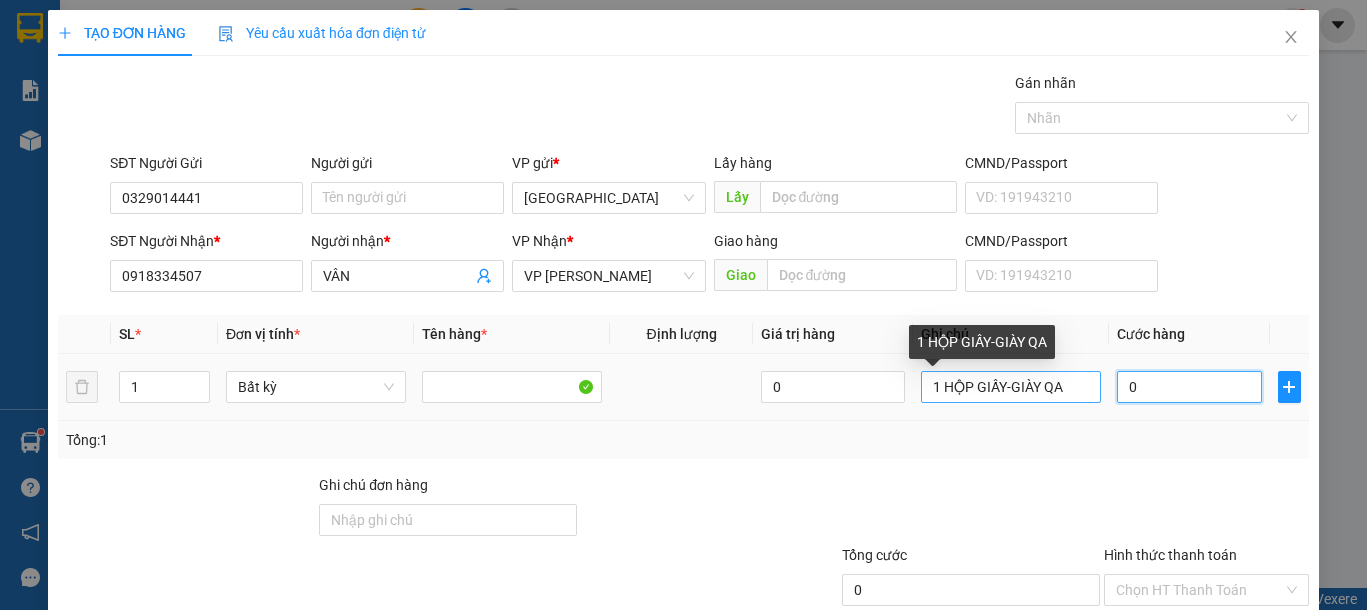 type on "3" 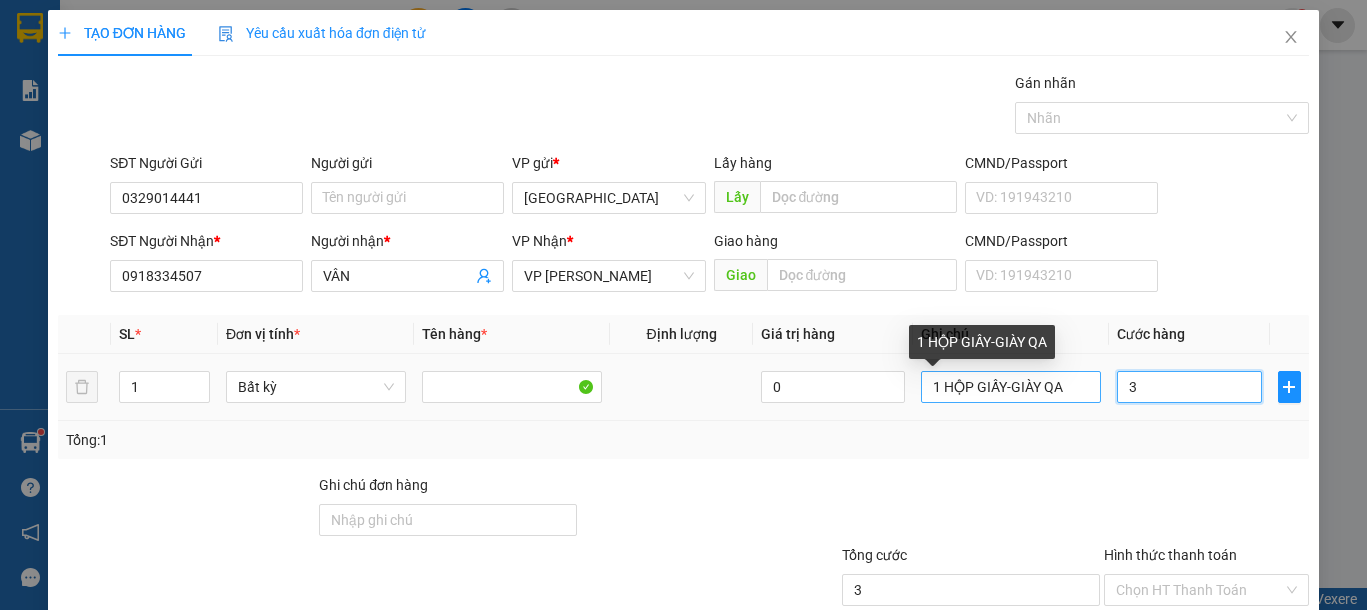type on "30" 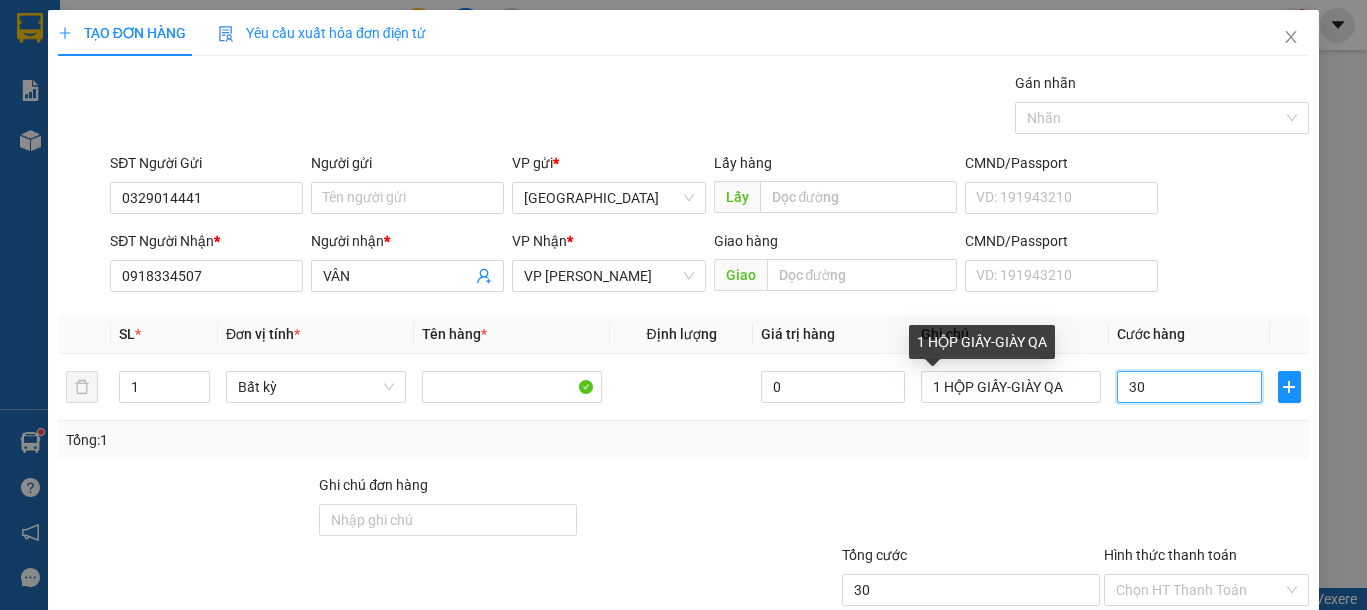 scroll, scrollTop: 130, scrollLeft: 0, axis: vertical 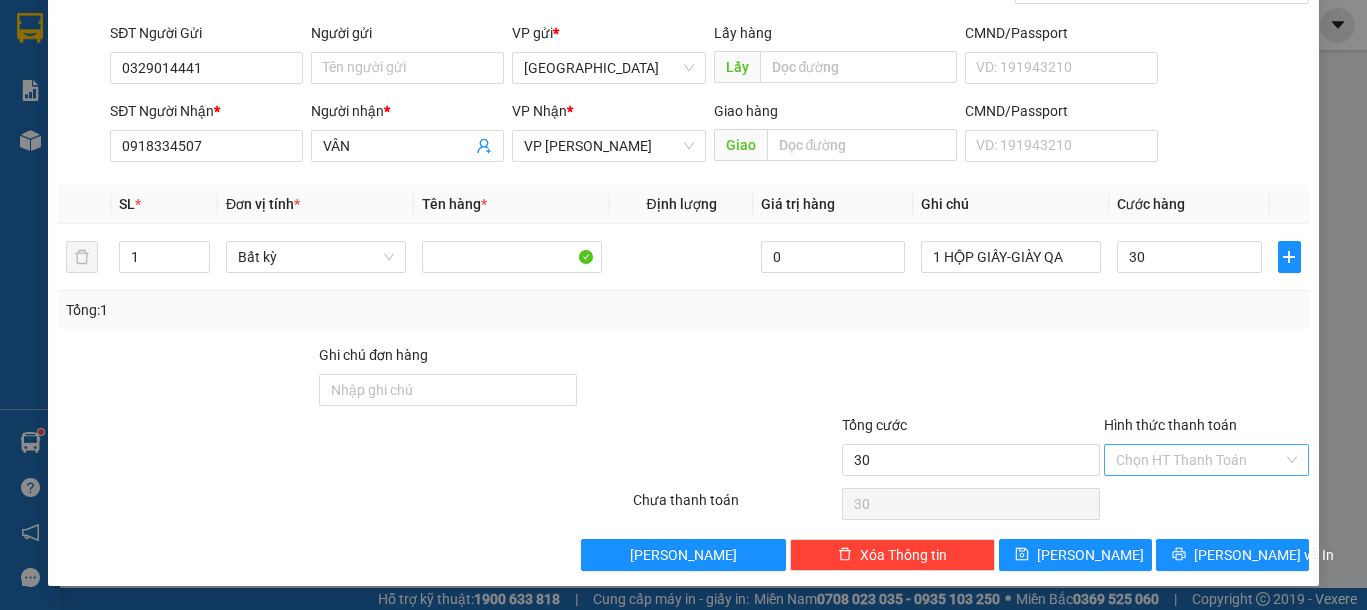 click on "Hình thức thanh toán" at bounding box center (1199, 460) 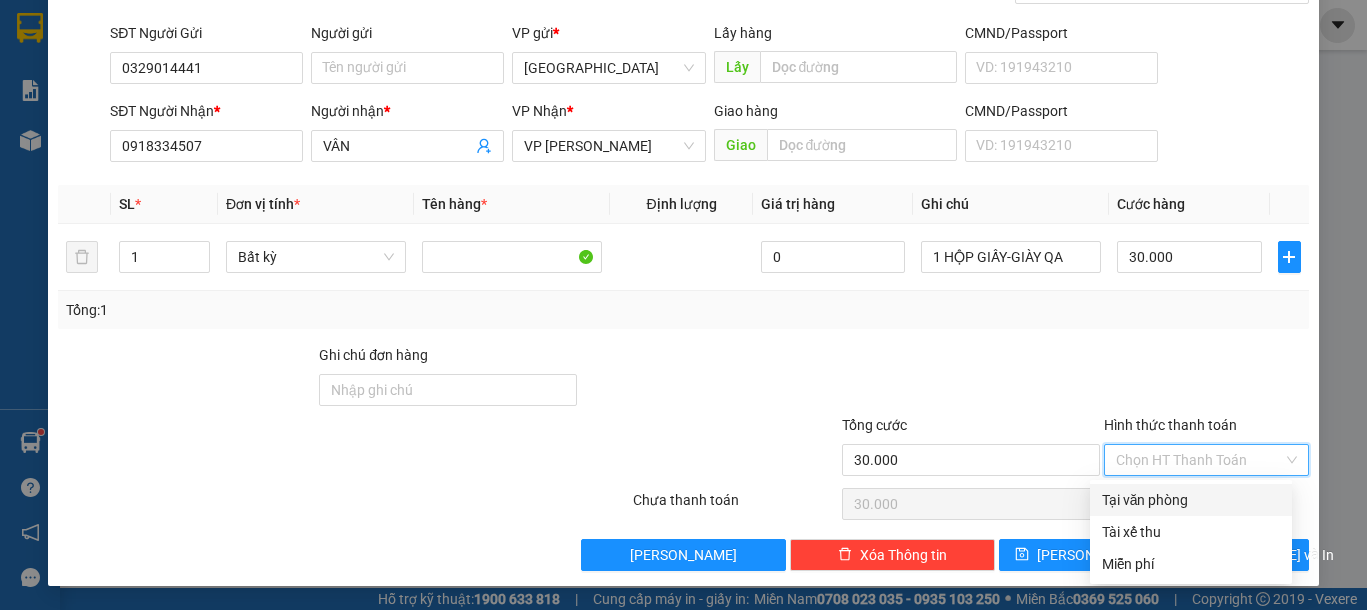 click on "Tại văn phòng" at bounding box center [1191, 500] 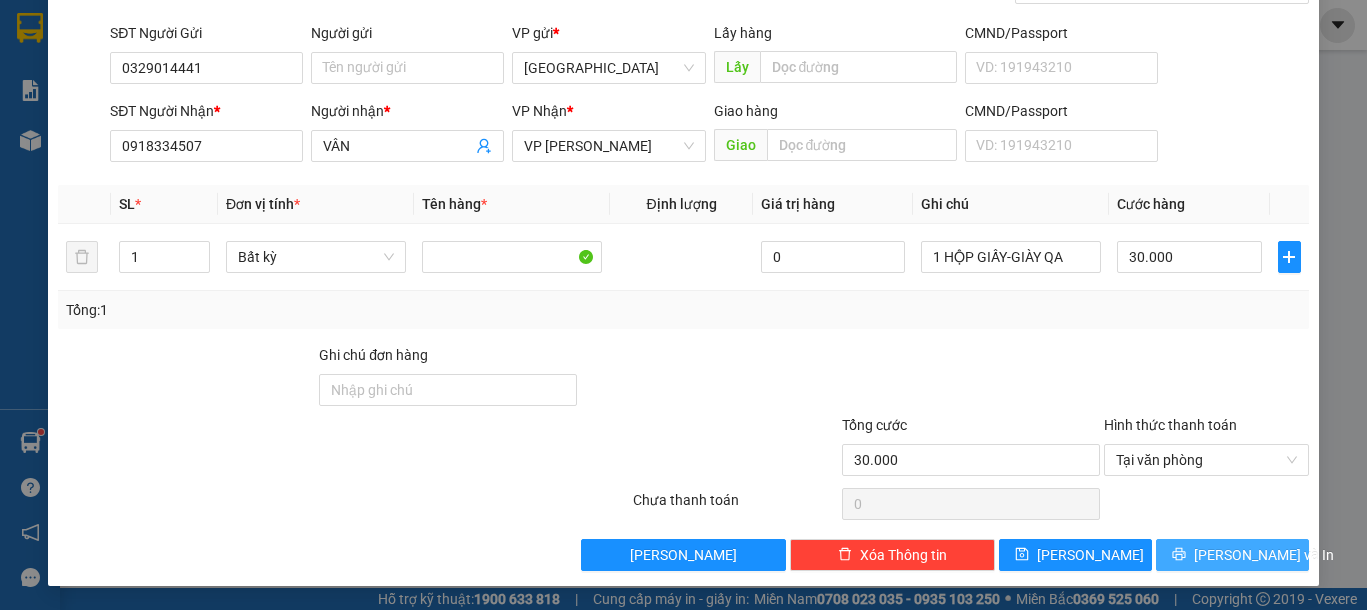 click on "[PERSON_NAME] và In" at bounding box center [1232, 555] 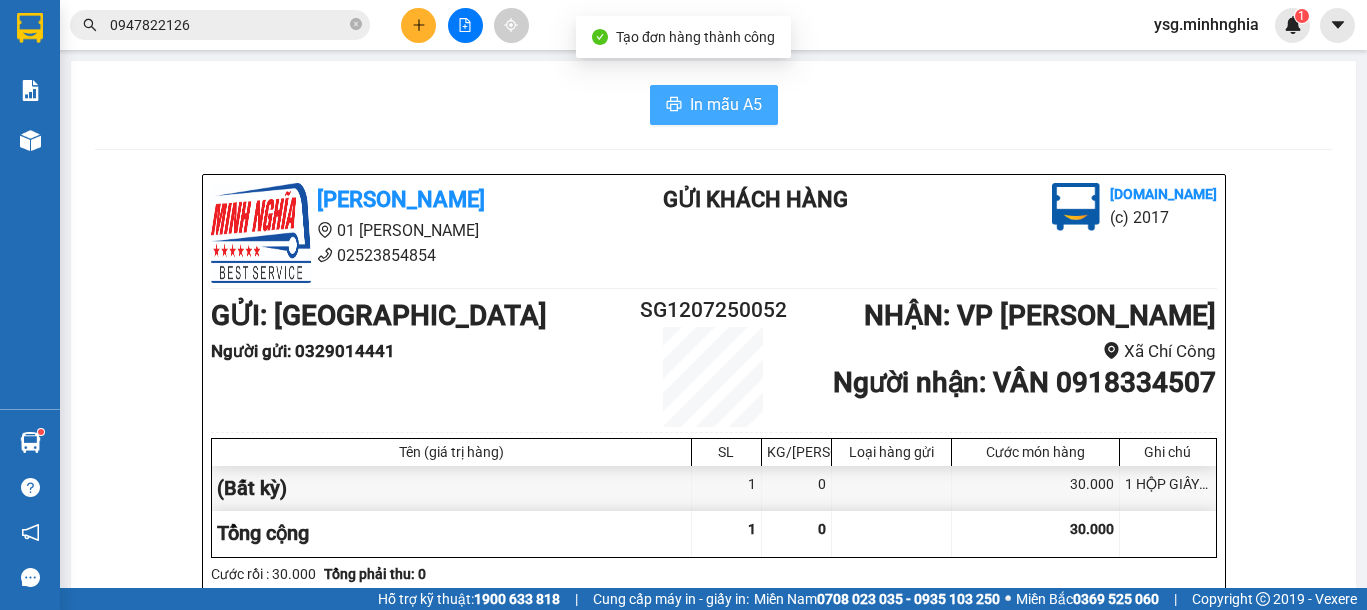 click on "In mẫu A5" at bounding box center [726, 104] 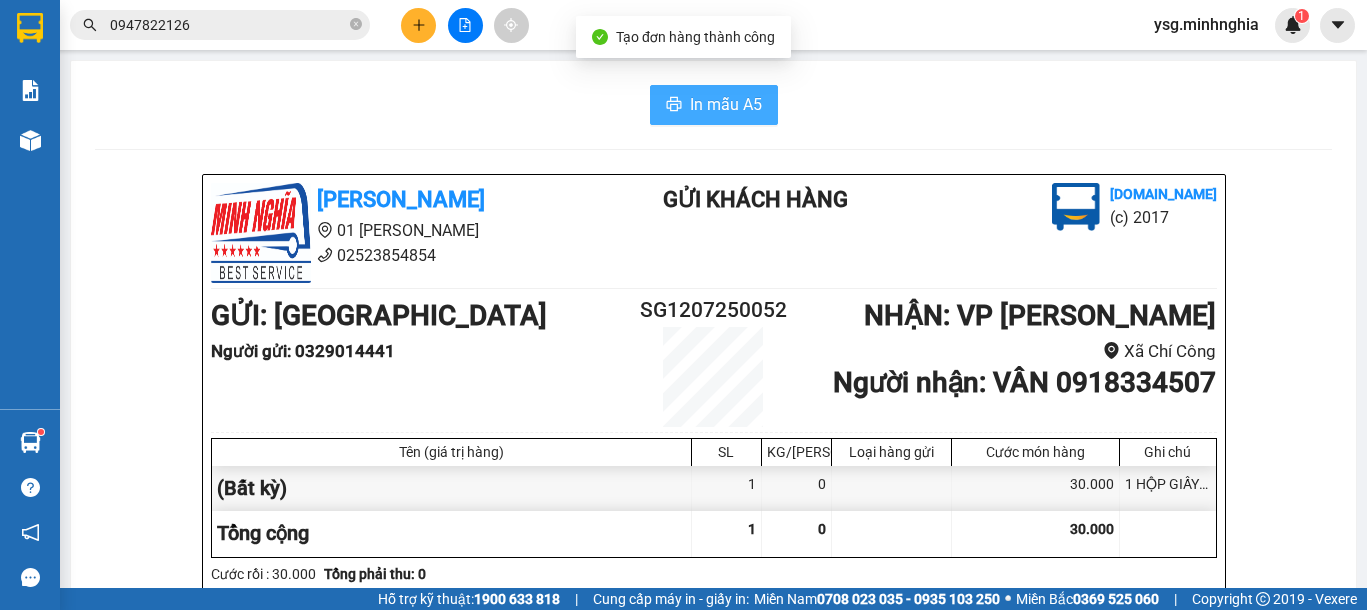 scroll, scrollTop: 0, scrollLeft: 0, axis: both 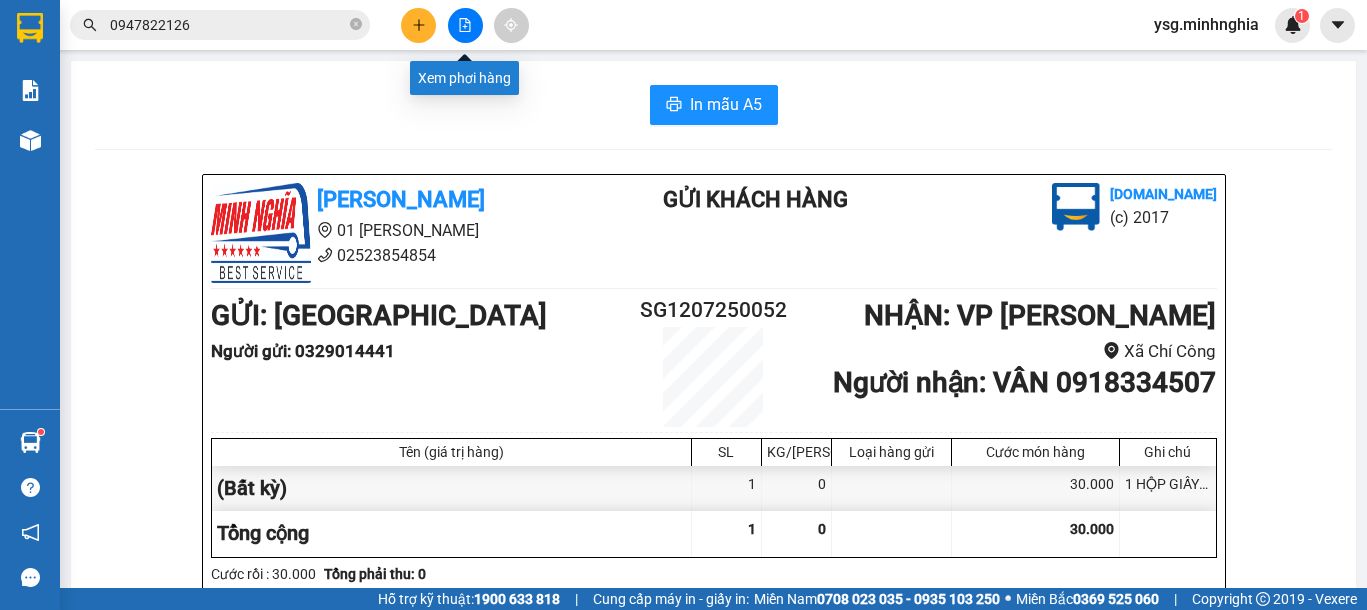 click 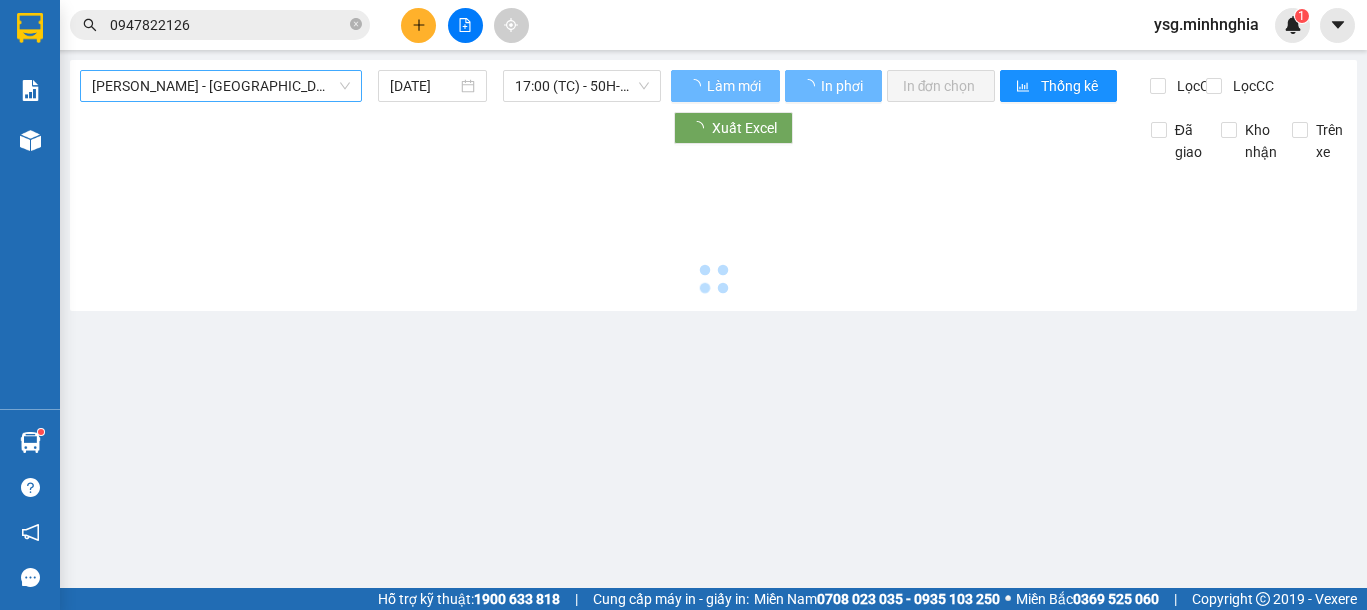 click on "Phan Rí - Sài Gòn" at bounding box center [221, 86] 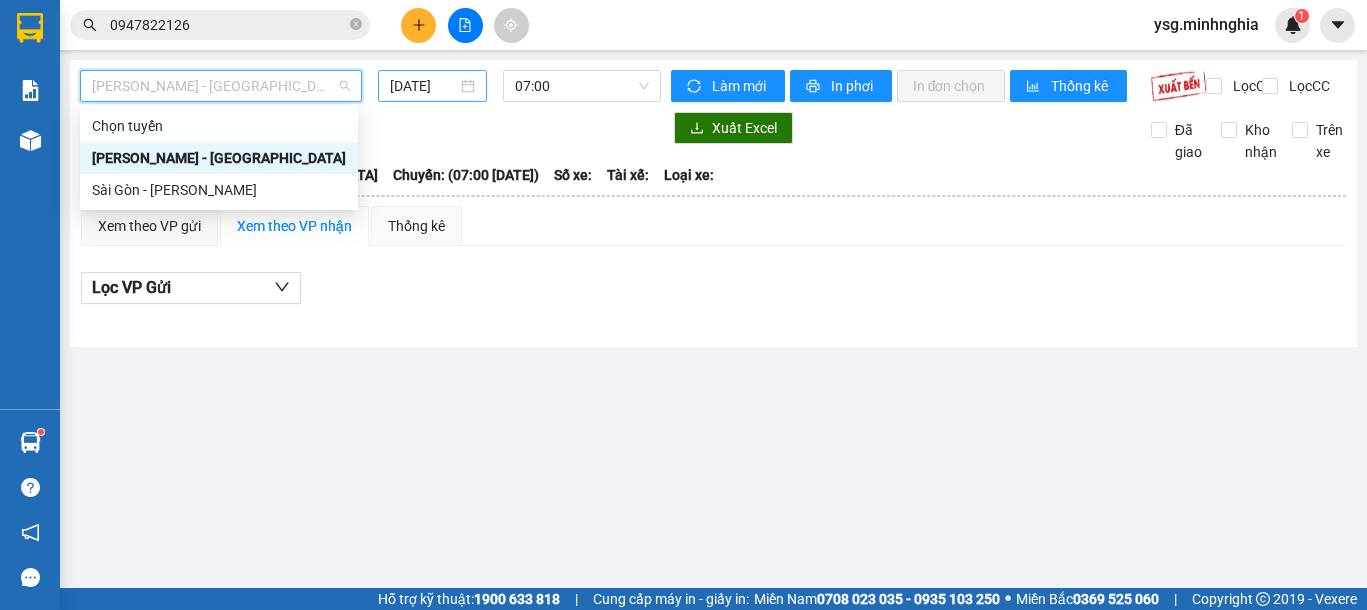 click on "Sài Gòn - [PERSON_NAME]" at bounding box center (219, 190) 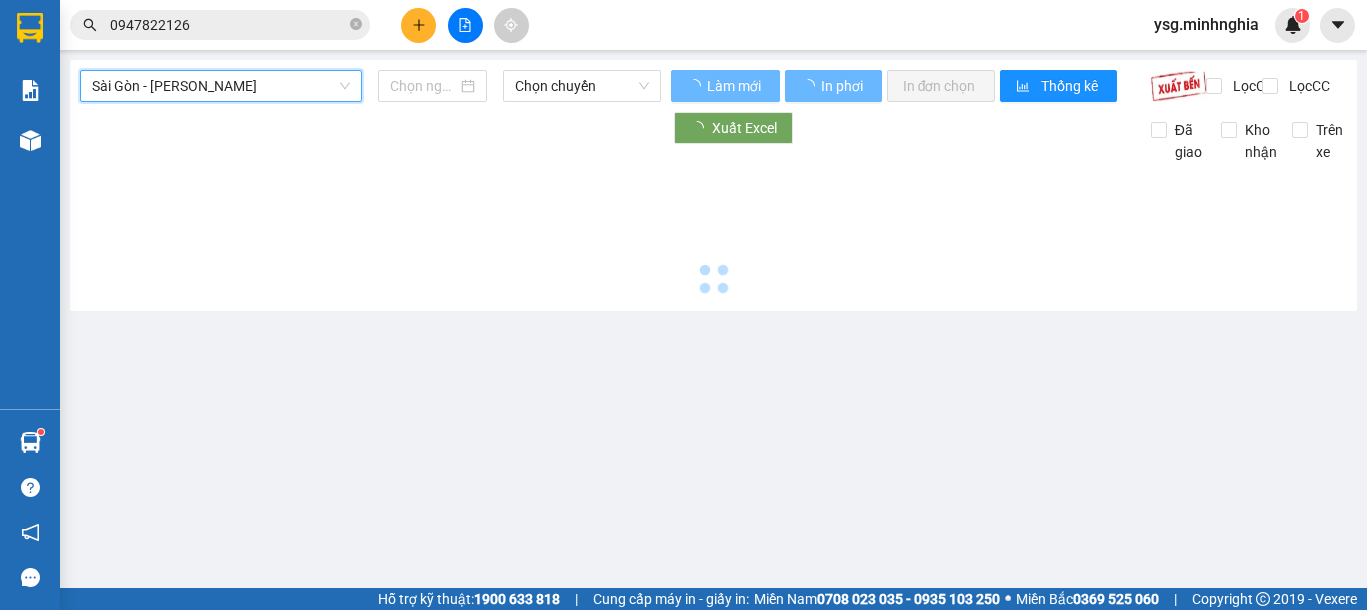type on "12/07/2025" 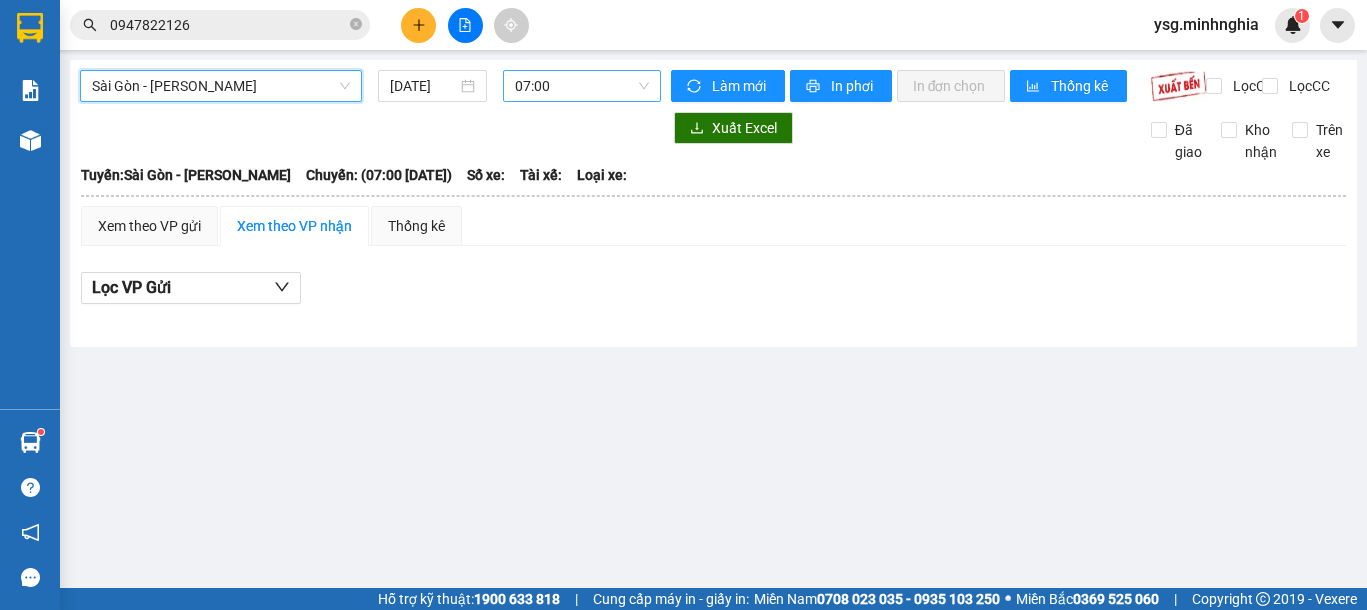 click on "07:00" at bounding box center [582, 86] 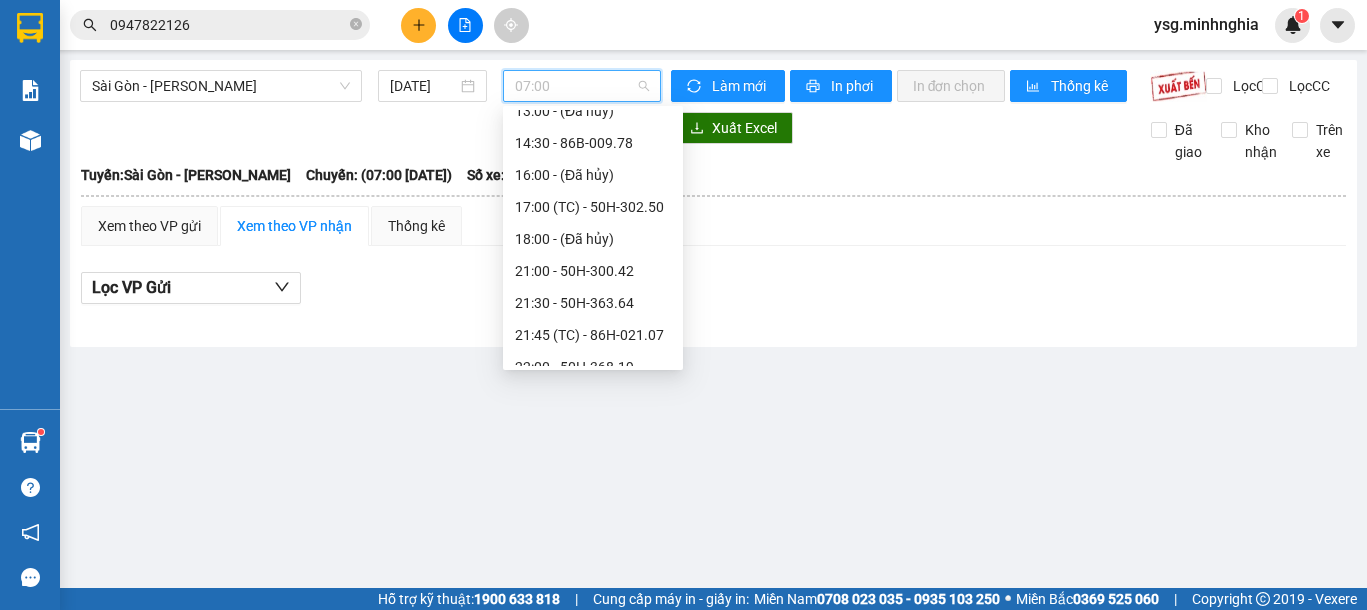 scroll, scrollTop: 288, scrollLeft: 0, axis: vertical 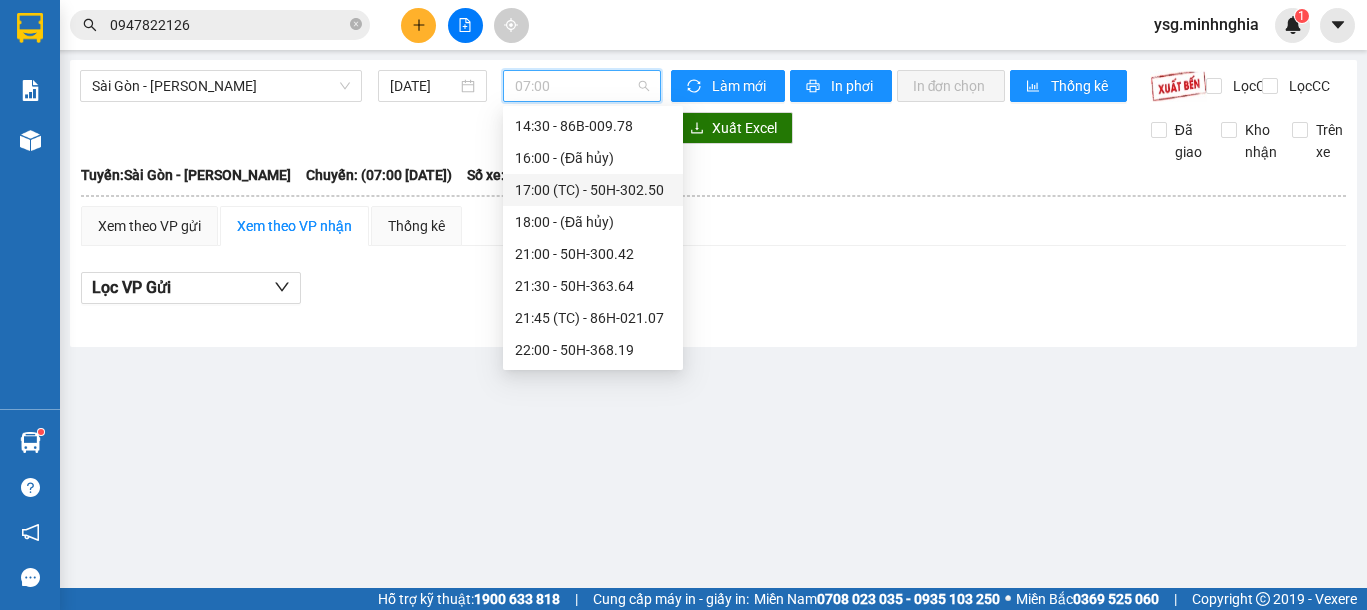 click on "17:00   (TC)   - 50H-302.50" at bounding box center (593, 190) 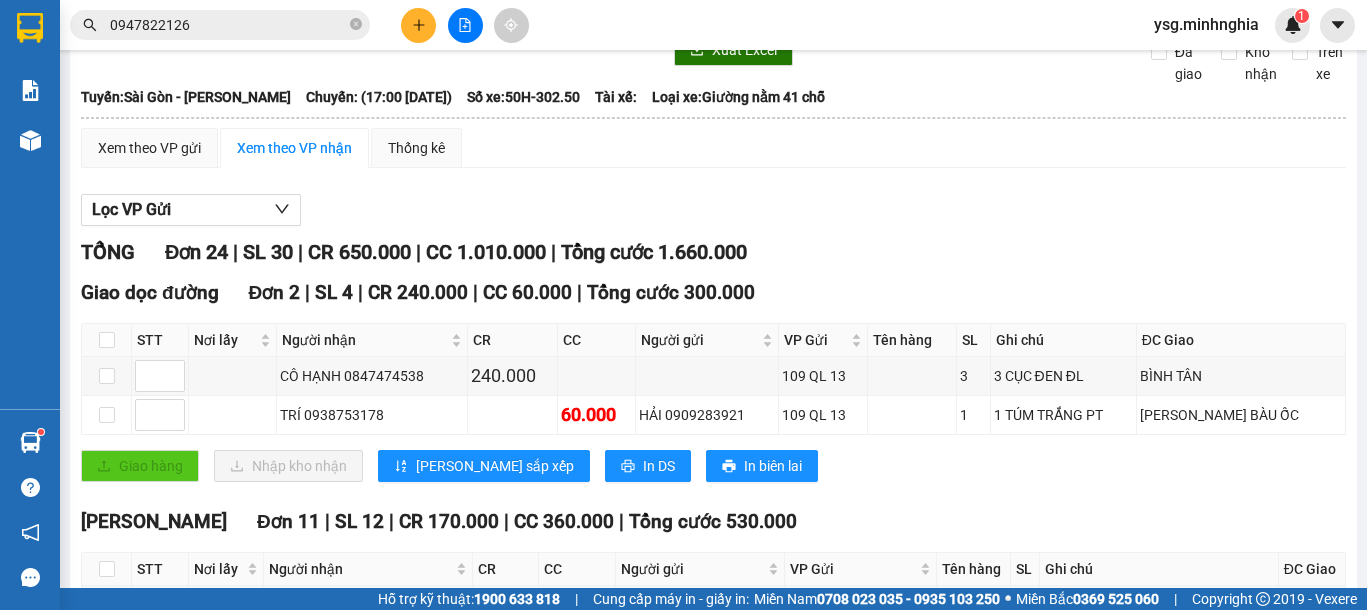 scroll, scrollTop: 86, scrollLeft: 0, axis: vertical 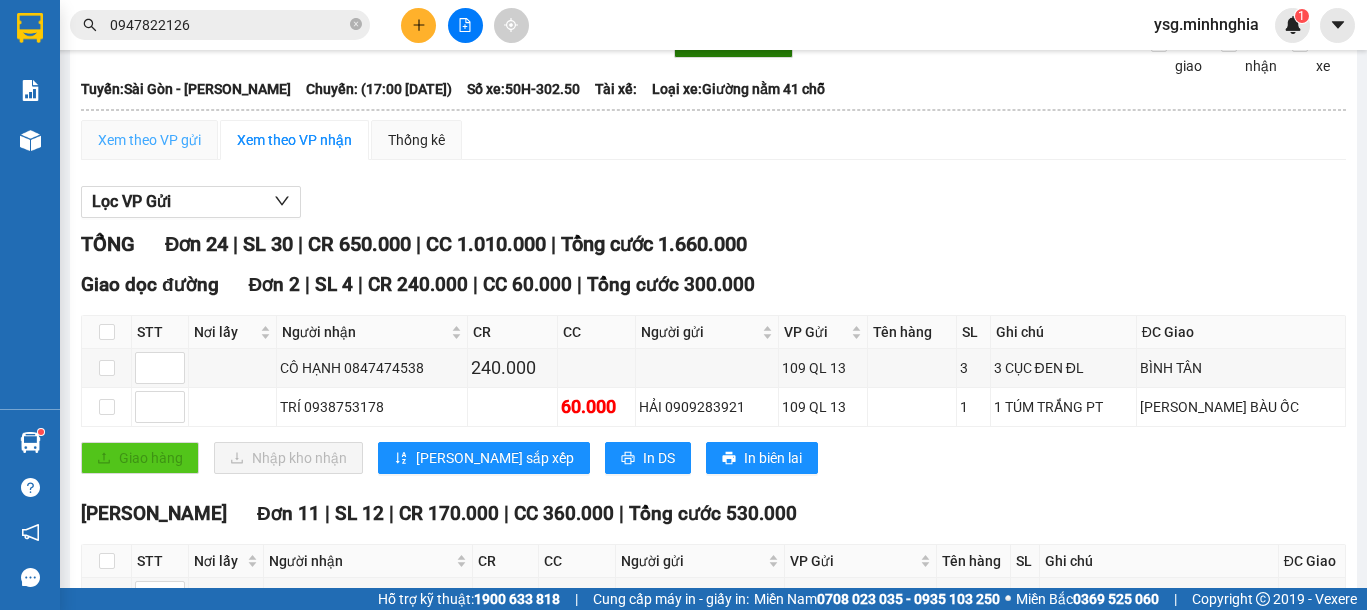 click on "Xem theo VP gửi" at bounding box center (149, 140) 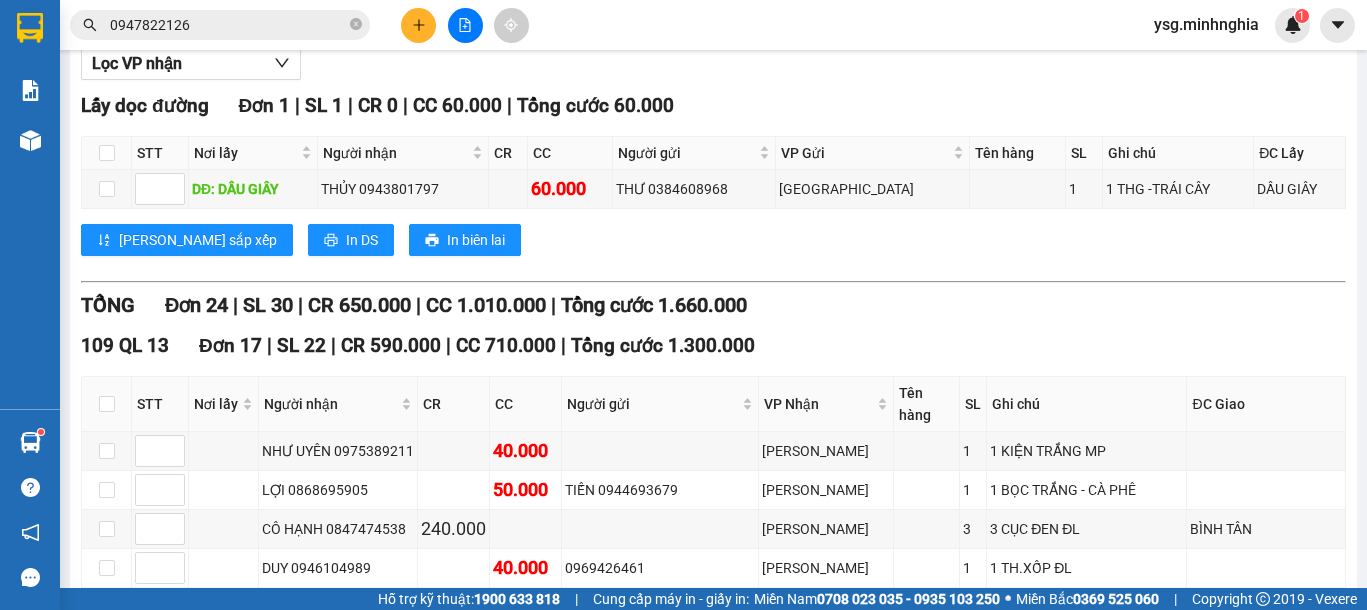 scroll, scrollTop: 258, scrollLeft: 0, axis: vertical 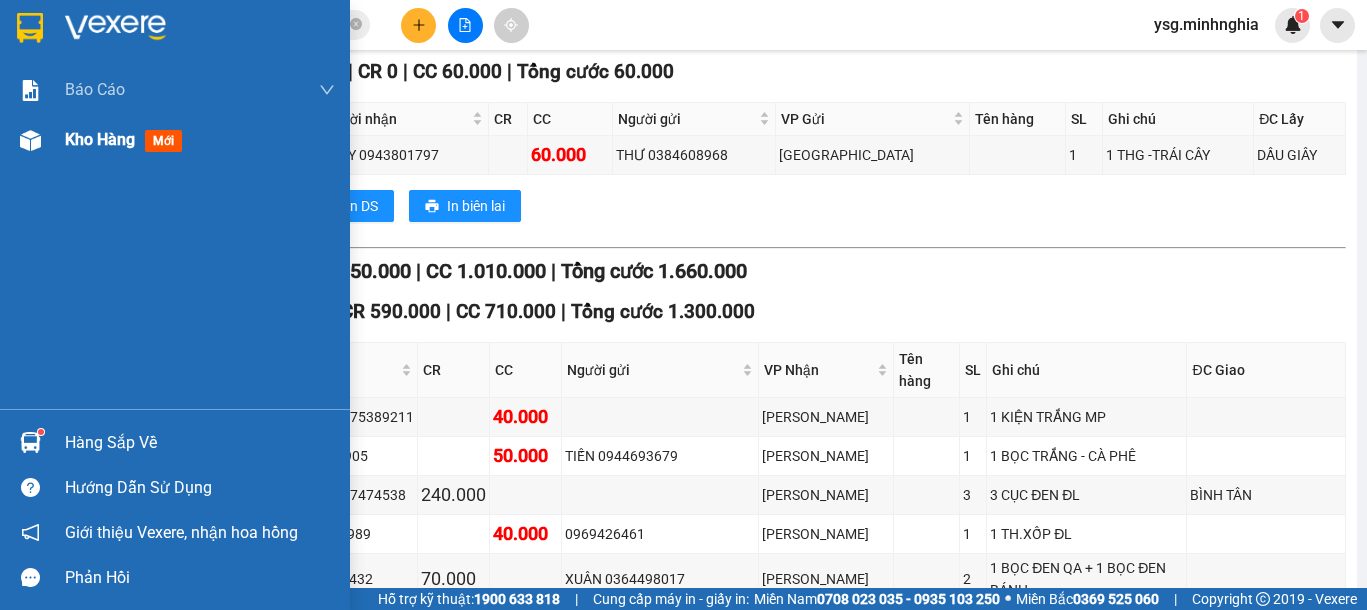 click on "Kho hàng mới" at bounding box center [175, 140] 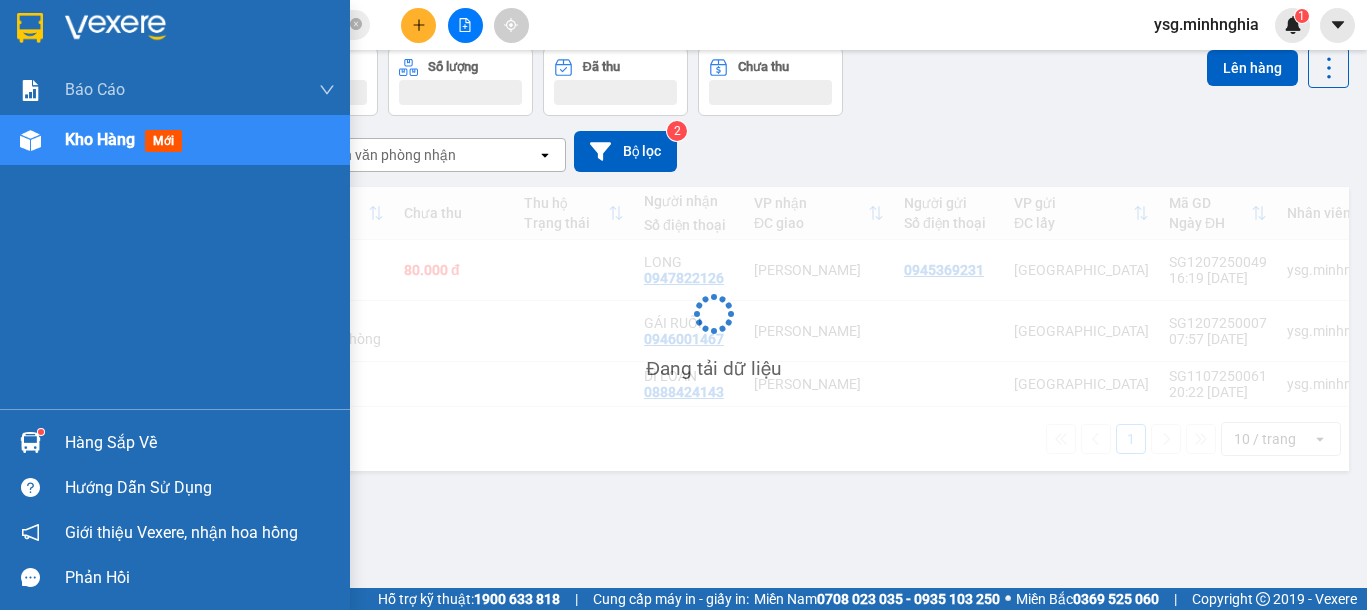 scroll, scrollTop: 92, scrollLeft: 0, axis: vertical 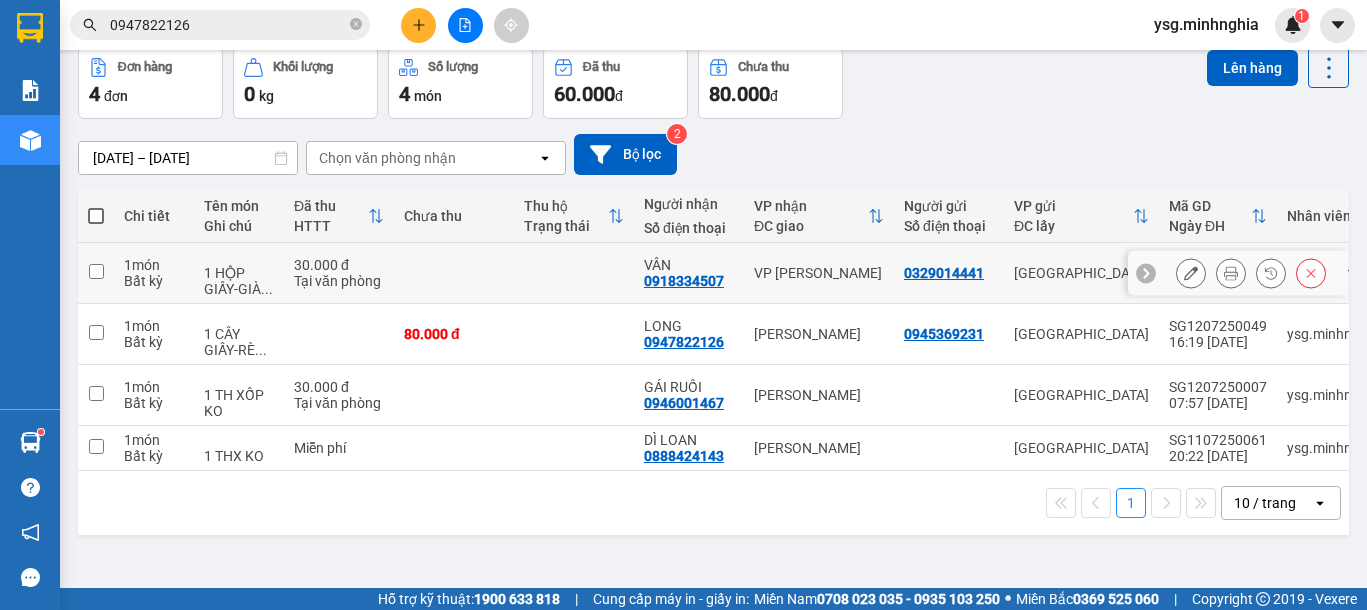 drag, startPoint x: 321, startPoint y: 287, endPoint x: 294, endPoint y: 298, distance: 29.15476 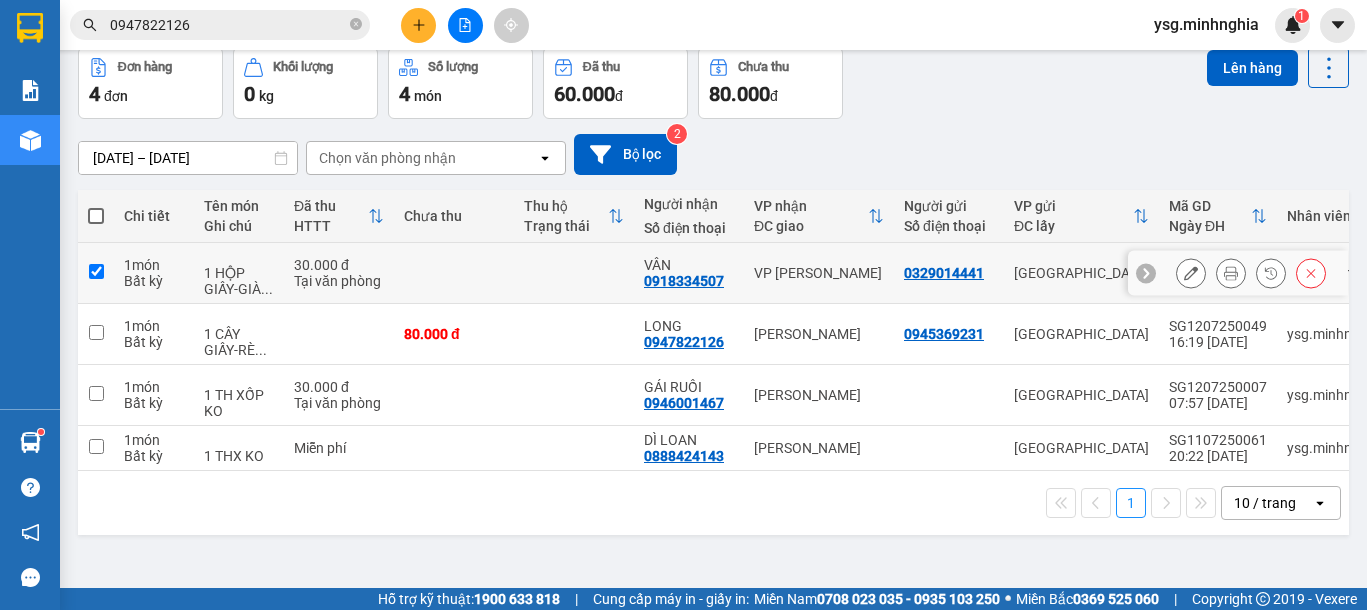 checkbox on "true" 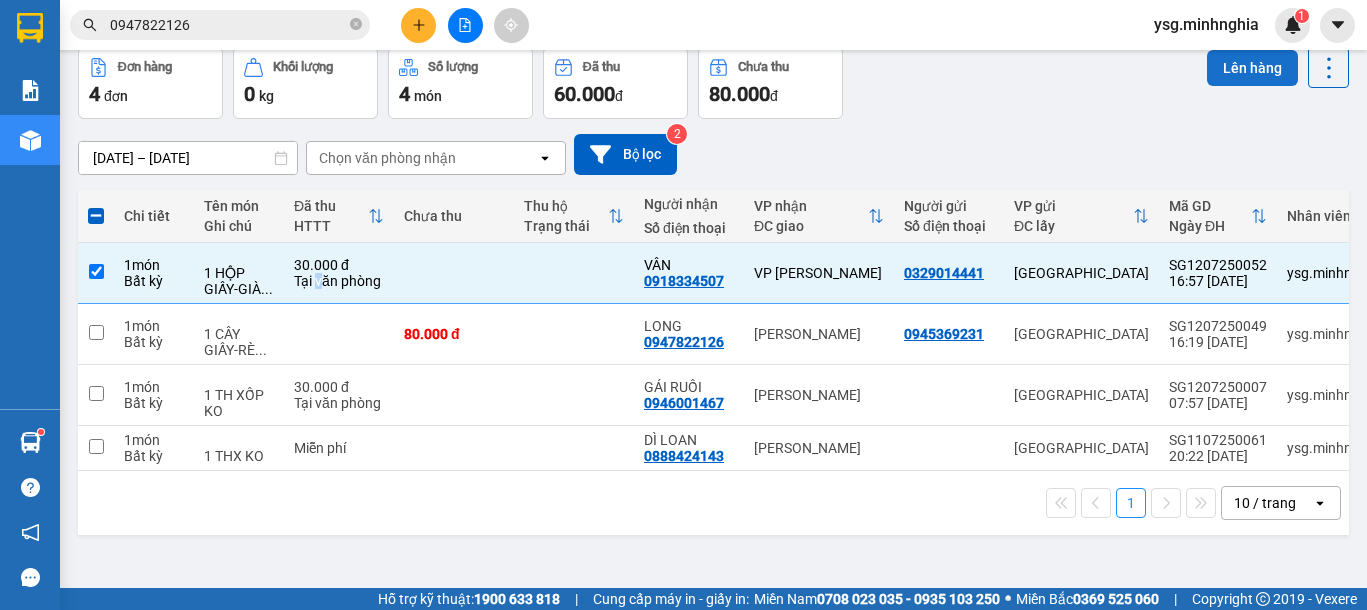 click on "Lên hàng" at bounding box center (1252, 68) 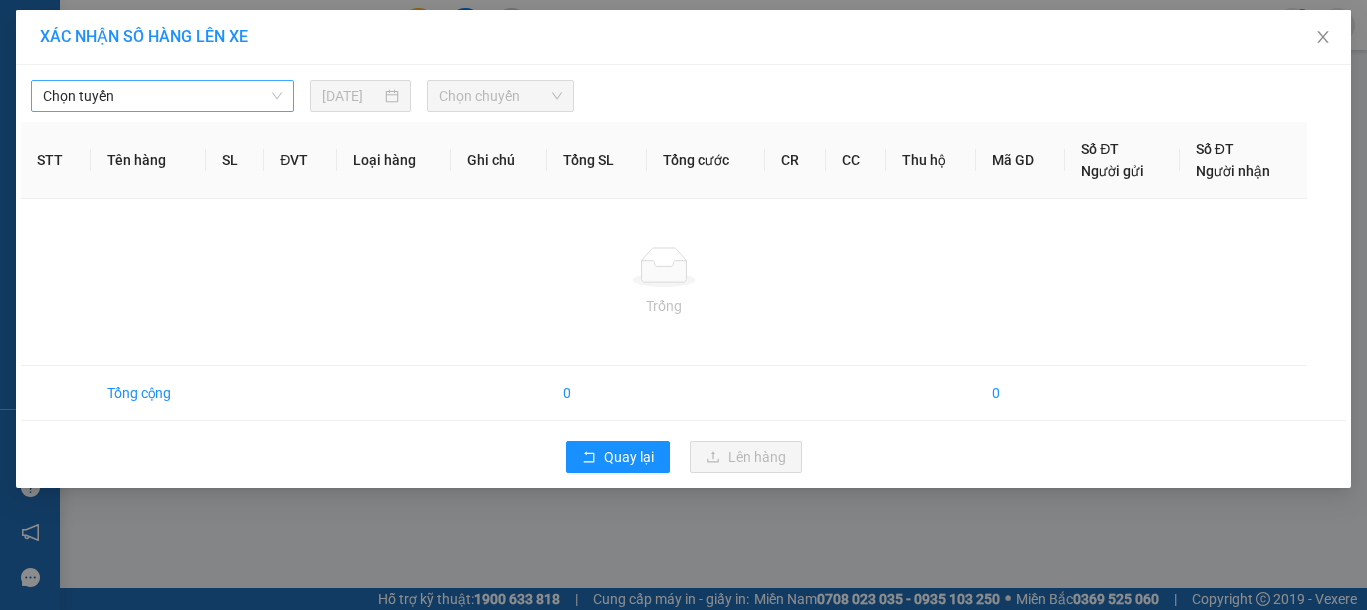 scroll, scrollTop: 0, scrollLeft: 0, axis: both 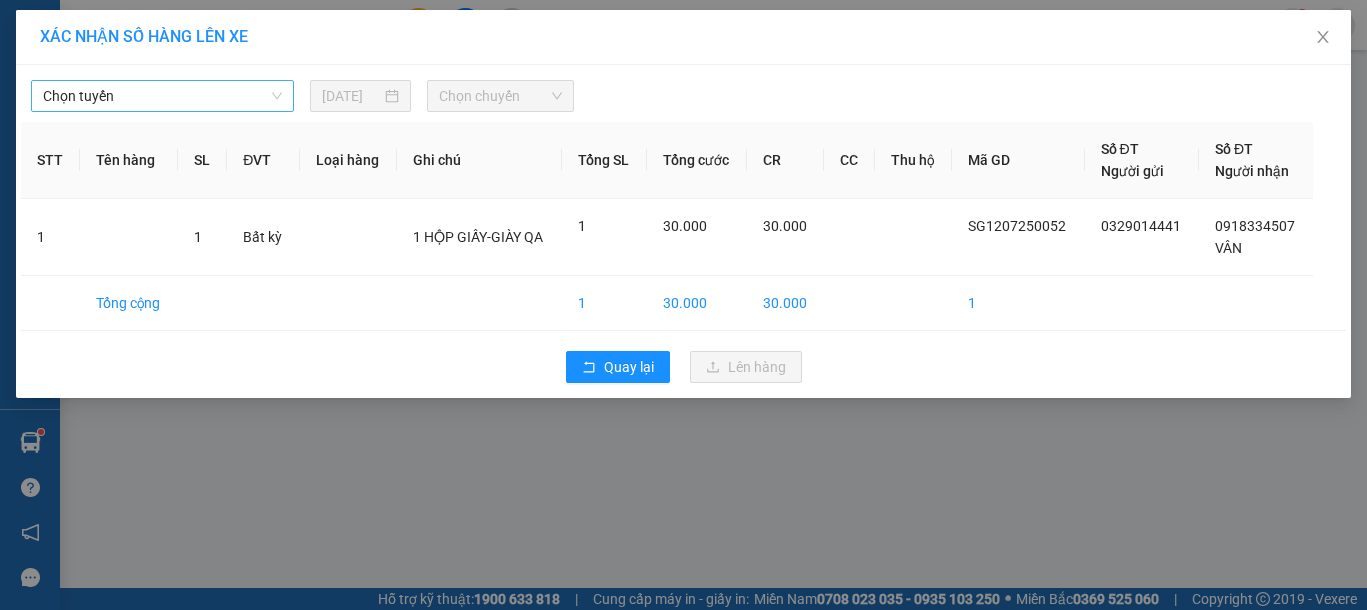 click on "Chọn tuyến" at bounding box center (162, 96) 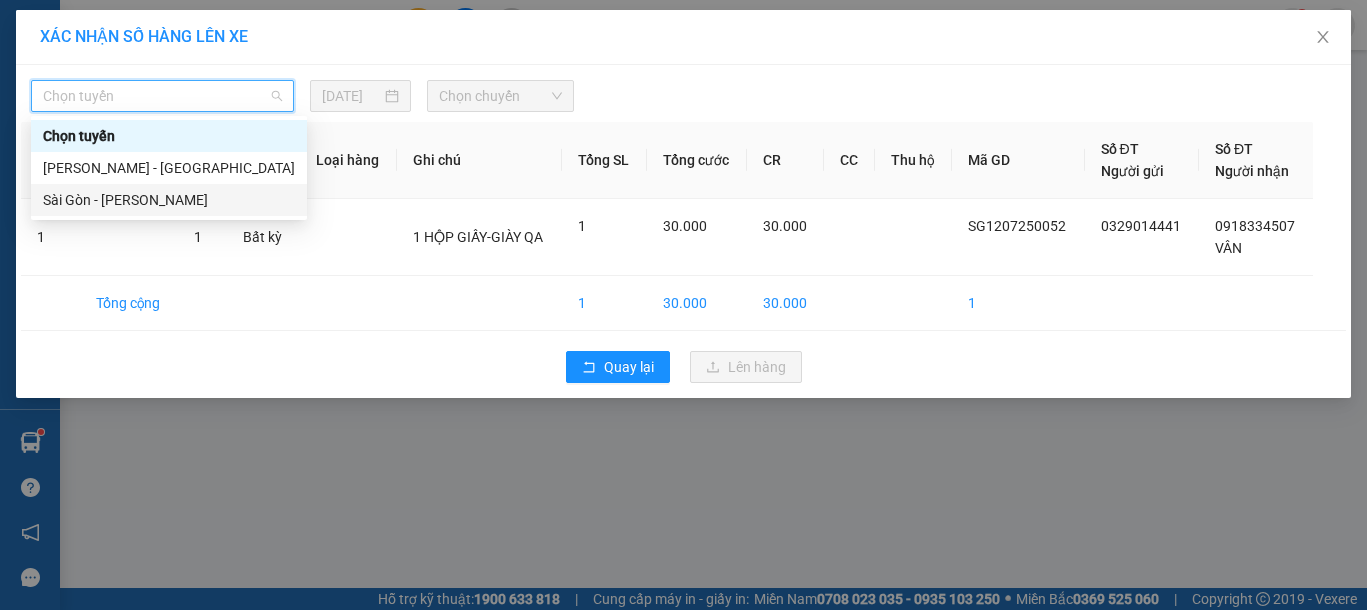 click on "Sài Gòn - [PERSON_NAME]" at bounding box center (169, 200) 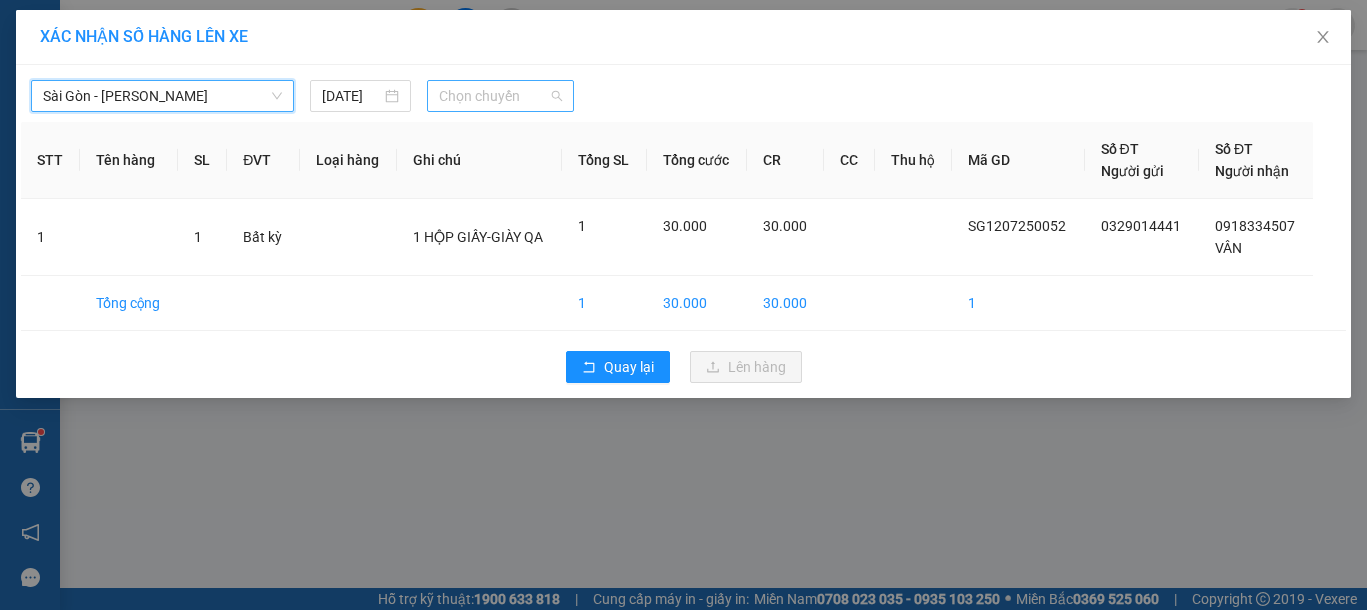 click on "Chọn chuyến" at bounding box center [500, 96] 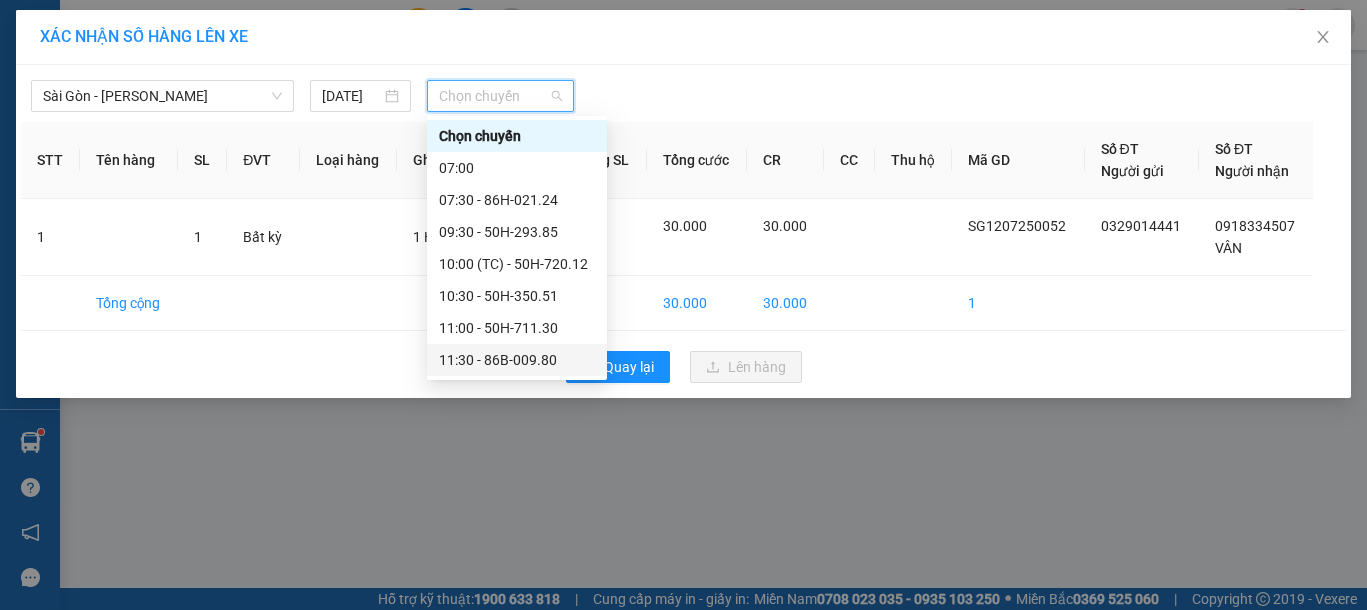 scroll, scrollTop: 288, scrollLeft: 0, axis: vertical 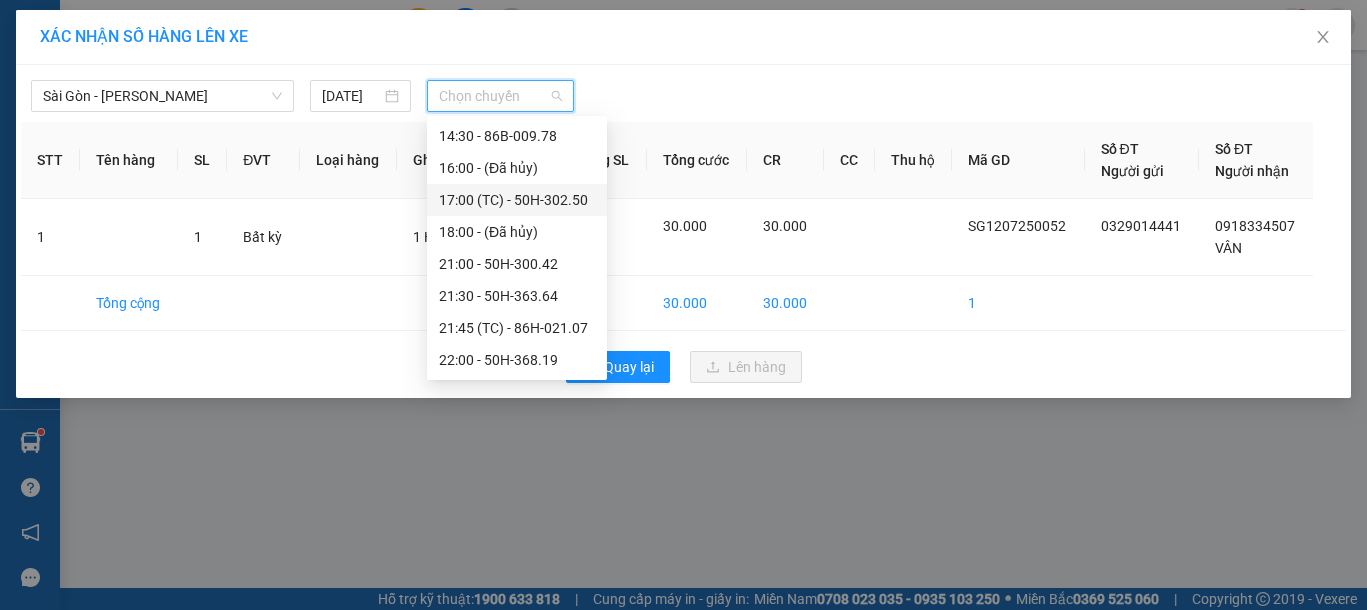 click on "17:00   (TC)   - 50H-302.50" at bounding box center [517, 200] 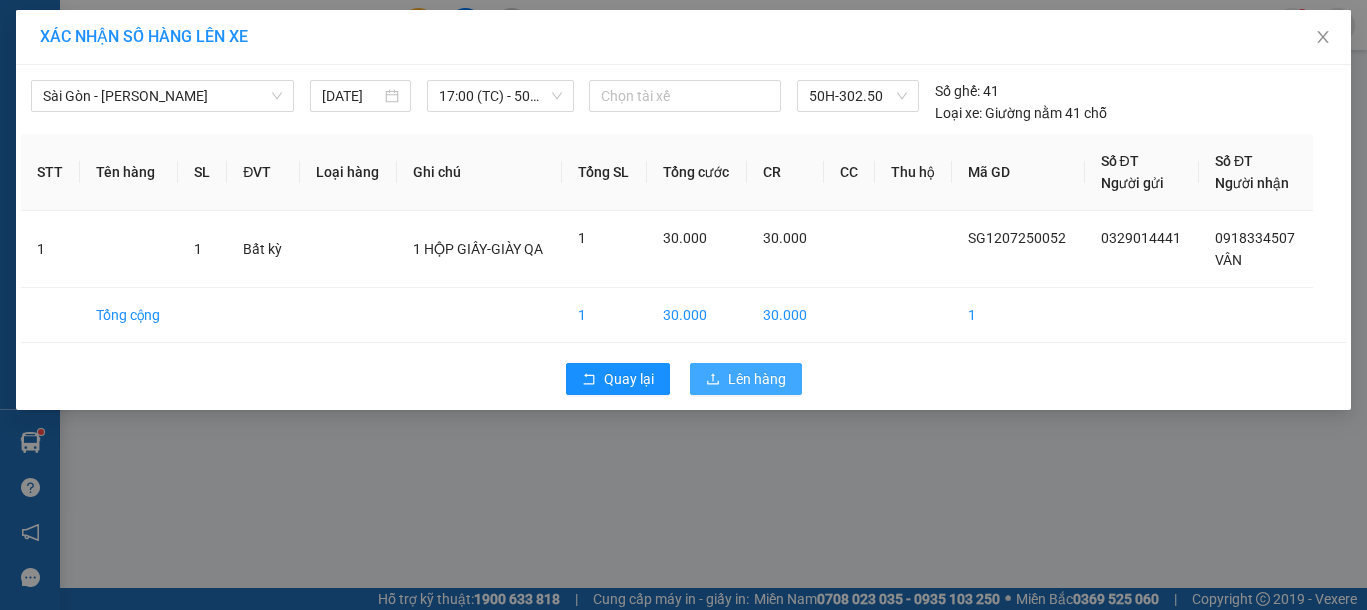click on "Lên hàng" at bounding box center [757, 379] 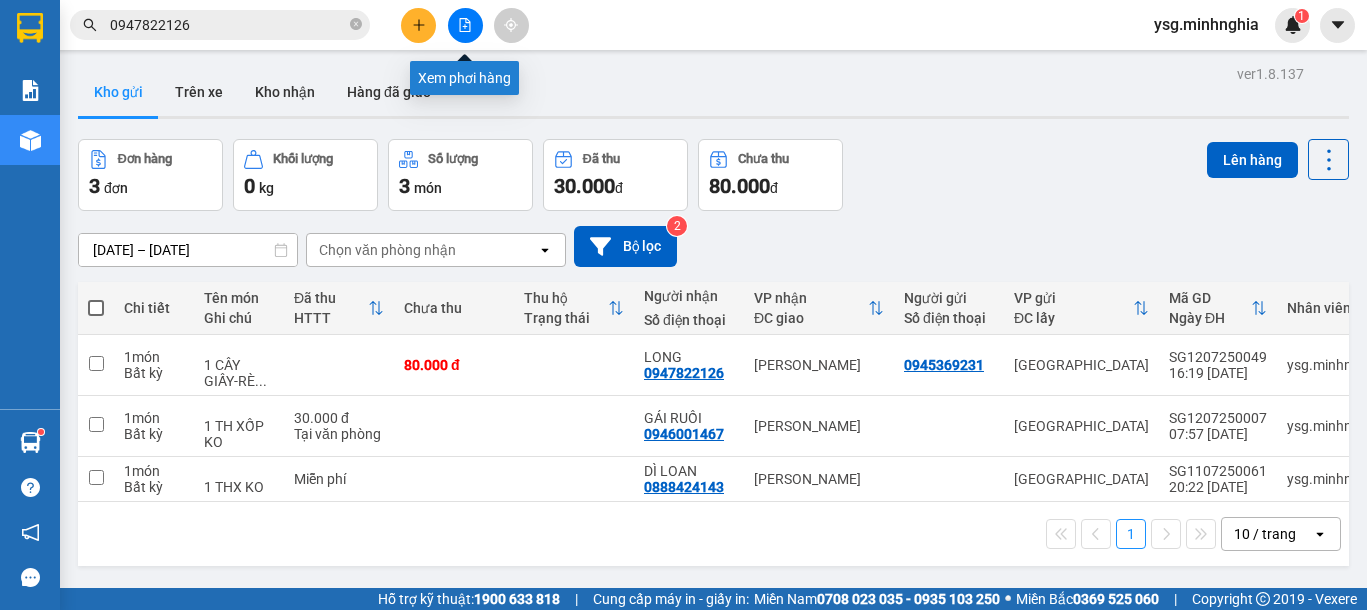 click 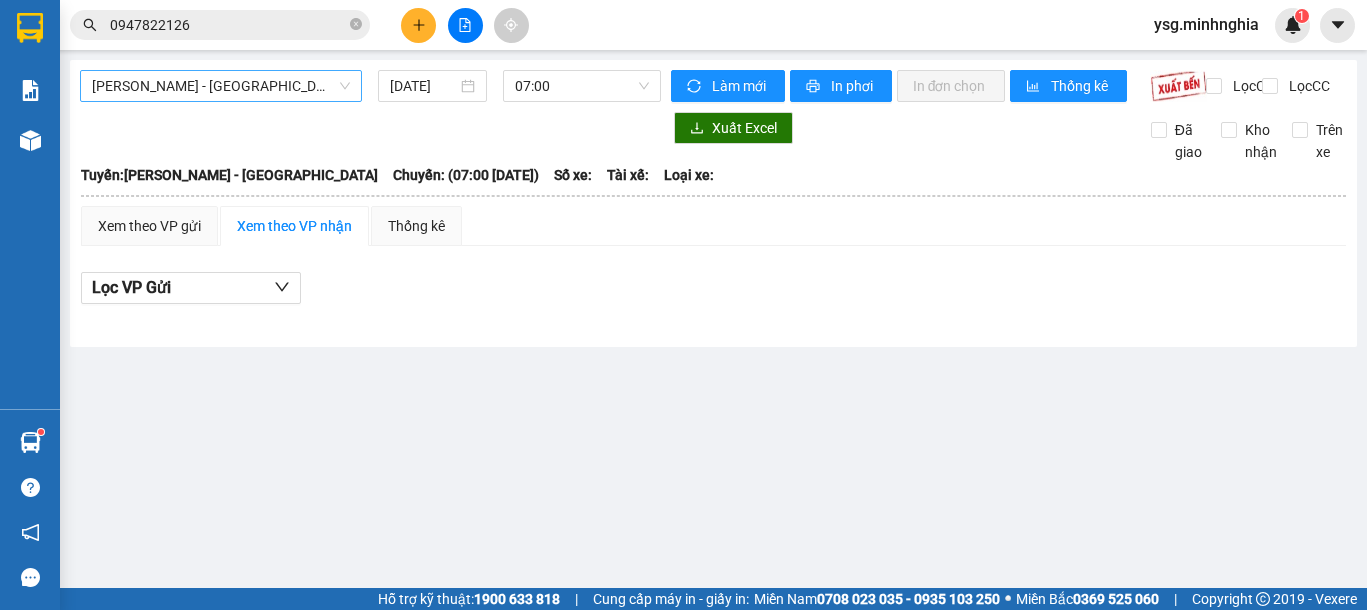 click on "Phan Rí - Sài Gòn" at bounding box center (221, 86) 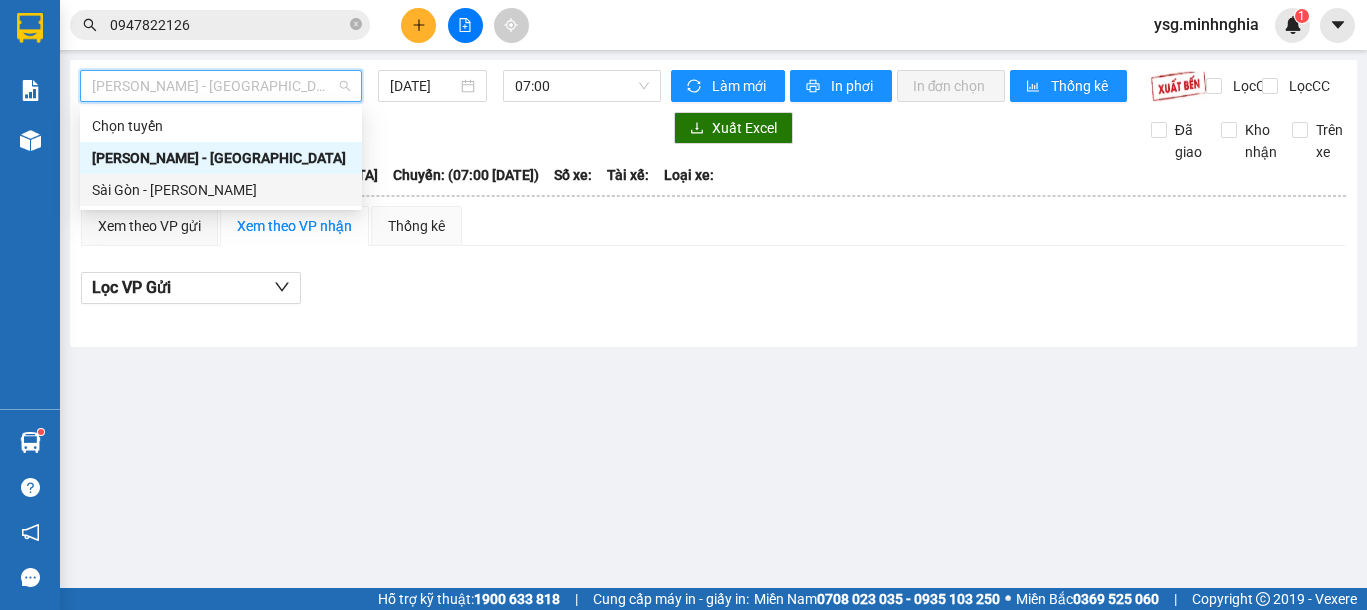 click on "Sài Gòn - [PERSON_NAME]" at bounding box center (221, 190) 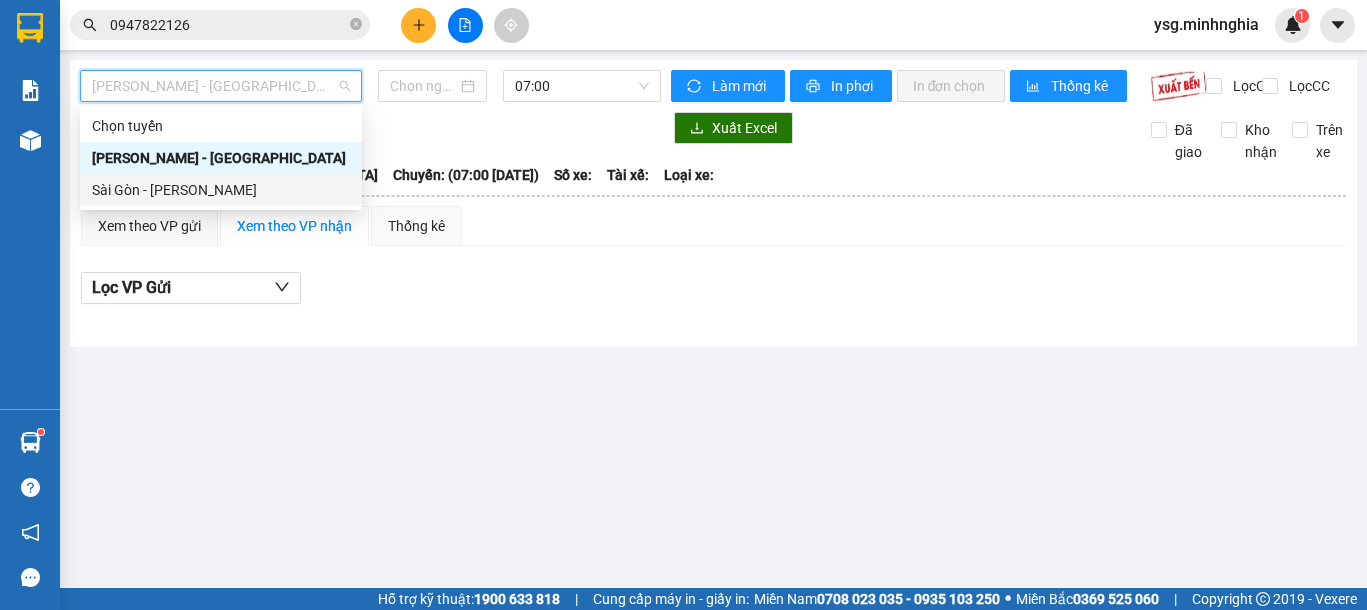 type on "12/07/2025" 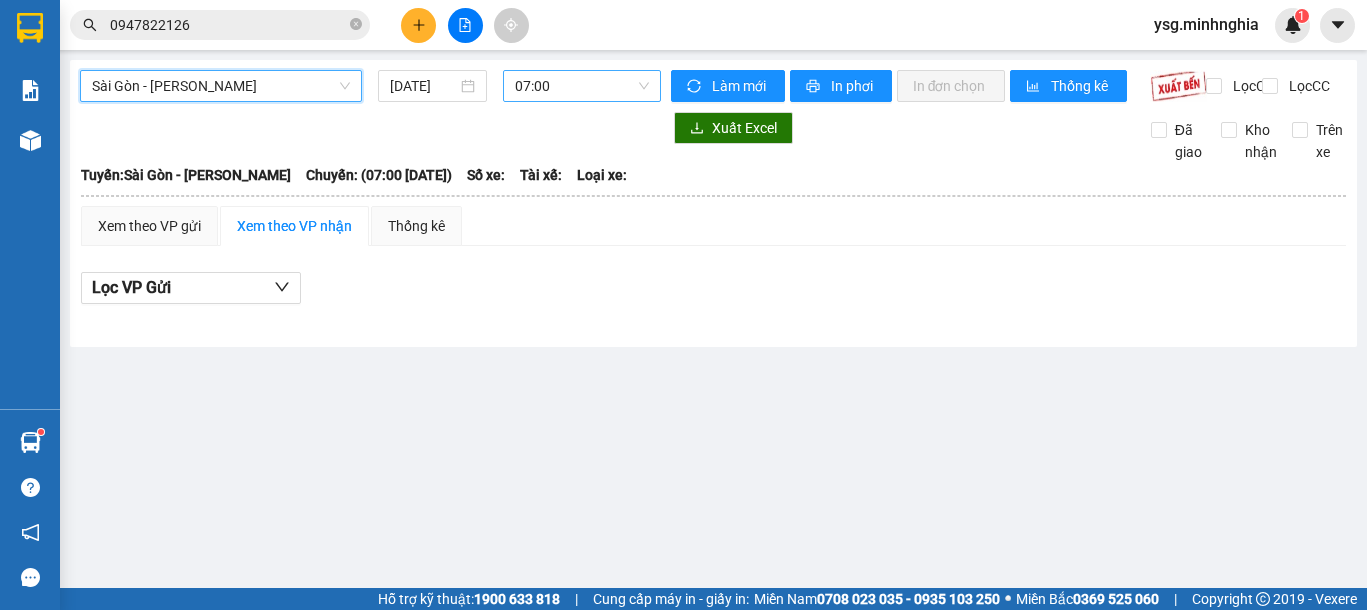 click on "07:00" at bounding box center (582, 86) 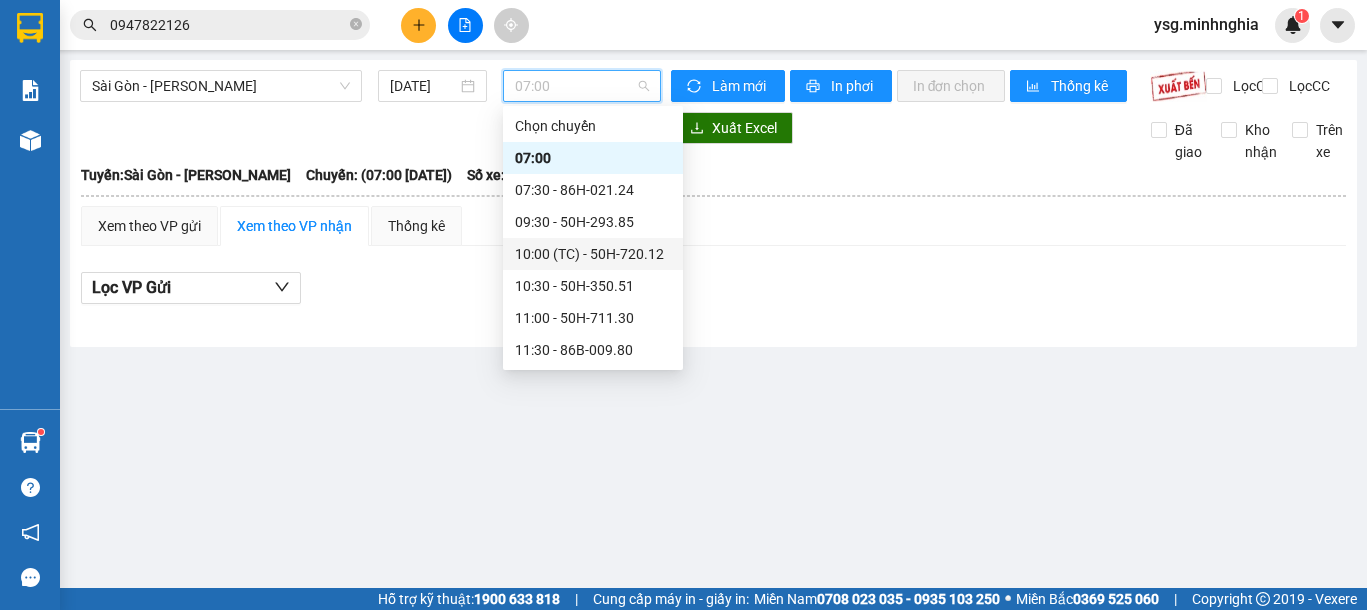 scroll, scrollTop: 288, scrollLeft: 0, axis: vertical 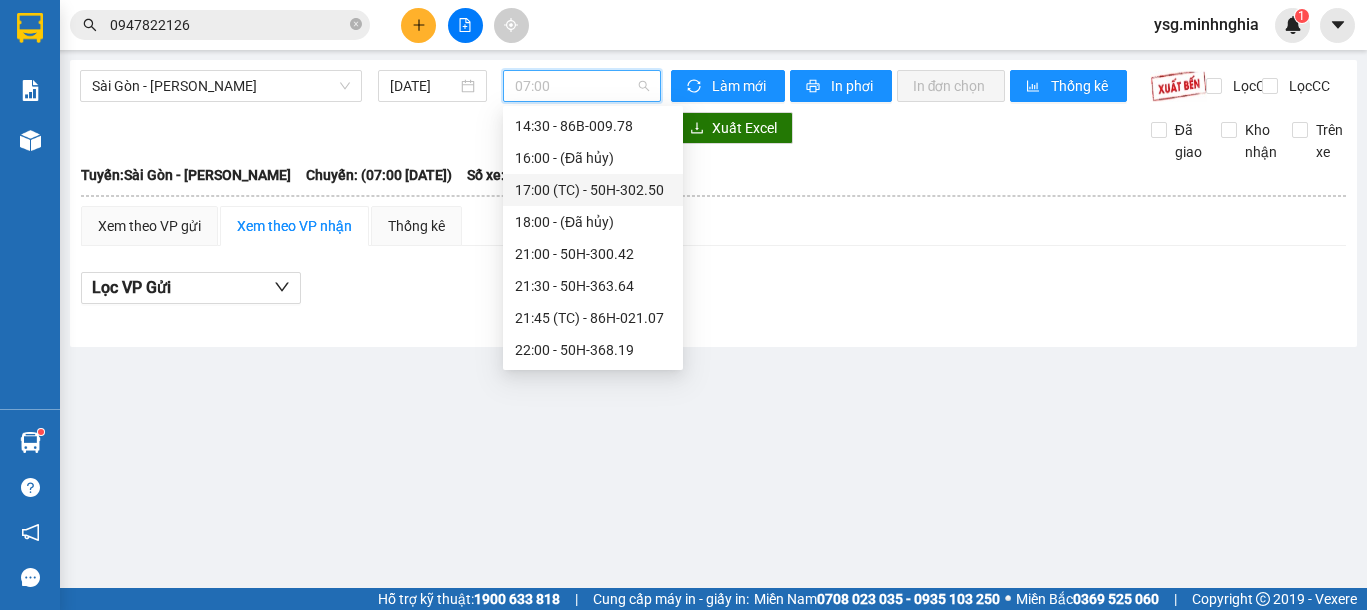 click on "17:00   (TC)   - 50H-302.50" at bounding box center [593, 190] 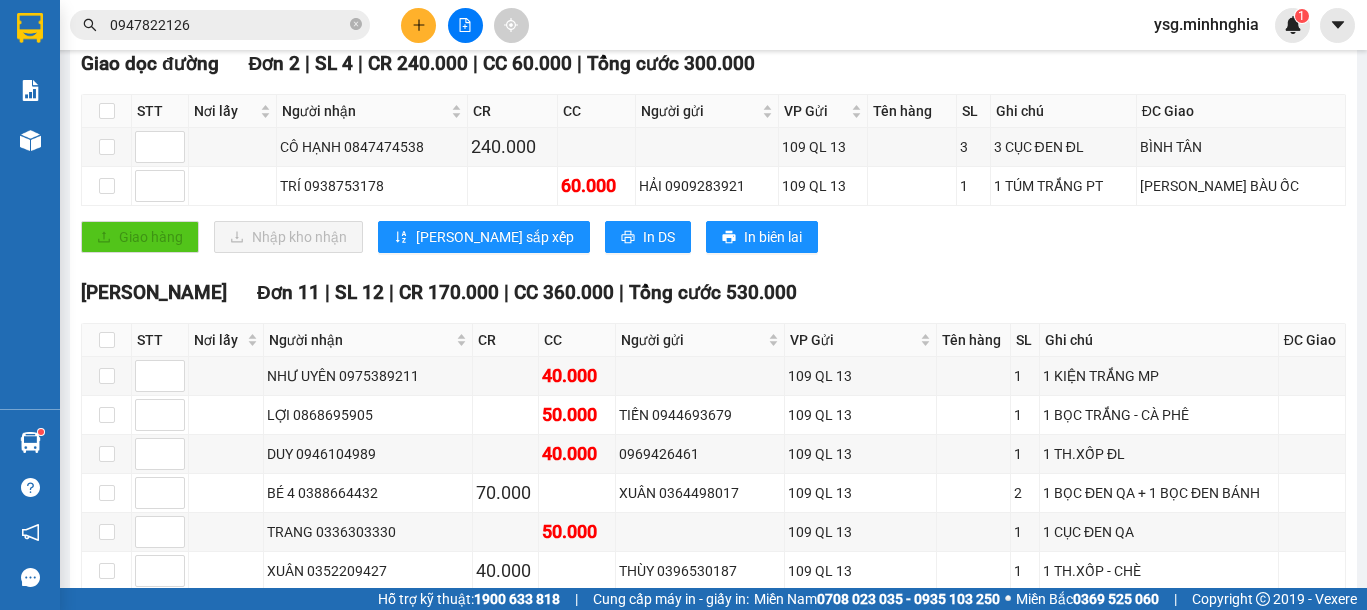 scroll, scrollTop: 328, scrollLeft: 0, axis: vertical 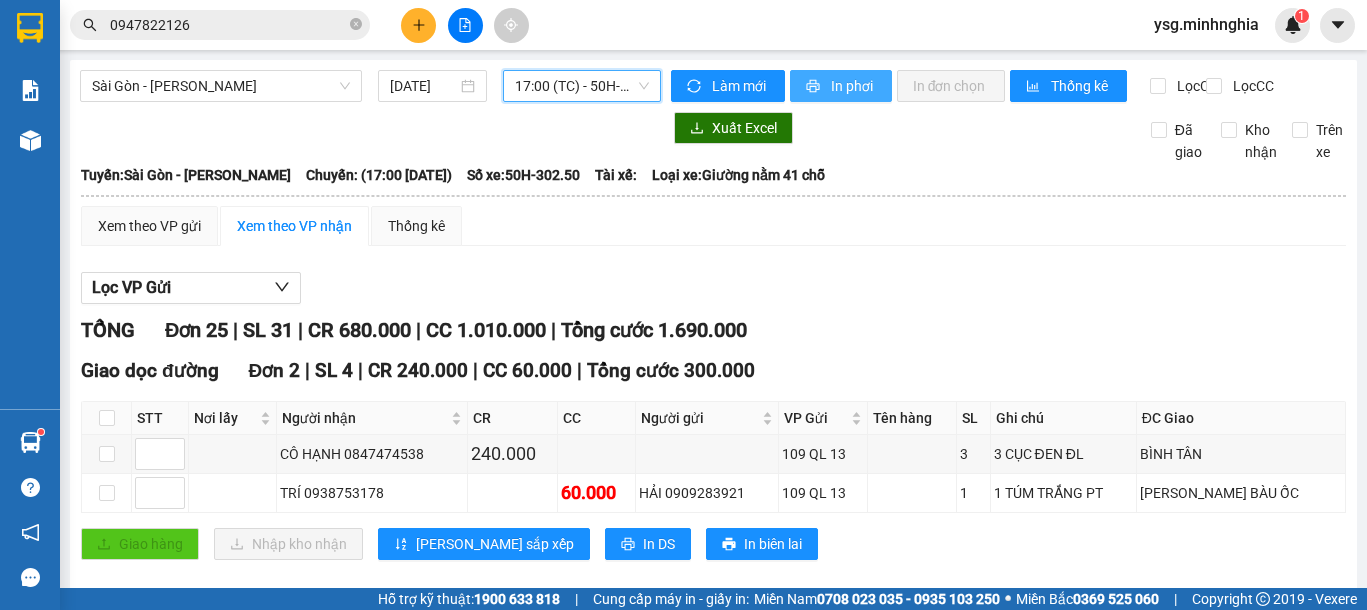 click on "In phơi" at bounding box center (853, 86) 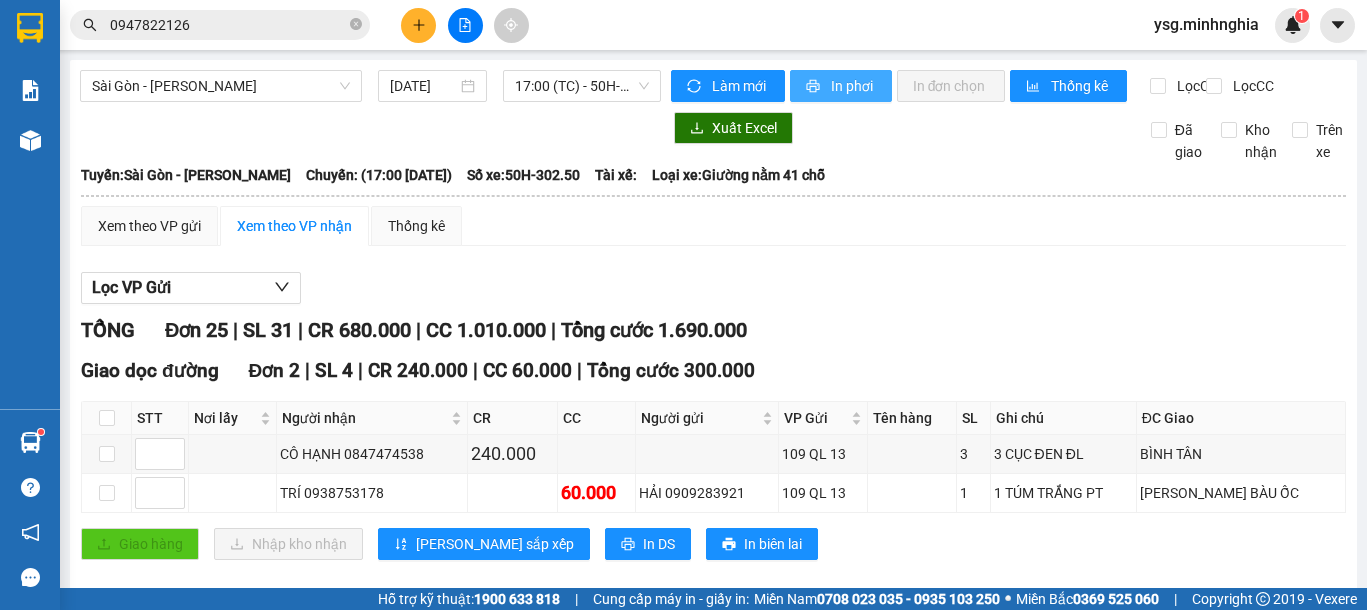 scroll, scrollTop: 0, scrollLeft: 0, axis: both 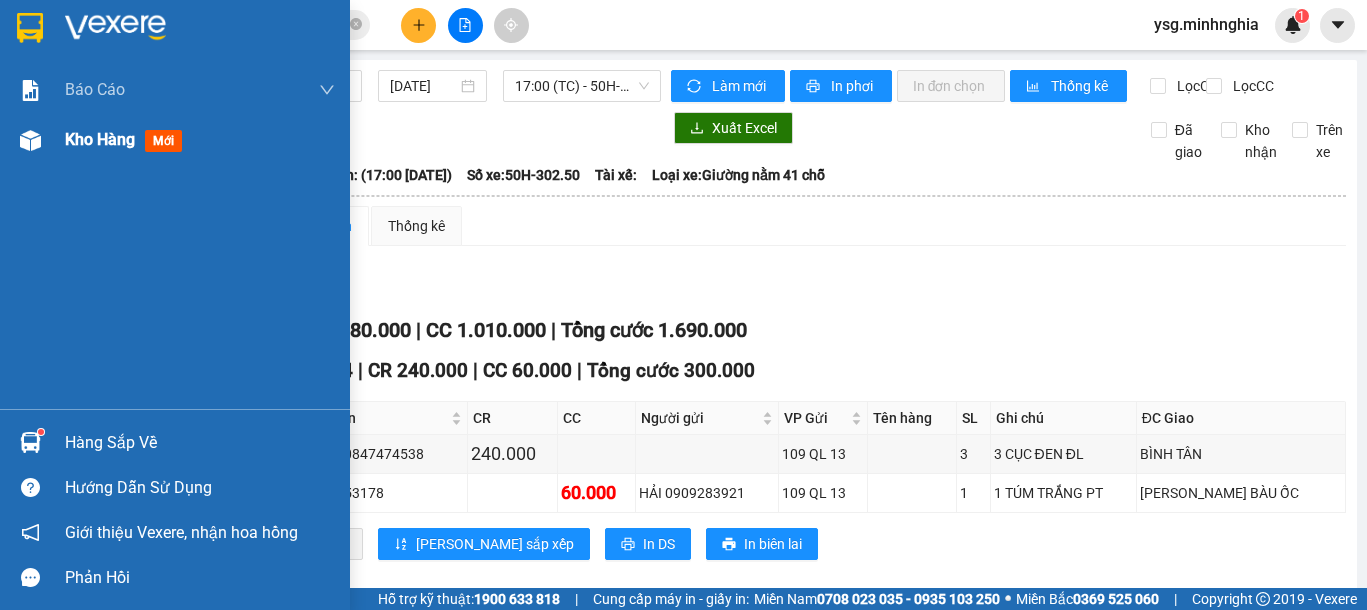 click on "Kho hàng mới" at bounding box center (175, 140) 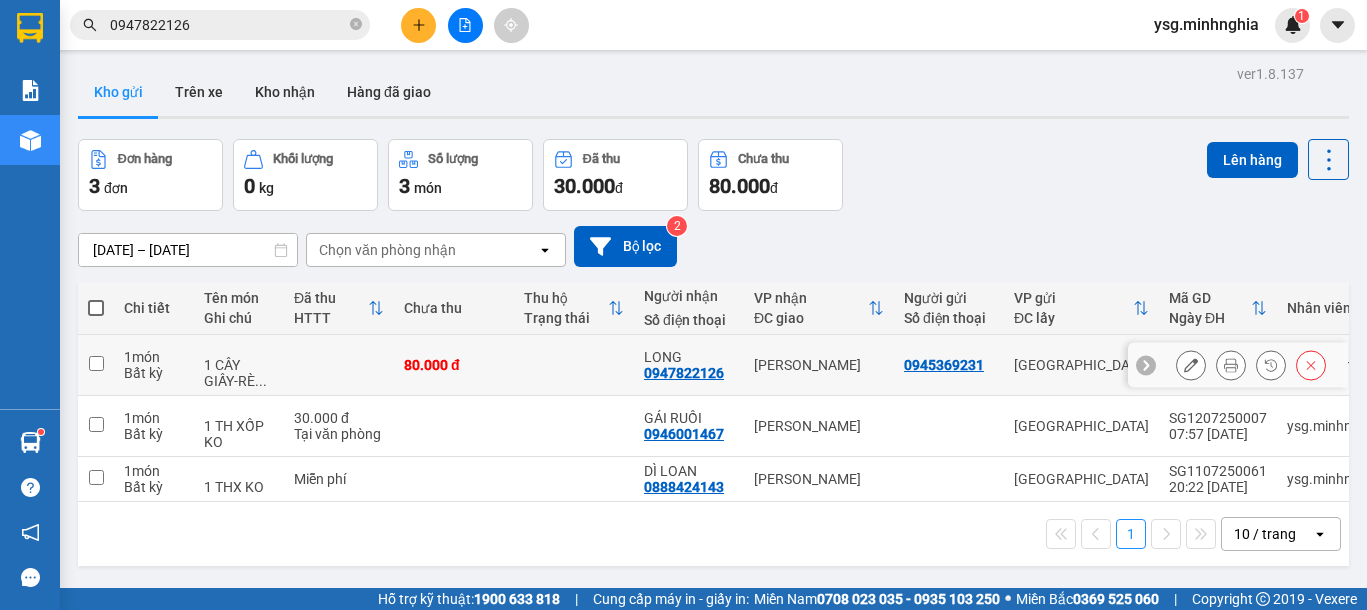drag, startPoint x: 489, startPoint y: 370, endPoint x: 926, endPoint y: 320, distance: 439.8511 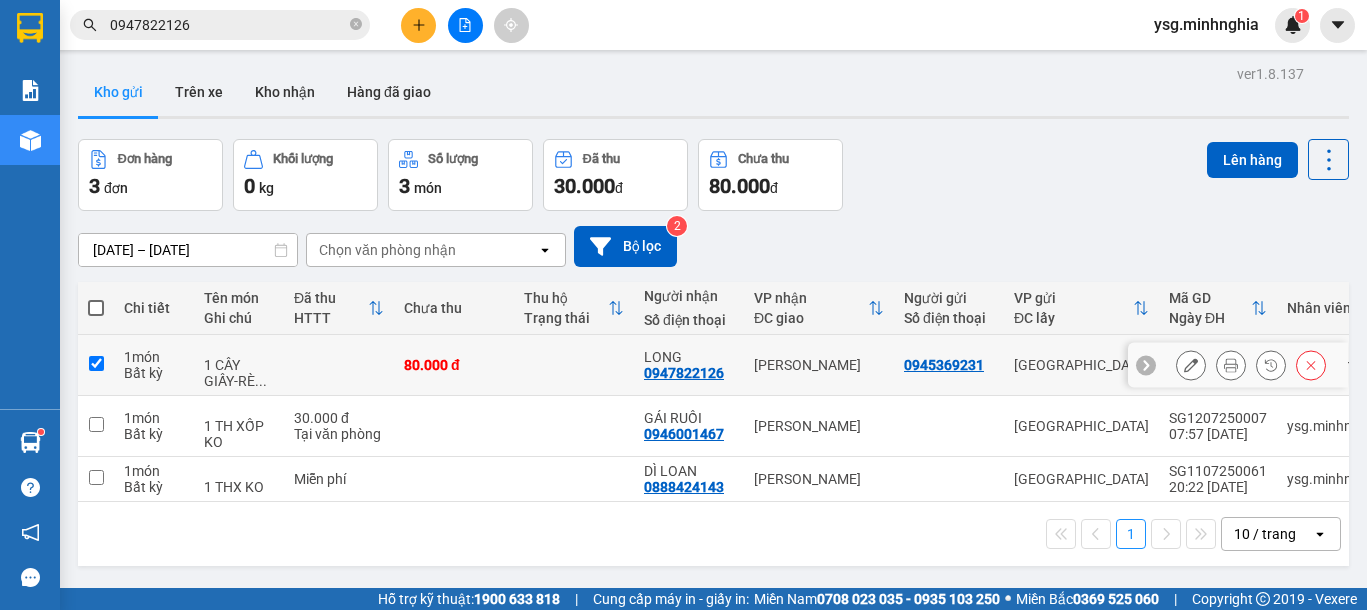 checkbox on "true" 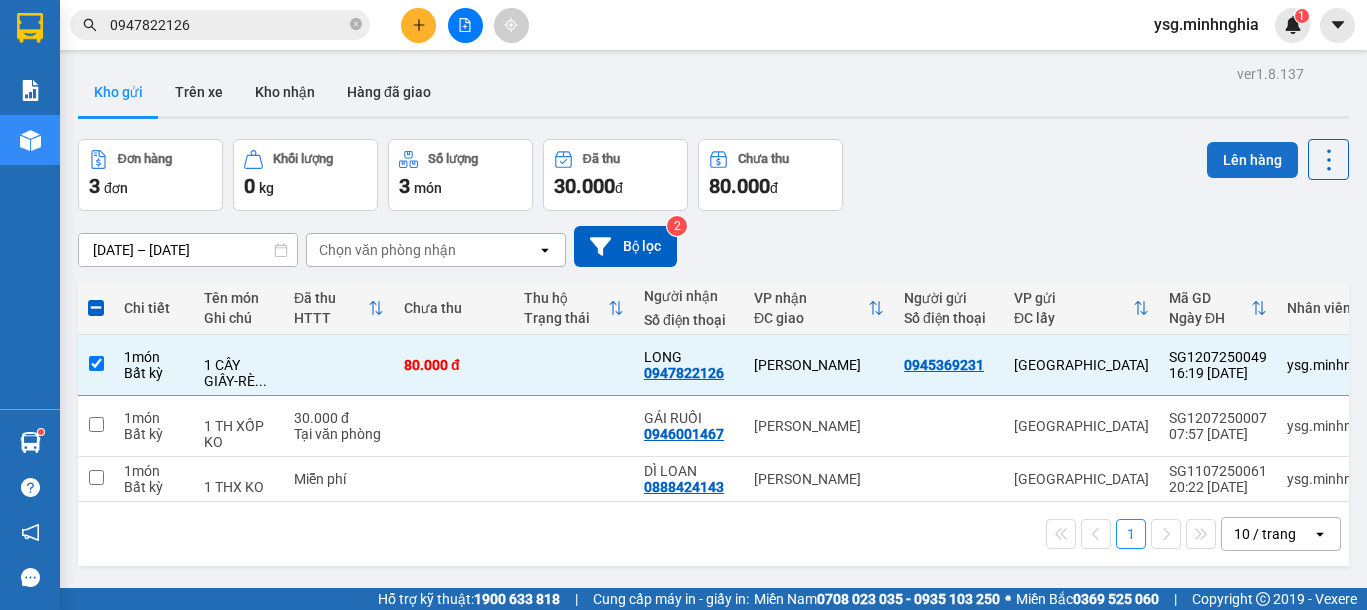 click on "Lên hàng" at bounding box center [1252, 160] 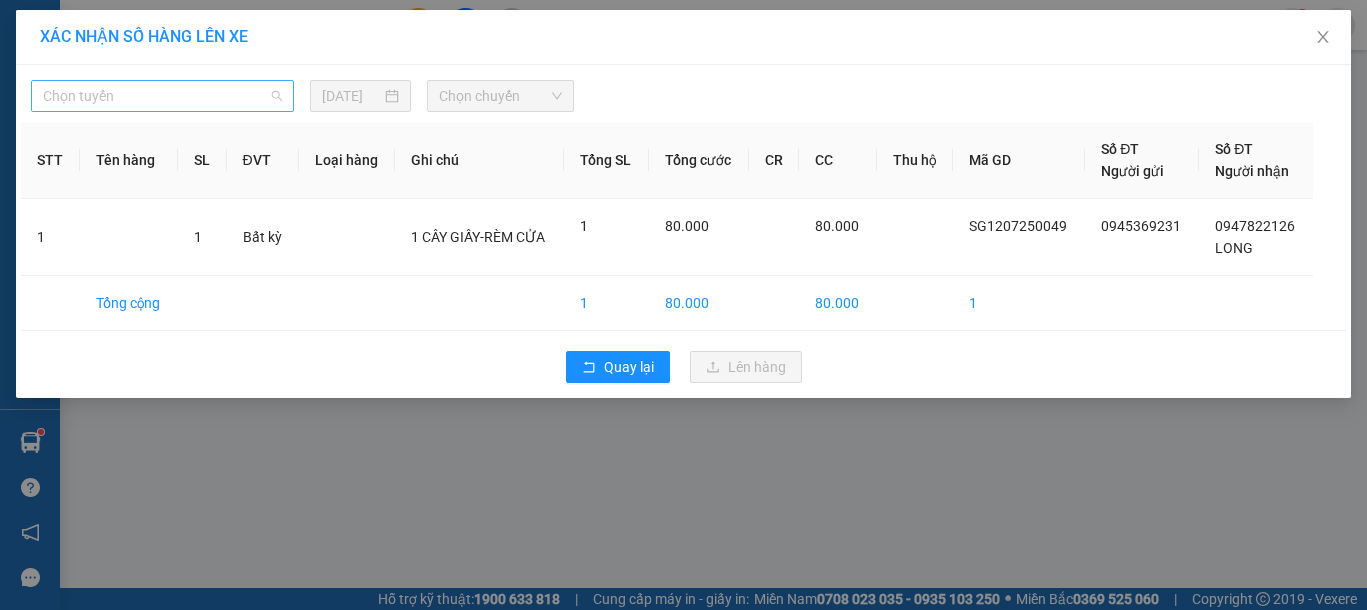 click on "Chọn tuyến" at bounding box center (162, 96) 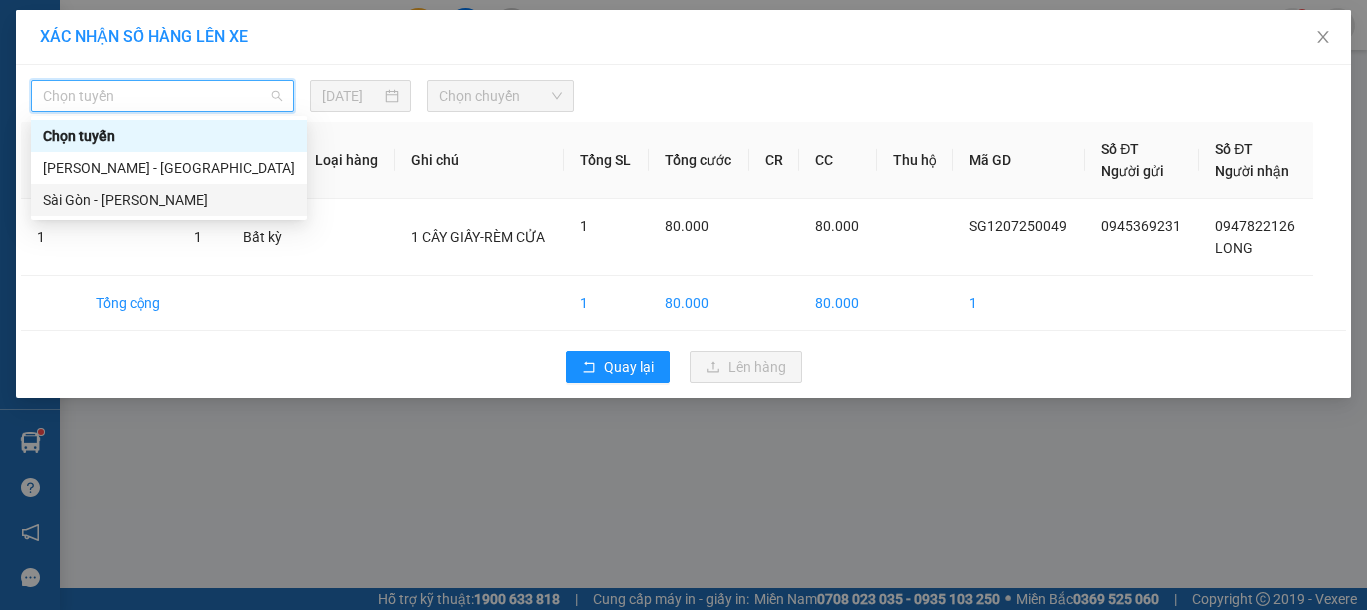 click on "Sài Gòn - [PERSON_NAME]" at bounding box center [169, 200] 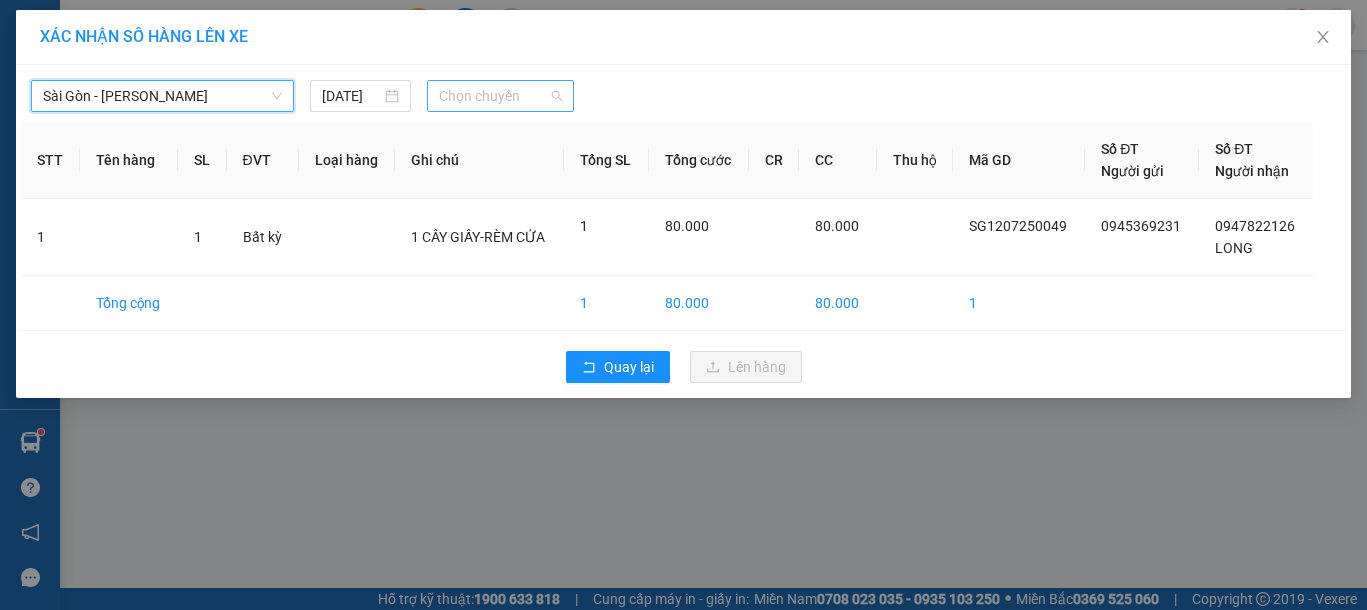 click on "Chọn chuyến" at bounding box center (500, 96) 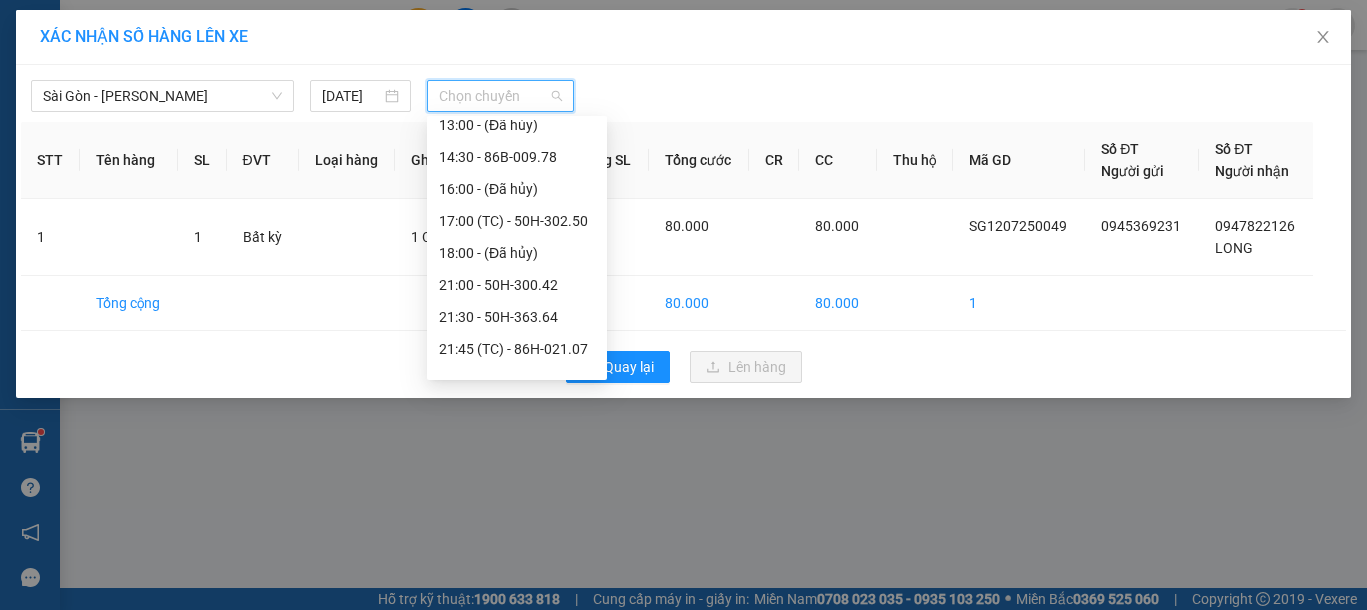 scroll, scrollTop: 288, scrollLeft: 0, axis: vertical 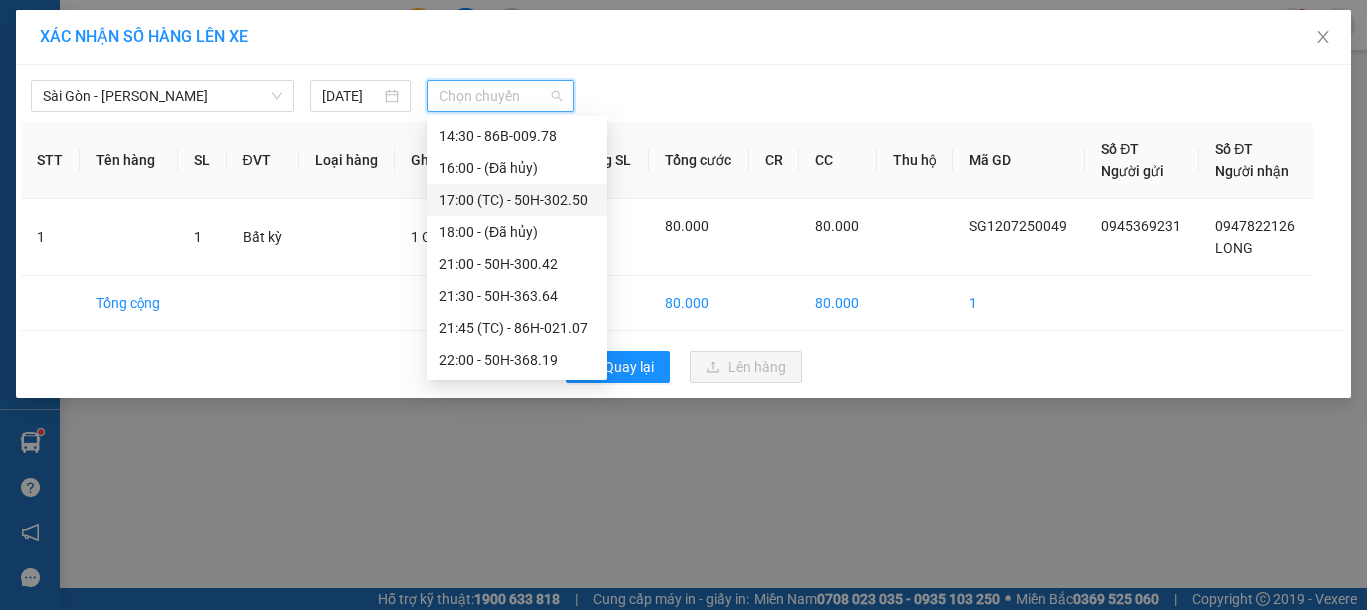 click on "17:00   (TC)   - 50H-302.50" at bounding box center [517, 200] 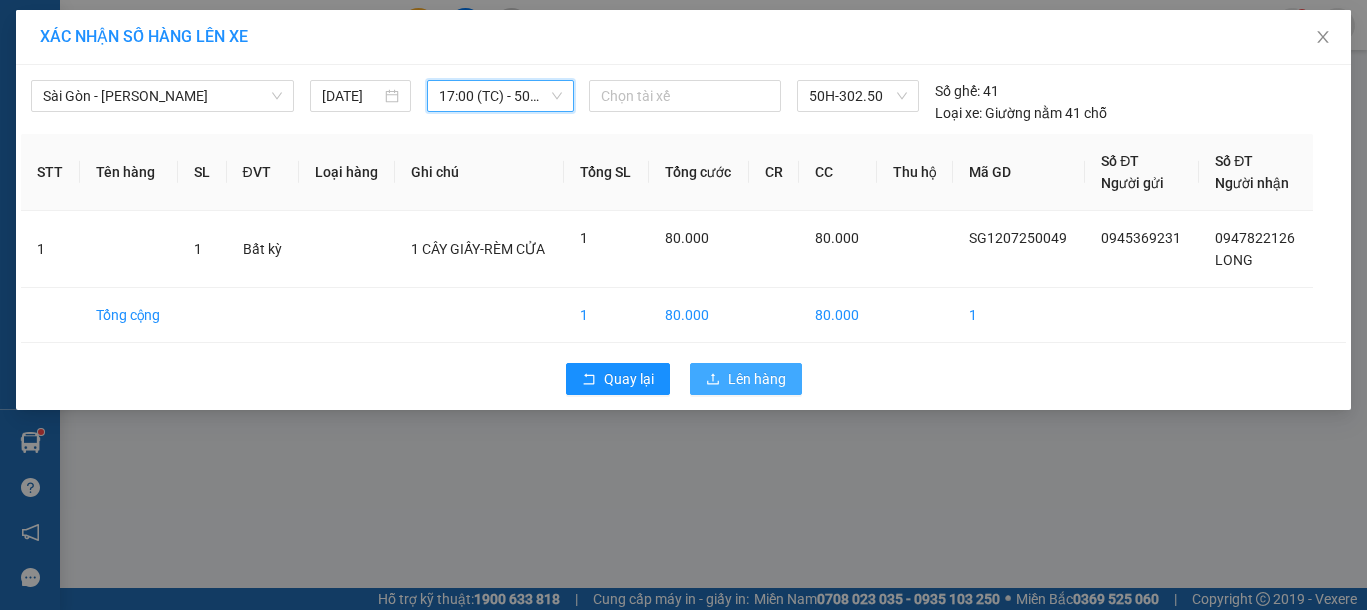 click on "Lên hàng" at bounding box center [746, 379] 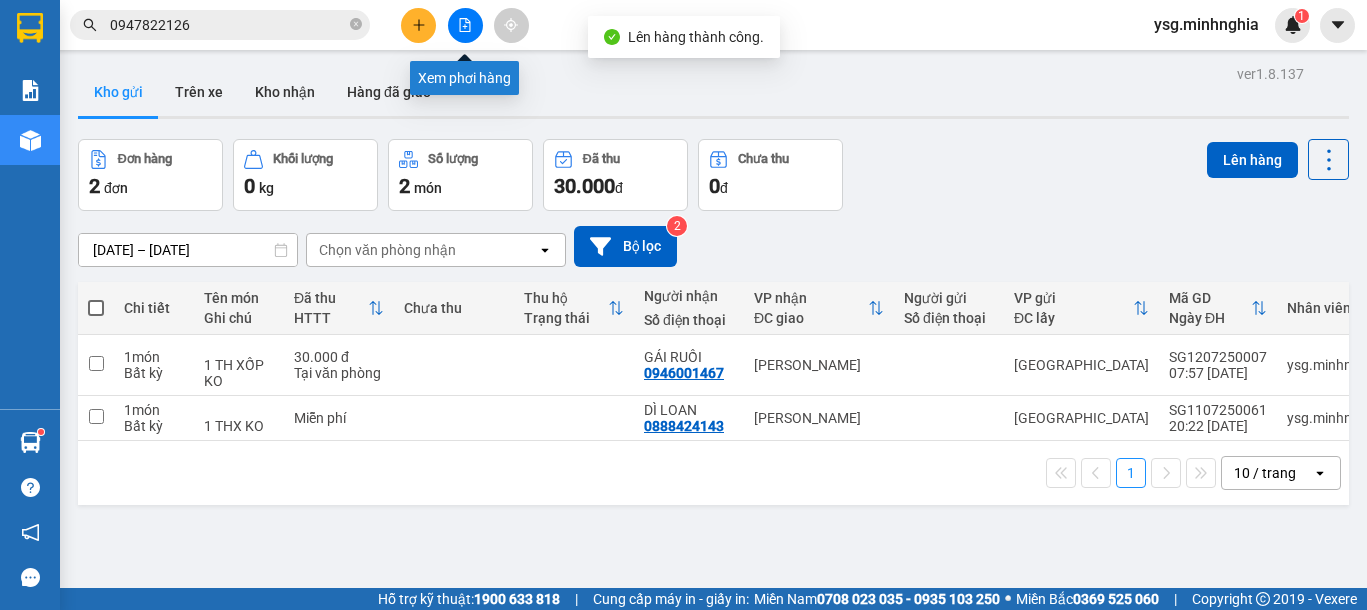 click 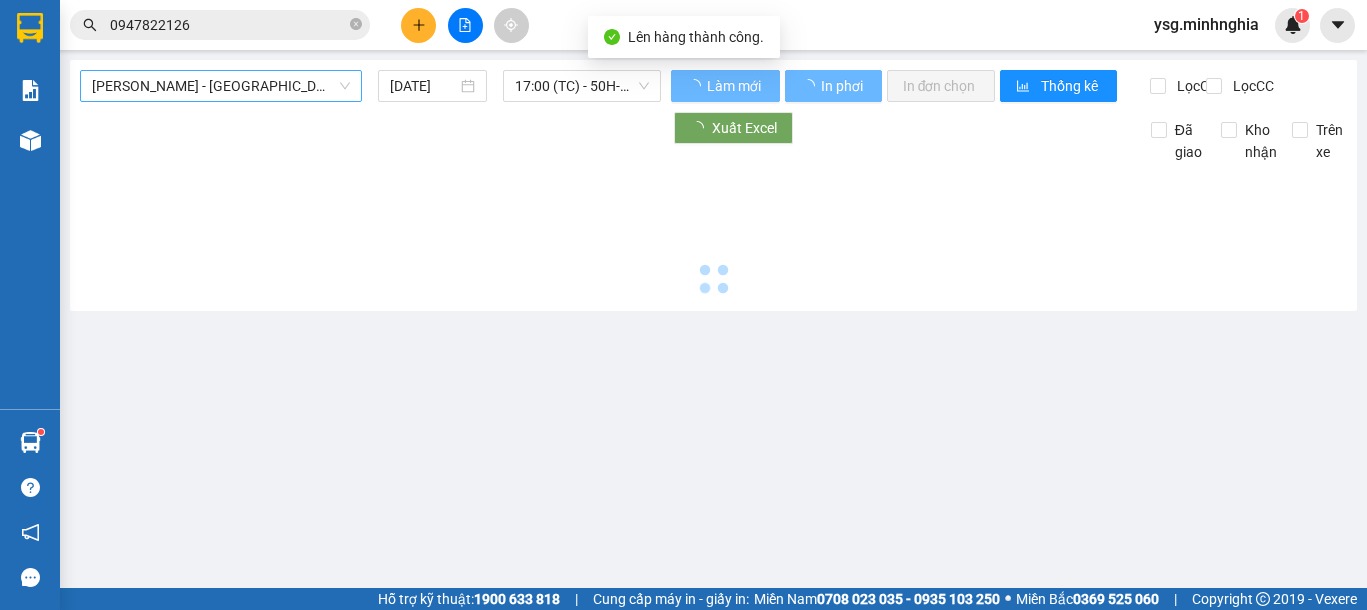 click on "Phan Rí - Sài Gòn" at bounding box center [221, 86] 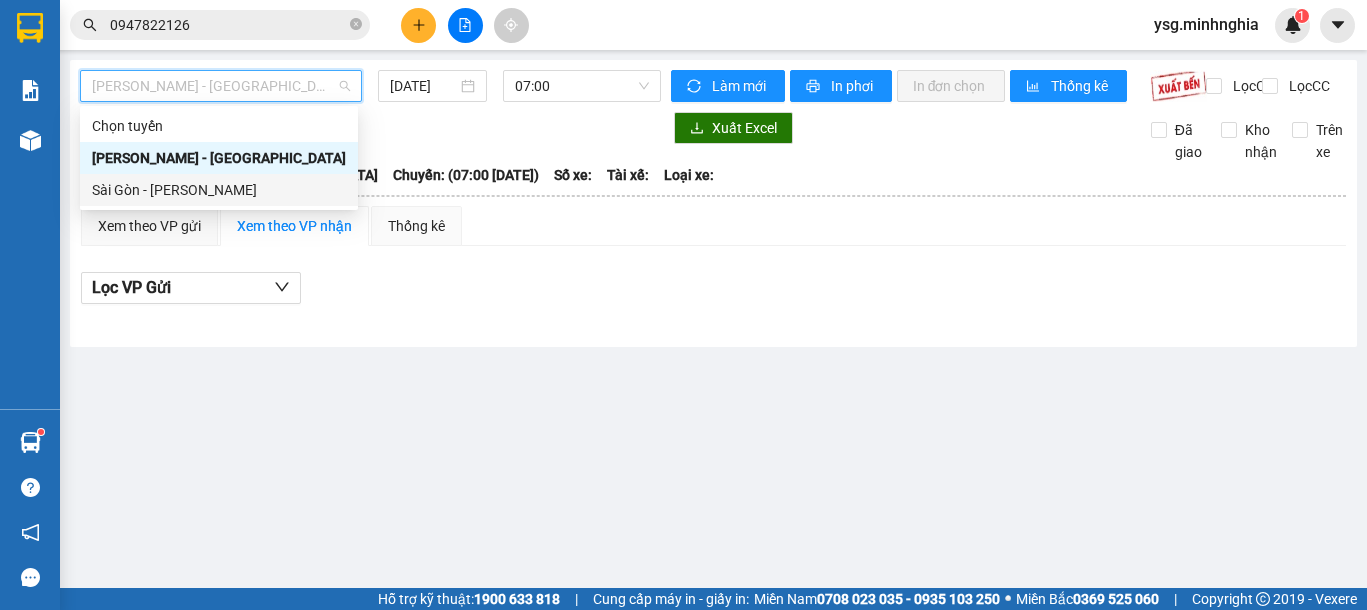 click on "Sài Gòn - [PERSON_NAME]" at bounding box center (219, 190) 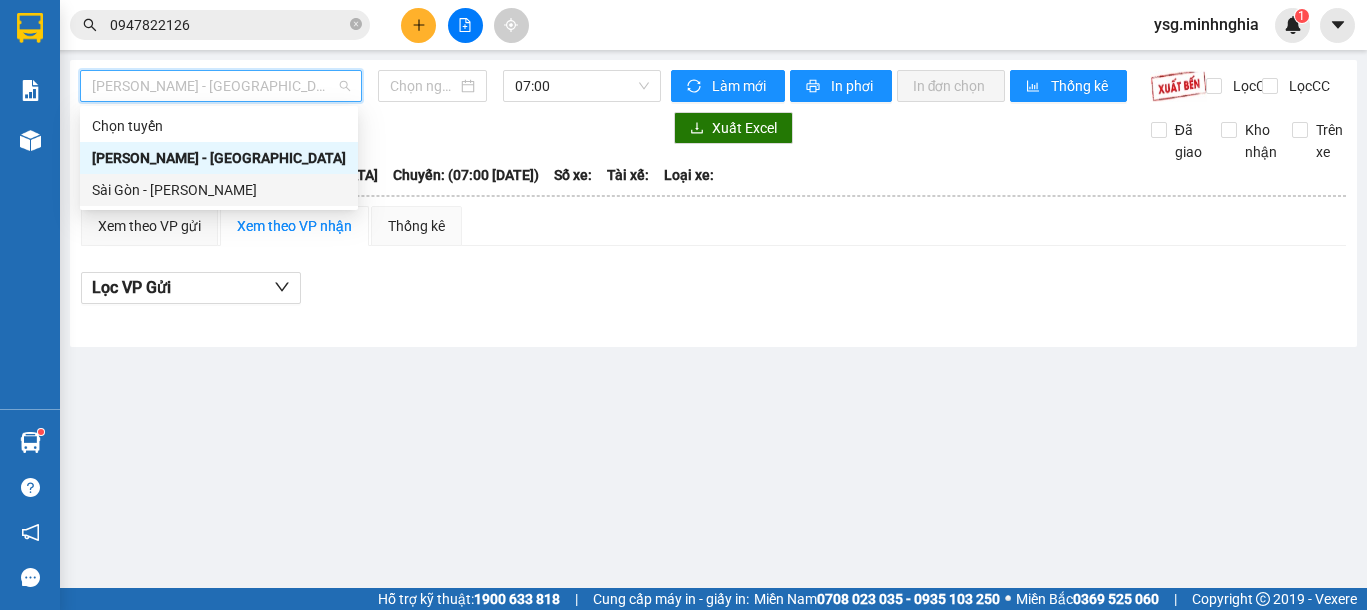 type on "12/07/2025" 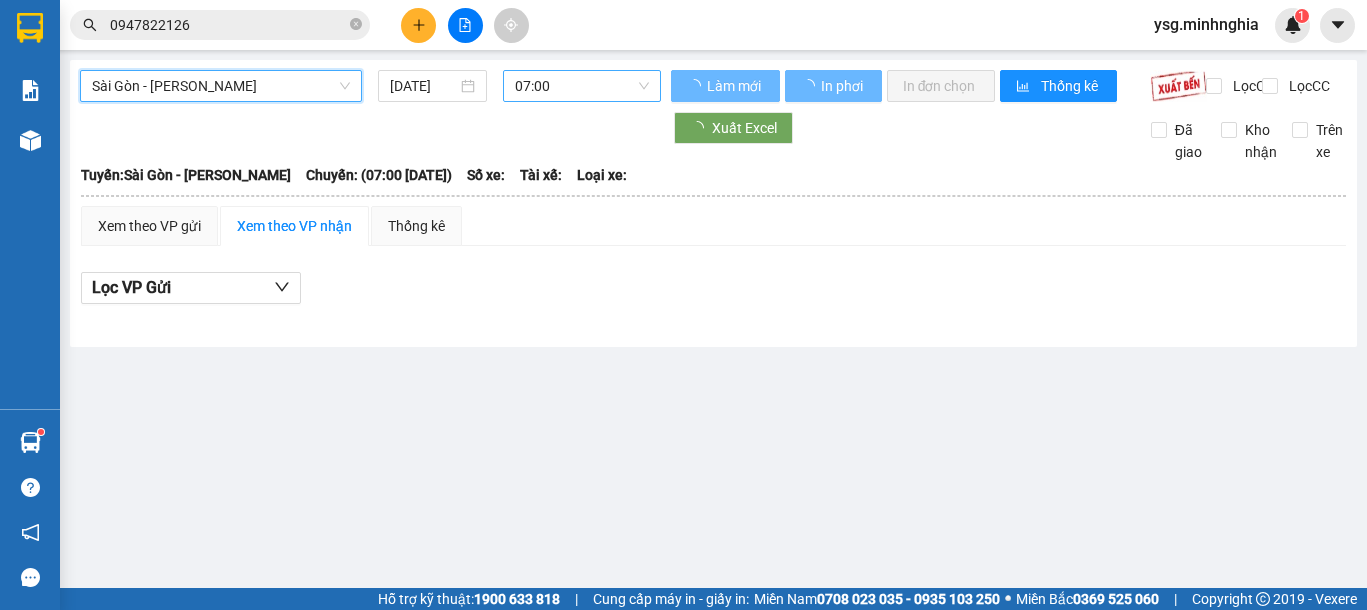 click on "07:00" at bounding box center [582, 86] 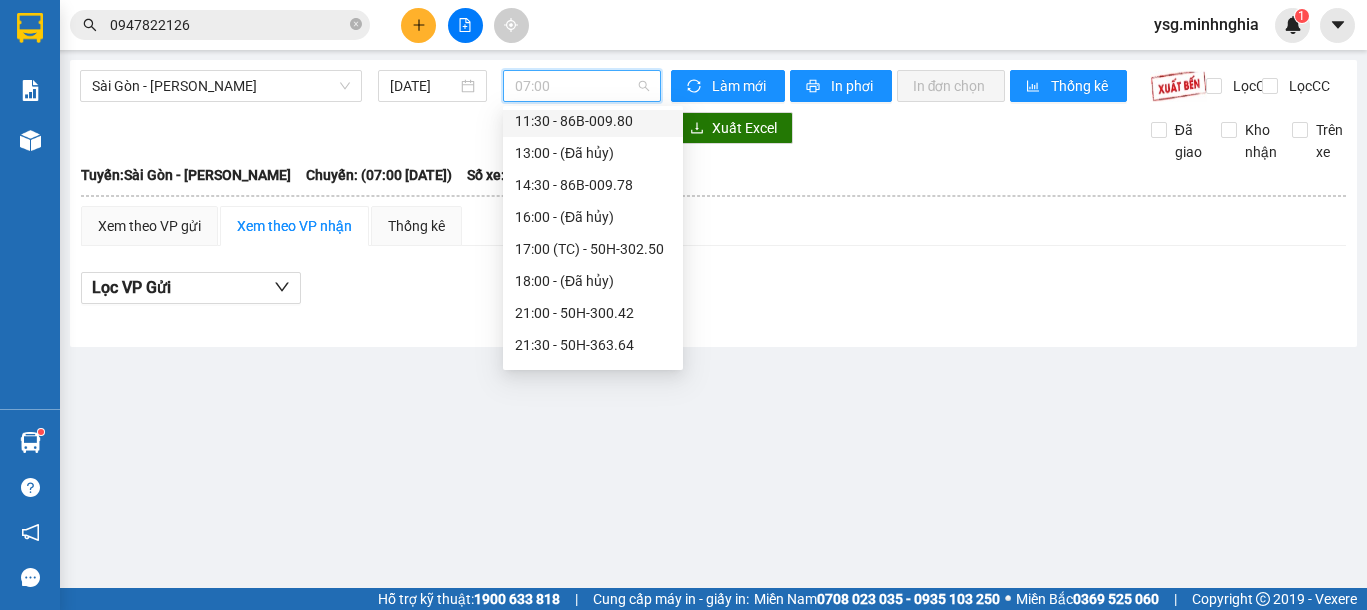 scroll, scrollTop: 288, scrollLeft: 0, axis: vertical 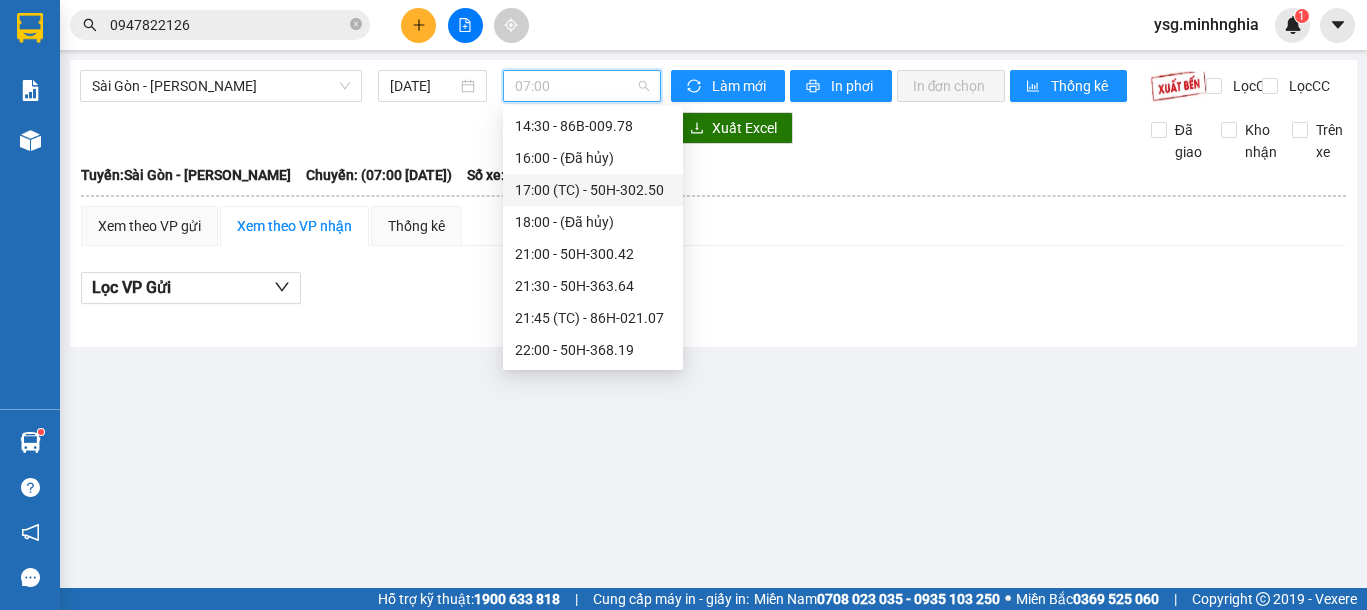 click on "17:00   (TC)   - 50H-302.50" at bounding box center (593, 190) 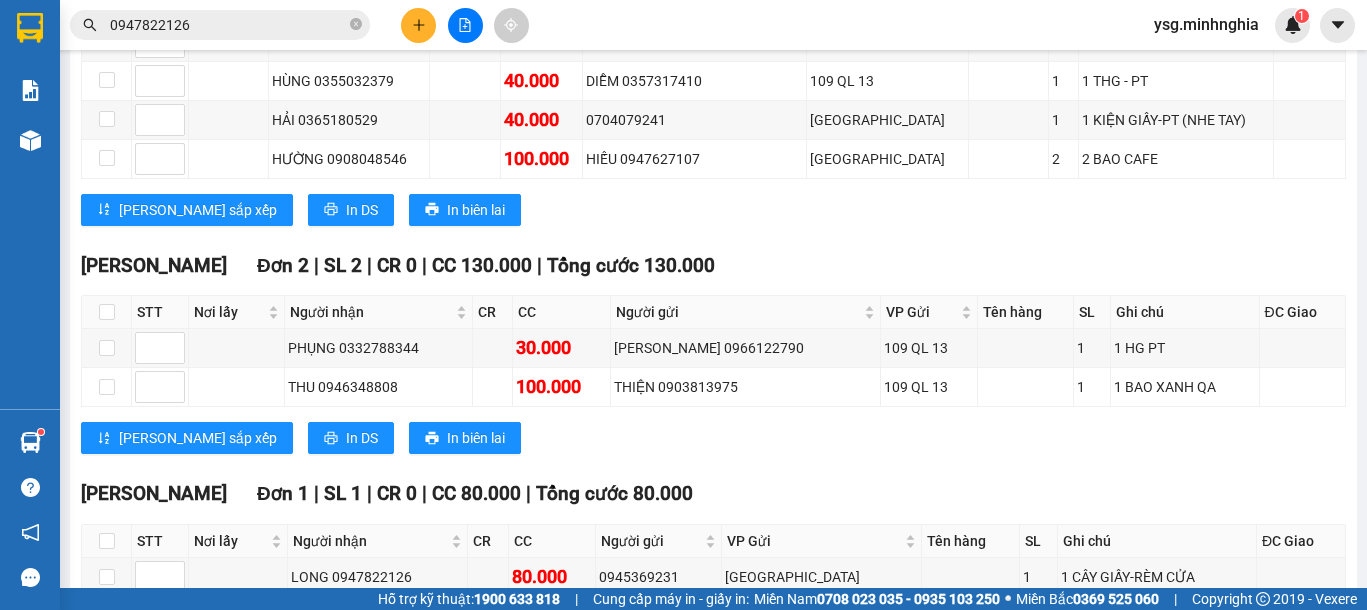 scroll, scrollTop: 1886, scrollLeft: 0, axis: vertical 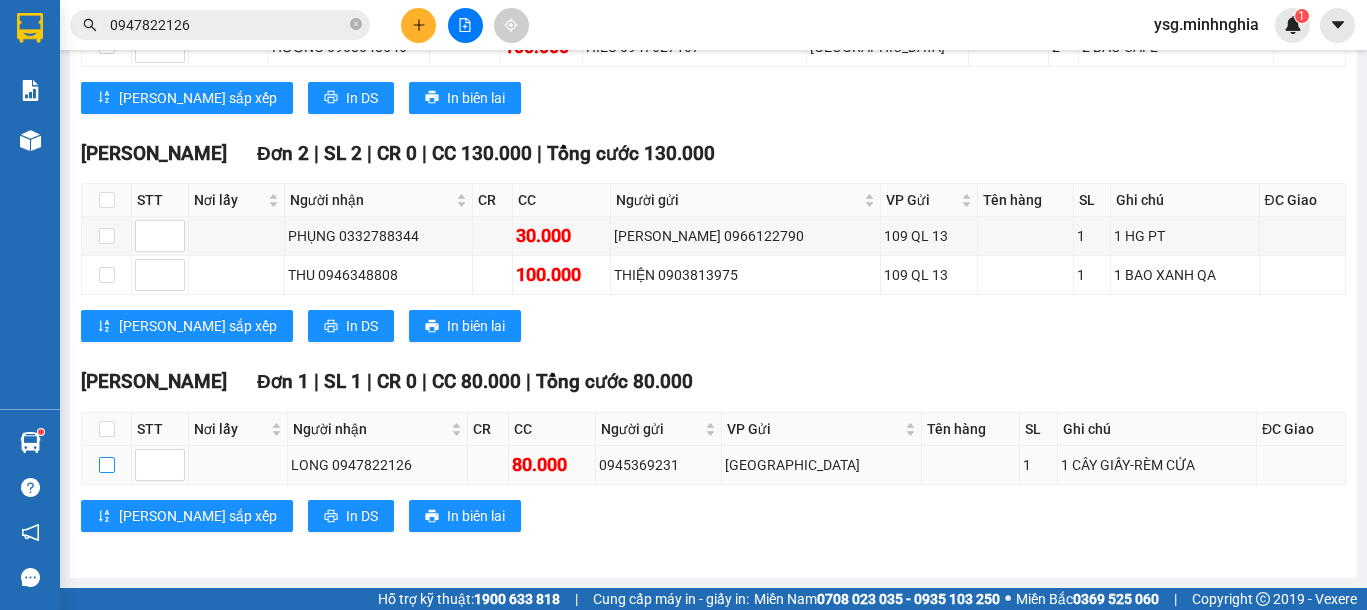 click at bounding box center (107, 465) 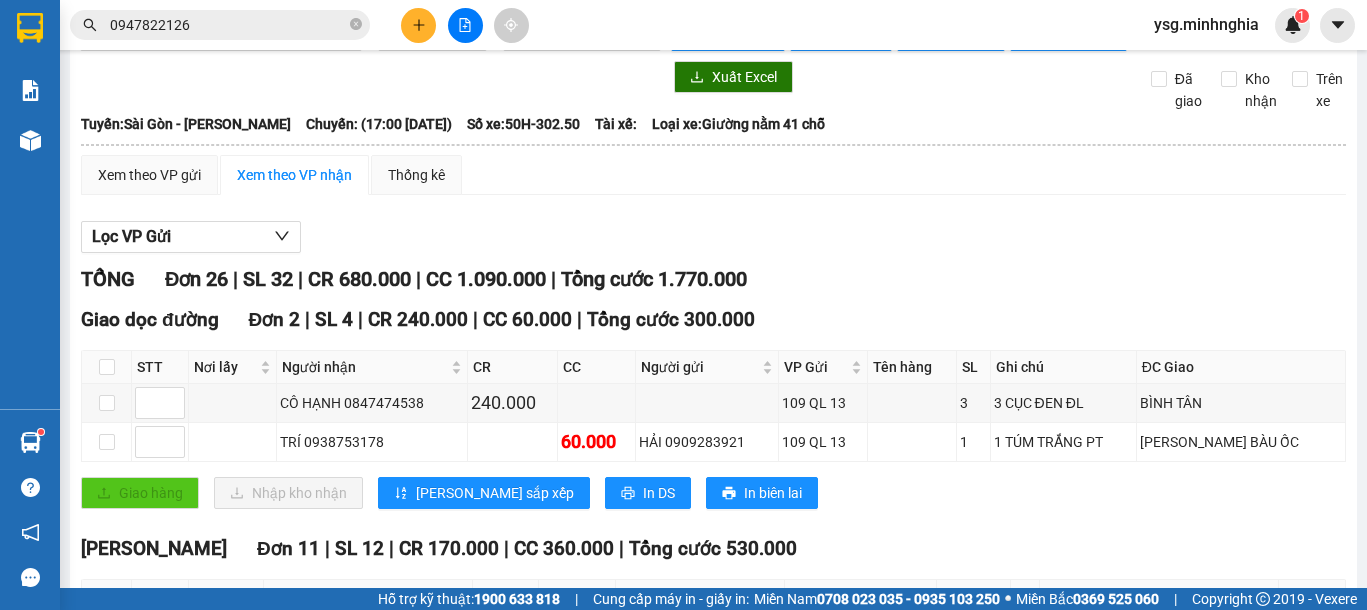 scroll, scrollTop: 0, scrollLeft: 0, axis: both 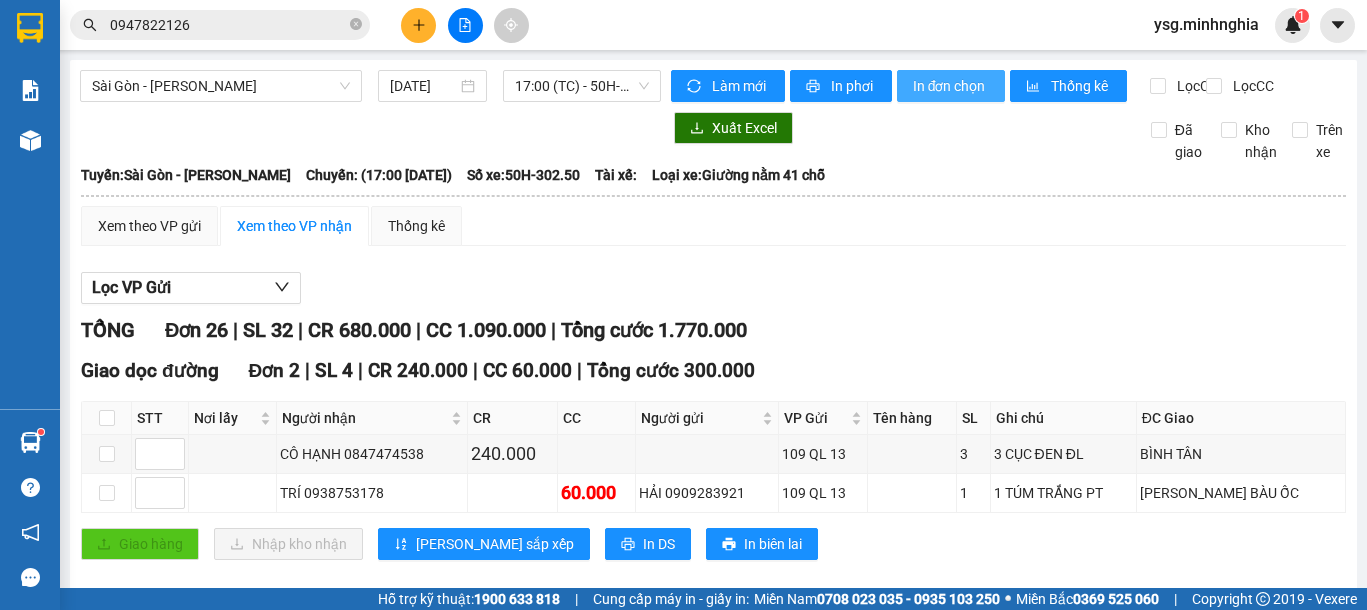 click on "In đơn chọn" at bounding box center (951, 86) 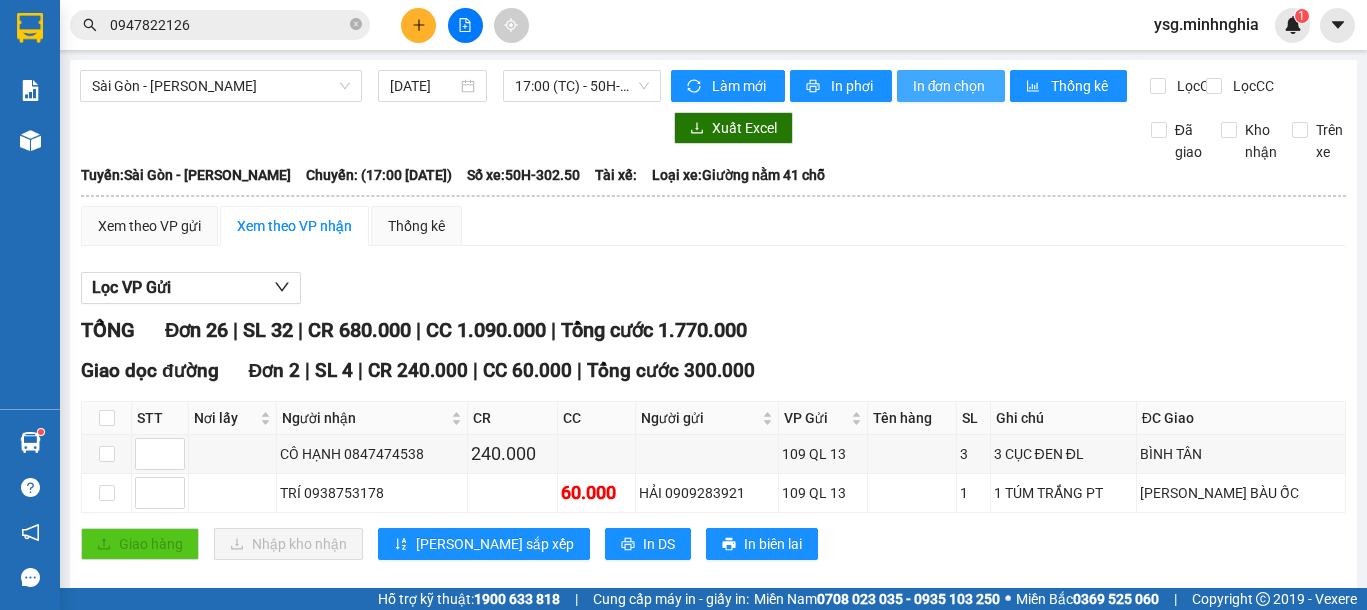 scroll, scrollTop: 0, scrollLeft: 0, axis: both 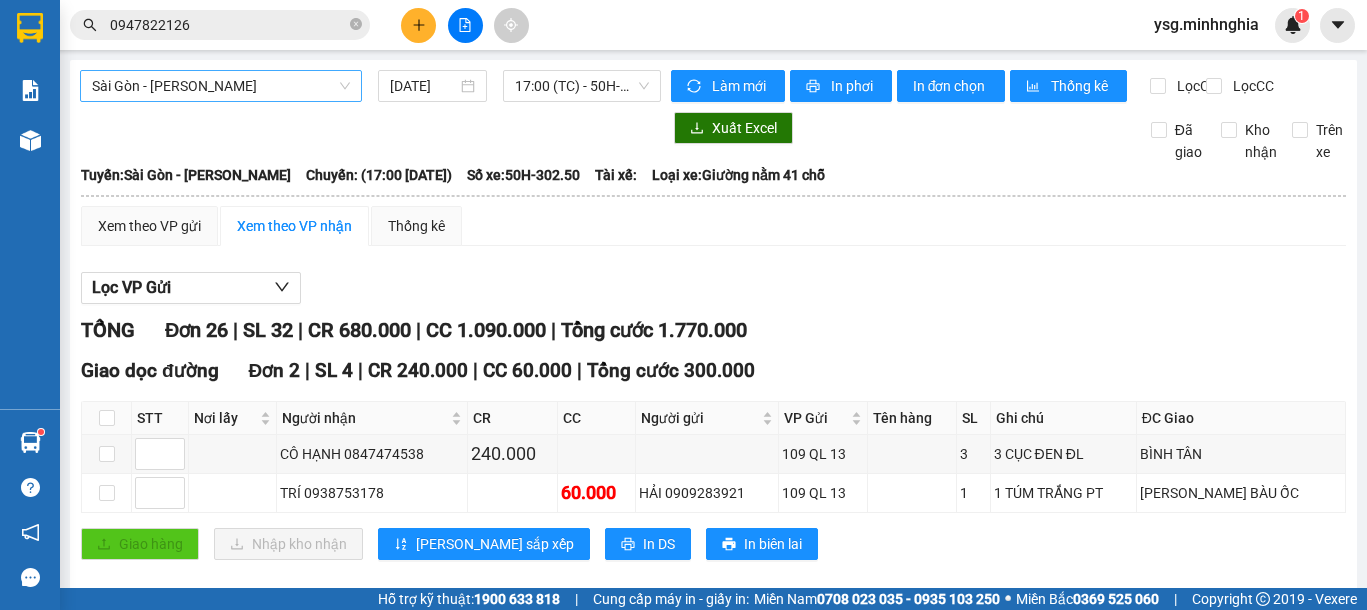 drag, startPoint x: 322, startPoint y: 93, endPoint x: 311, endPoint y: 94, distance: 11.045361 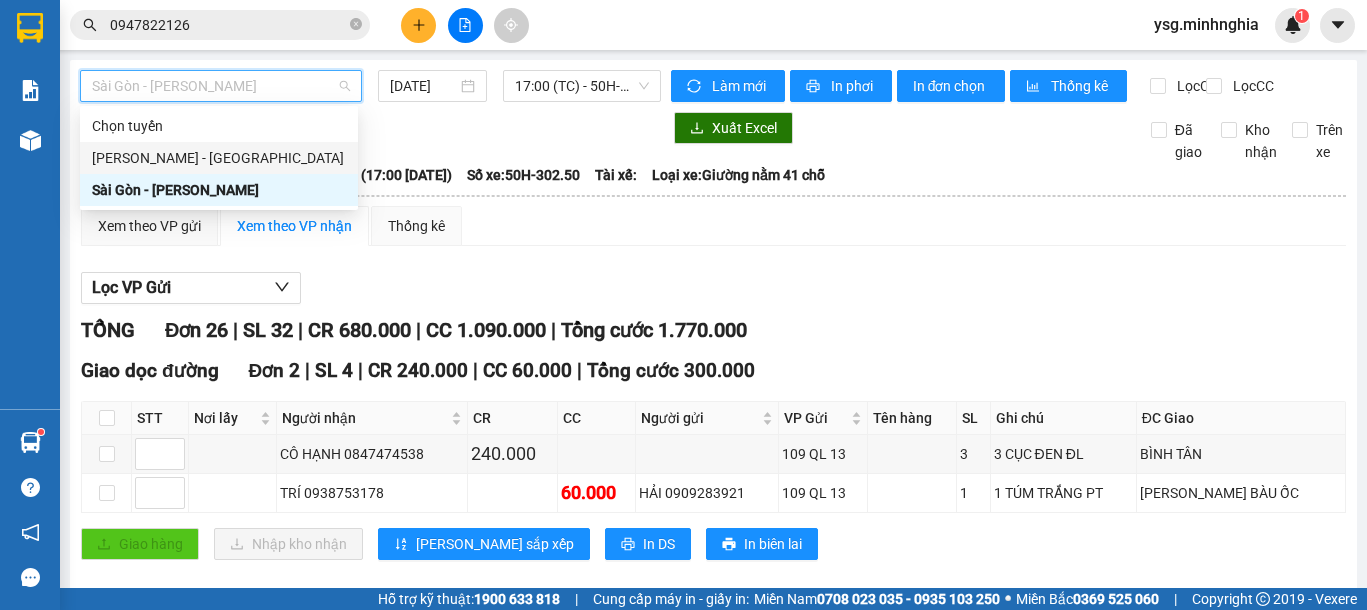 click on "Phan Rí - Sài Gòn" at bounding box center [219, 158] 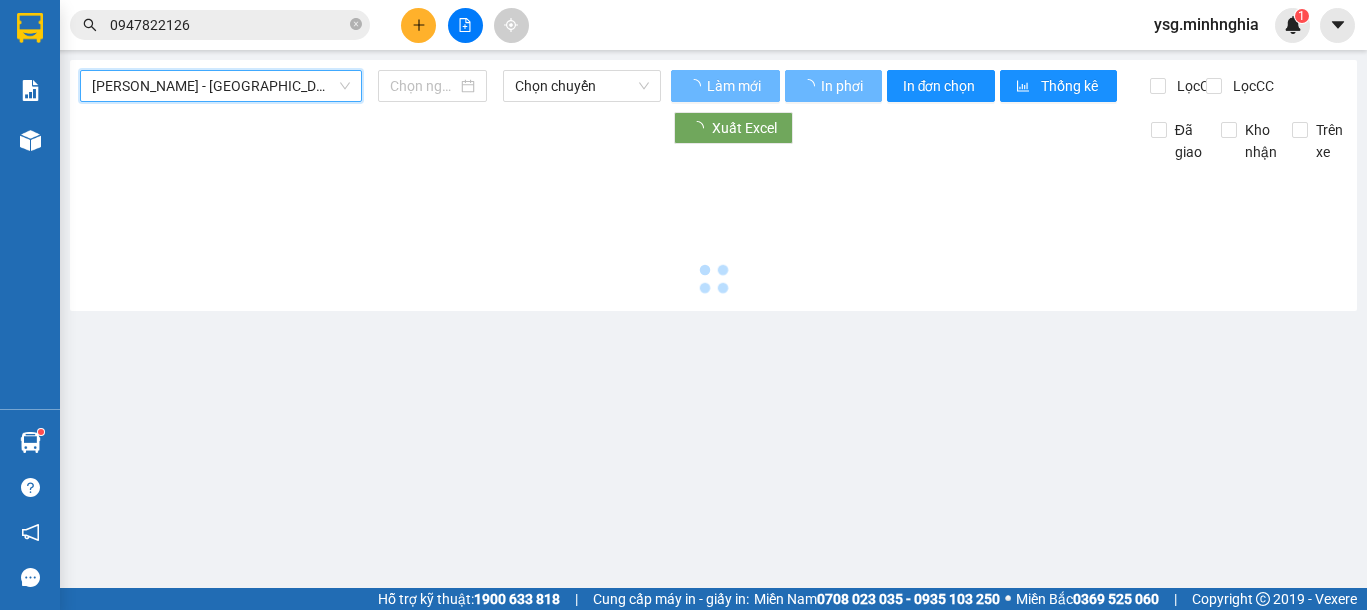 type on "12/07/2025" 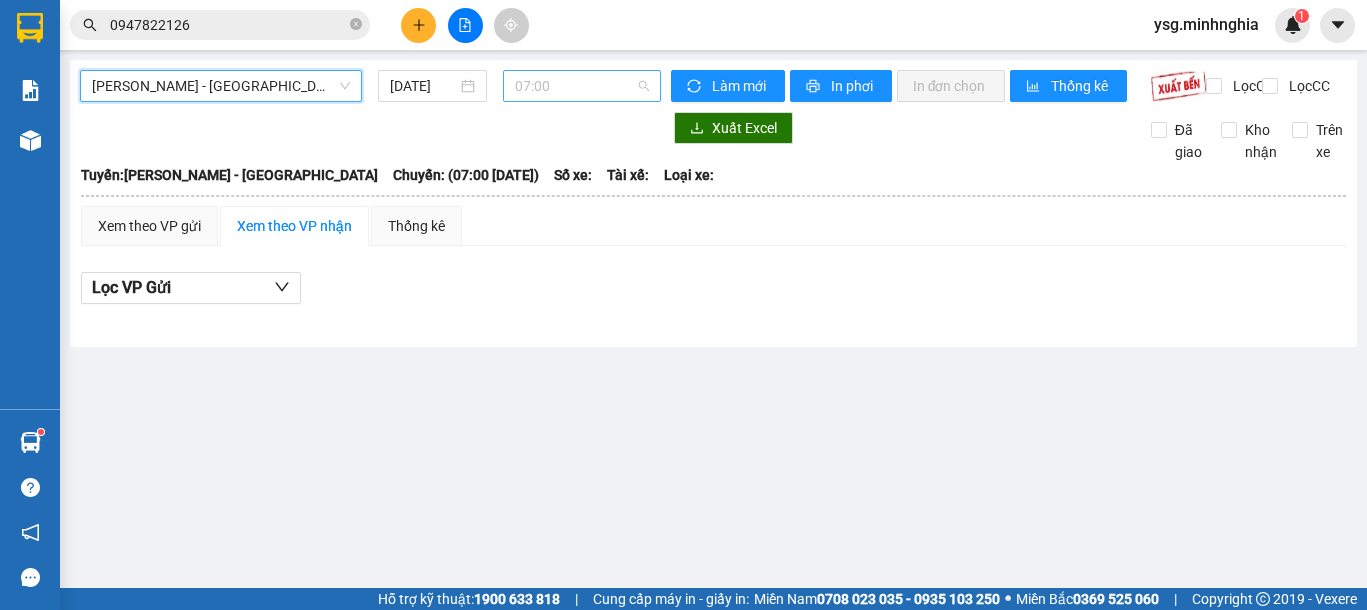 click on "07:00" at bounding box center (582, 86) 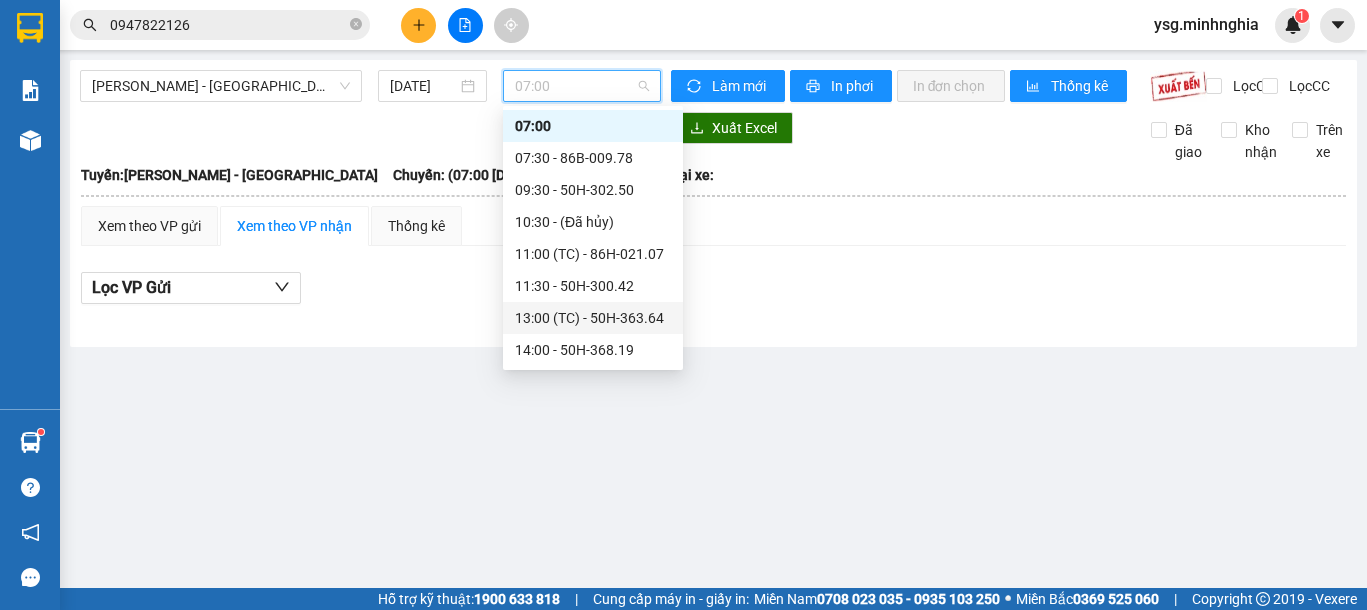 click on "13:00   (TC)   - 50H-363.64" at bounding box center [593, 318] 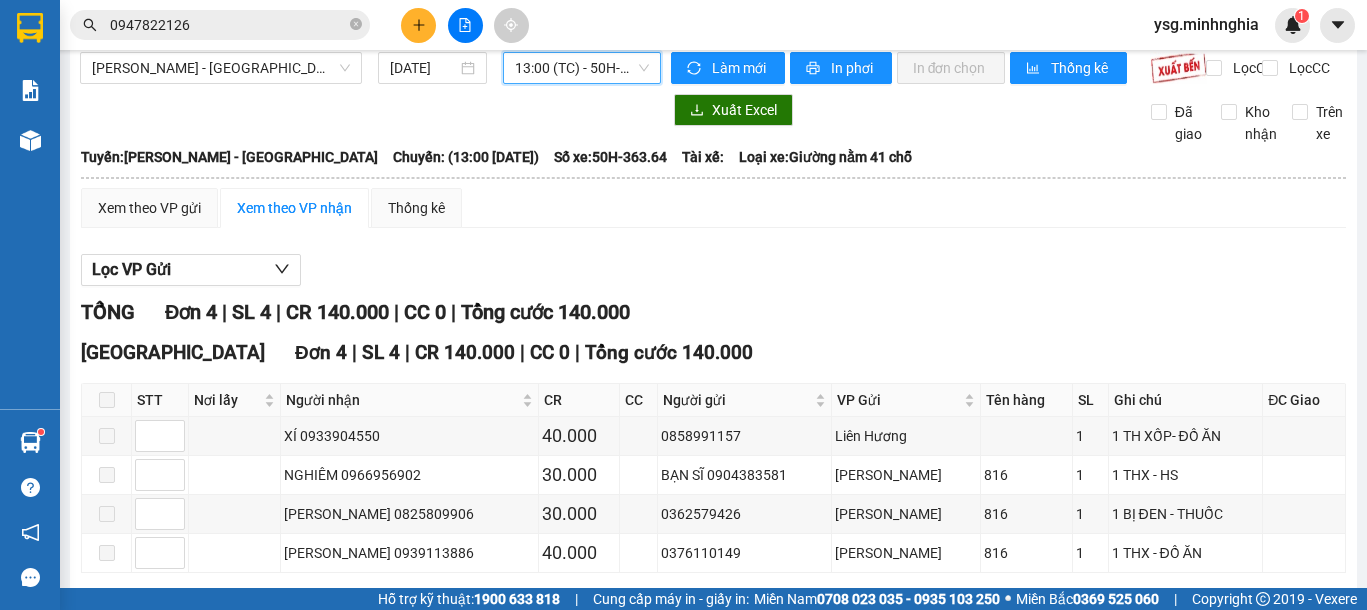 scroll, scrollTop: 22, scrollLeft: 0, axis: vertical 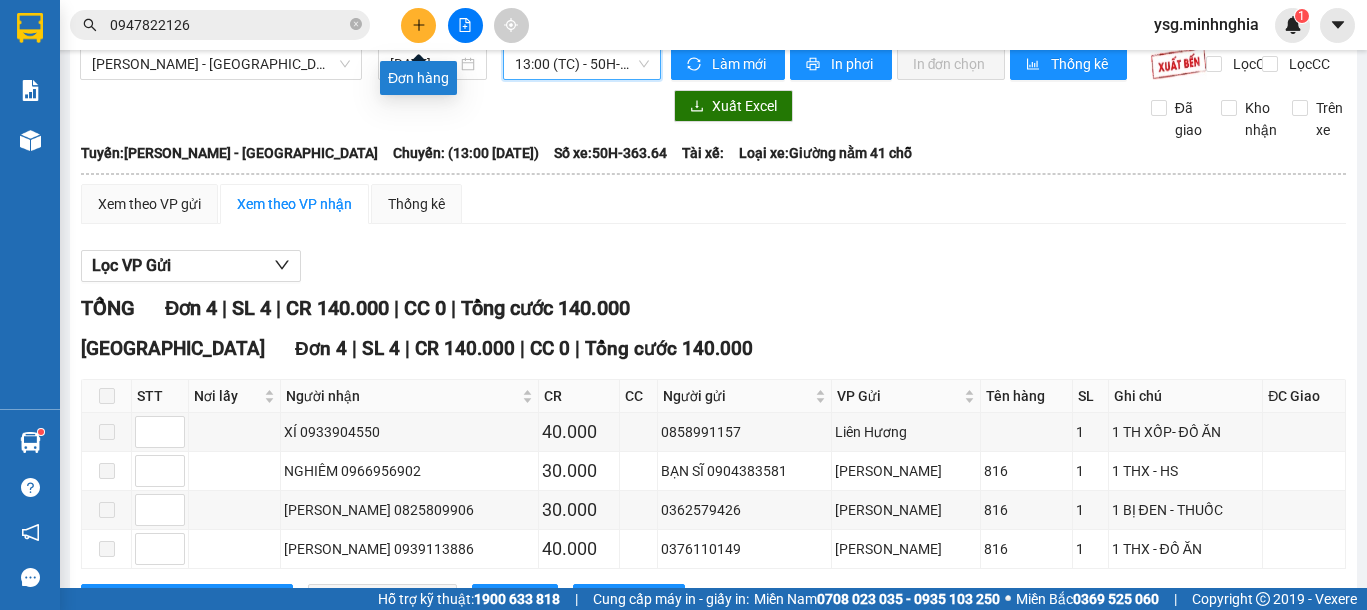 click 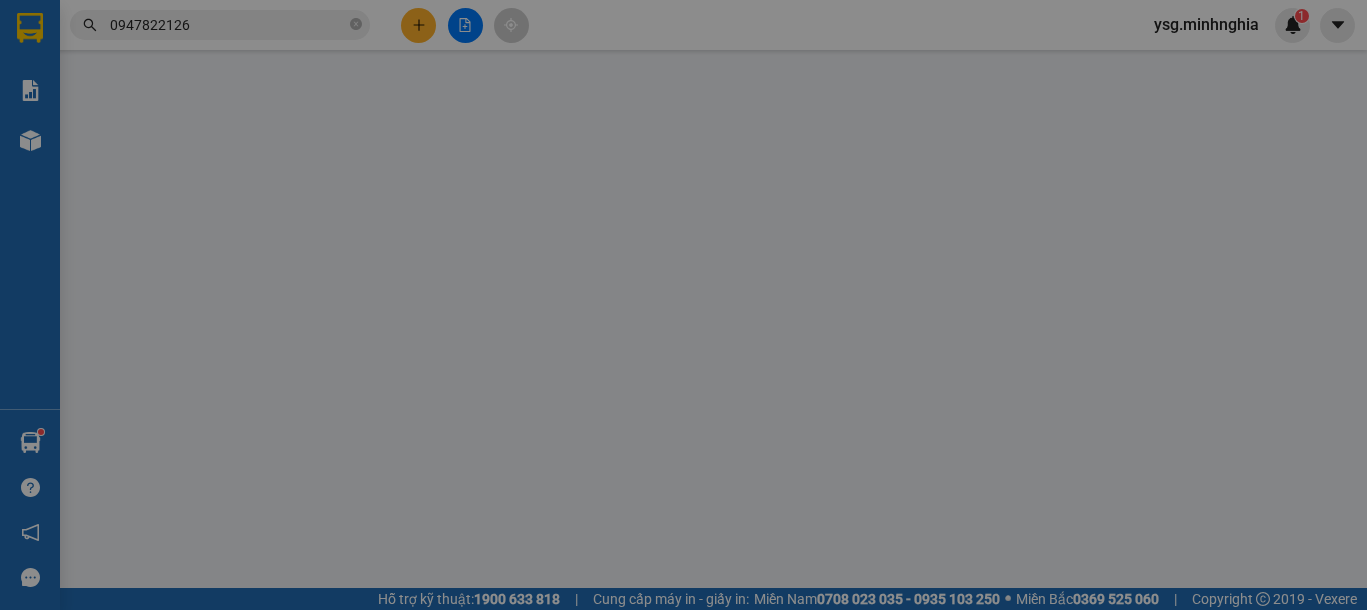 scroll, scrollTop: 0, scrollLeft: 0, axis: both 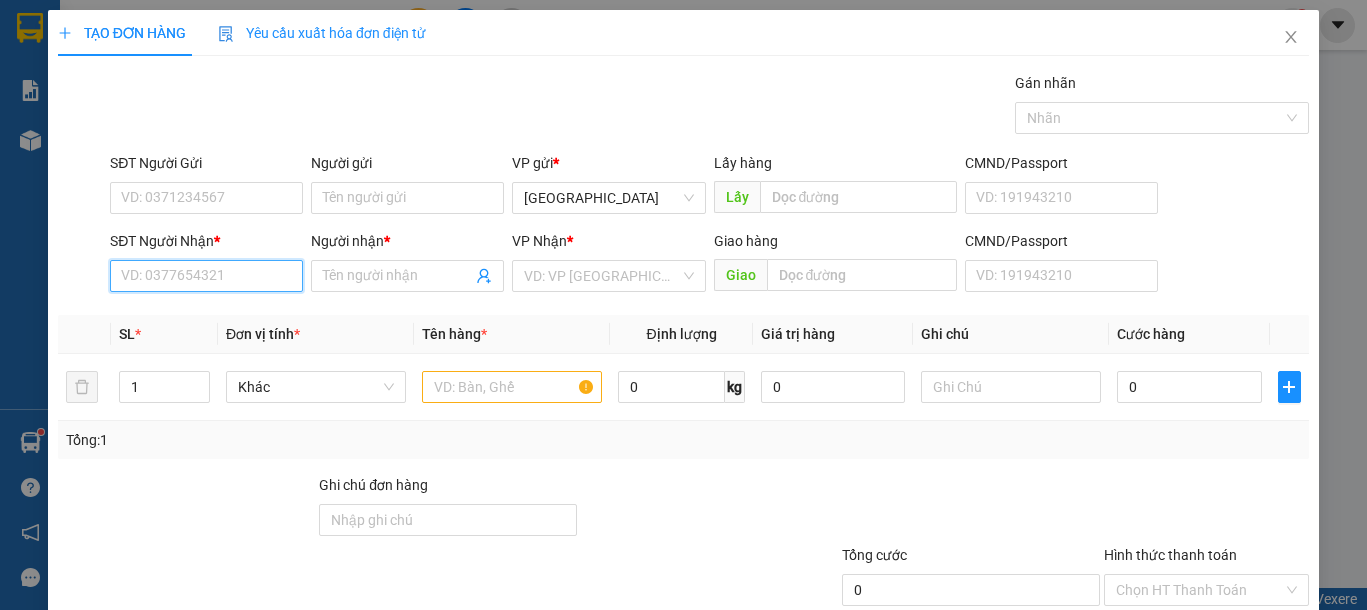 click on "SĐT Người Nhận  *" at bounding box center (206, 276) 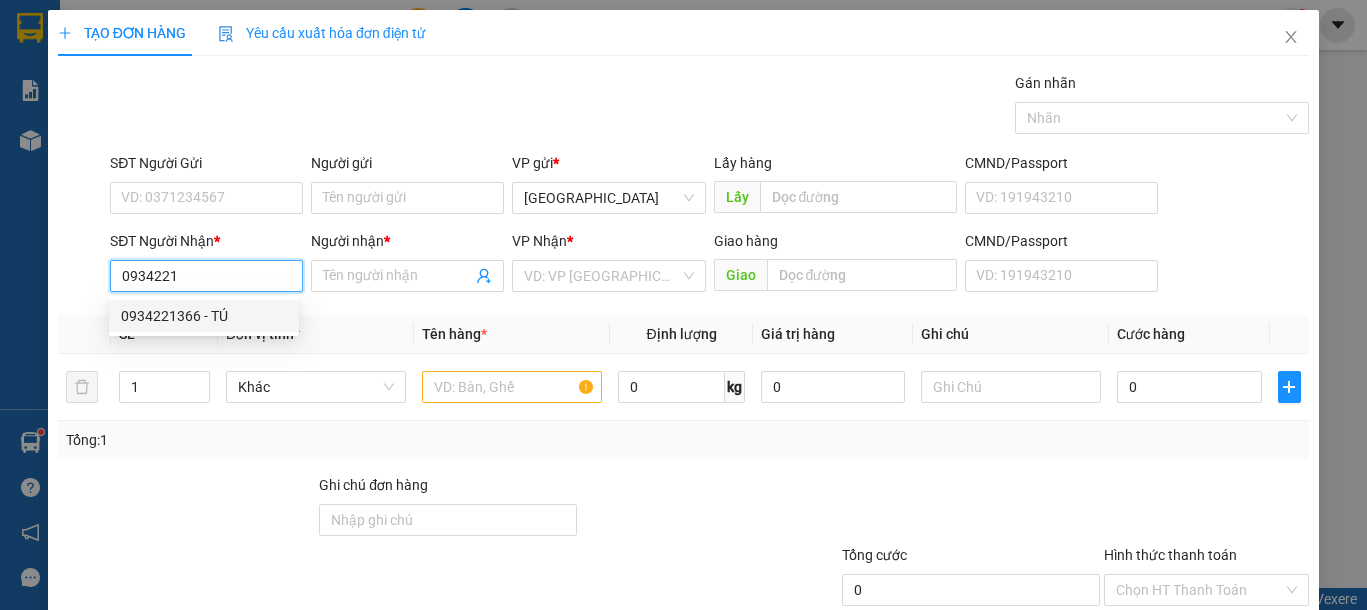click on "0934221366 - TÚ" at bounding box center [204, 316] 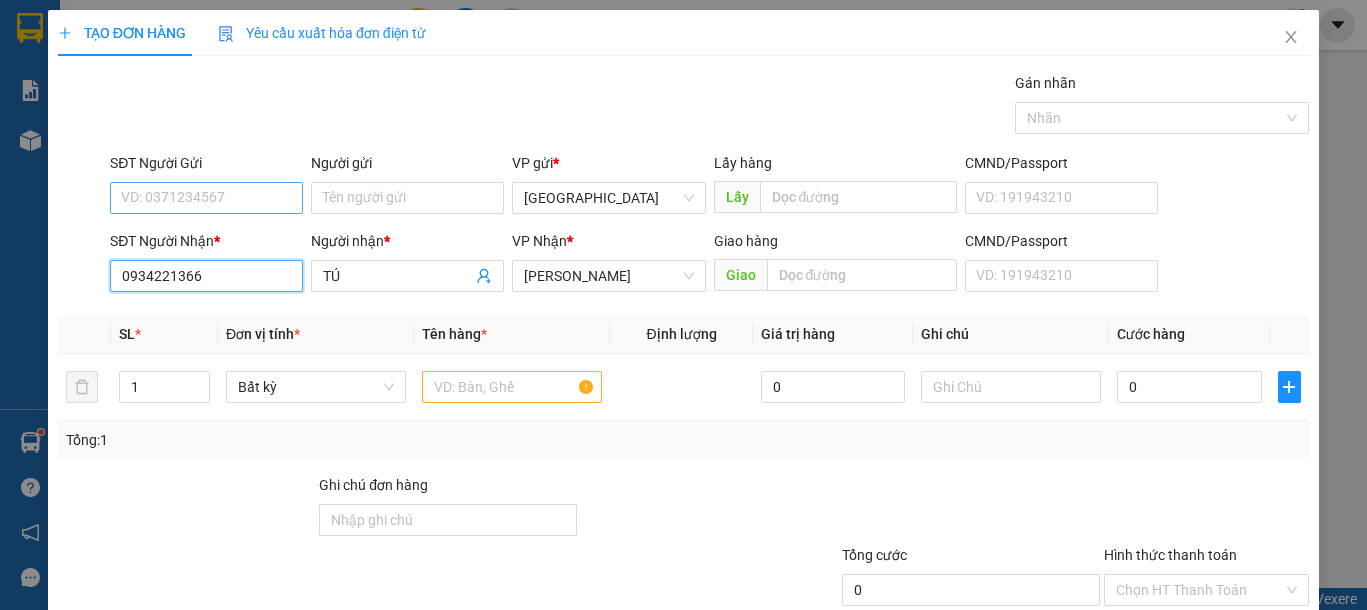 type on "0934221366" 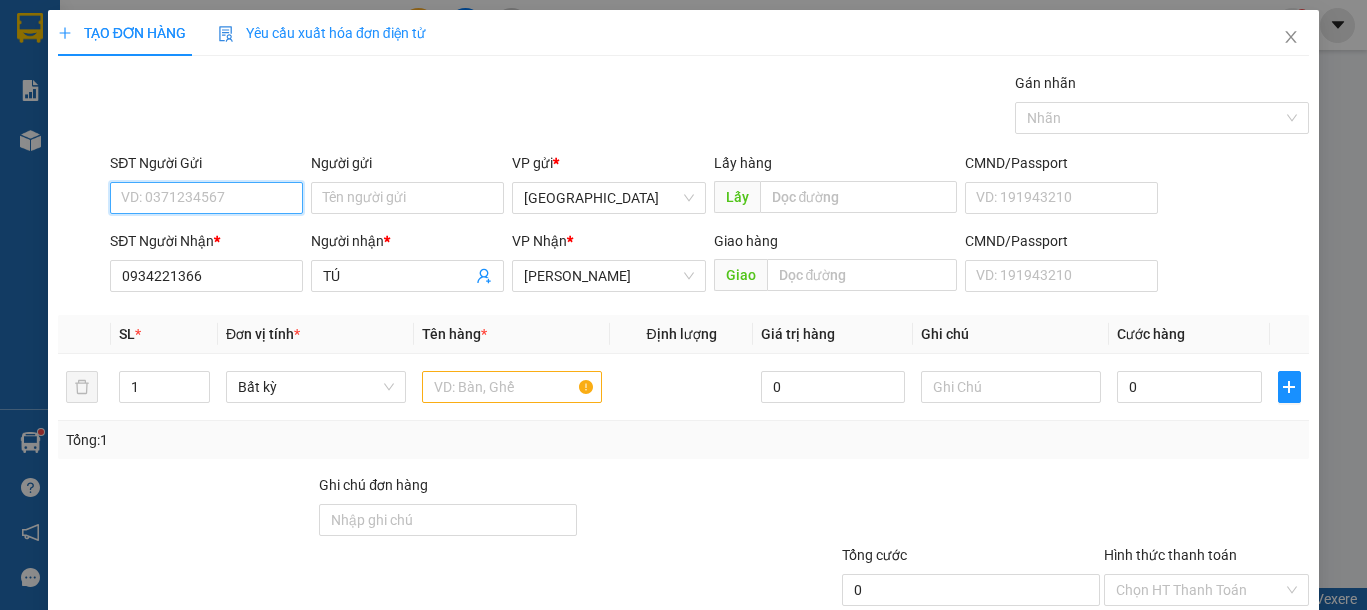 click on "SĐT Người Gửi" at bounding box center [206, 198] 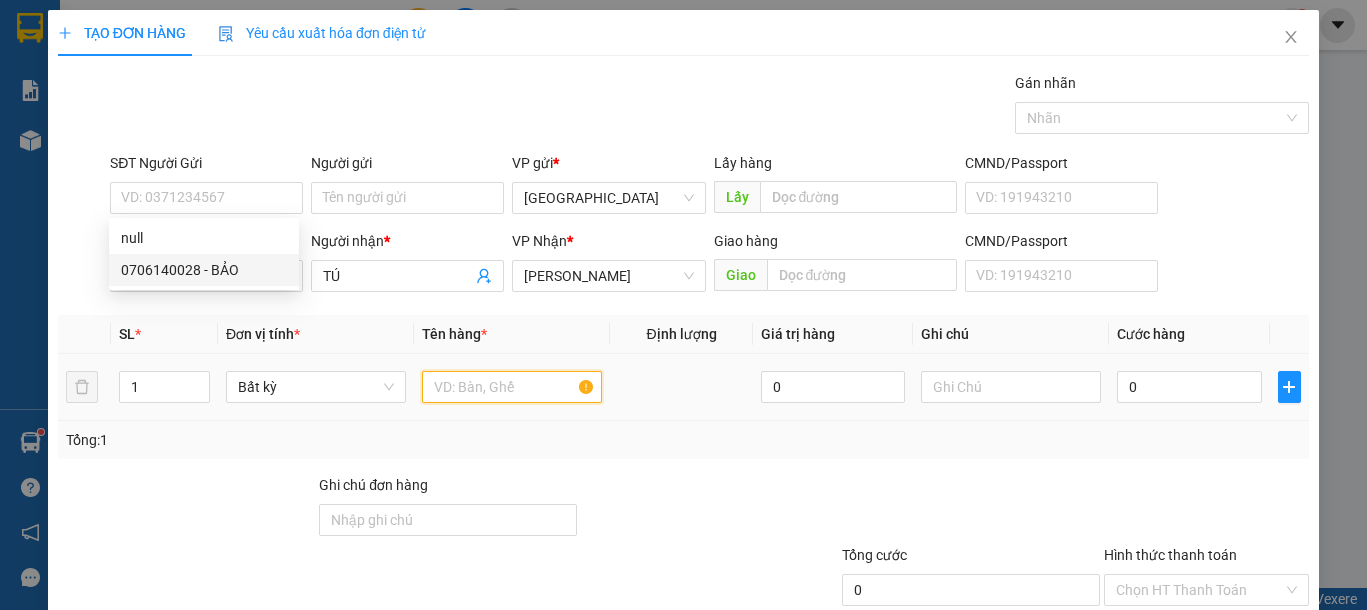 click at bounding box center [512, 387] 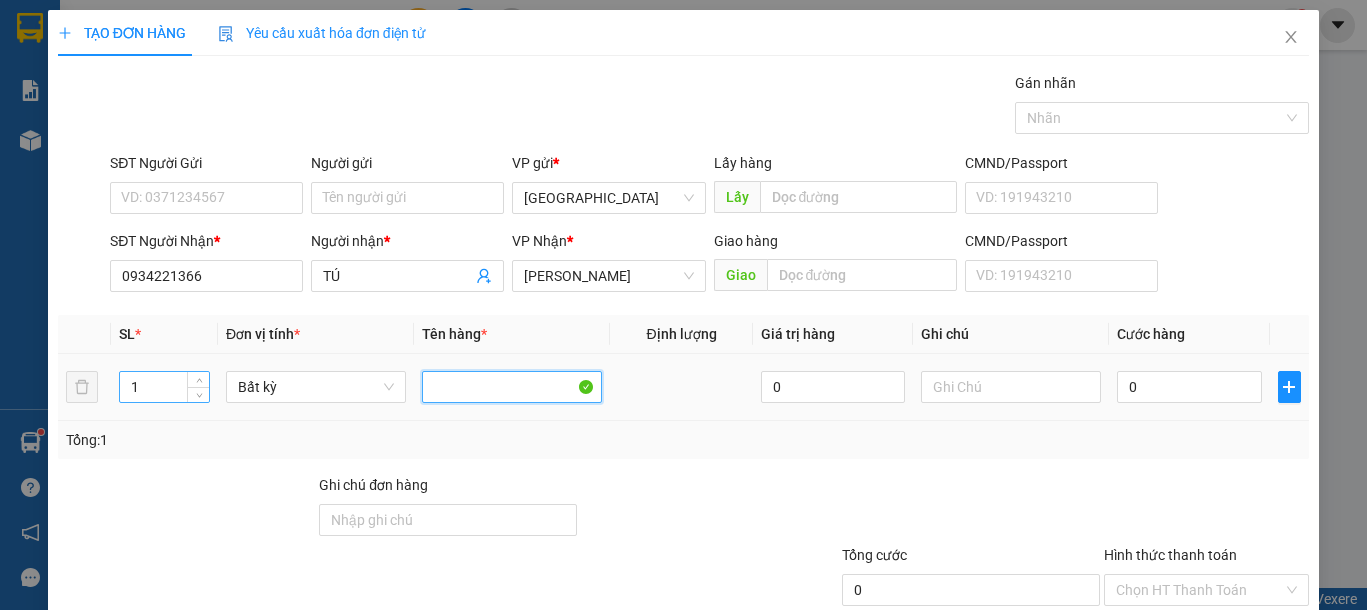 type 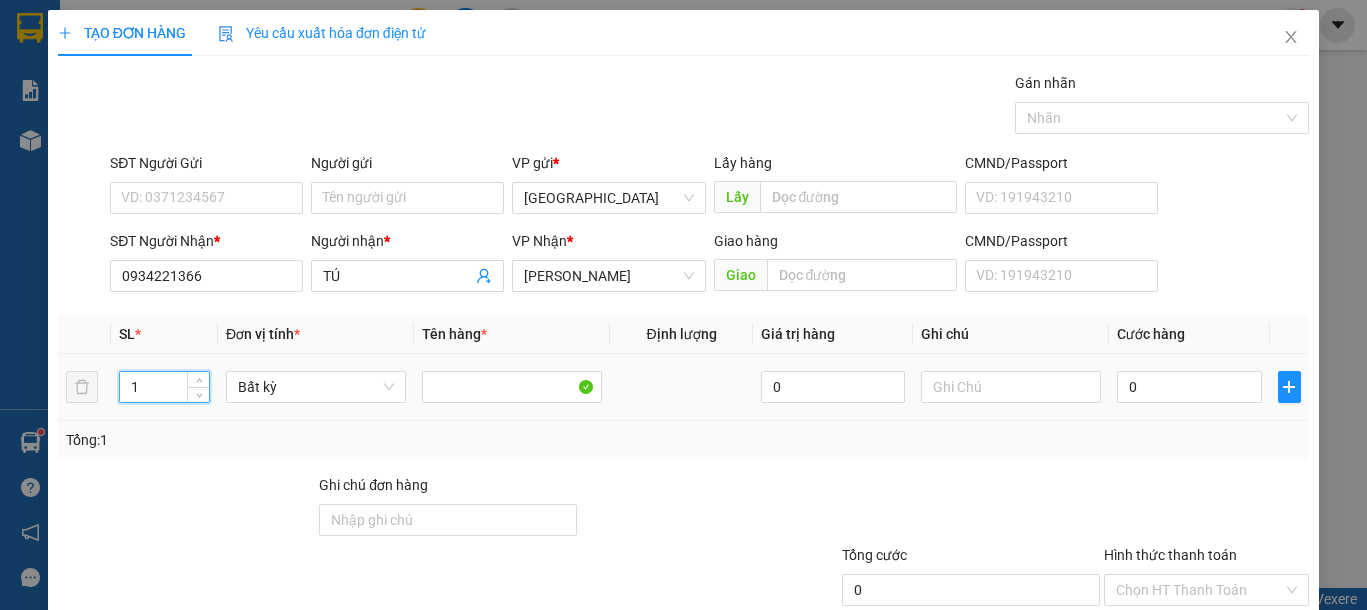 drag, startPoint x: 143, startPoint y: 390, endPoint x: 123, endPoint y: 387, distance: 20.22375 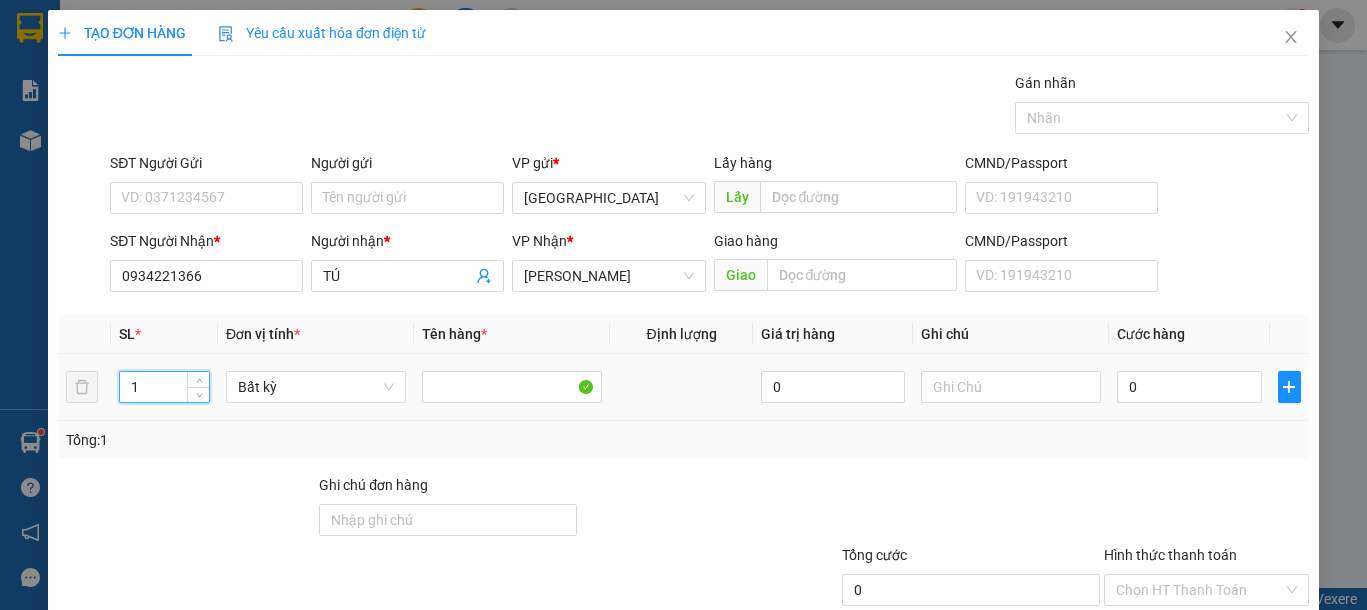 click on "1" at bounding box center [164, 387] 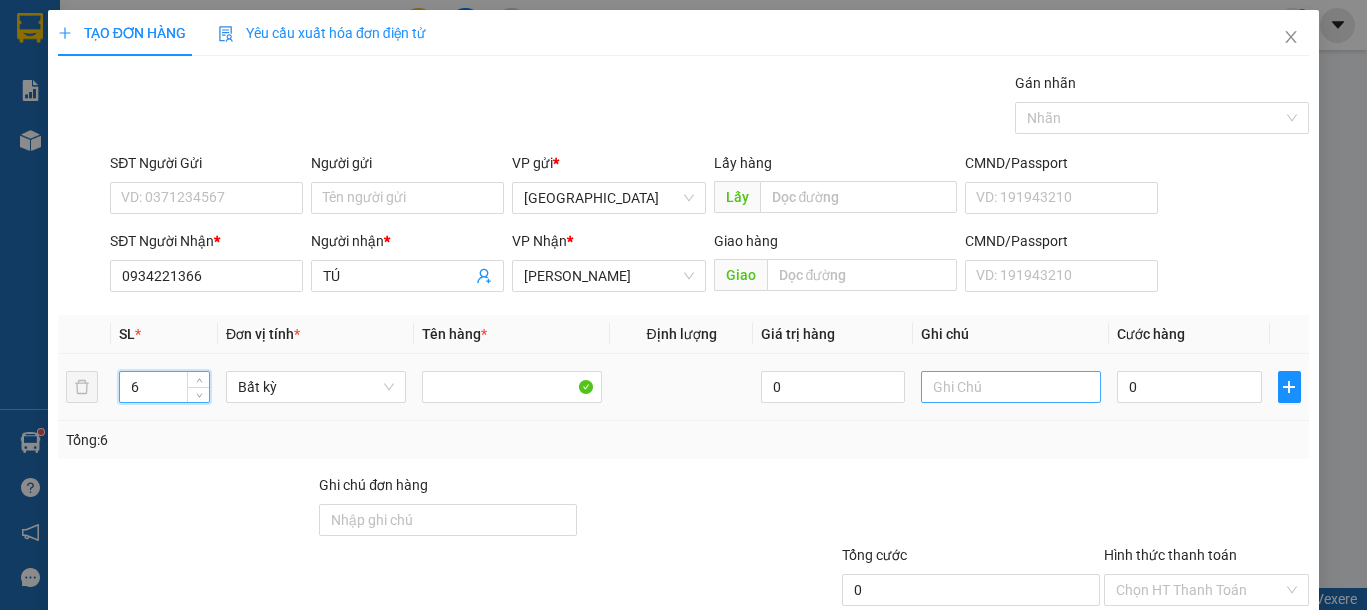type on "6" 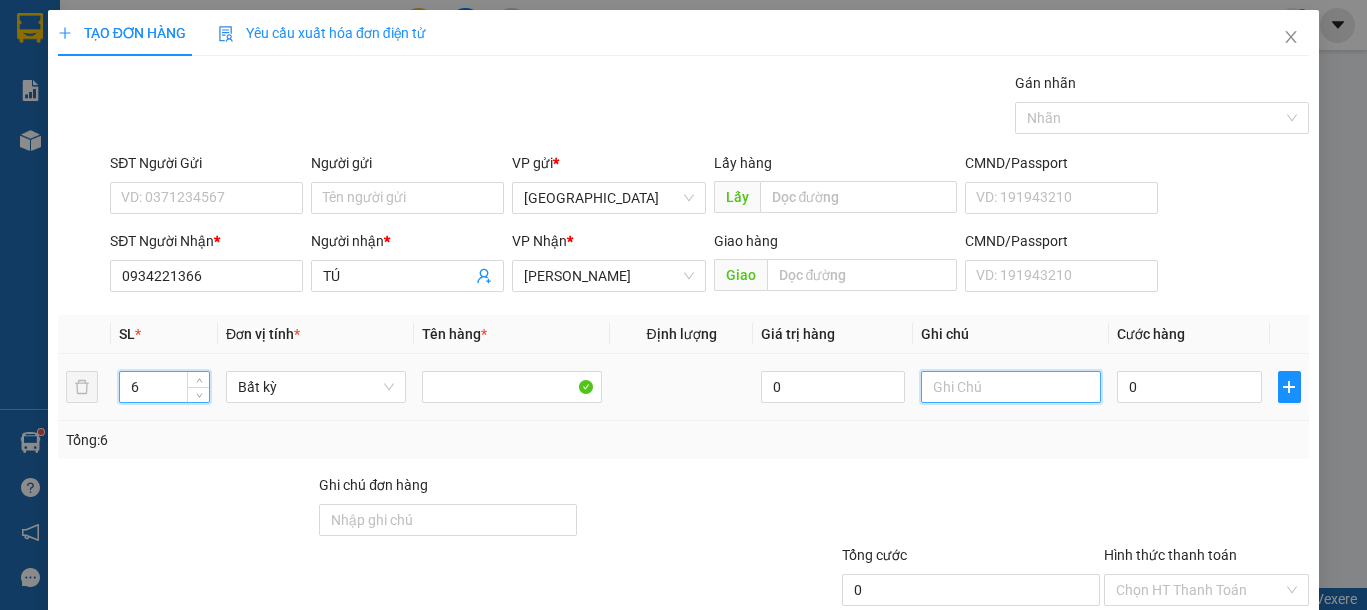 click at bounding box center (1011, 387) 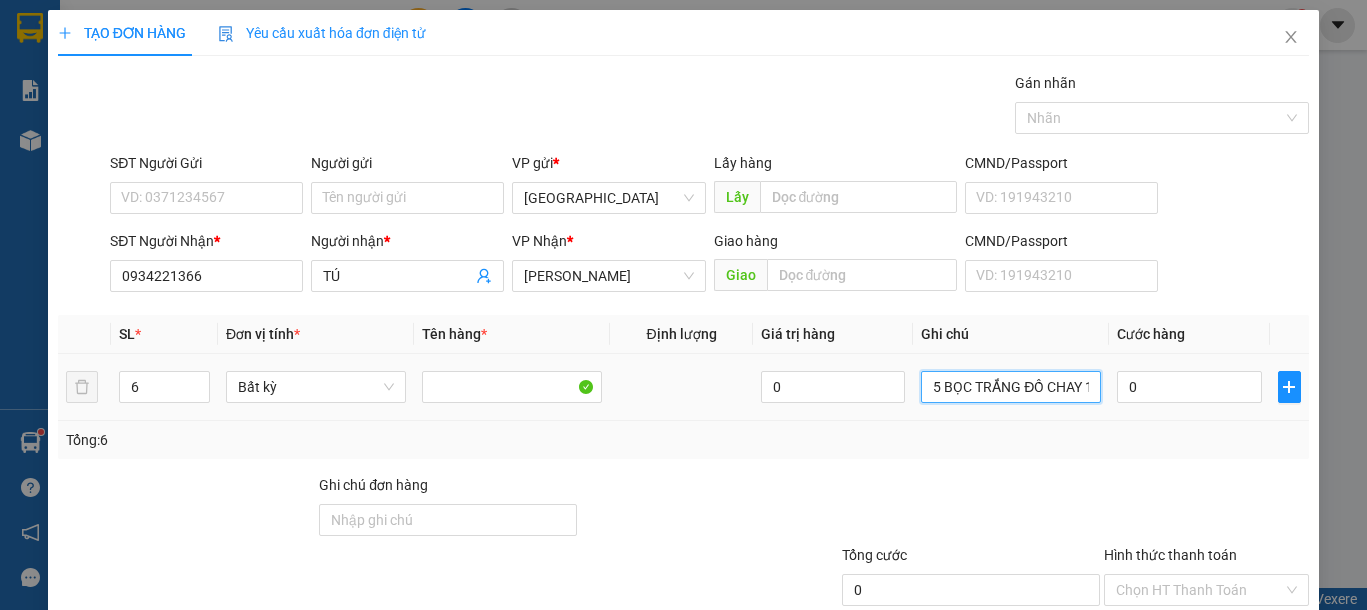 scroll, scrollTop: 0, scrollLeft: 7, axis: horizontal 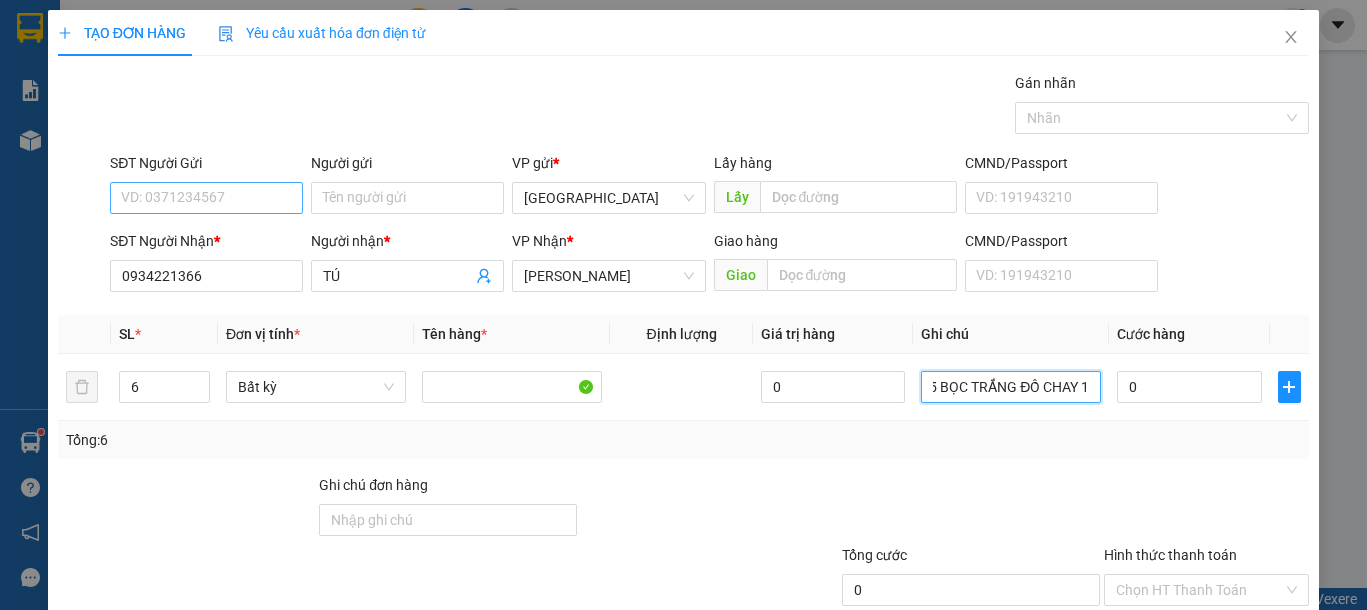 type on "5 BỌC TRẮNG ĐỒ CHAY 1" 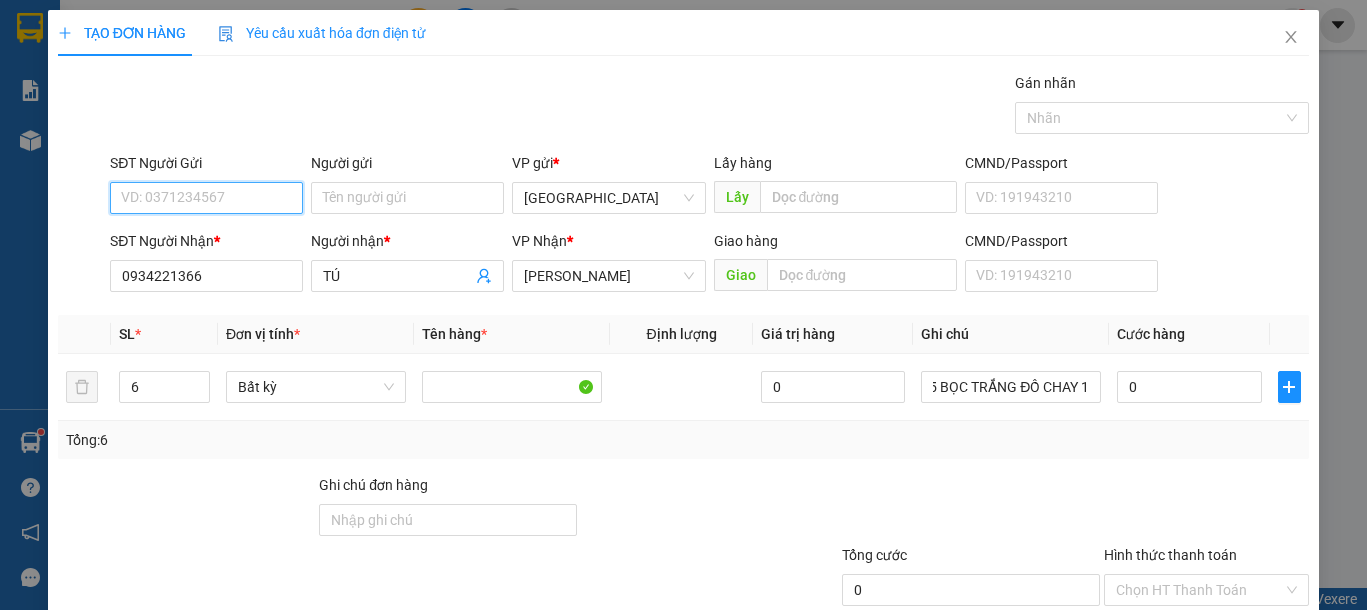 scroll, scrollTop: 0, scrollLeft: 0, axis: both 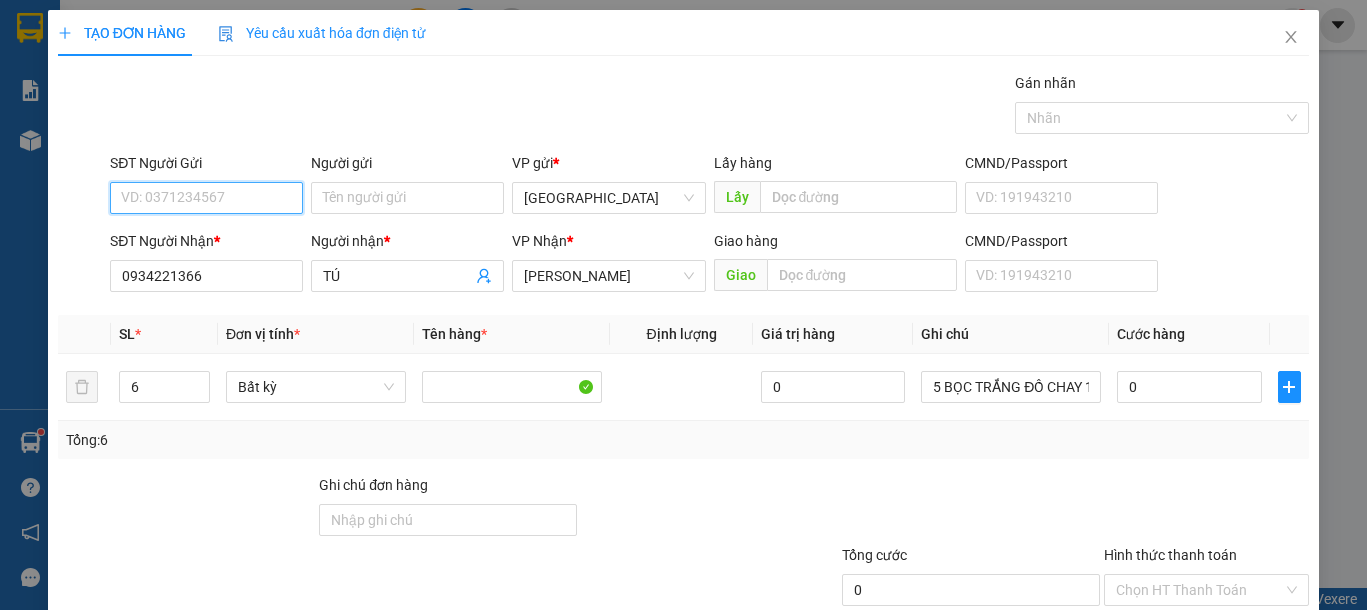 click on "SĐT Người Gửi" at bounding box center [206, 198] 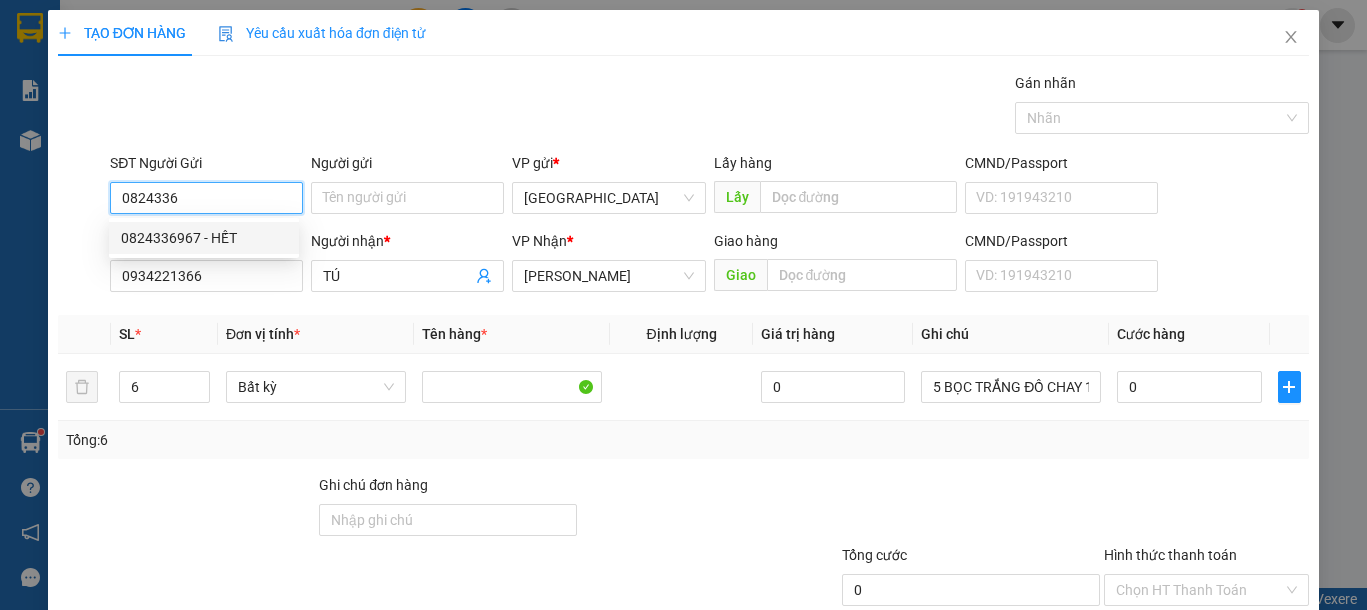 click on "0824336967 - HẾT" at bounding box center (204, 238) 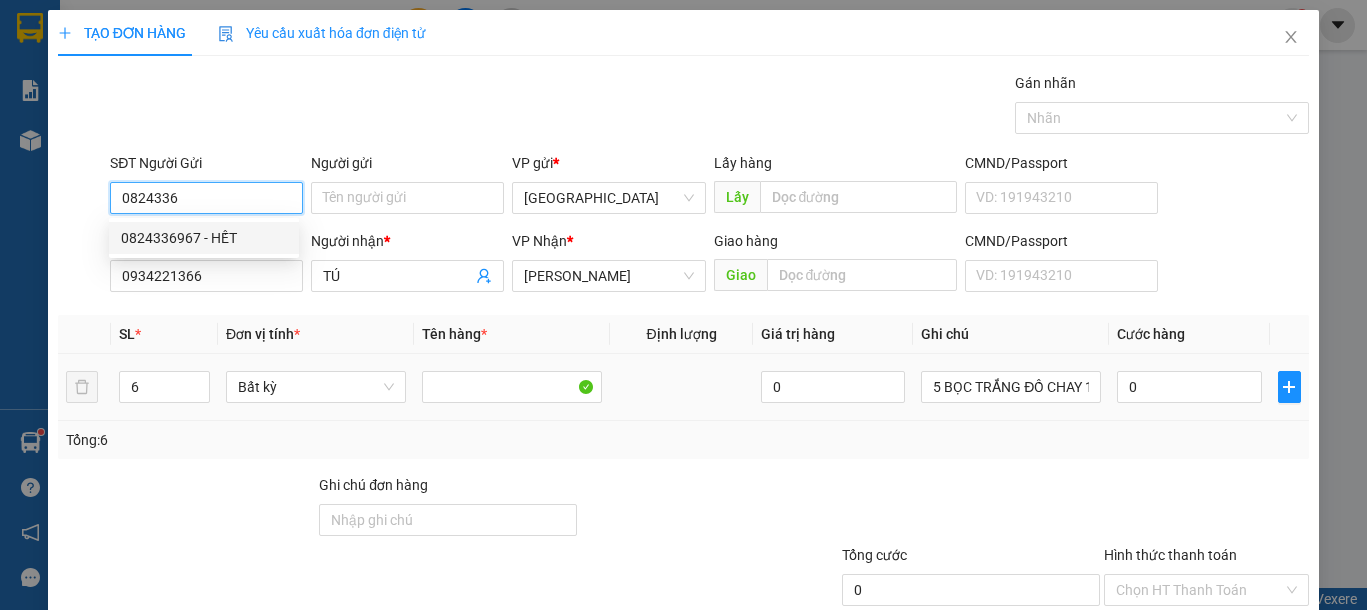 type on "0824336967" 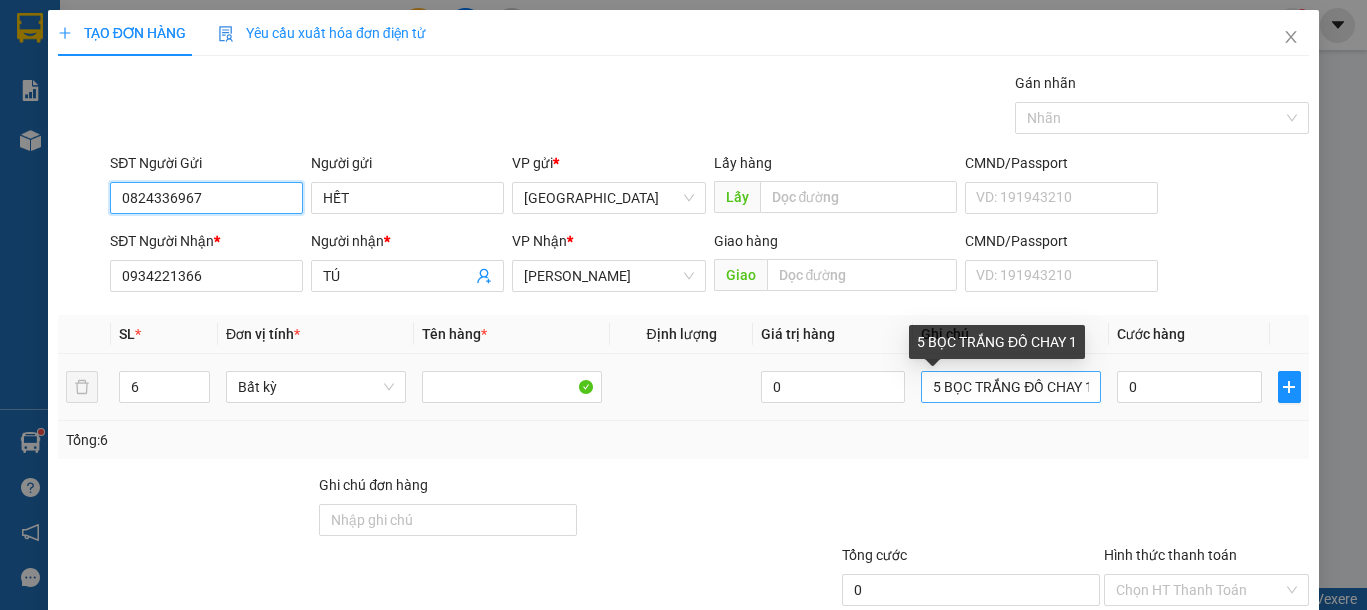 type on "0824336967" 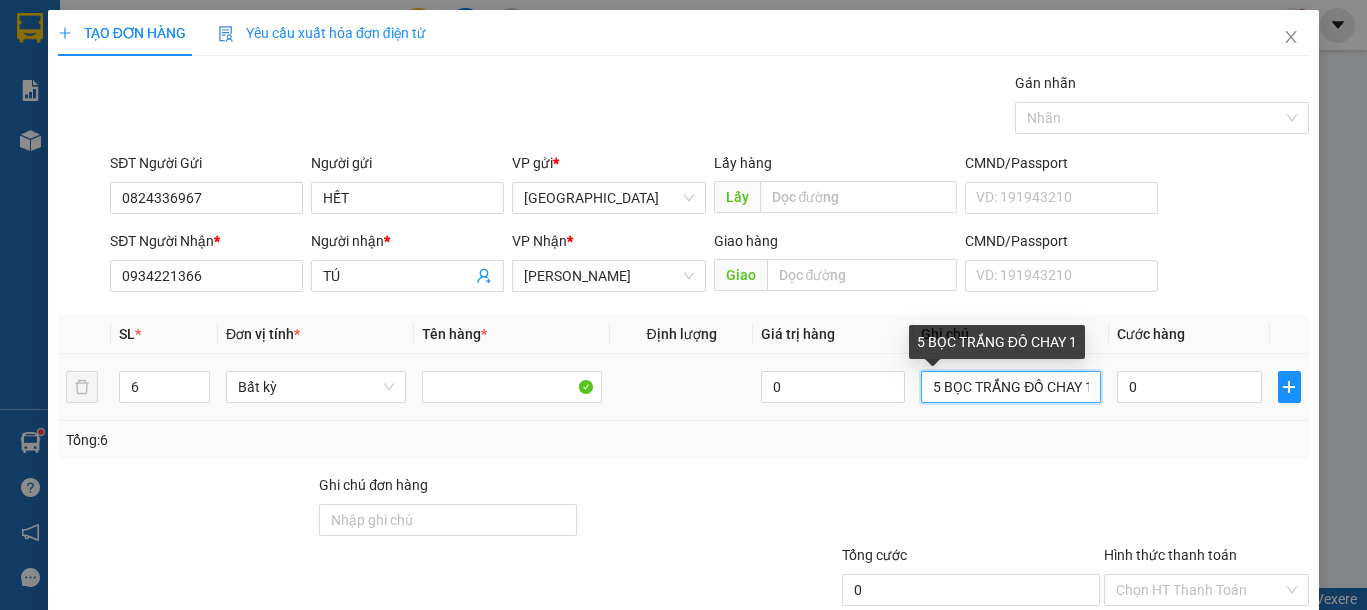 click on "5 BỌC TRẮNG ĐỒ CHAY 1" at bounding box center (1011, 387) 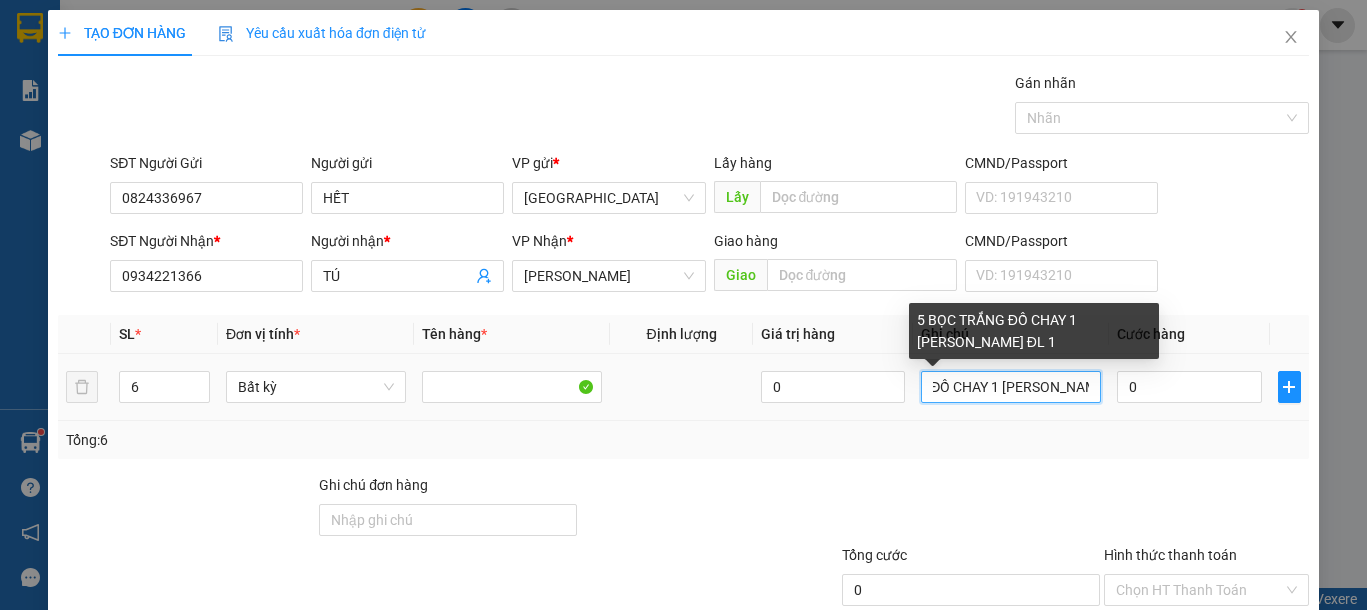 scroll, scrollTop: 0, scrollLeft: 100, axis: horizontal 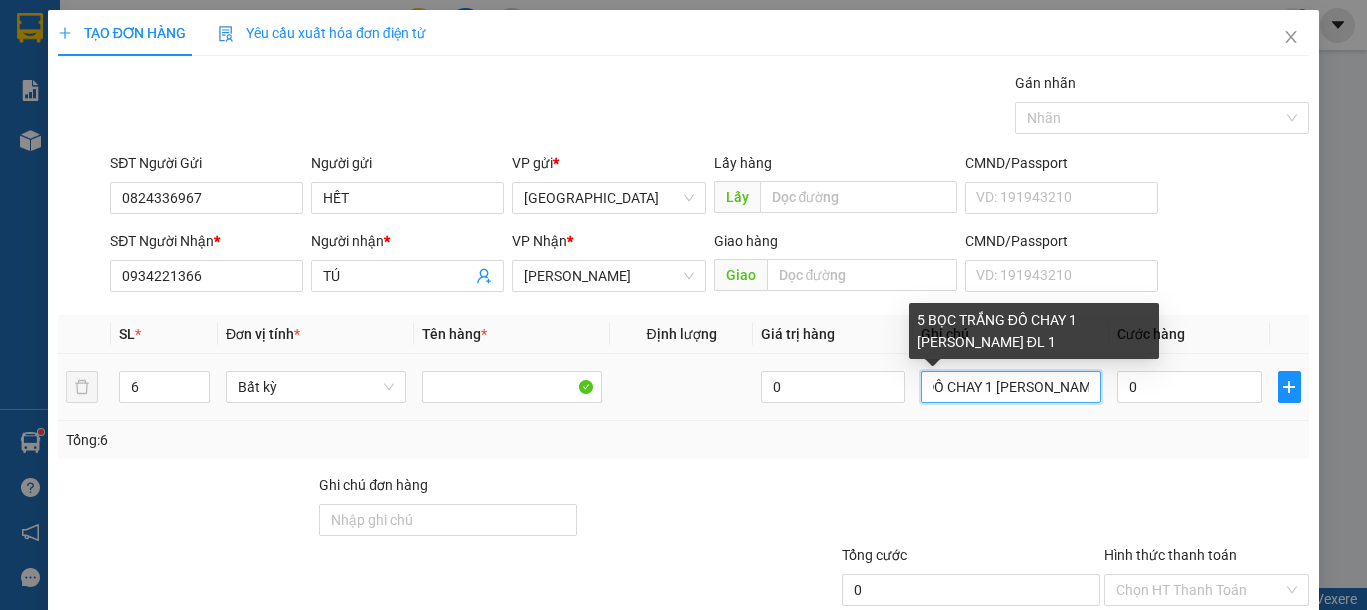 click on "5 BỌC TRẮNG ĐỒ CHAY 1 CUC VÀNG ĐL 1" at bounding box center [1011, 387] 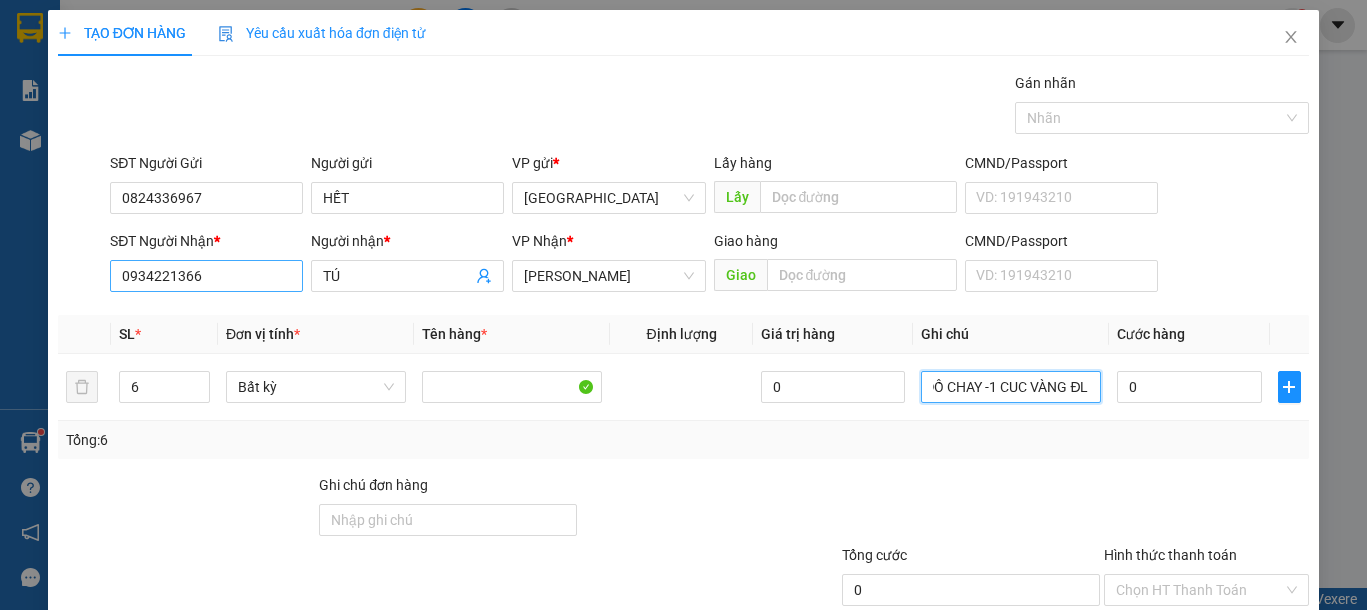type on "5 BỌC TRẮNG ĐỒ CHAY -1 CUC VÀNG ĐL 1" 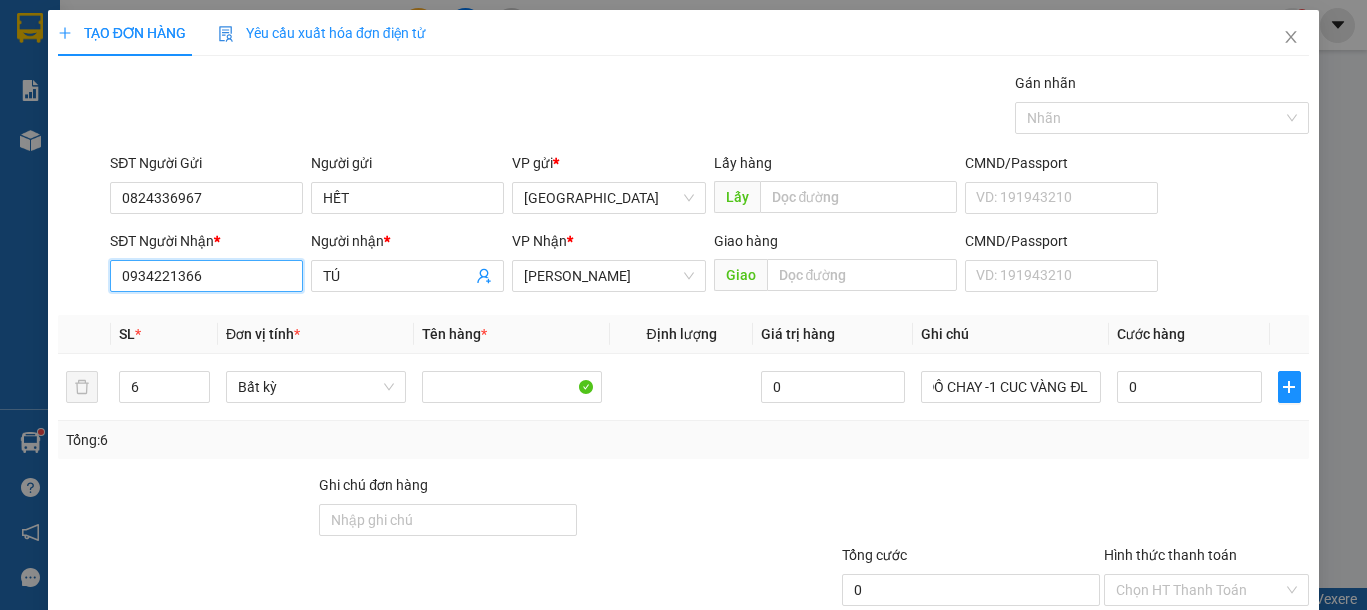 scroll, scrollTop: 0, scrollLeft: 0, axis: both 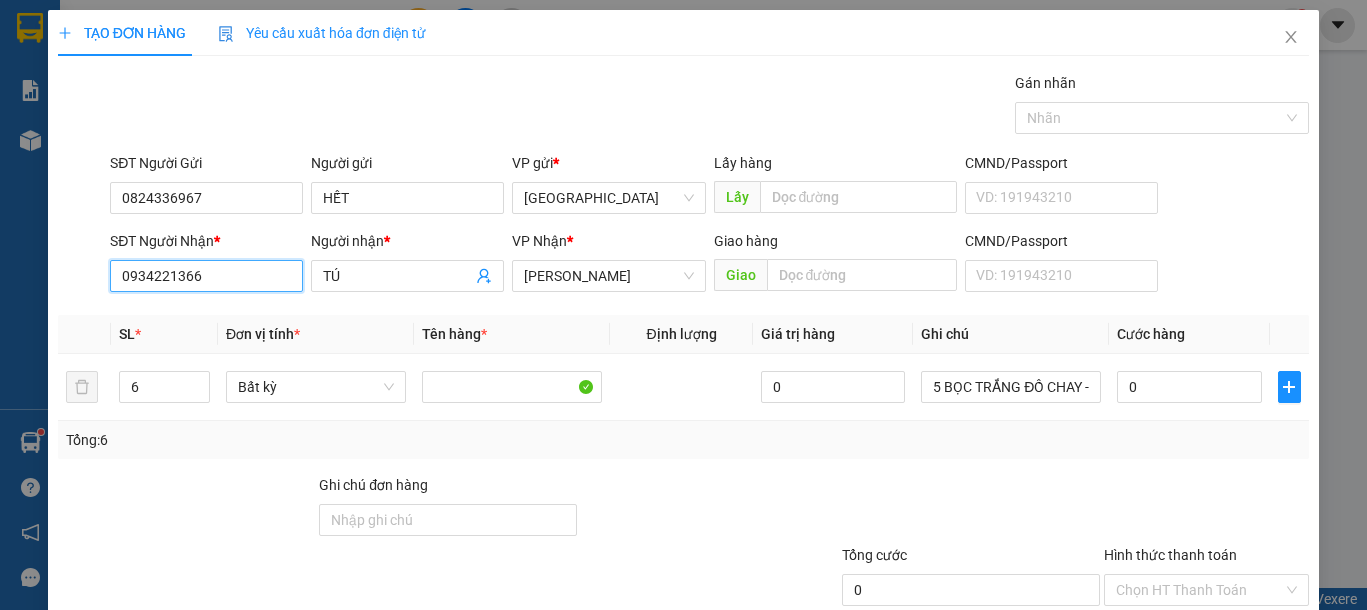 drag, startPoint x: 221, startPoint y: 272, endPoint x: 62, endPoint y: 298, distance: 161.11176 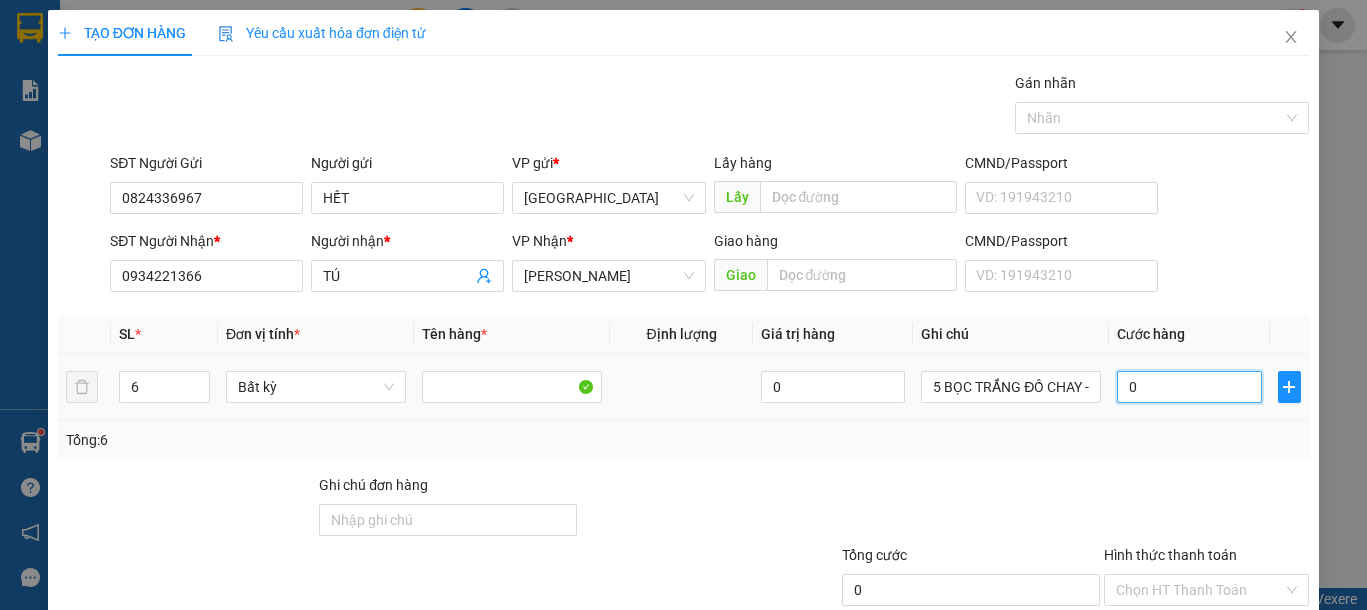 click on "0" at bounding box center [1189, 387] 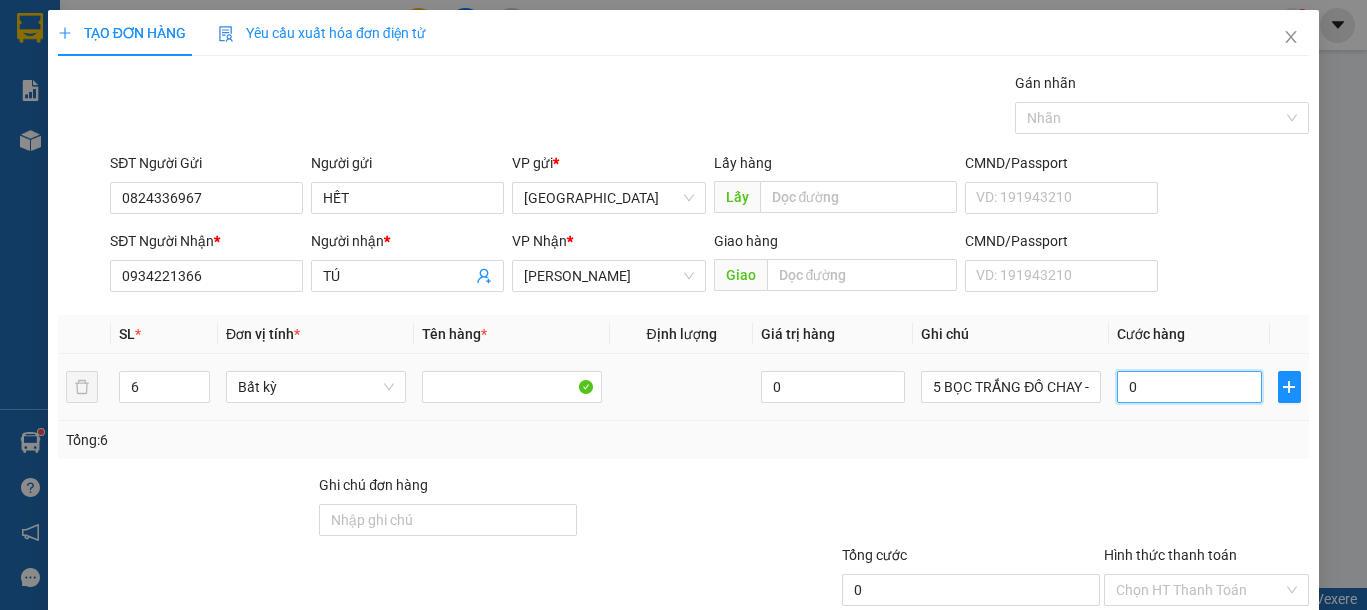 type on "3" 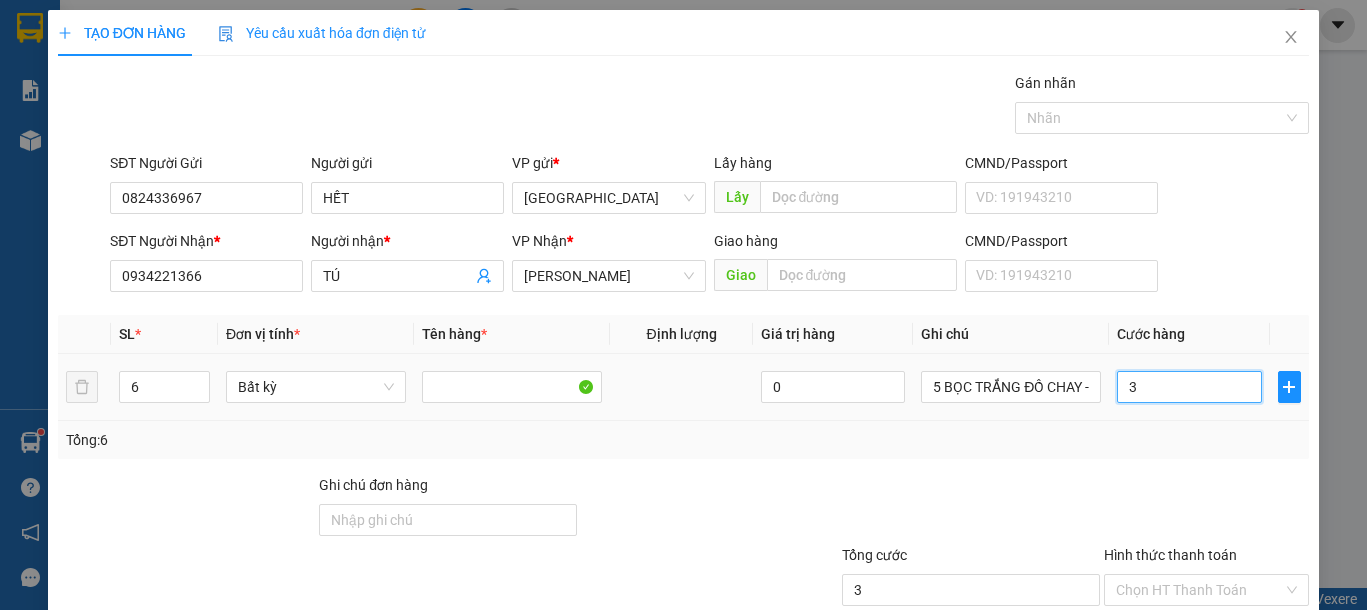 type on "35" 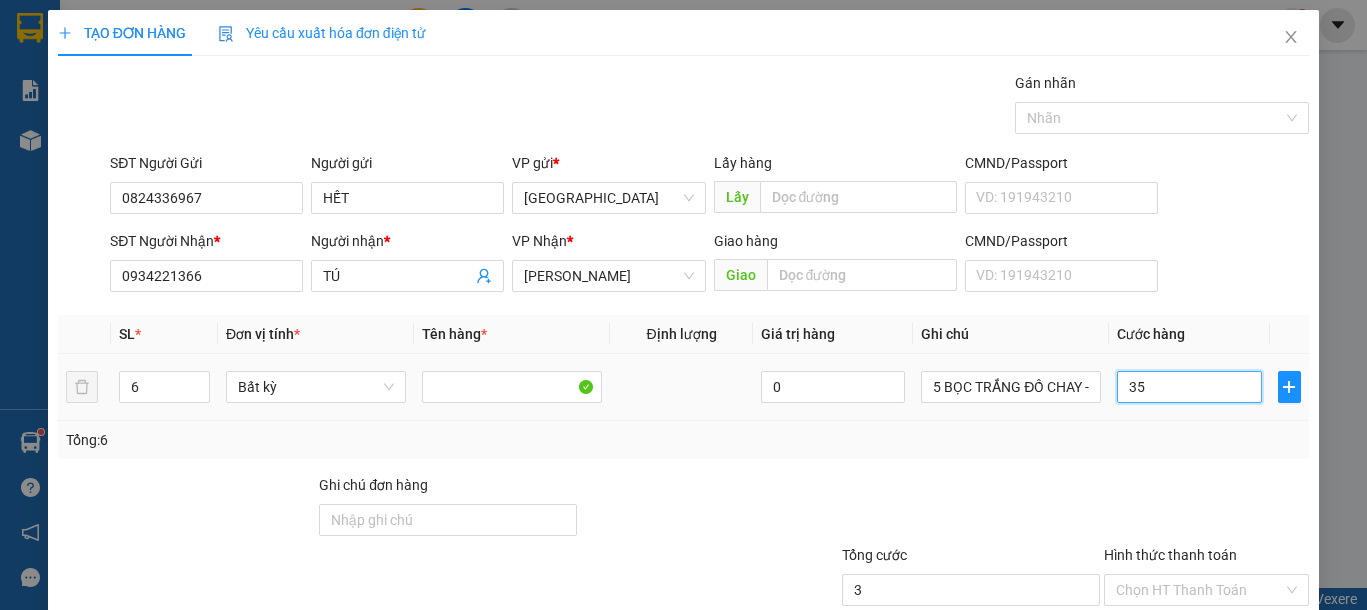 type on "35" 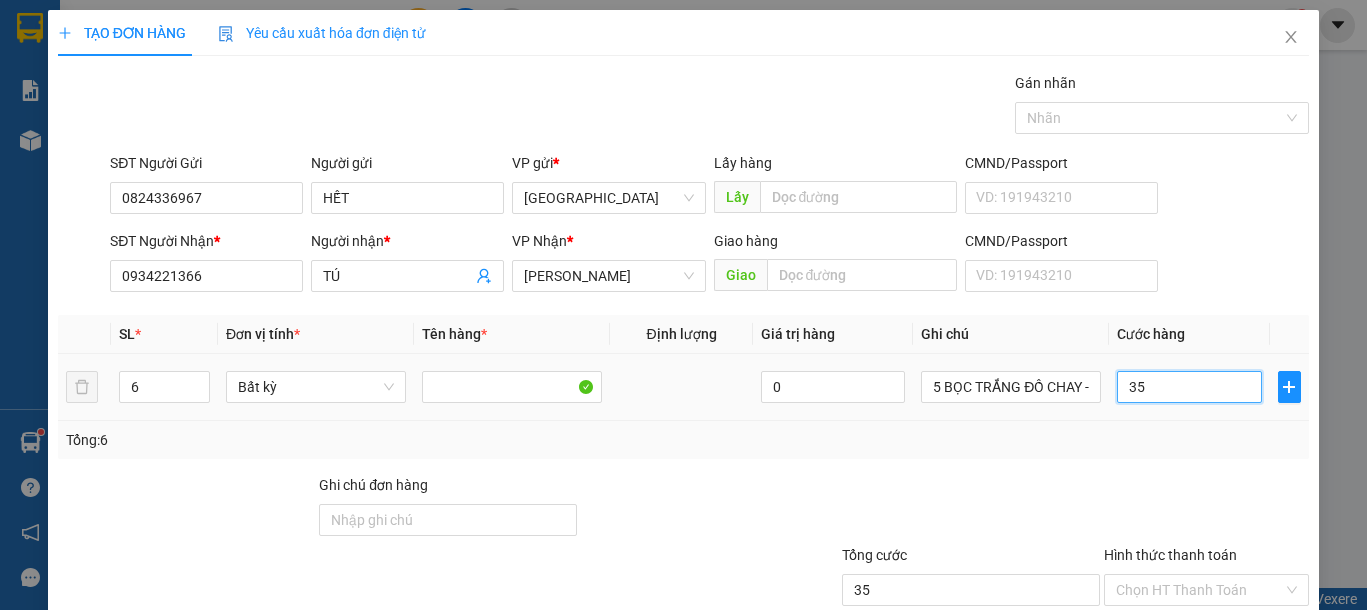 type on "350" 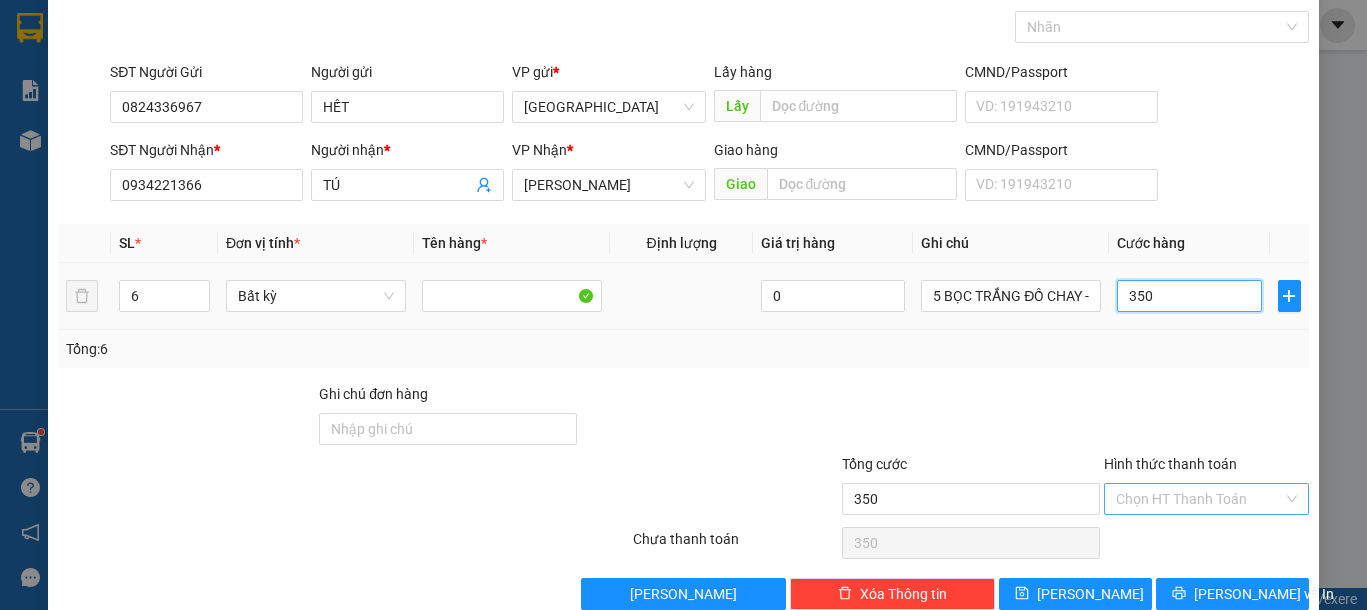 scroll, scrollTop: 130, scrollLeft: 0, axis: vertical 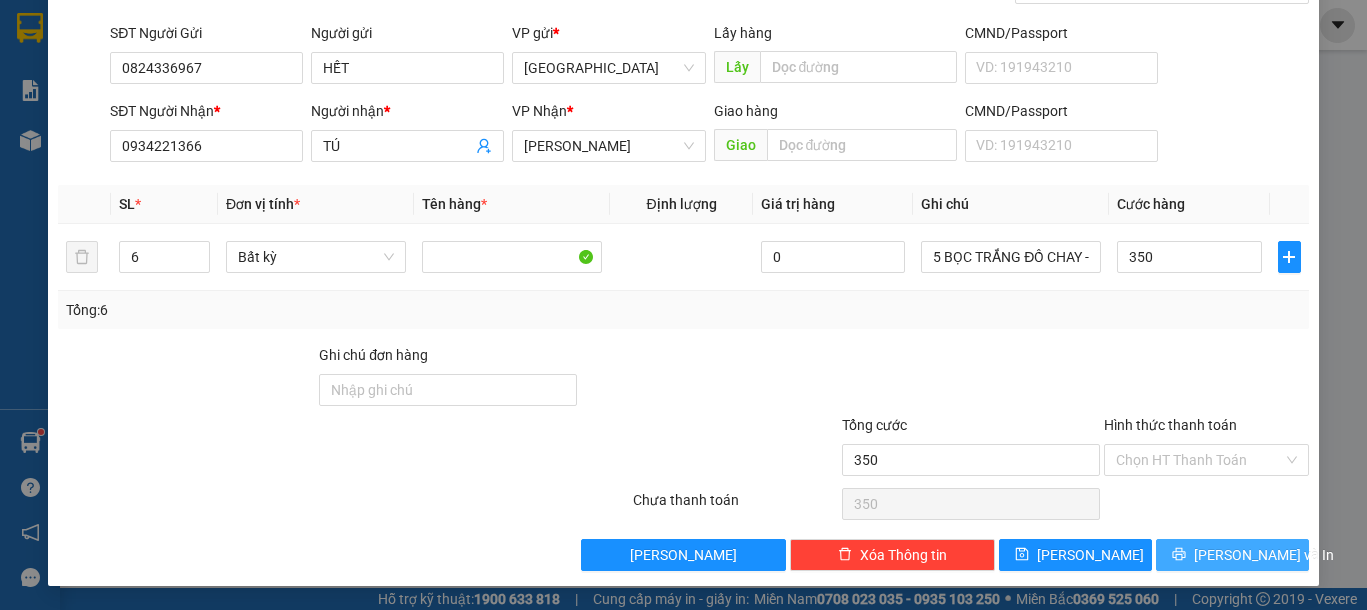 type on "350.000" 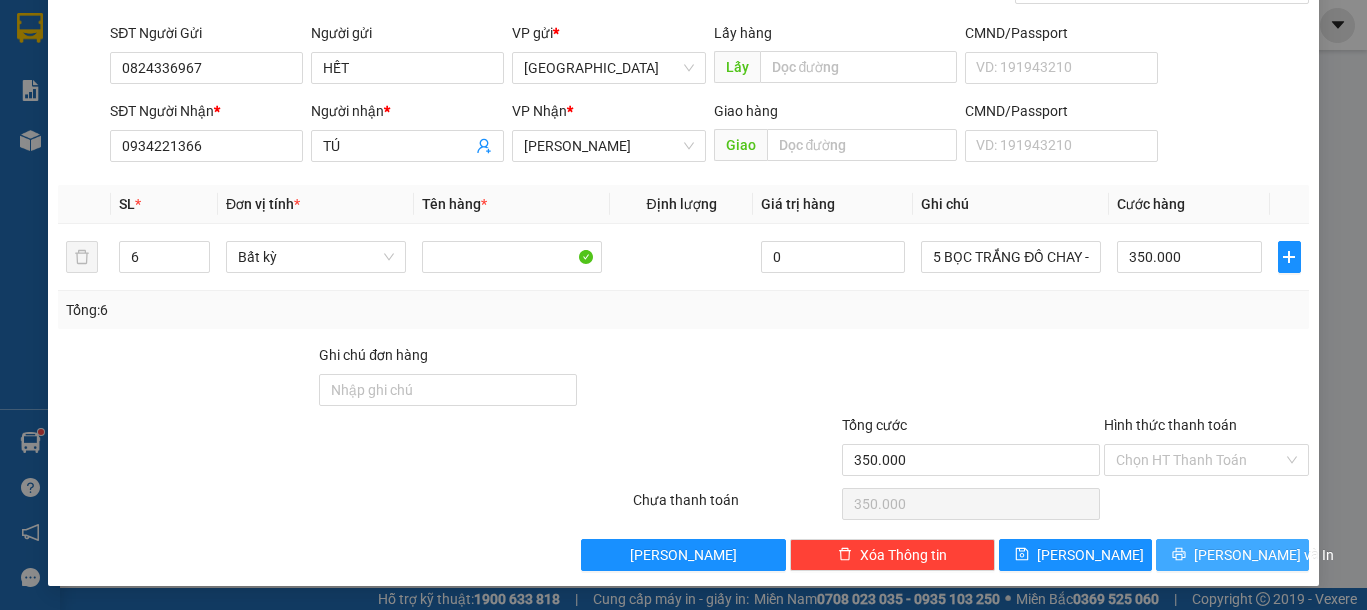 click on "[PERSON_NAME] và In" at bounding box center (1232, 555) 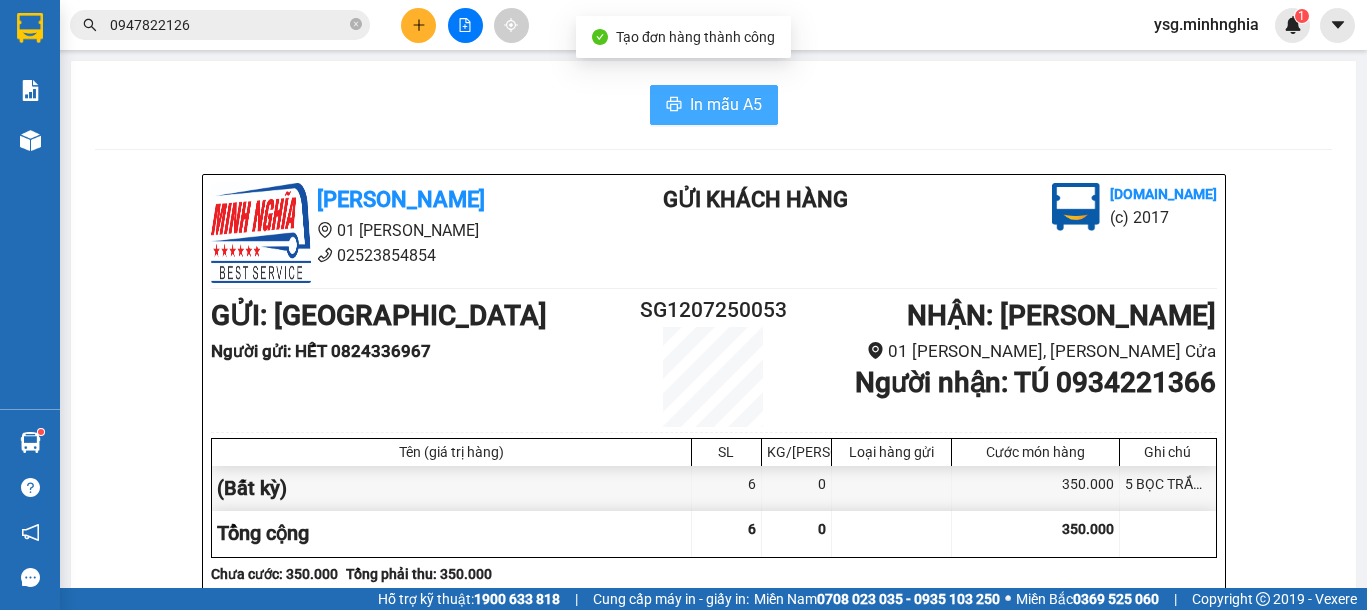 click on "In mẫu A5" at bounding box center [714, 105] 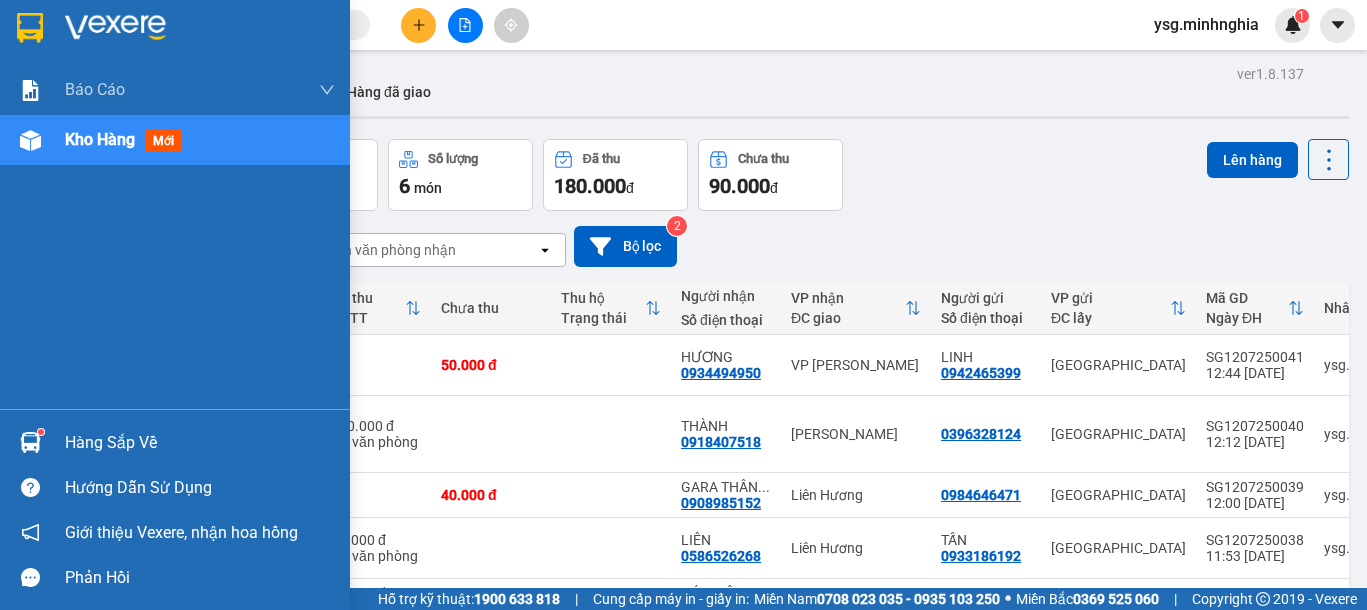 scroll, scrollTop: 0, scrollLeft: 0, axis: both 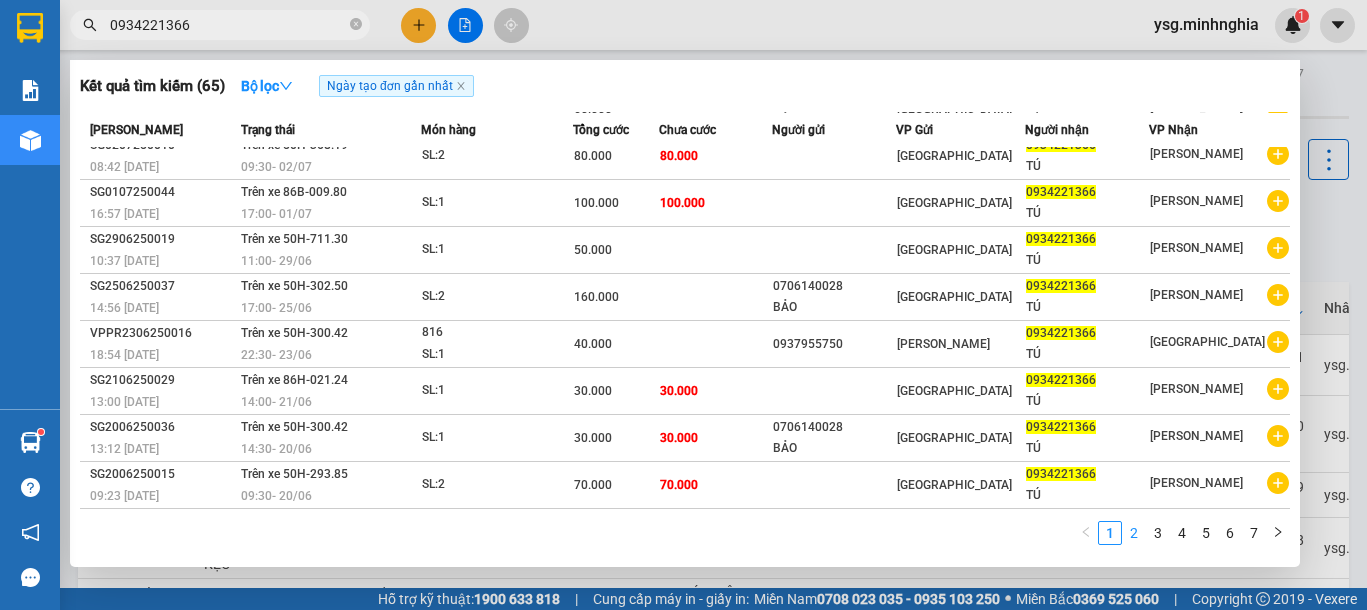 type on "0934221366" 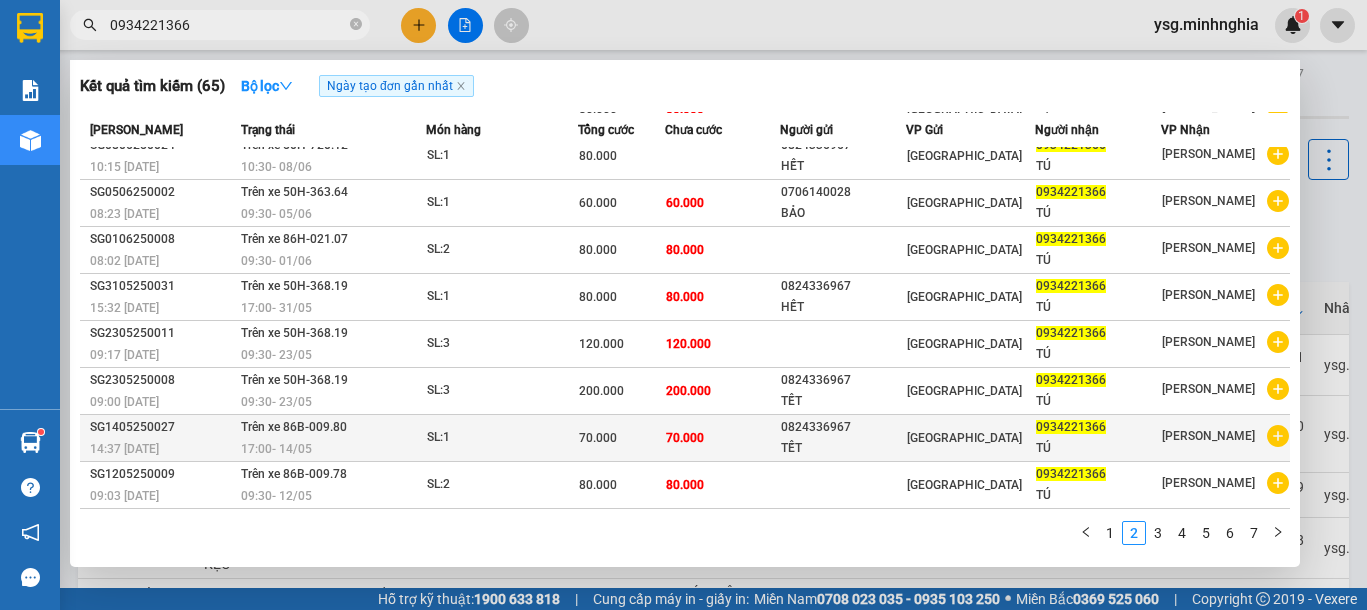 scroll, scrollTop: 0, scrollLeft: 0, axis: both 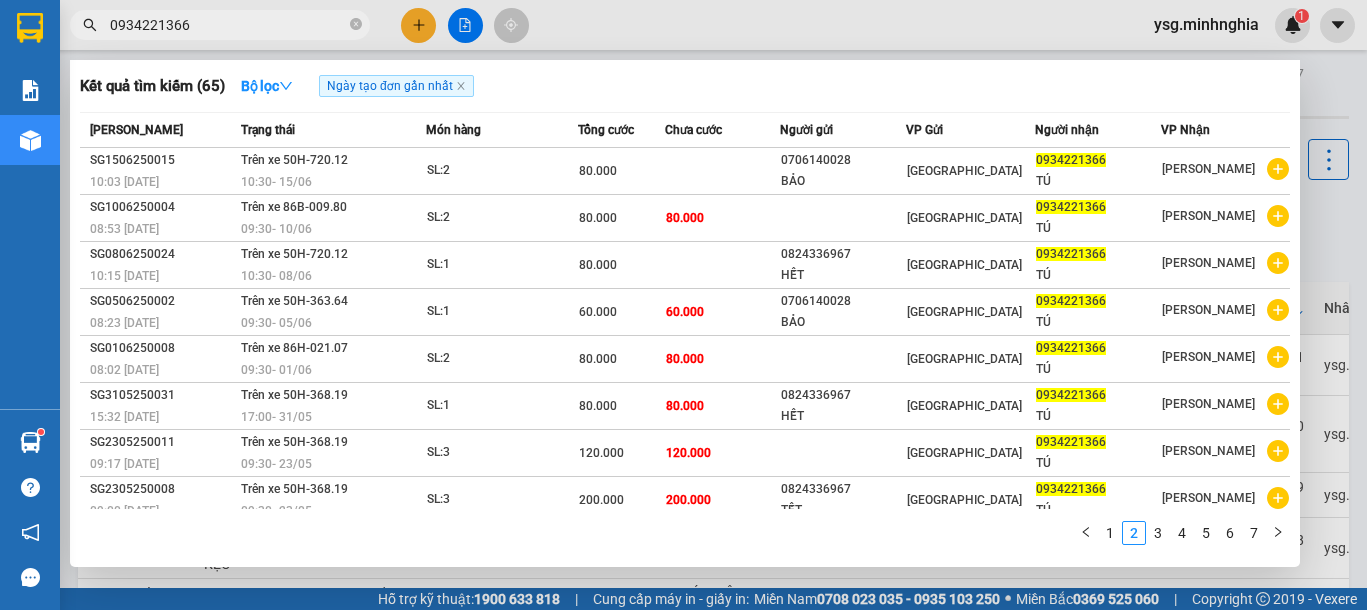 drag, startPoint x: 359, startPoint y: 24, endPoint x: 118, endPoint y: 63, distance: 244.13521 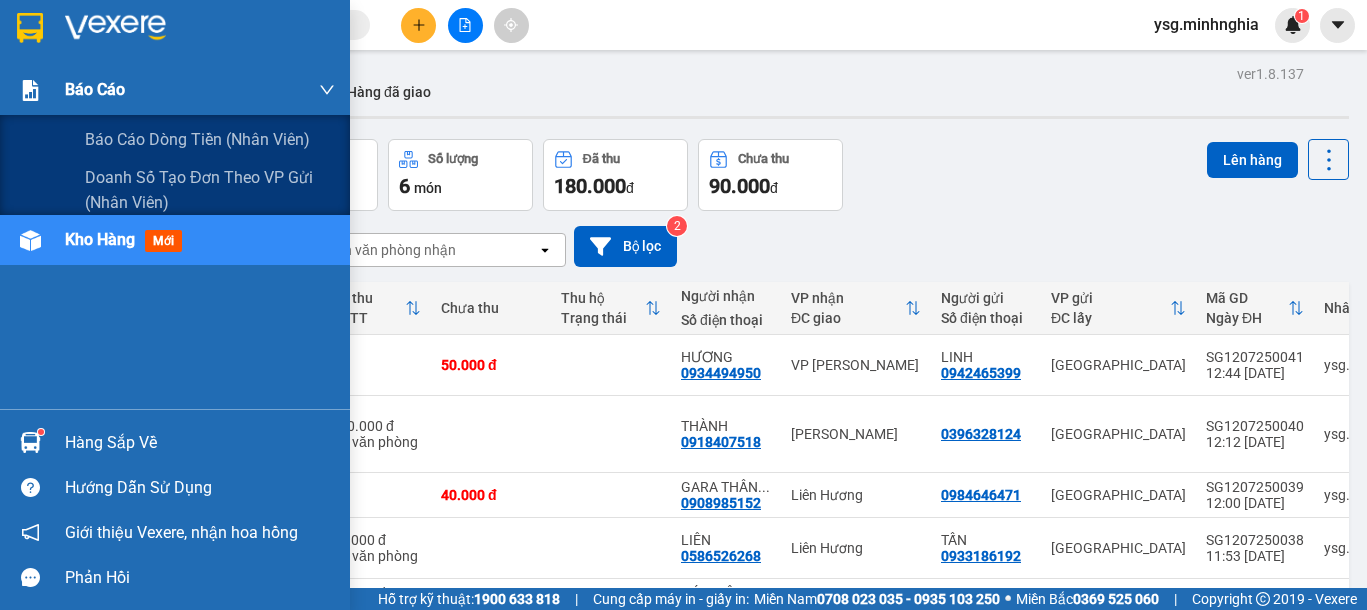click on "Báo cáo" at bounding box center [200, 90] 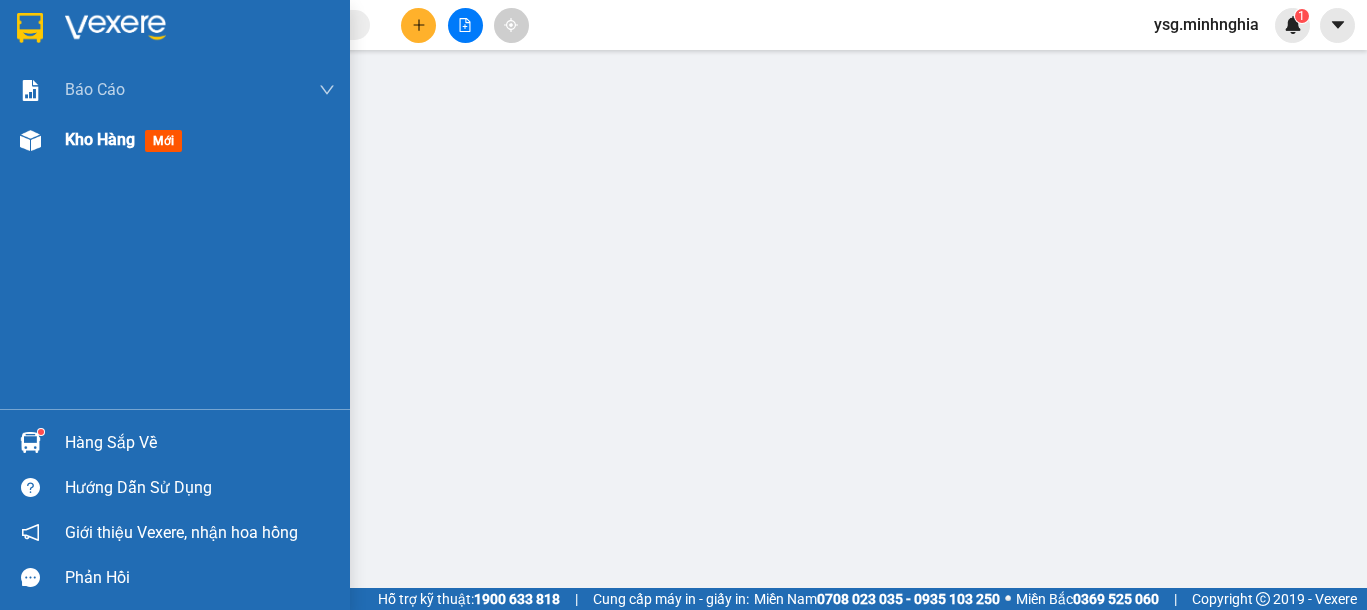 click at bounding box center (30, 140) 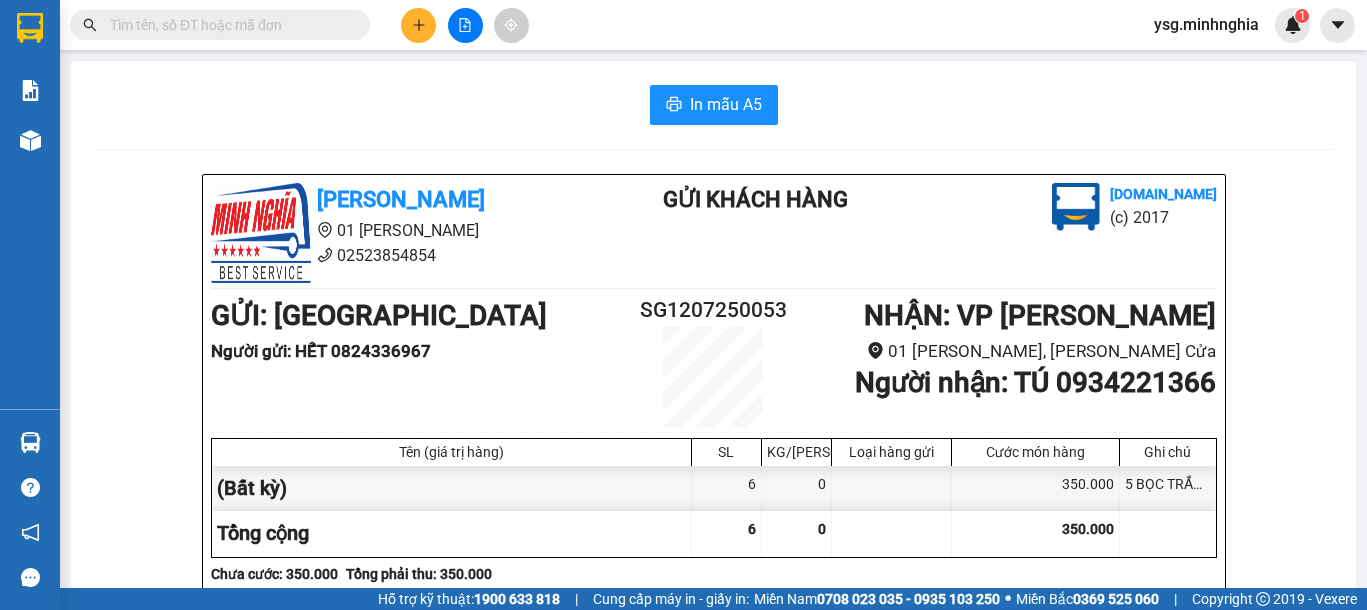 scroll, scrollTop: 0, scrollLeft: 0, axis: both 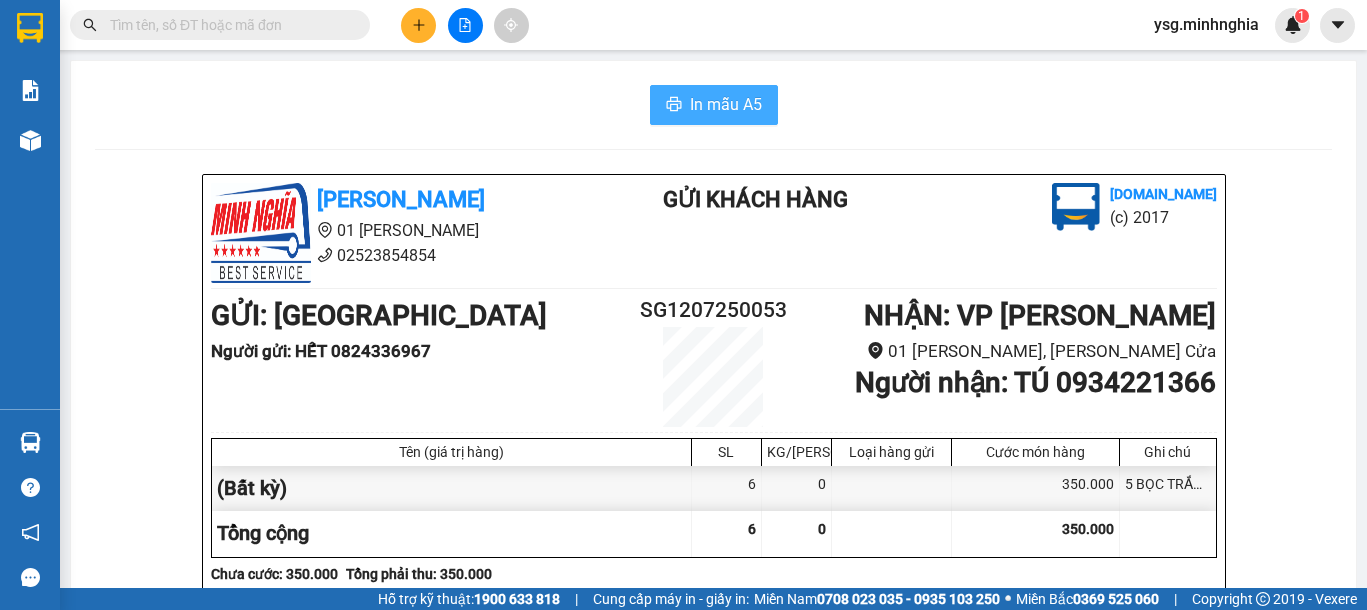 click on "In mẫu A5" at bounding box center [726, 104] 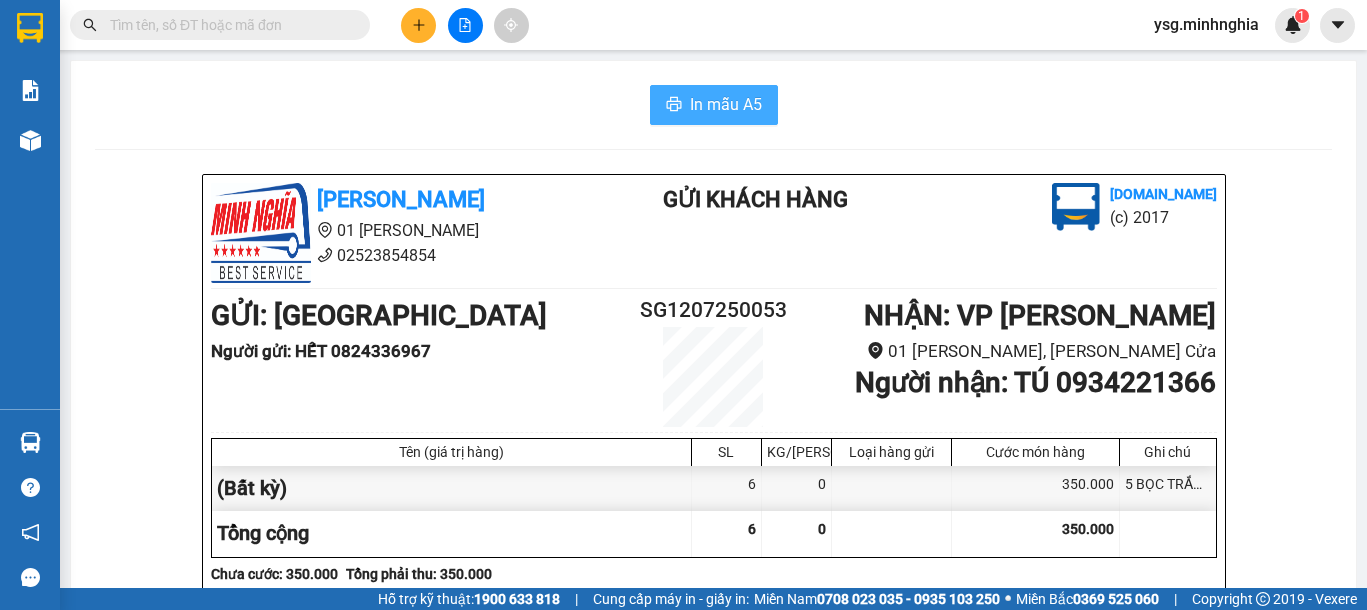 scroll, scrollTop: 0, scrollLeft: 0, axis: both 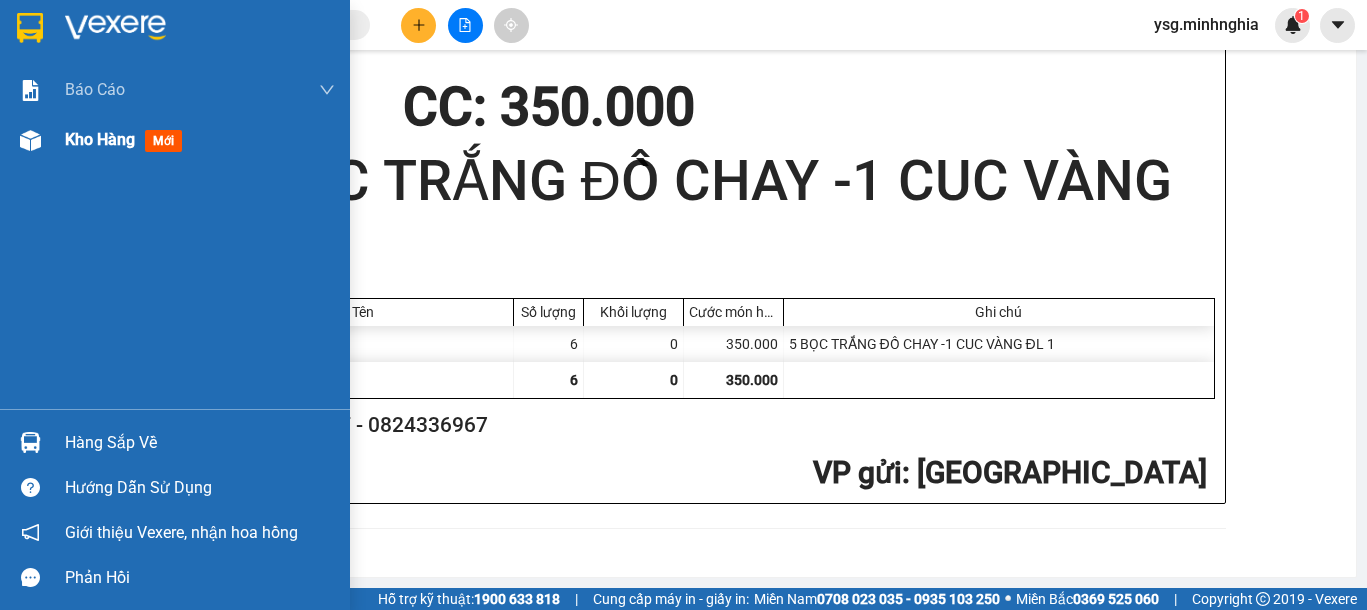 drag, startPoint x: 23, startPoint y: 154, endPoint x: 33, endPoint y: 158, distance: 10.770329 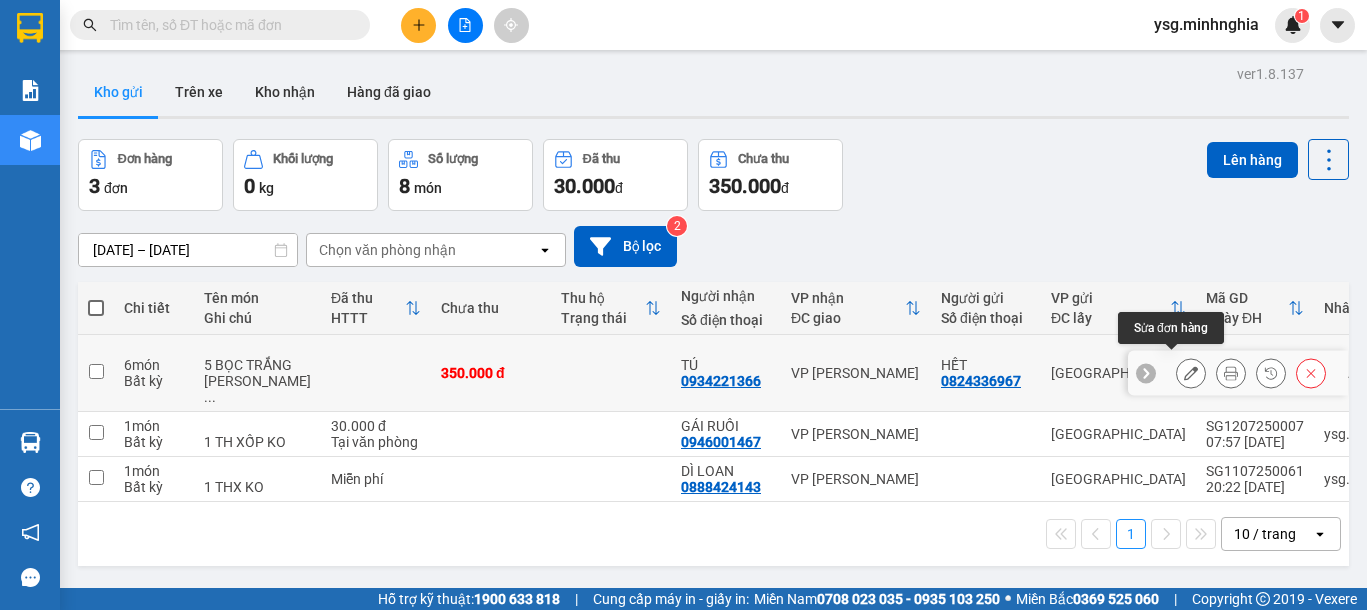 click 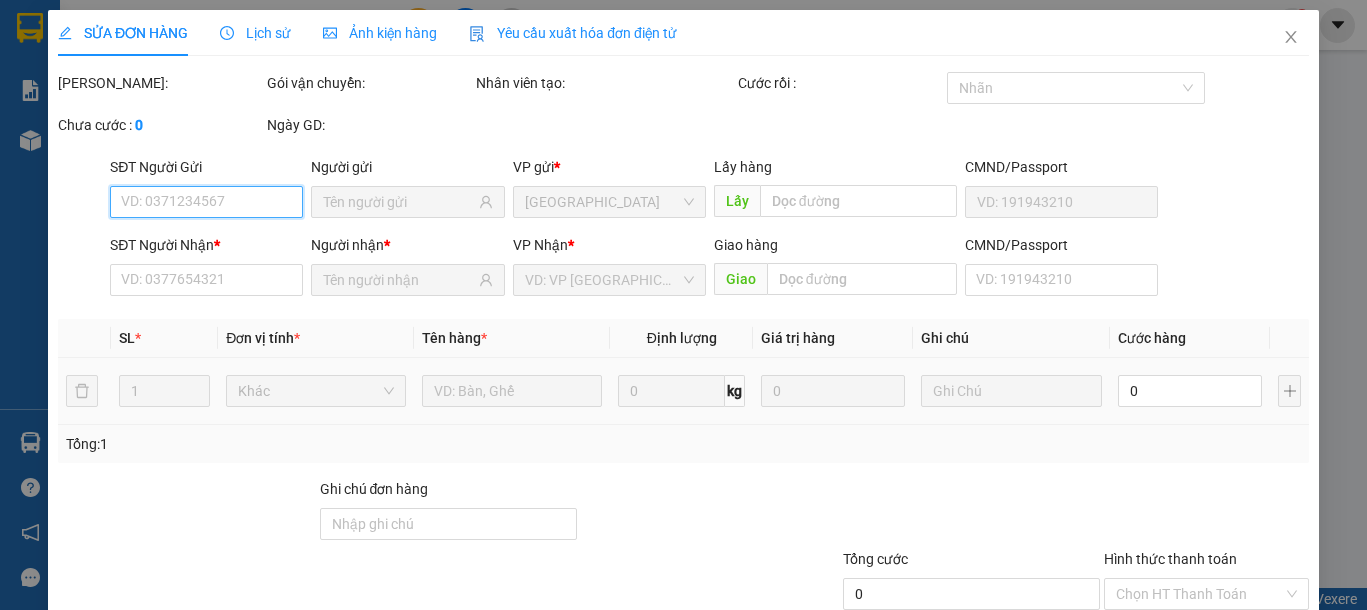 type on "0824336967" 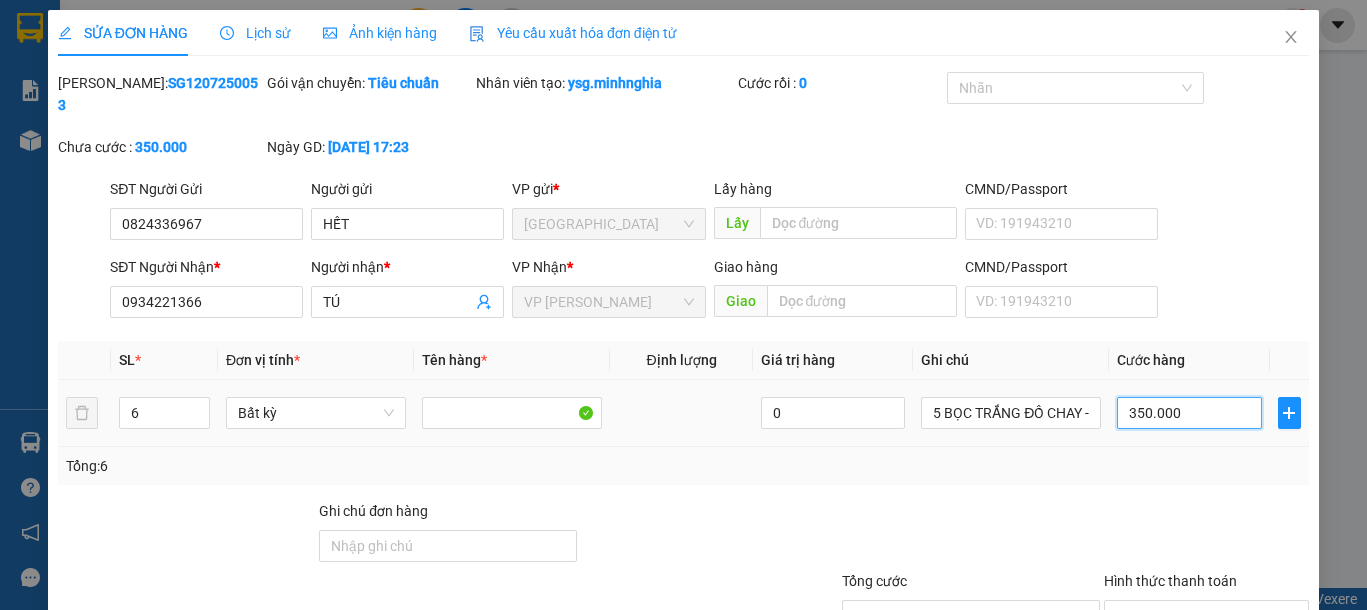 click on "350.000" at bounding box center [1189, 413] 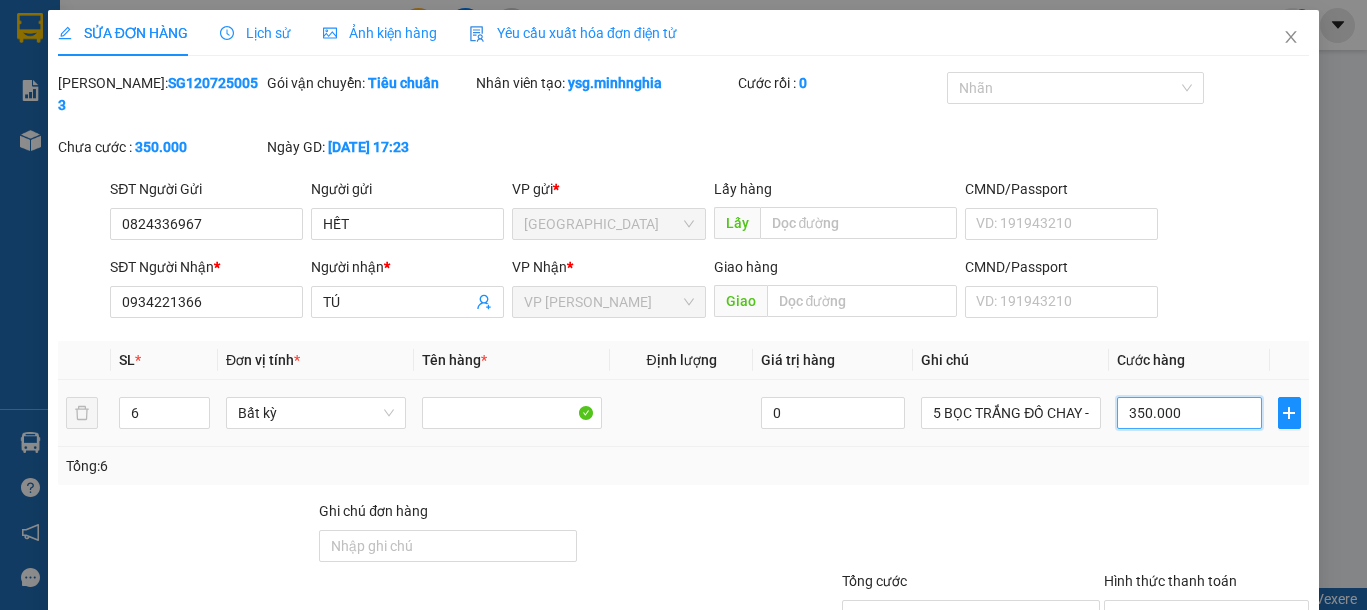 type on "3" 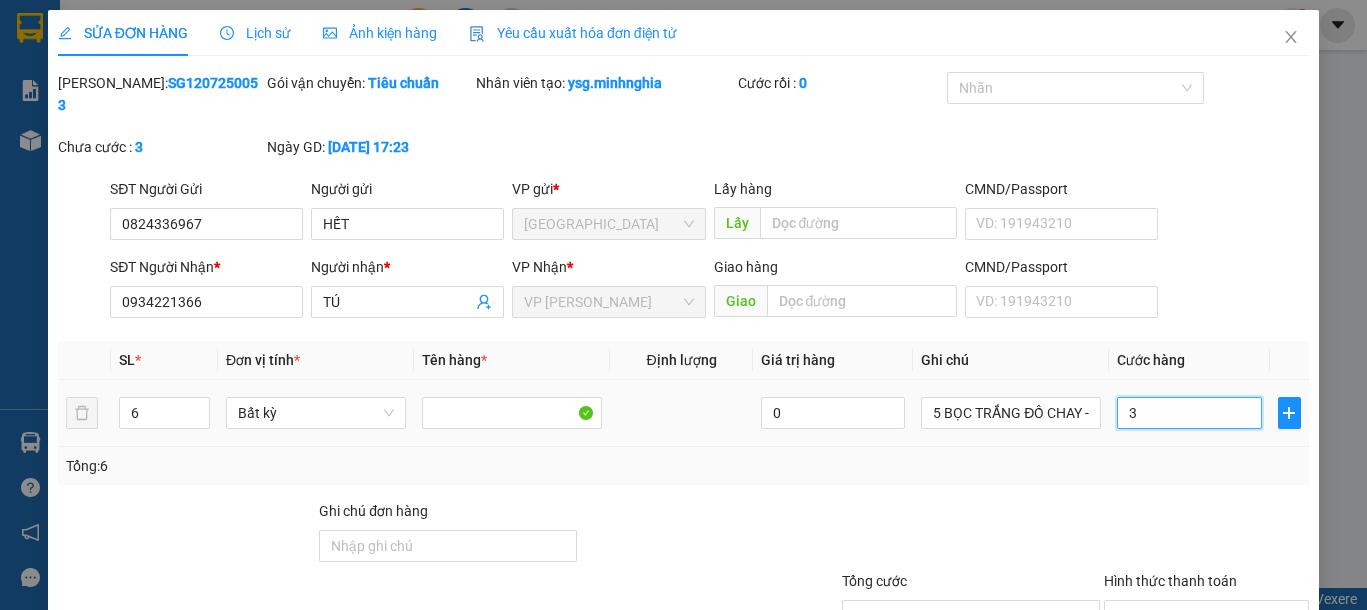 type on "31" 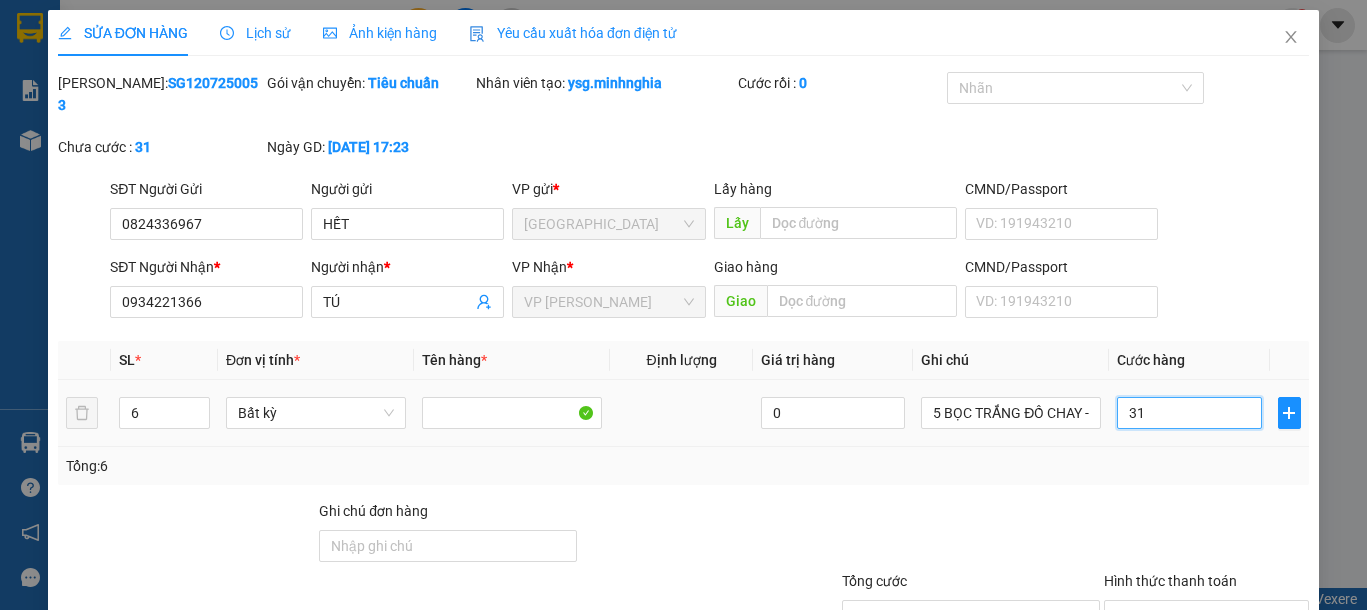 type on "310" 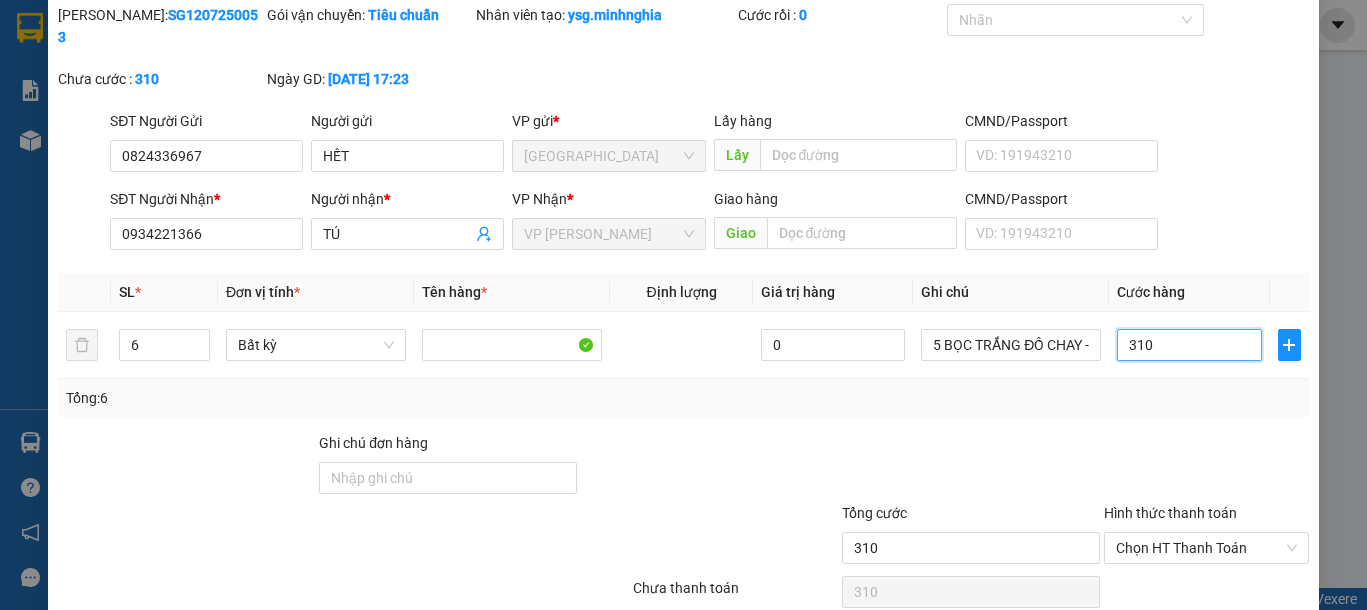 scroll, scrollTop: 134, scrollLeft: 0, axis: vertical 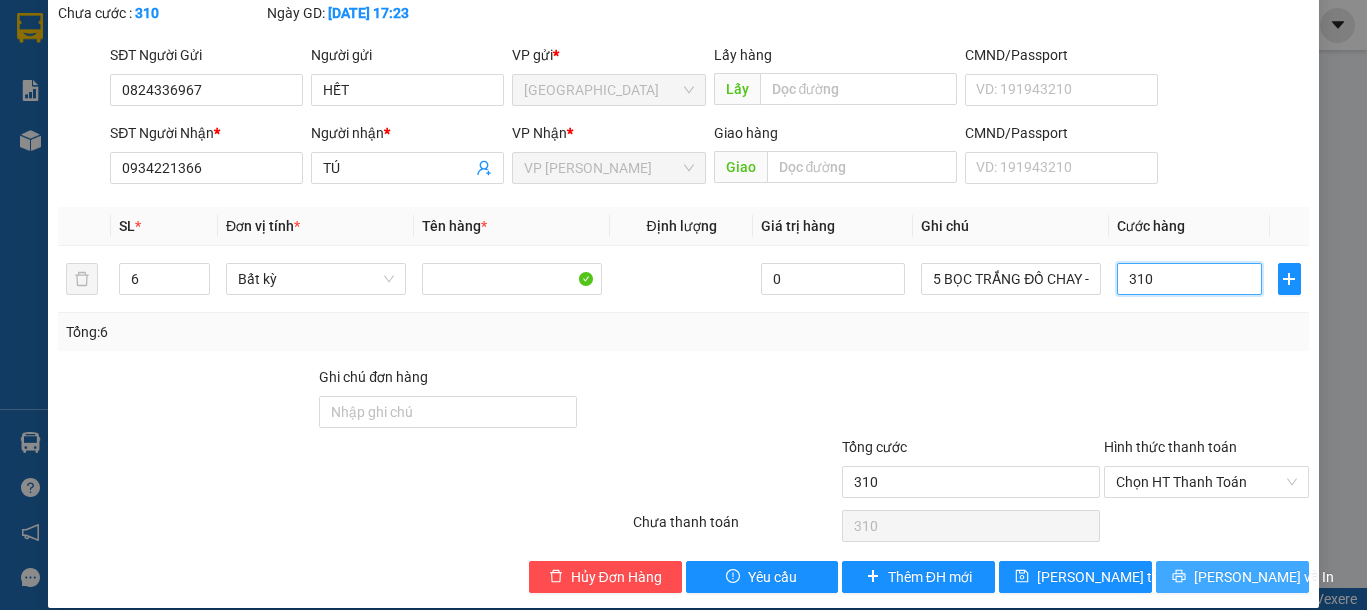 type on "310" 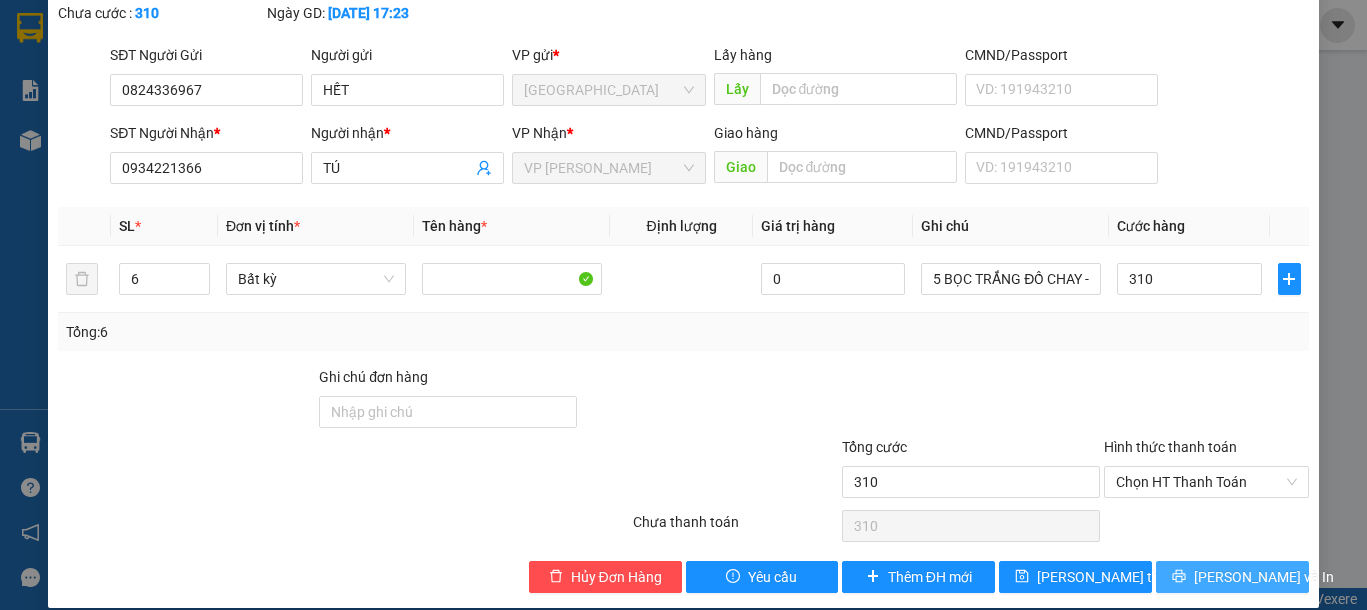 type on "310.000" 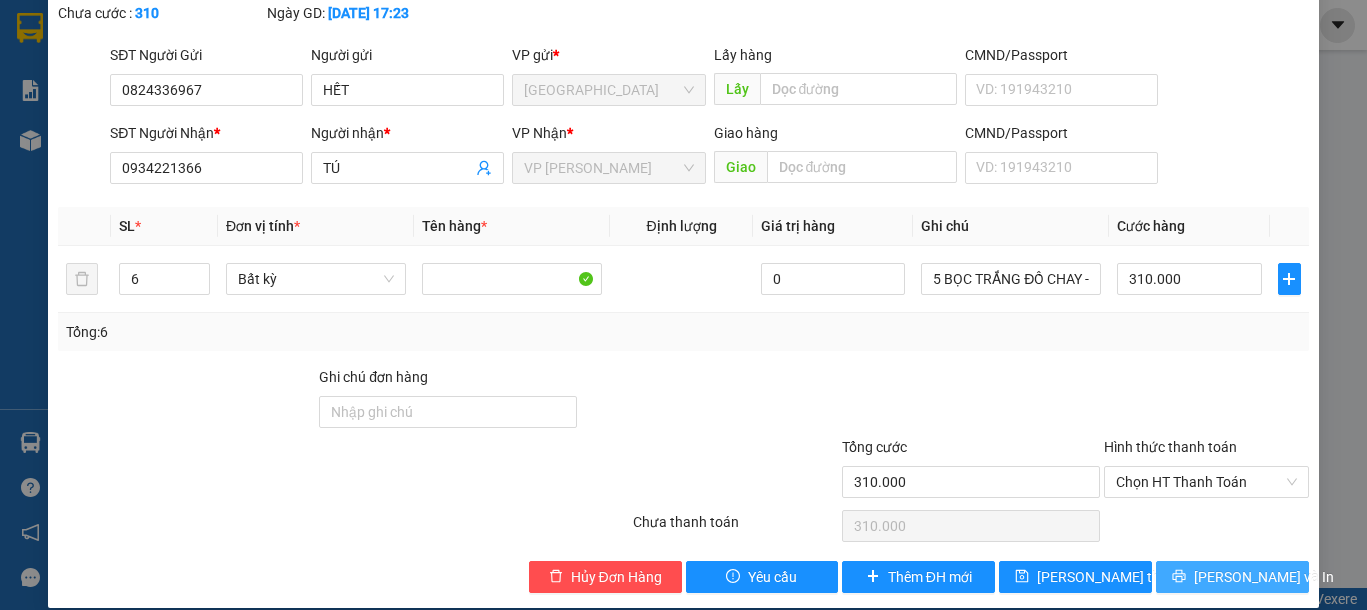 click 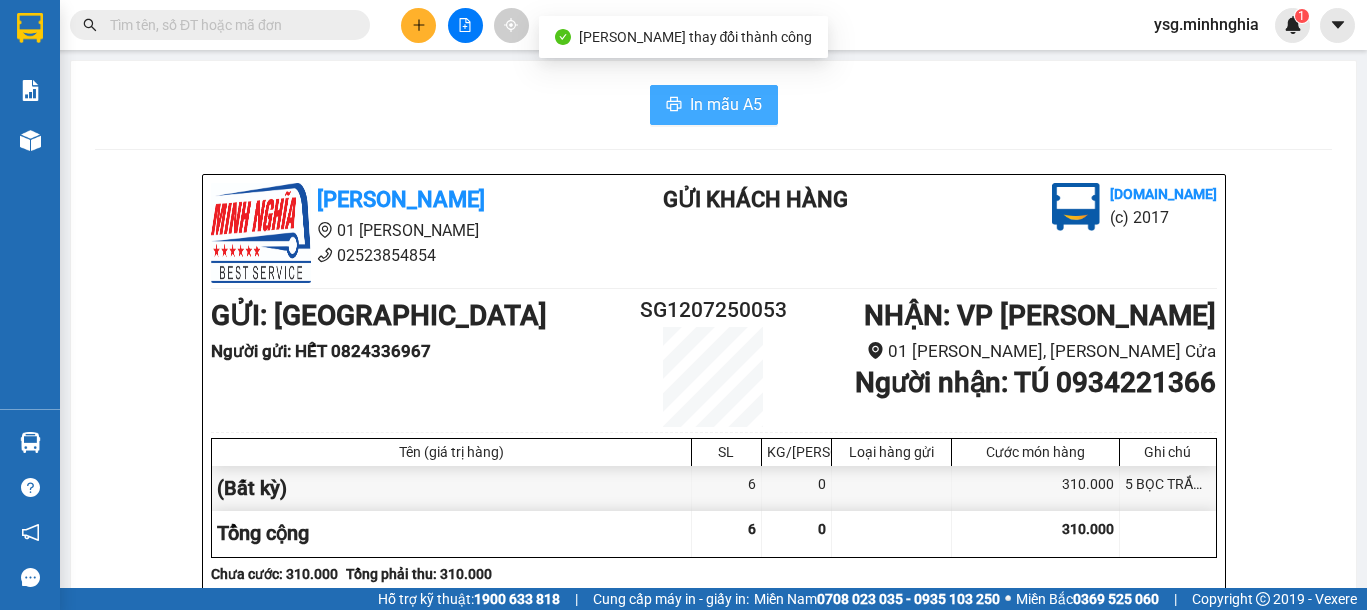 click on "In mẫu A5" at bounding box center (726, 104) 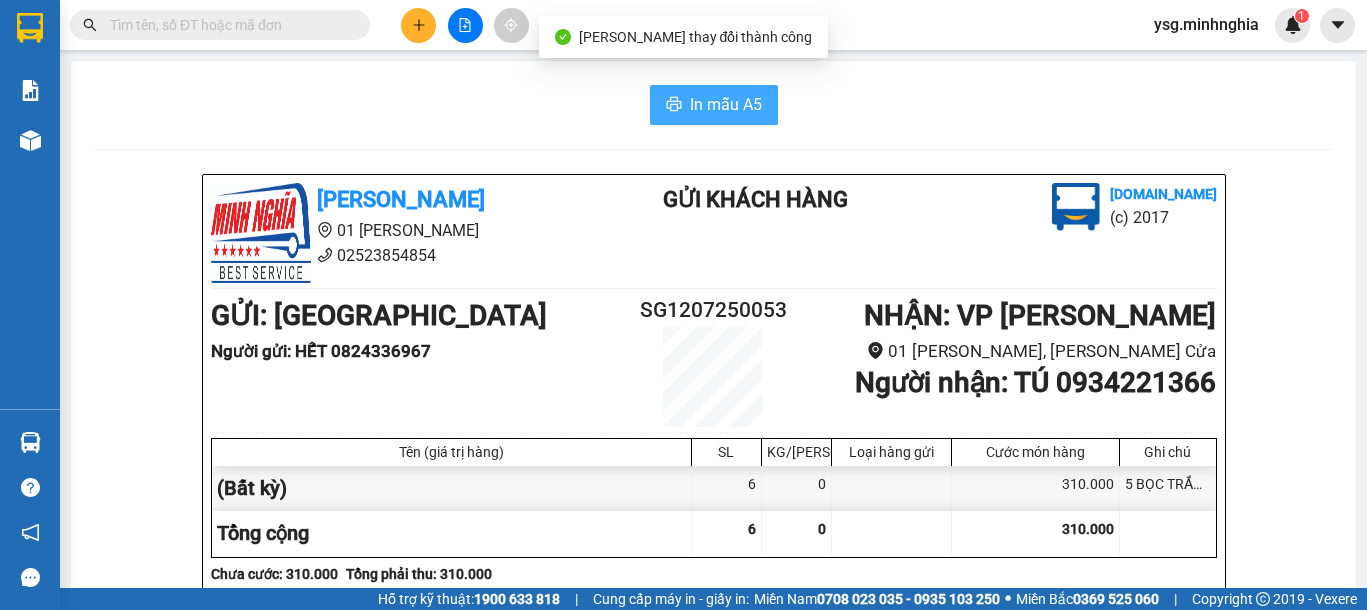 scroll, scrollTop: 0, scrollLeft: 0, axis: both 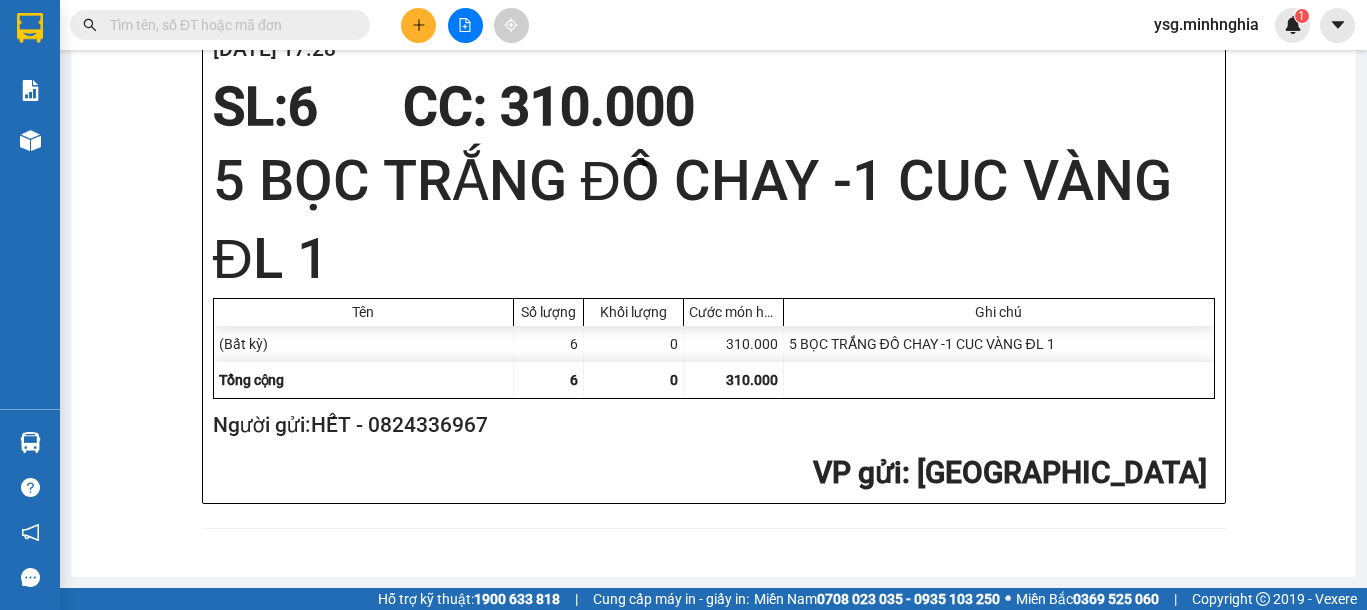 click at bounding box center [418, 25] 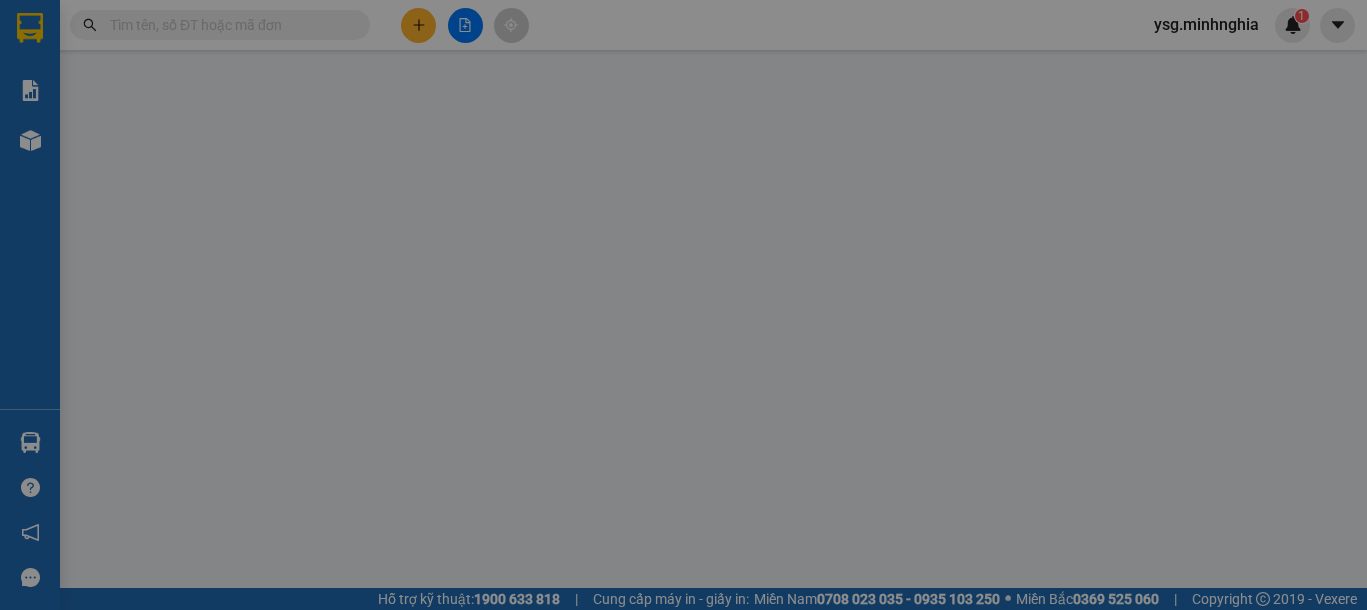 scroll, scrollTop: 0, scrollLeft: 0, axis: both 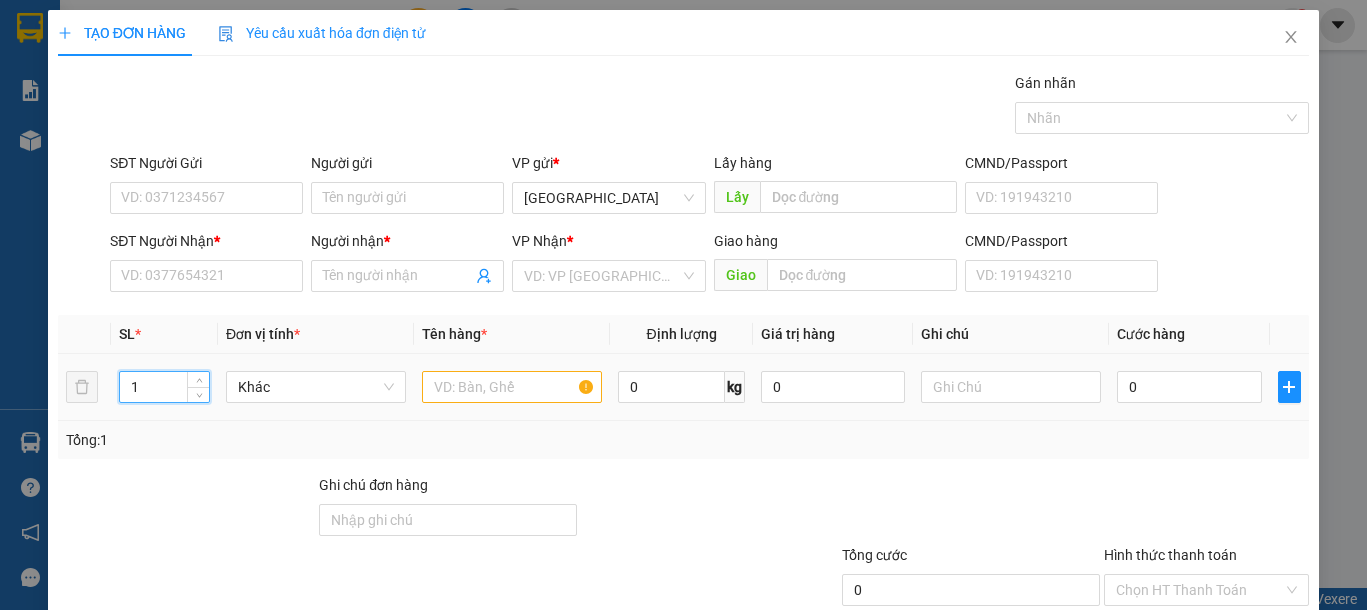 click on "1 Khác 0 kg 0 0" at bounding box center (683, 387) 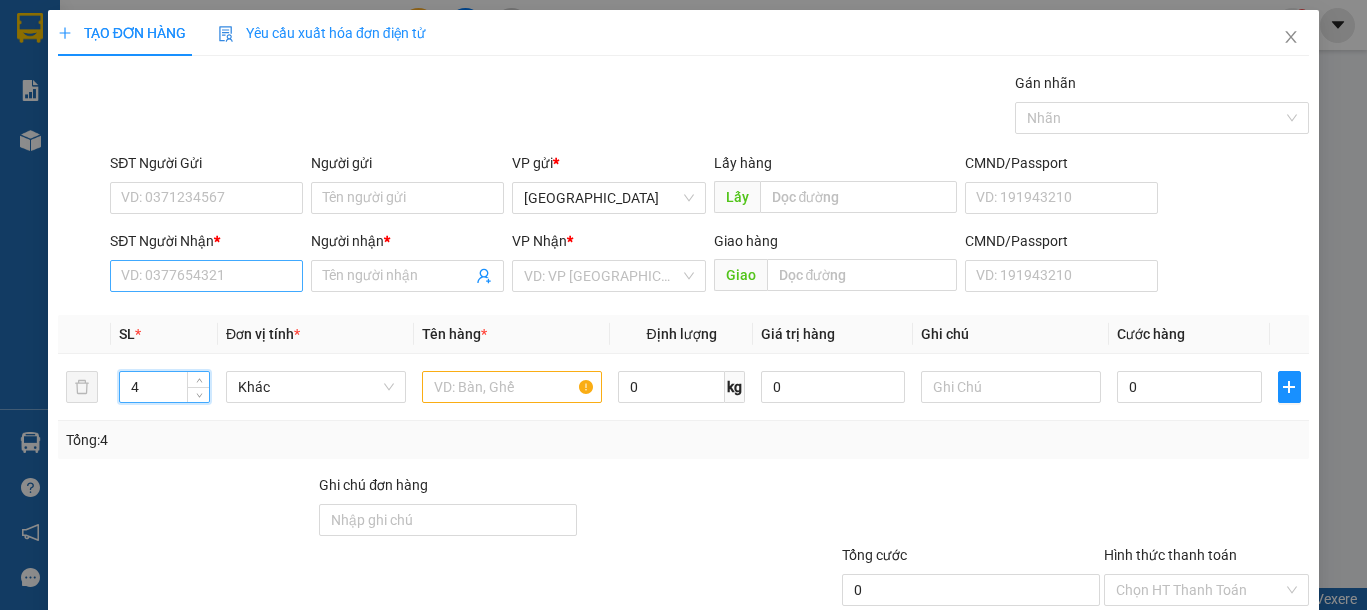 type on "4" 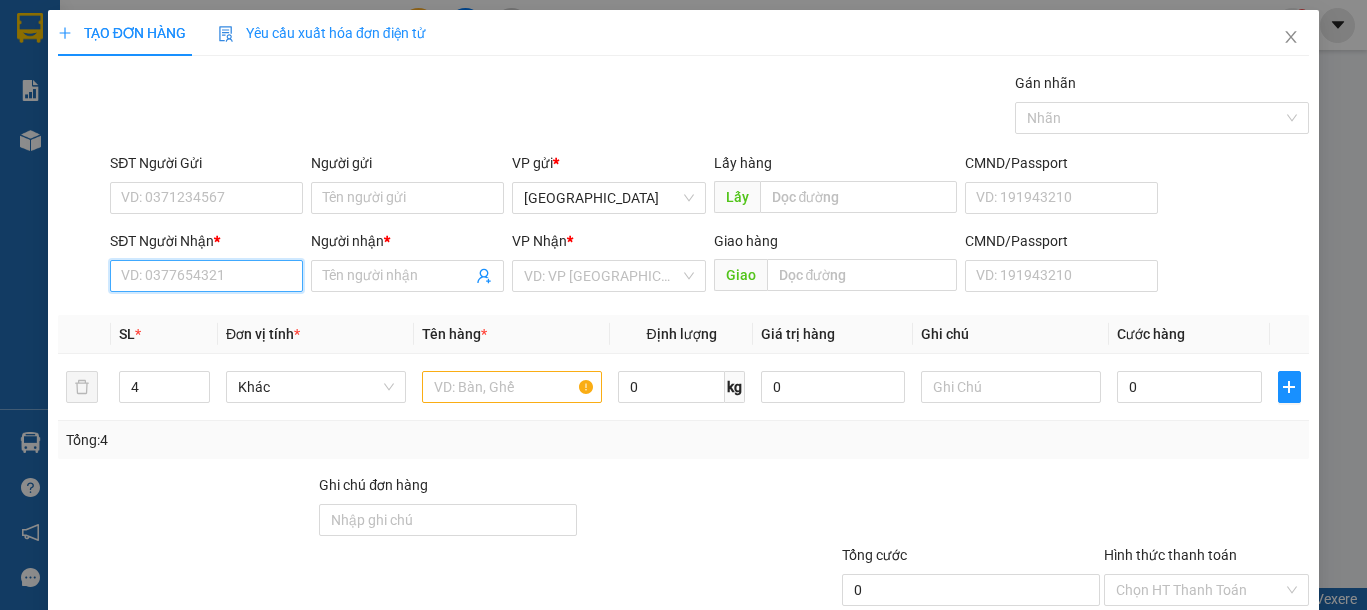 click on "SĐT Người Nhận  *" at bounding box center (206, 276) 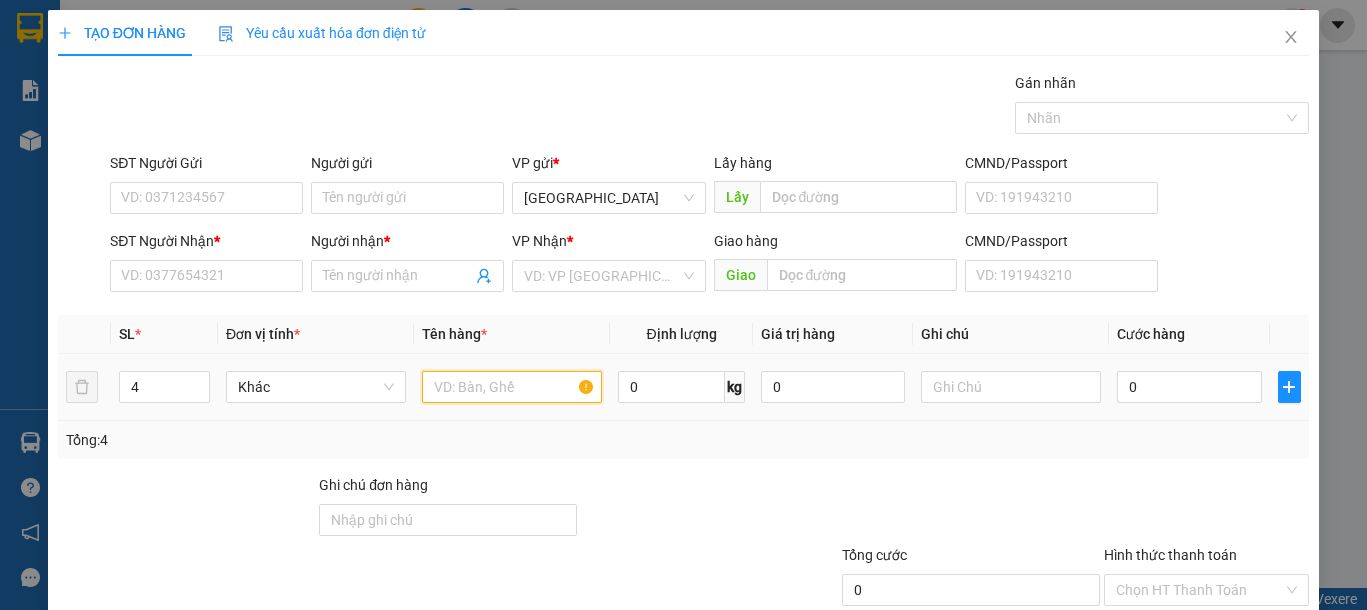 click at bounding box center (512, 387) 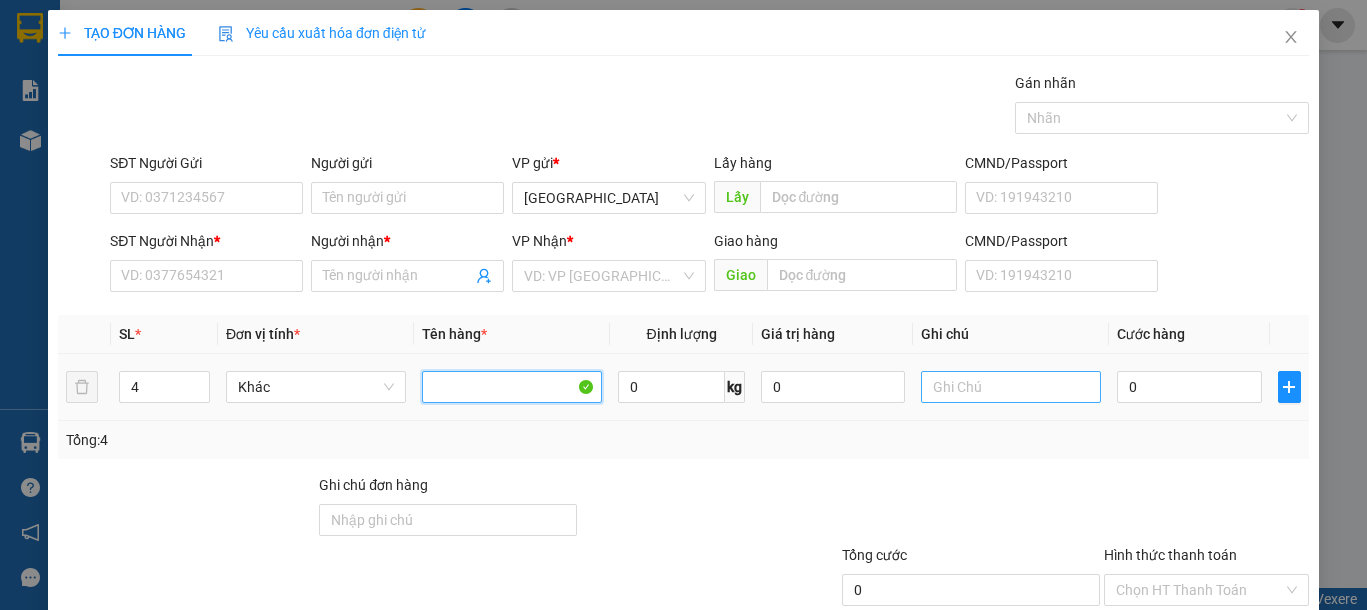 type 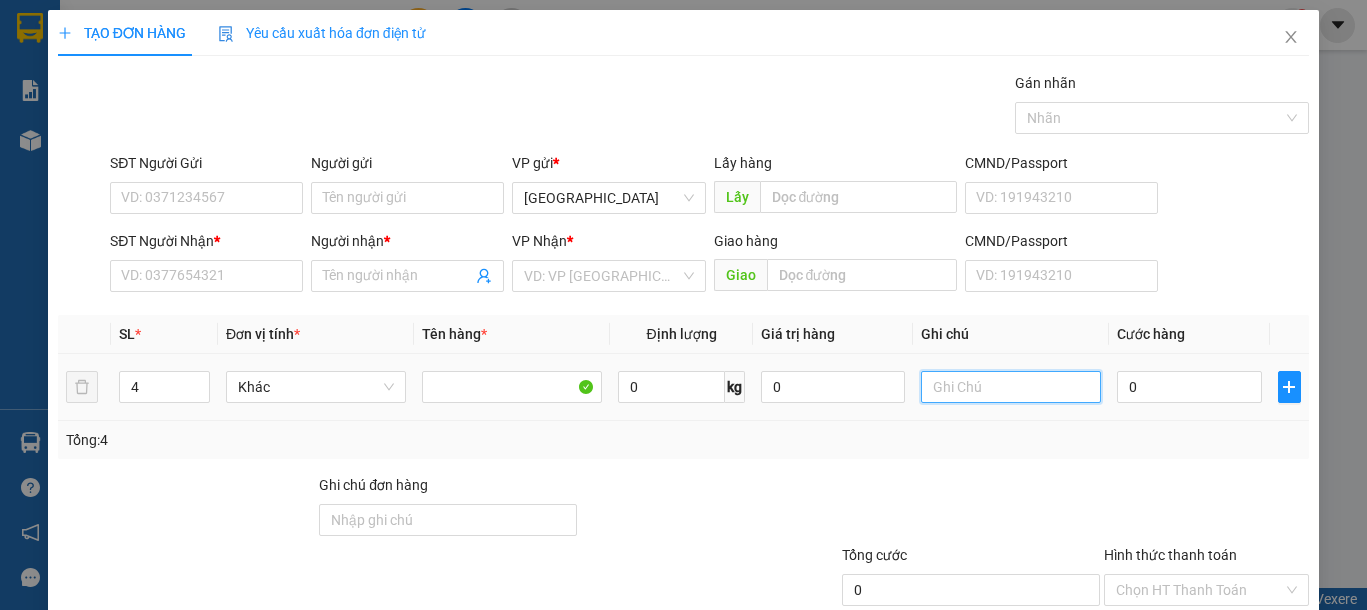 click at bounding box center [1011, 387] 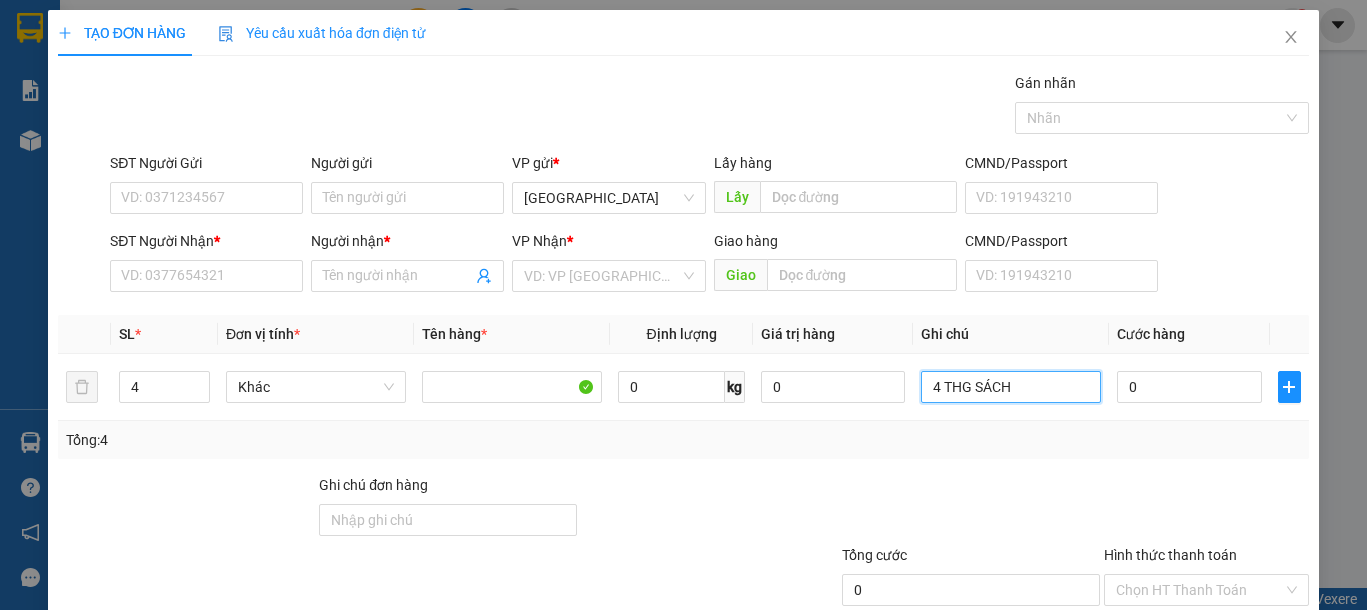 type on "4 THG SÁCH" 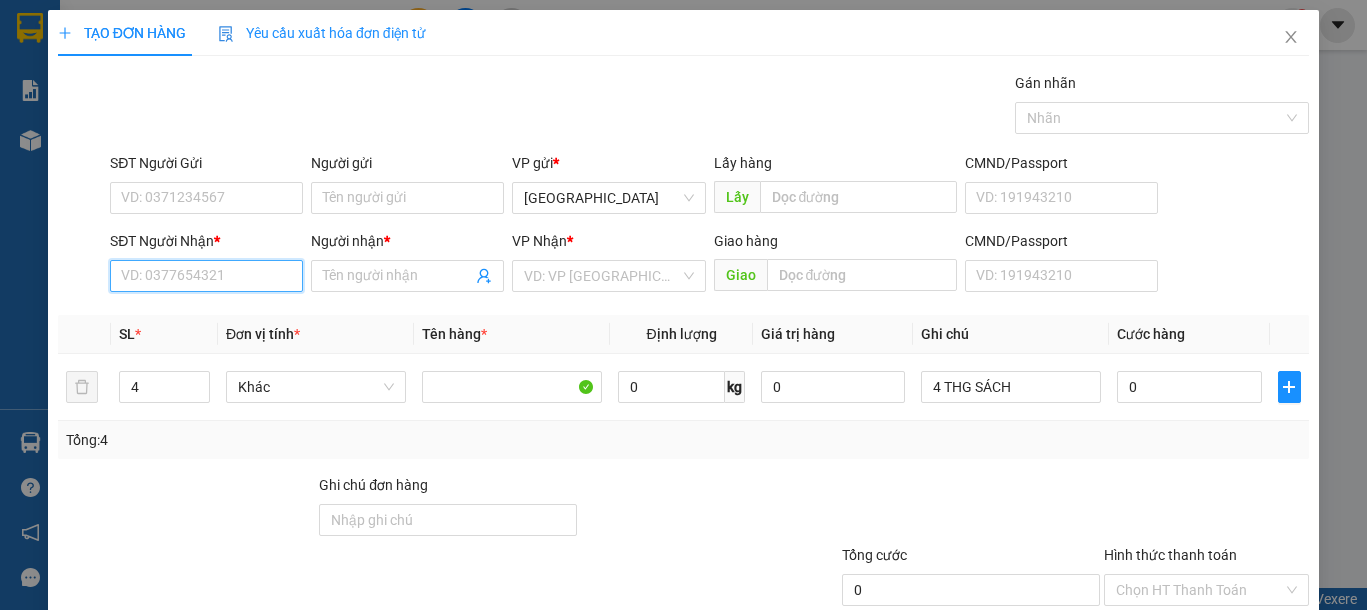 click on "SĐT Người Nhận  *" at bounding box center (206, 276) 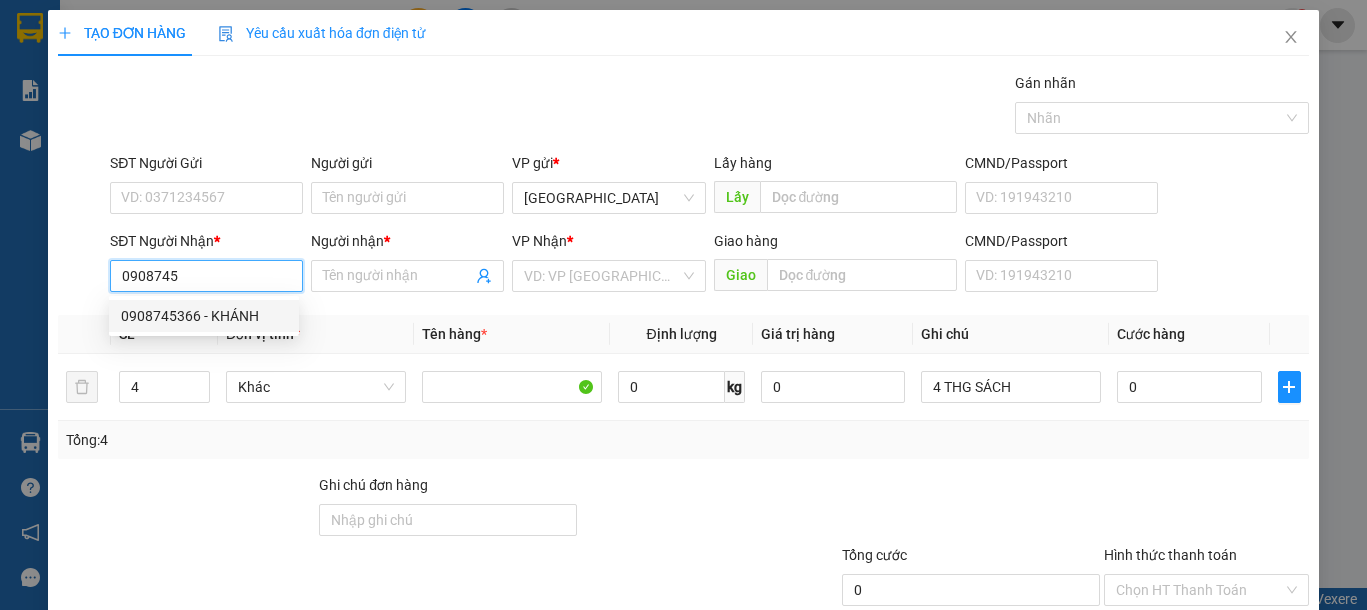 click on "0908745366 - KHÁNH" at bounding box center (204, 316) 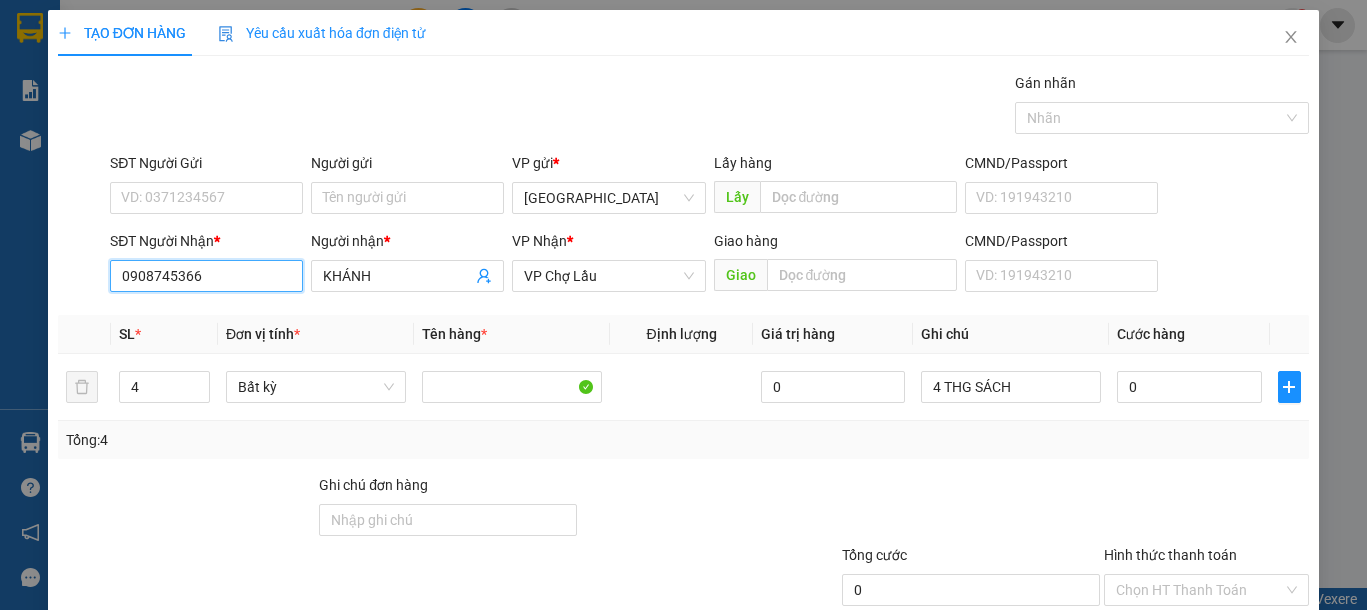 drag, startPoint x: 224, startPoint y: 290, endPoint x: 46, endPoint y: 259, distance: 180.67928 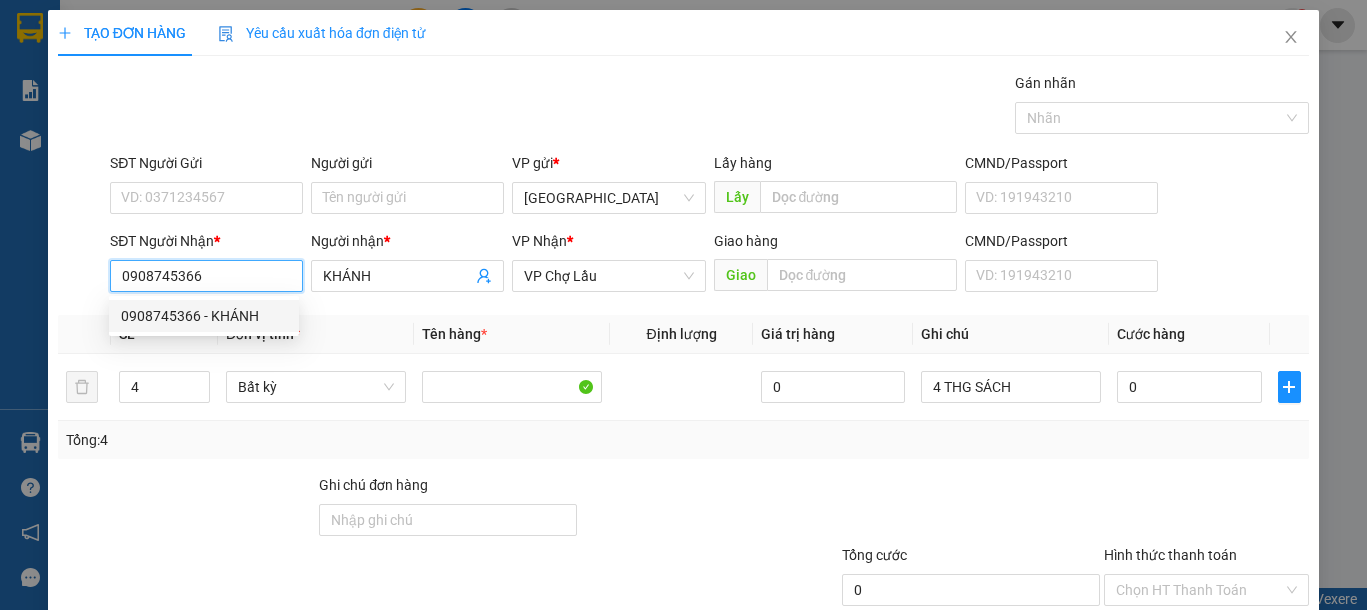 type on "0908745366" 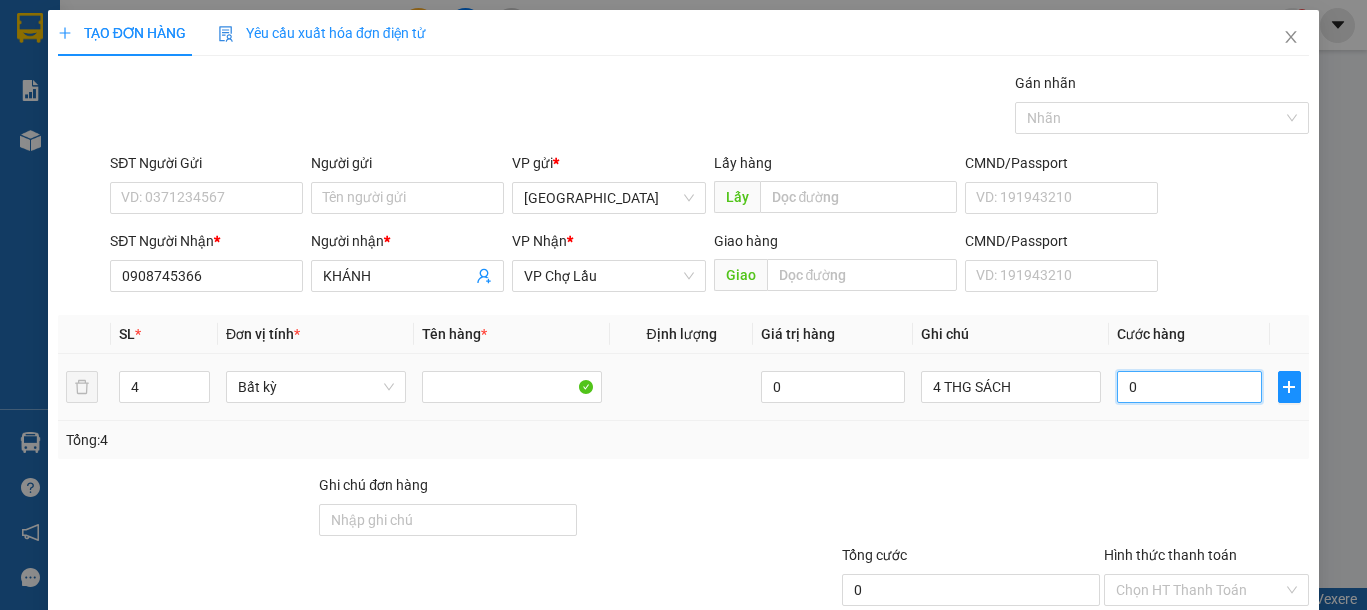 click on "0" at bounding box center (1189, 387) 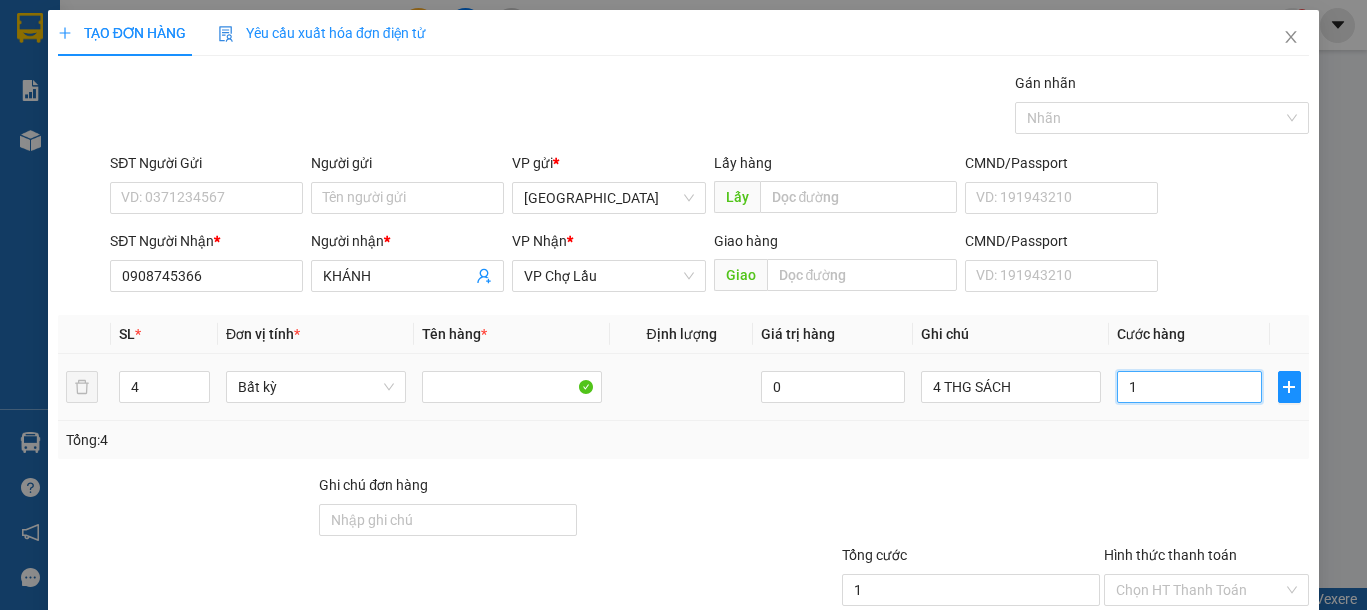 type on "1" 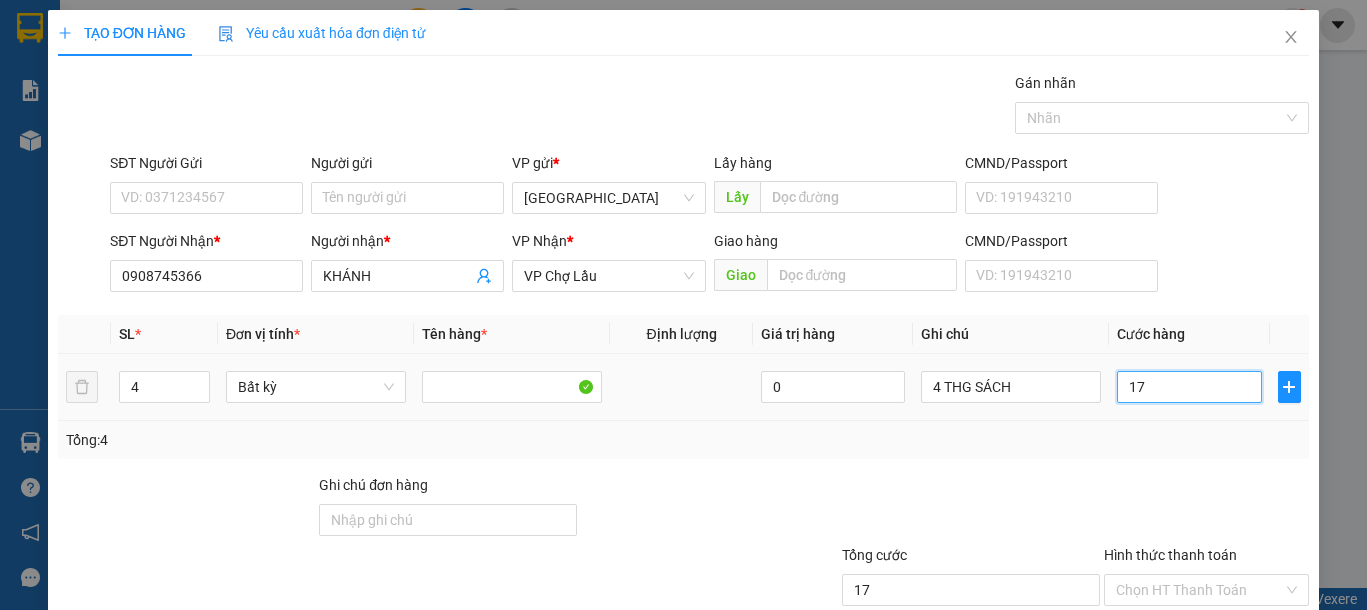 type on "170" 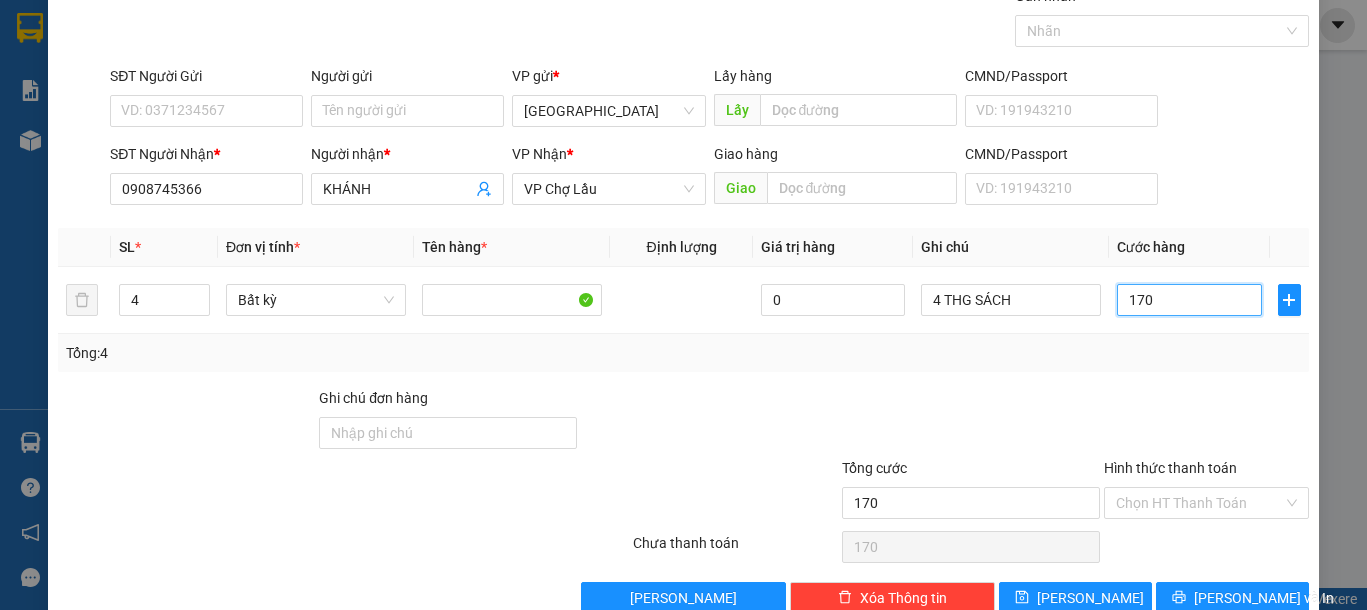 scroll, scrollTop: 130, scrollLeft: 0, axis: vertical 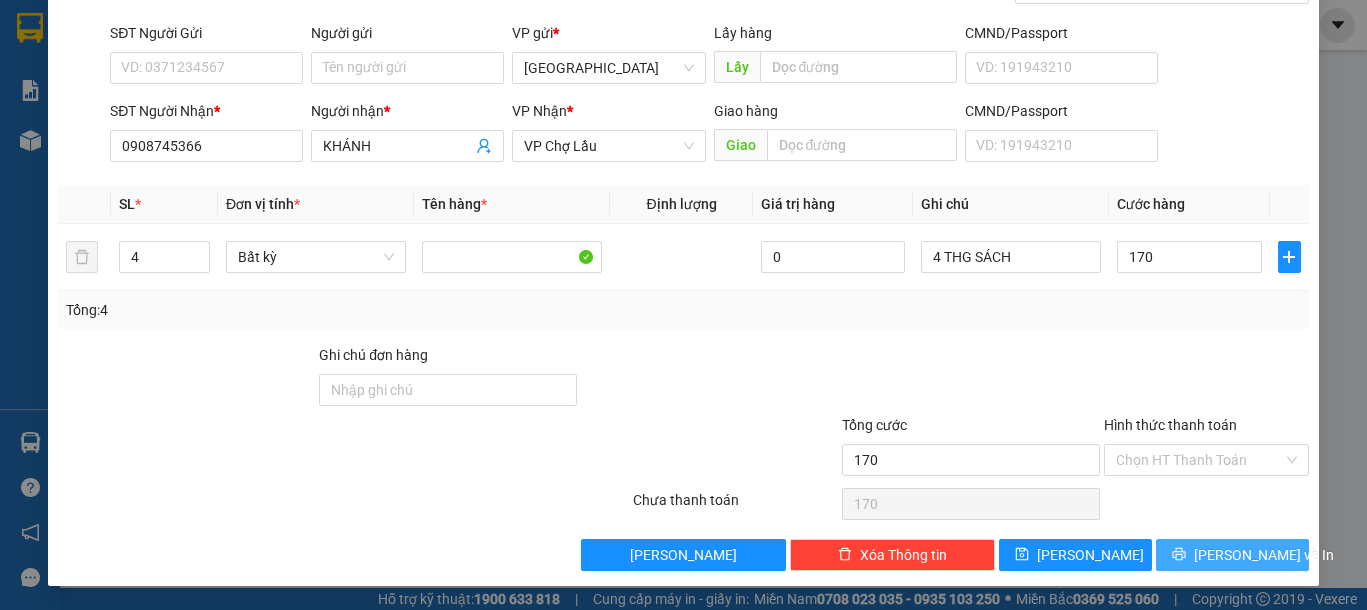 type on "170.000" 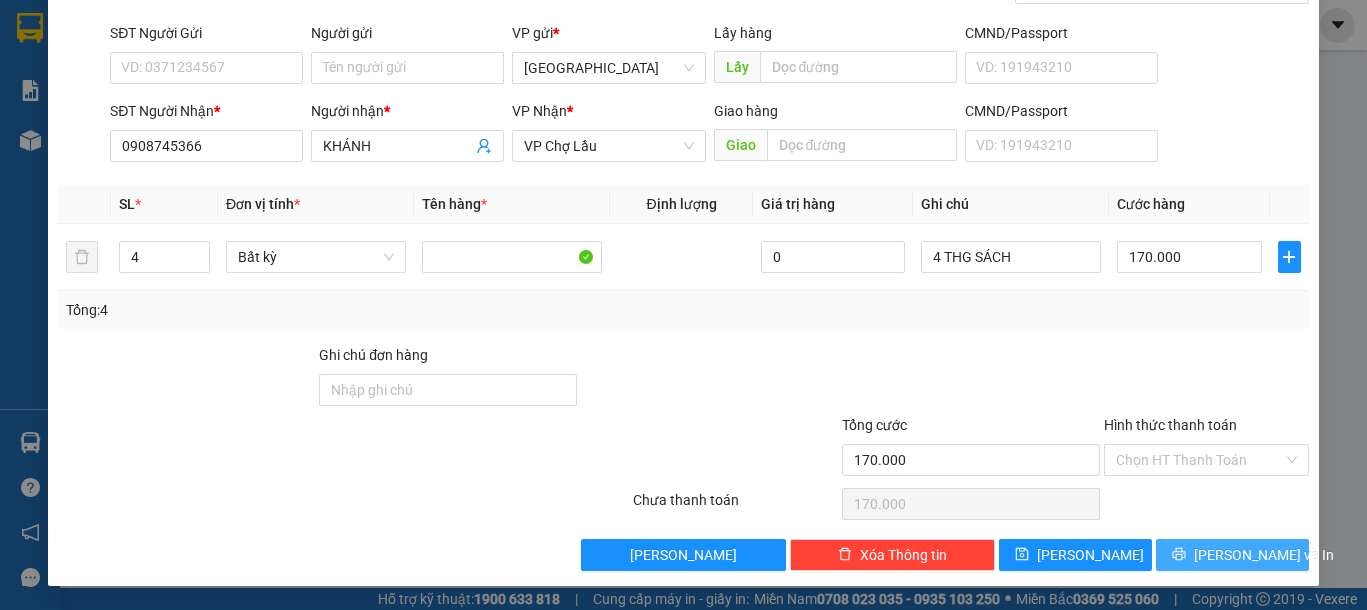 click on "[PERSON_NAME] và In" at bounding box center [1264, 555] 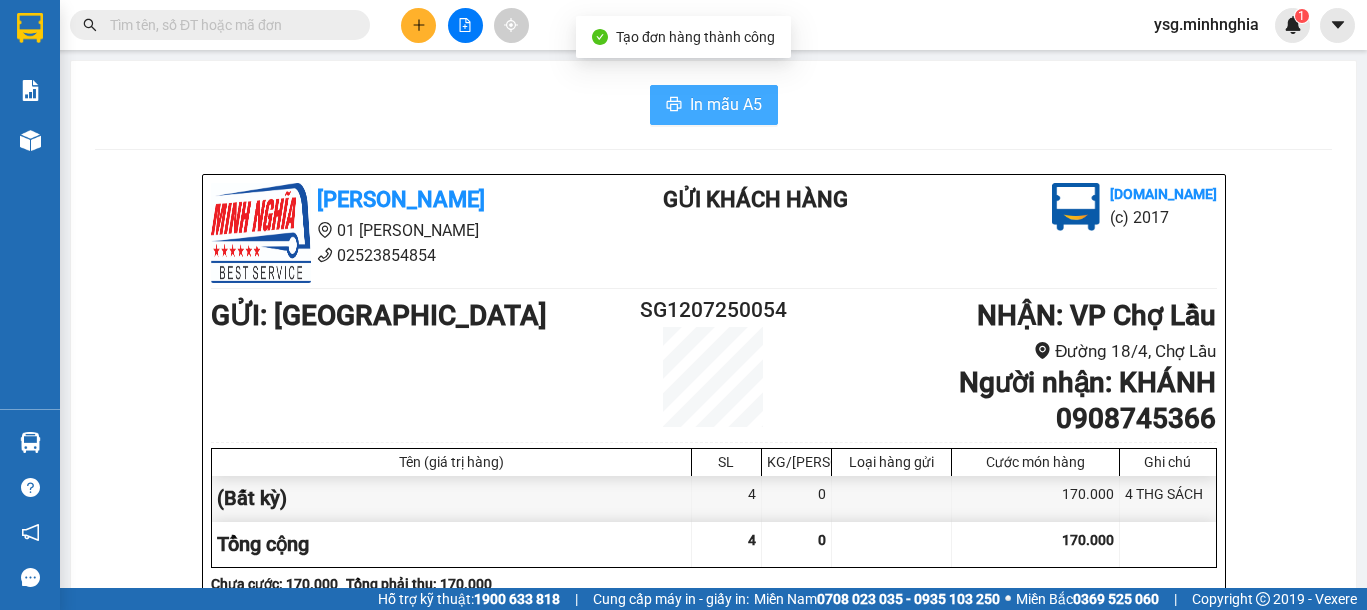 click on "In mẫu A5" at bounding box center [726, 104] 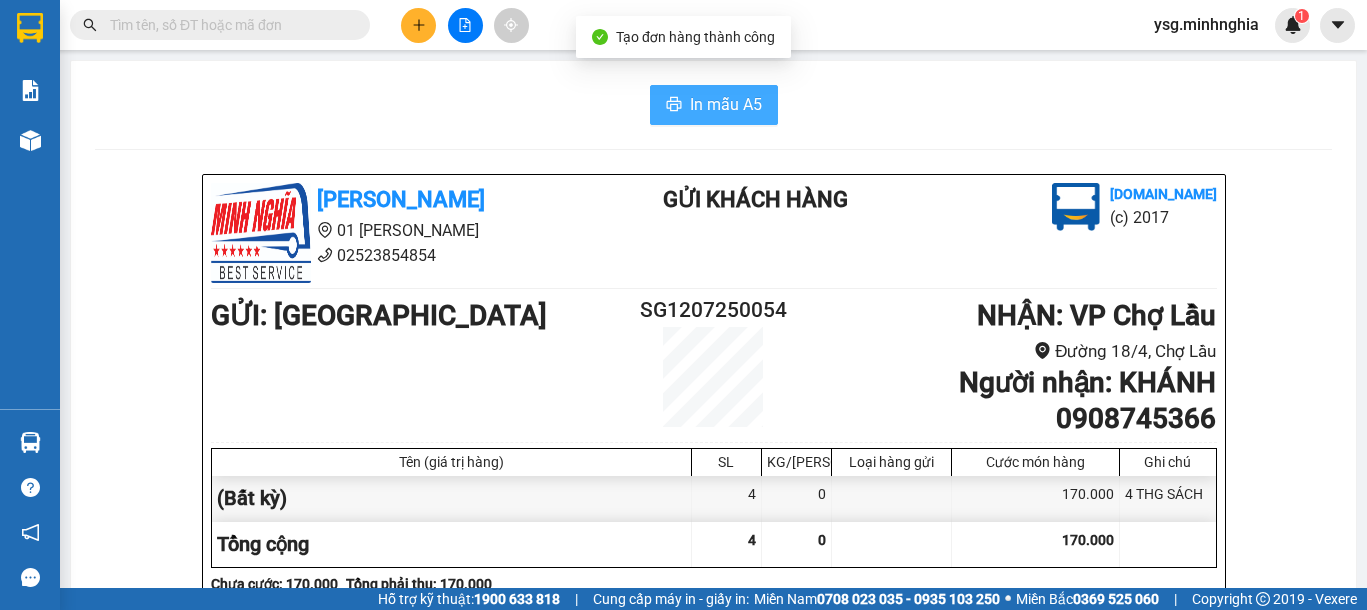 scroll, scrollTop: 0, scrollLeft: 0, axis: both 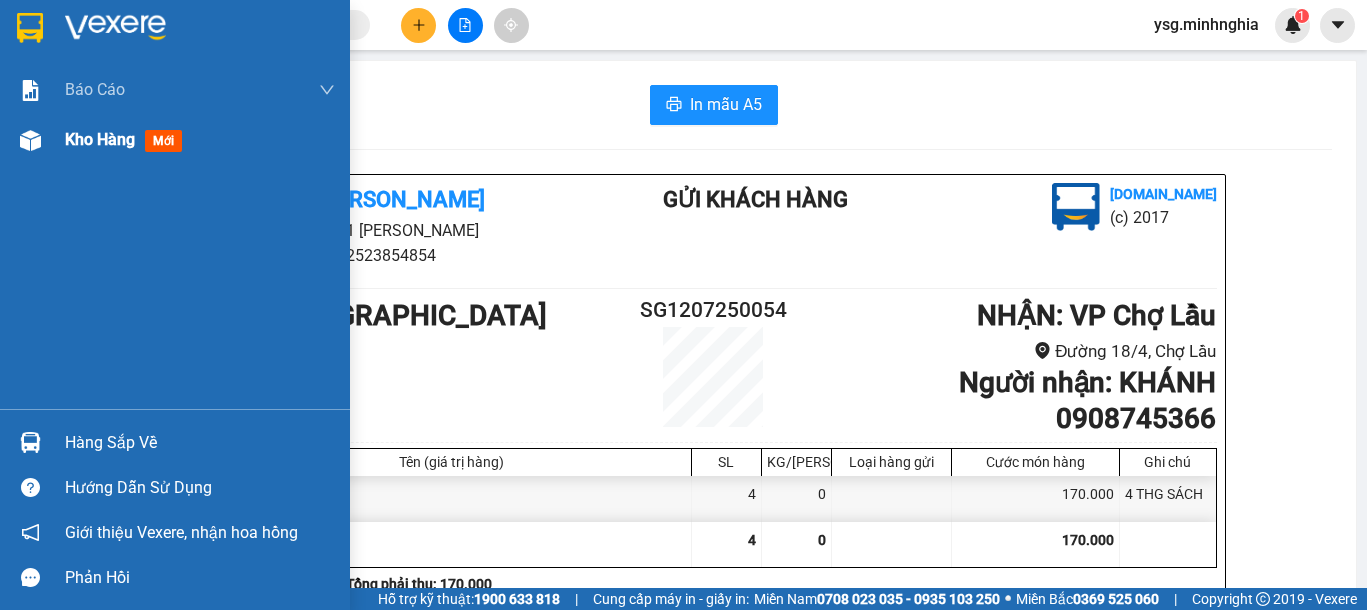 click at bounding box center [30, 140] 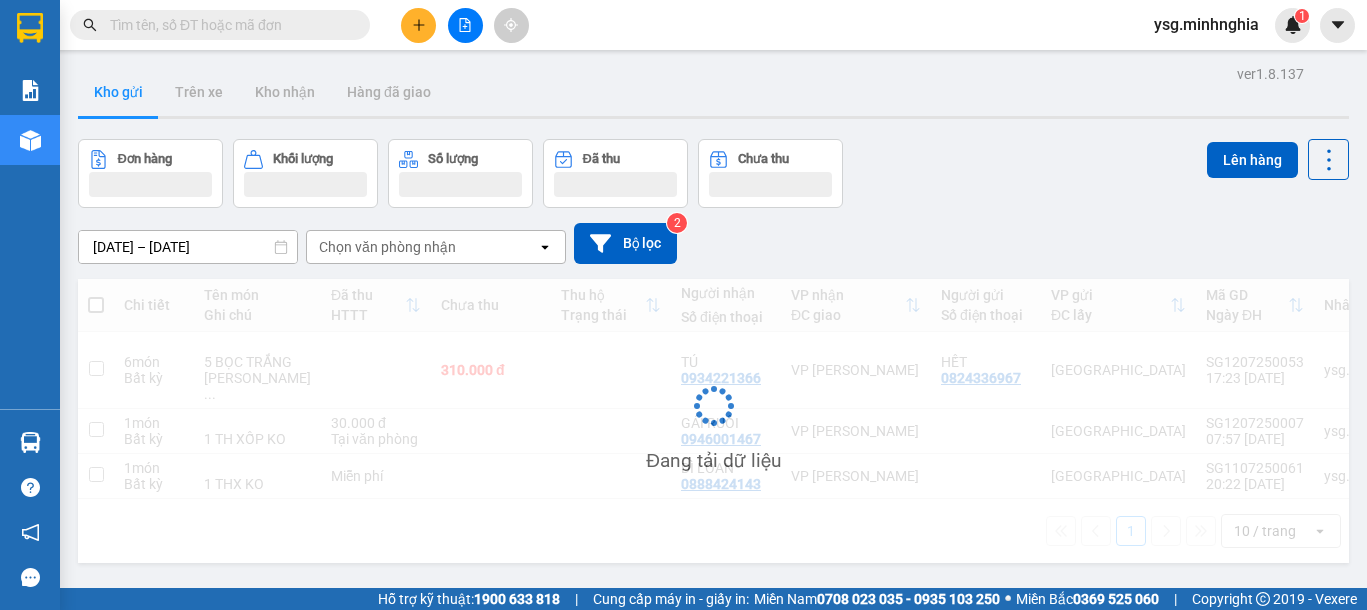 scroll, scrollTop: 0, scrollLeft: 0, axis: both 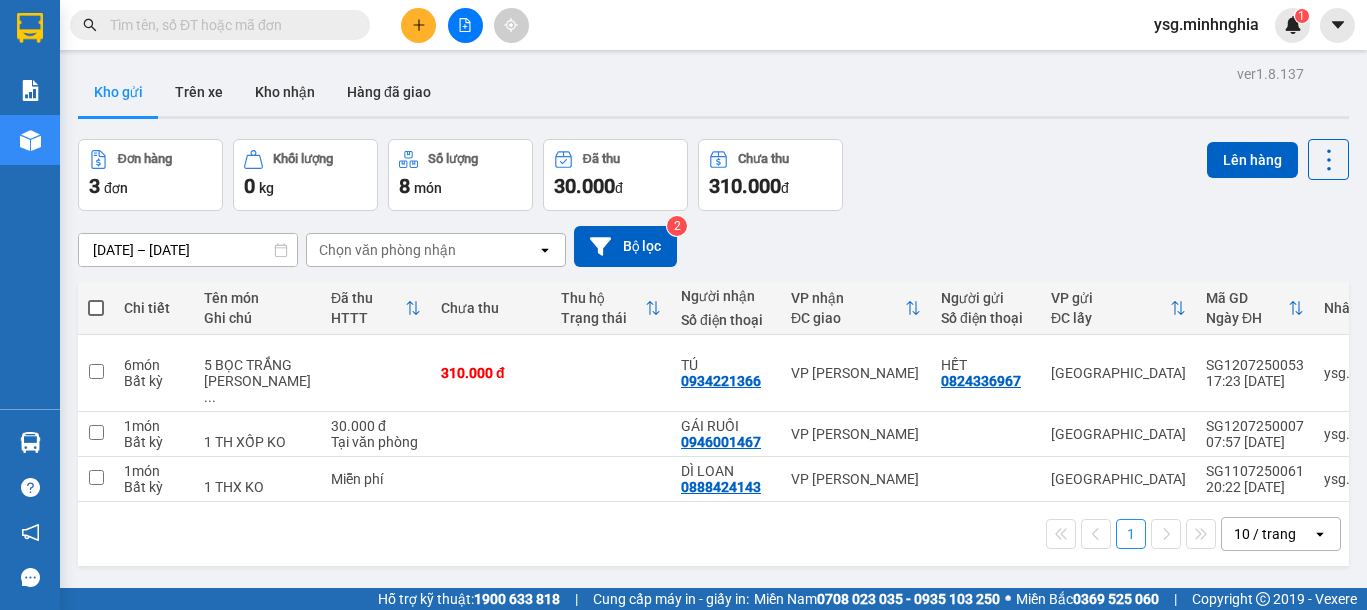 paste on "0908745366" 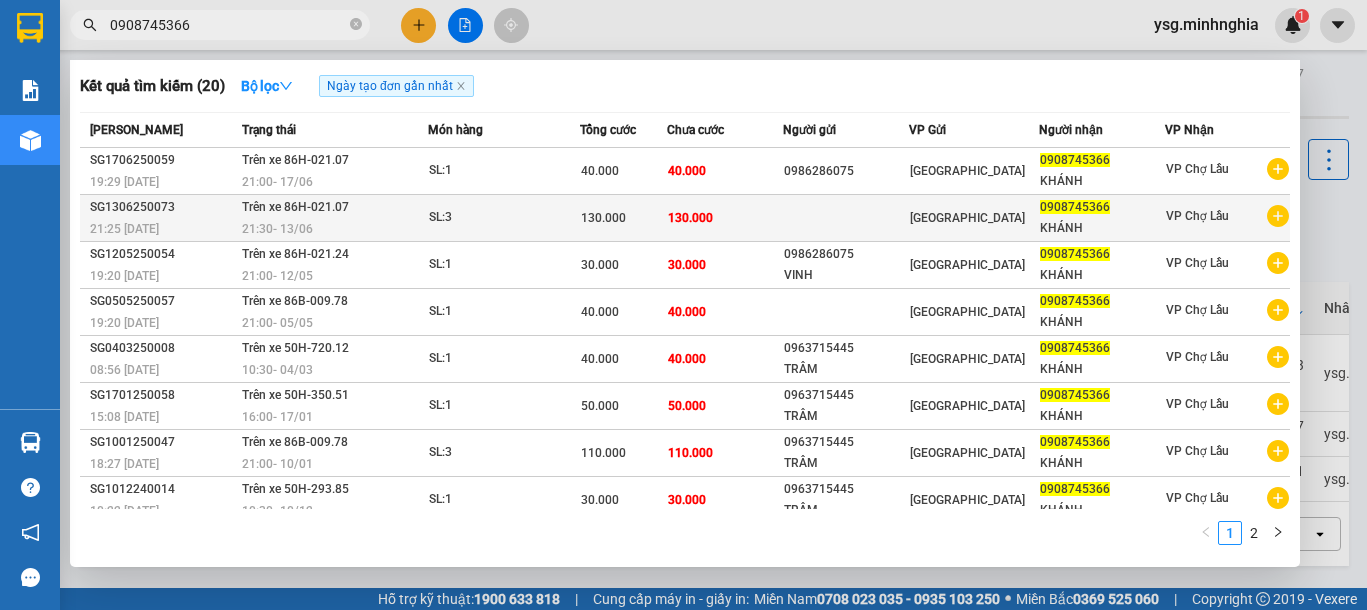 type on "0908745366" 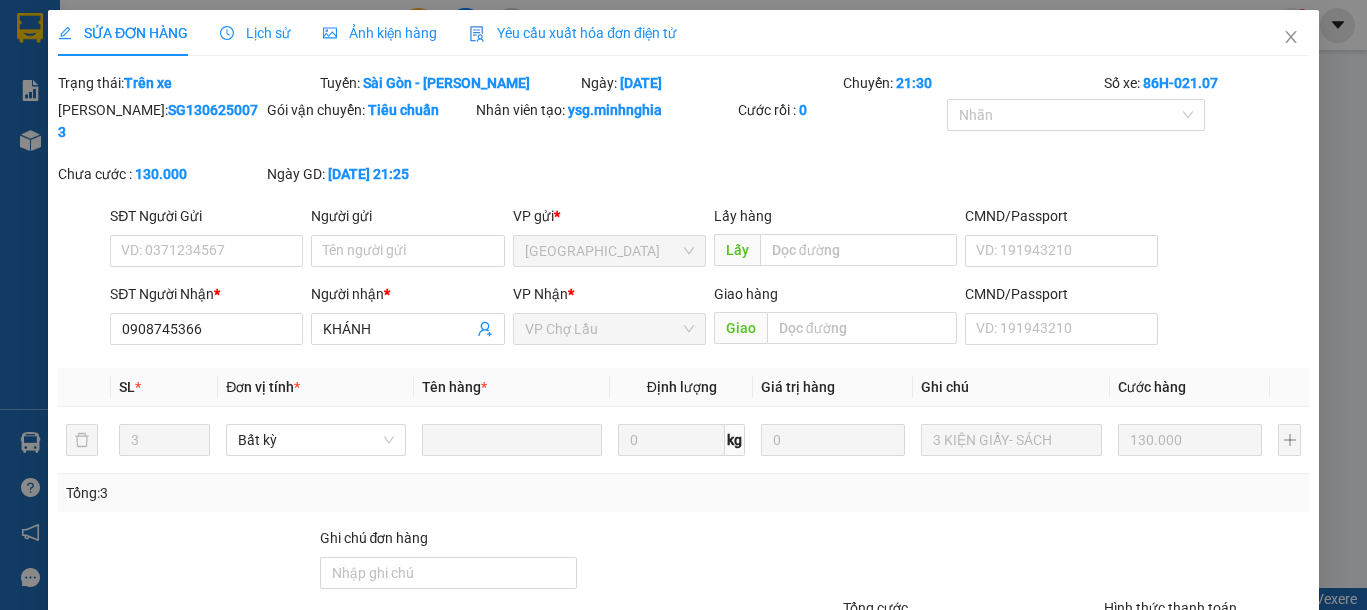 type on "0908745366" 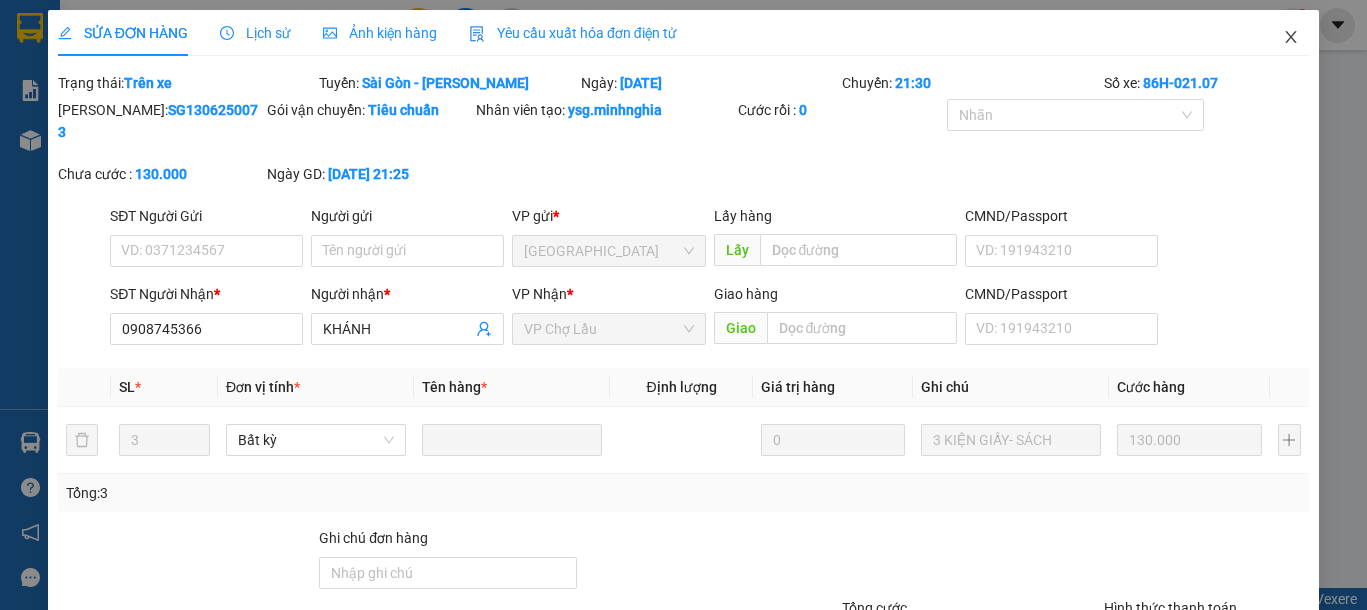 click 